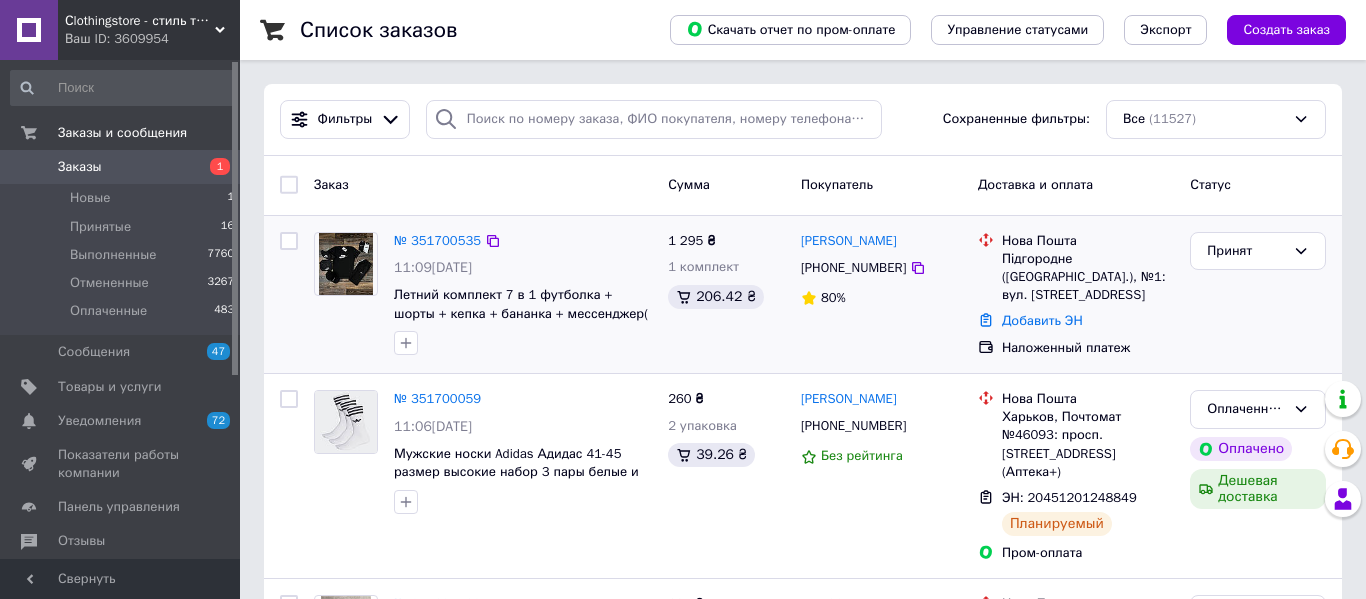 scroll, scrollTop: 0, scrollLeft: 0, axis: both 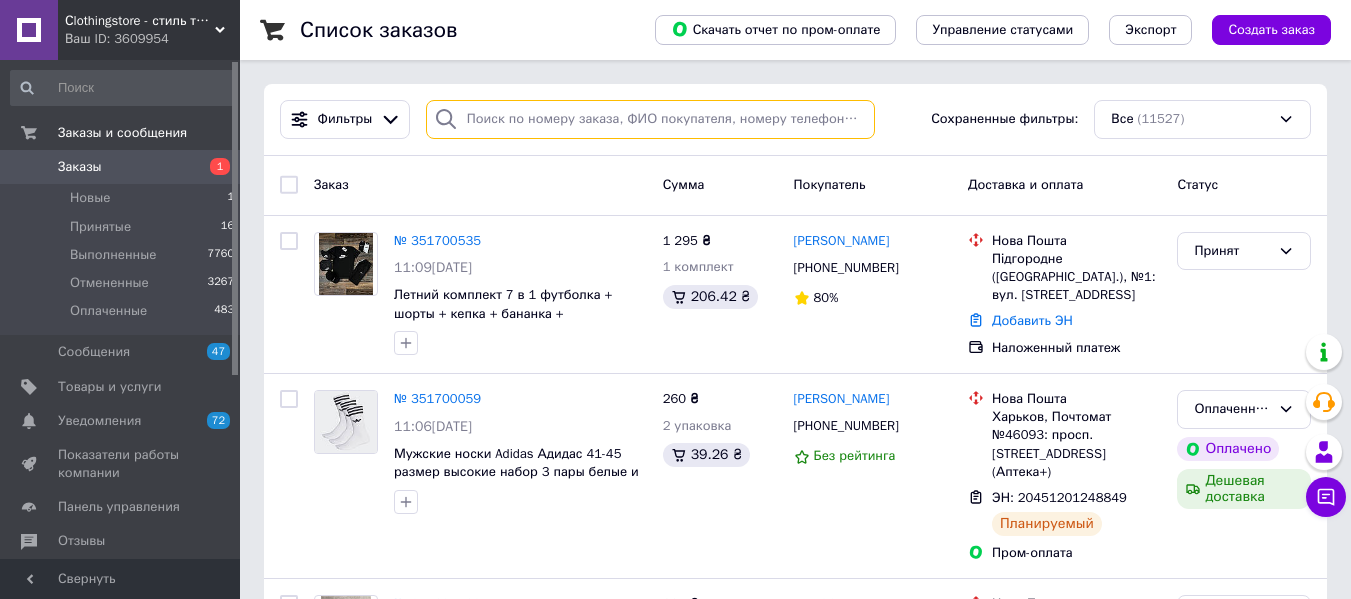 click at bounding box center [650, 119] 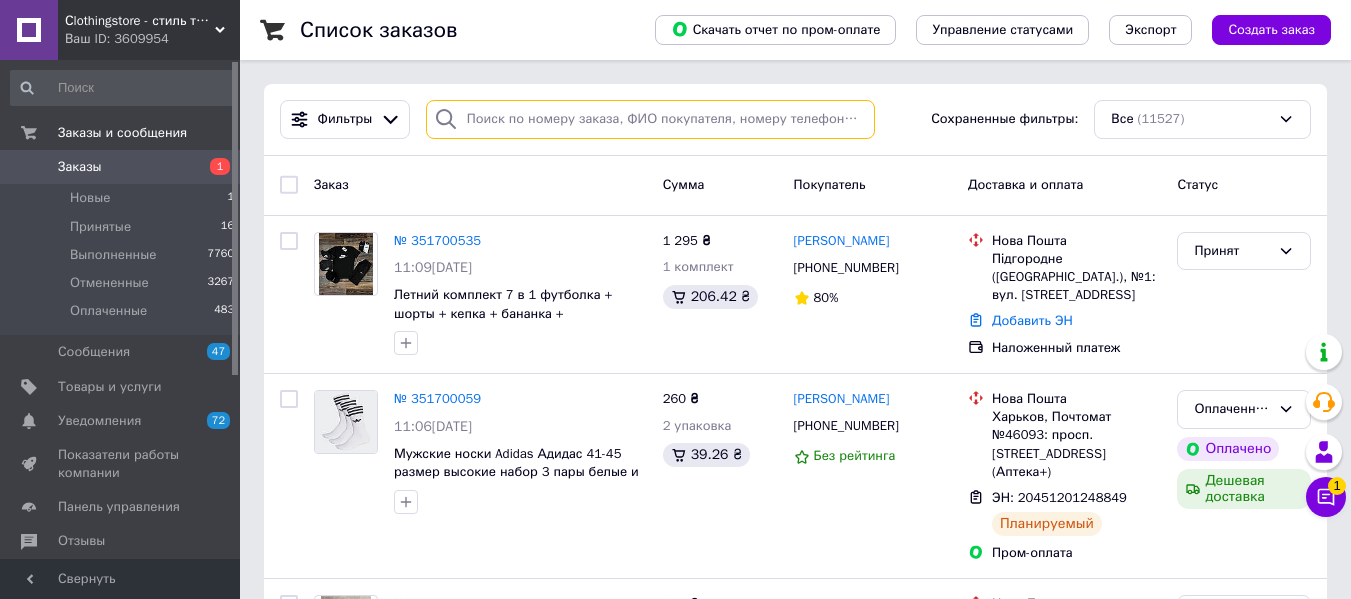 paste on "Дудка" 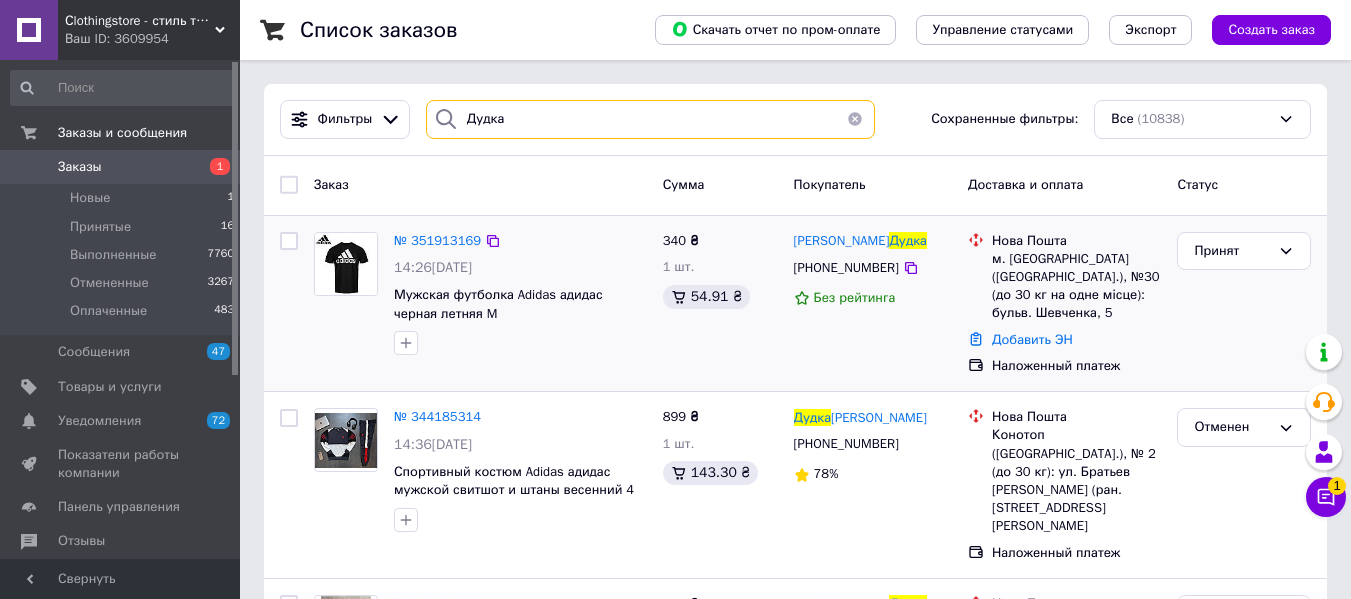 type on "Дудка" 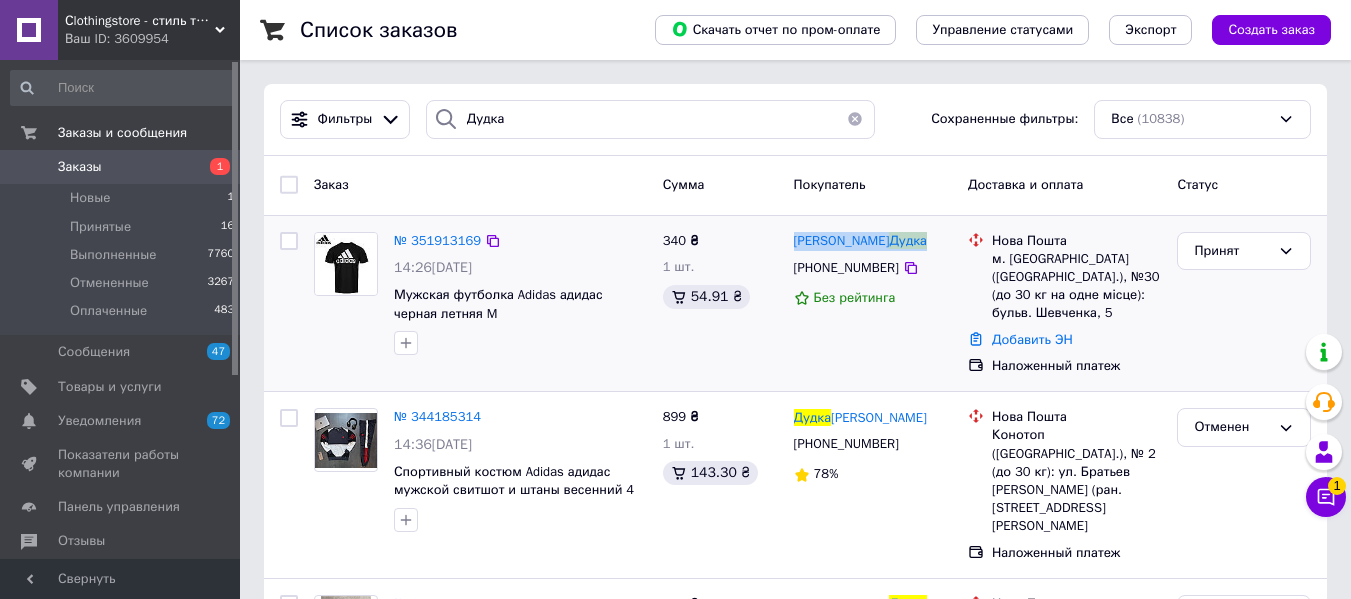 drag, startPoint x: 923, startPoint y: 233, endPoint x: 841, endPoint y: 232, distance: 82.006096 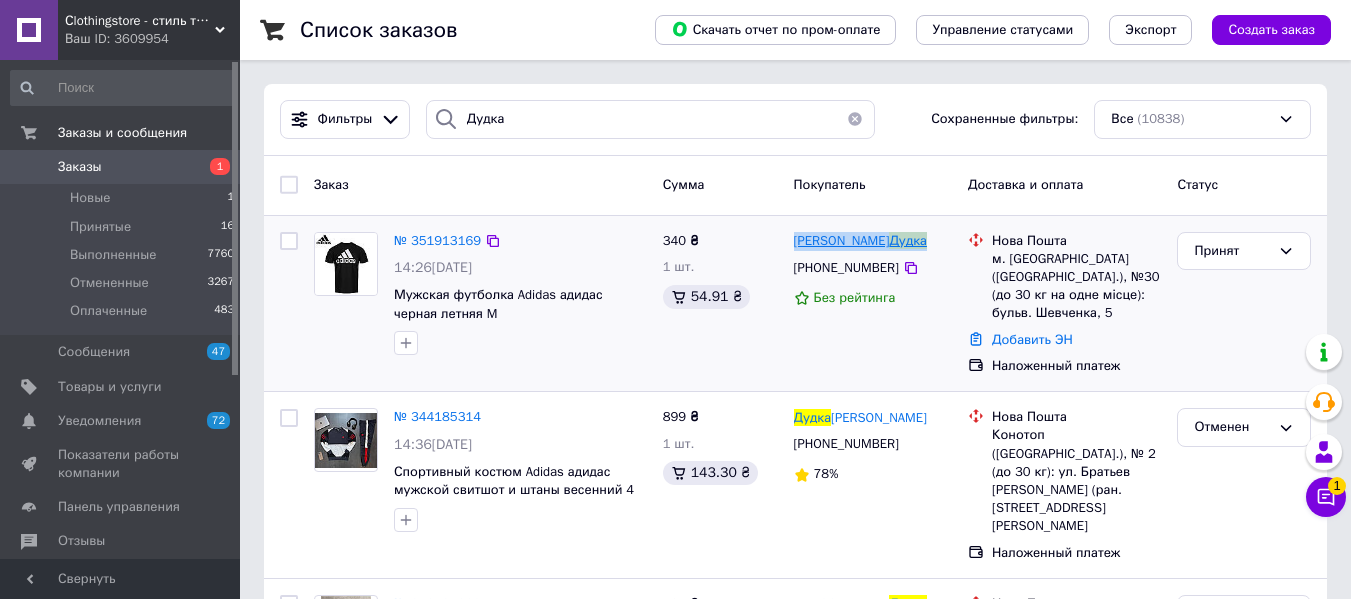 copy on "Олександр  Дудка" 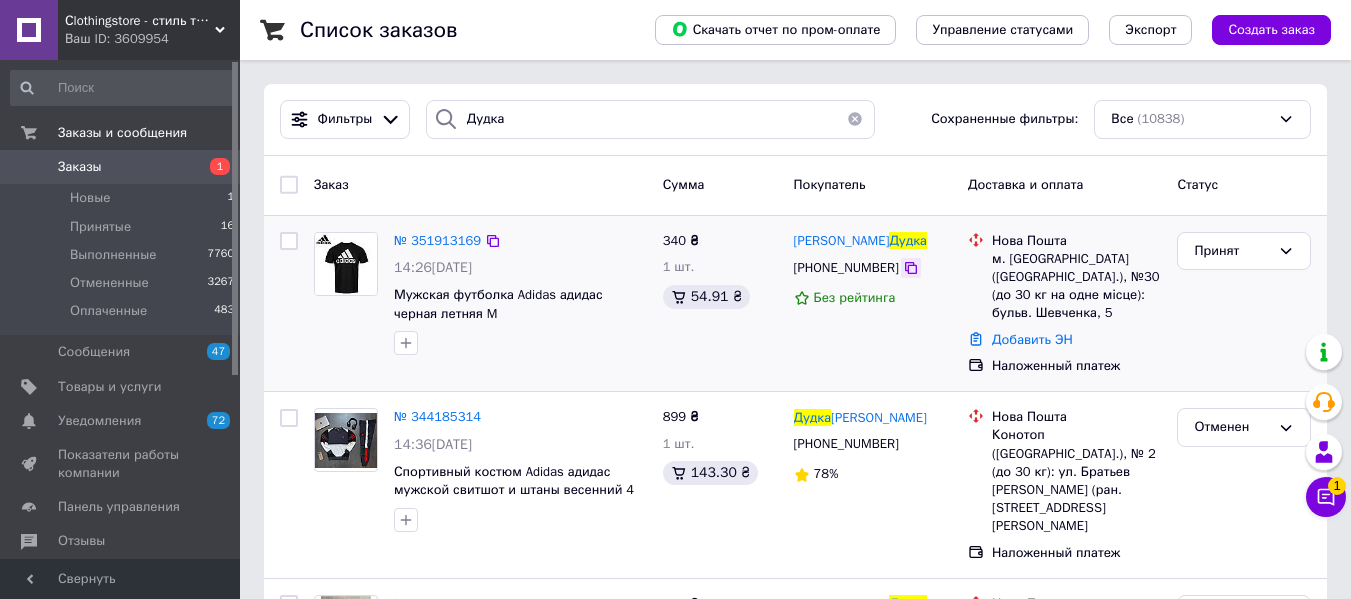 click 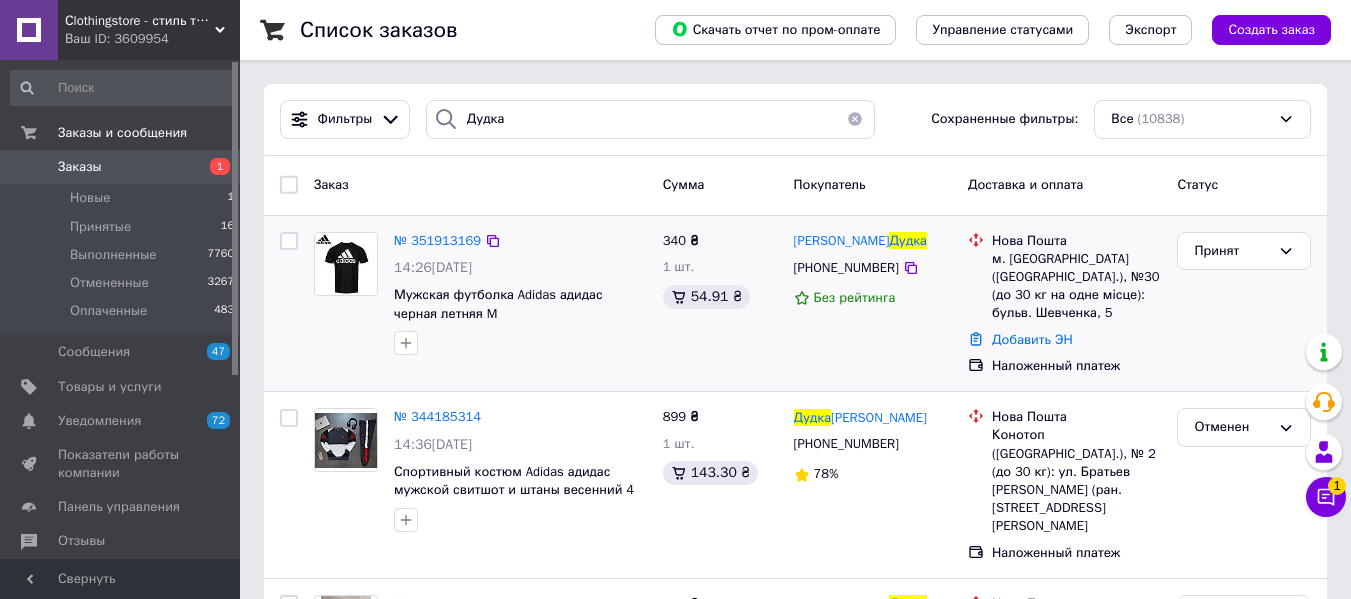 click on "м. Черкаси (Черкаська обл.), №30 (до 30 кг на одне місце): бульв. Шевченка, 5" at bounding box center (1076, 286) 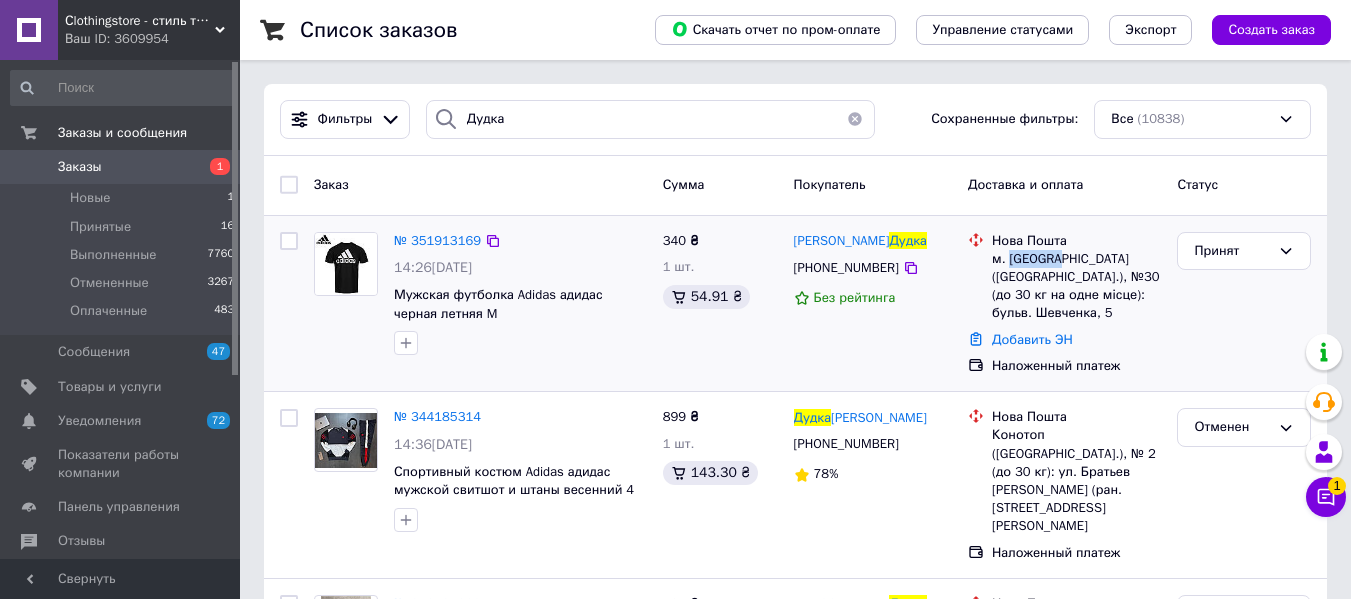 click on "м. Черкаси (Черкаська обл.), №30 (до 30 кг на одне місце): бульв. Шевченка, 5" at bounding box center [1076, 286] 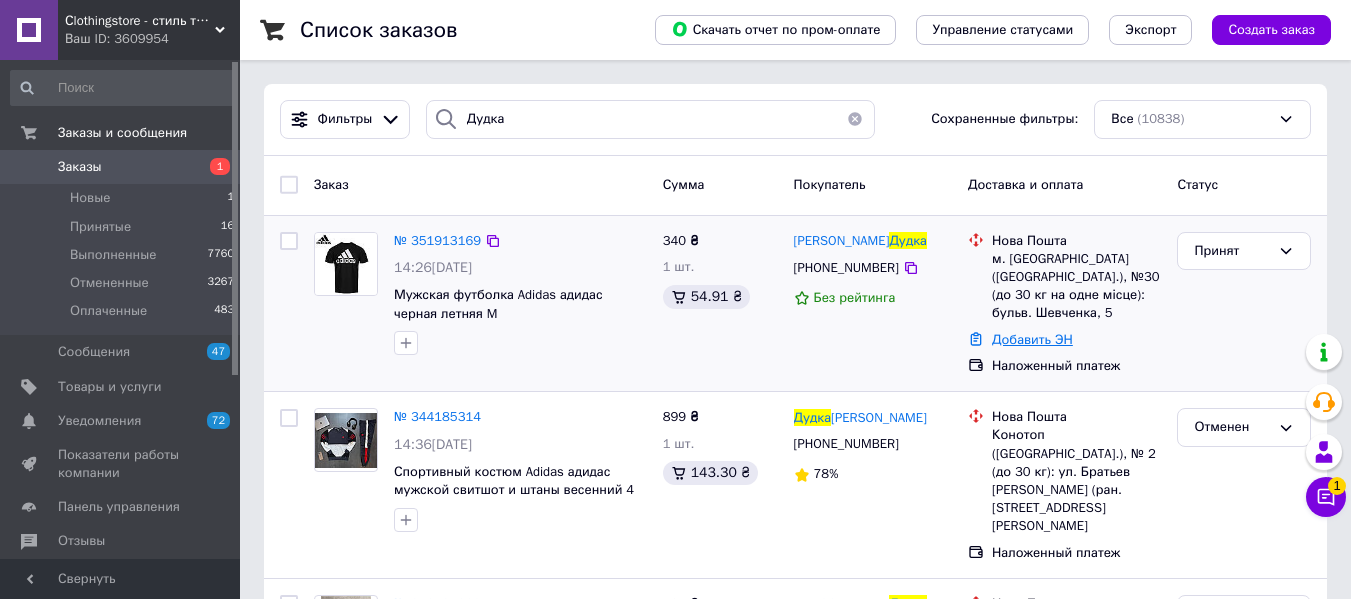 click on "Добавить ЭН" at bounding box center [1032, 339] 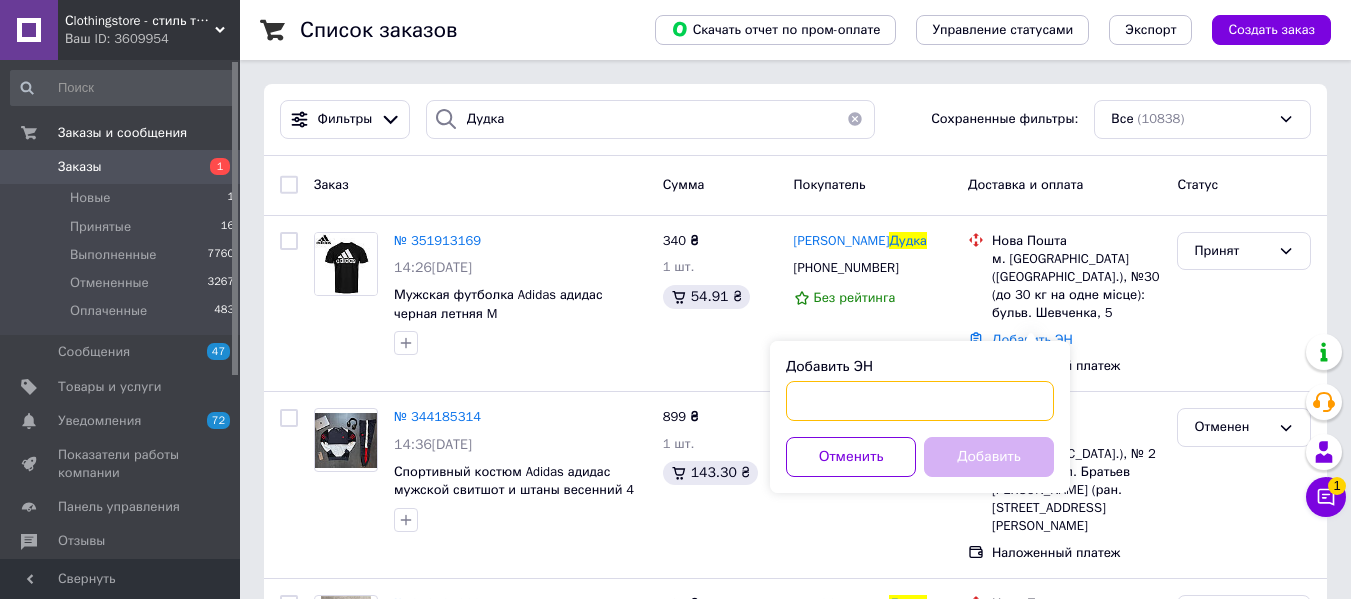 click on "Добавить ЭН" at bounding box center [920, 401] 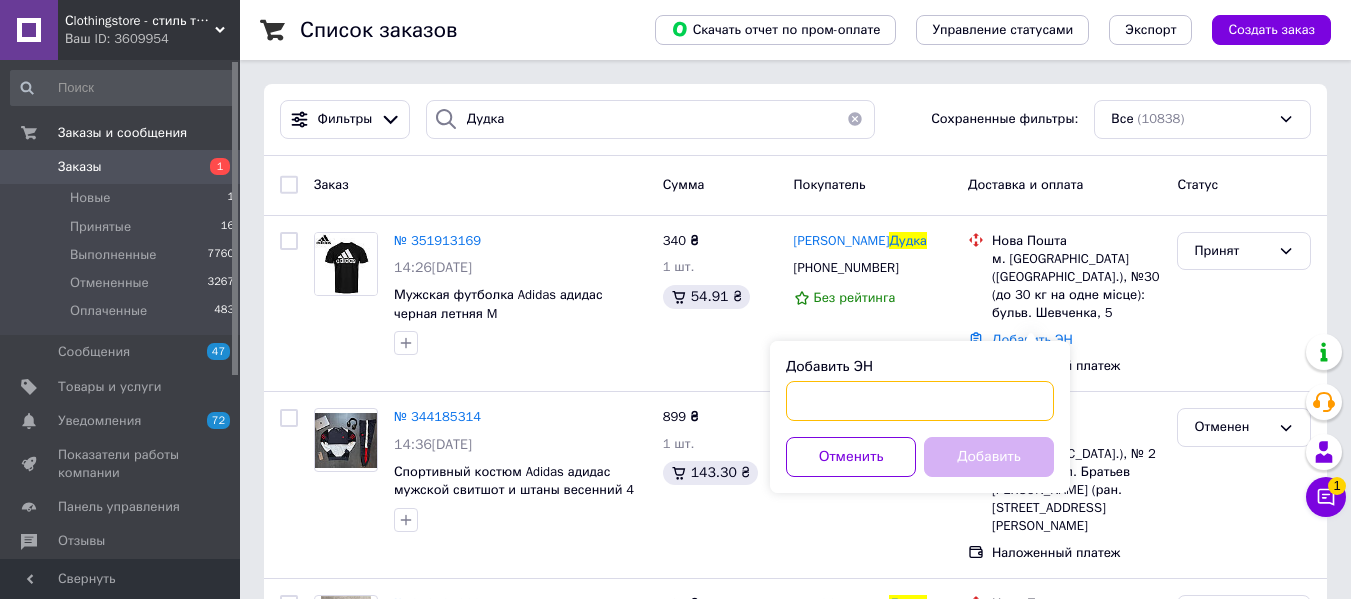 paste on "20451202745601" 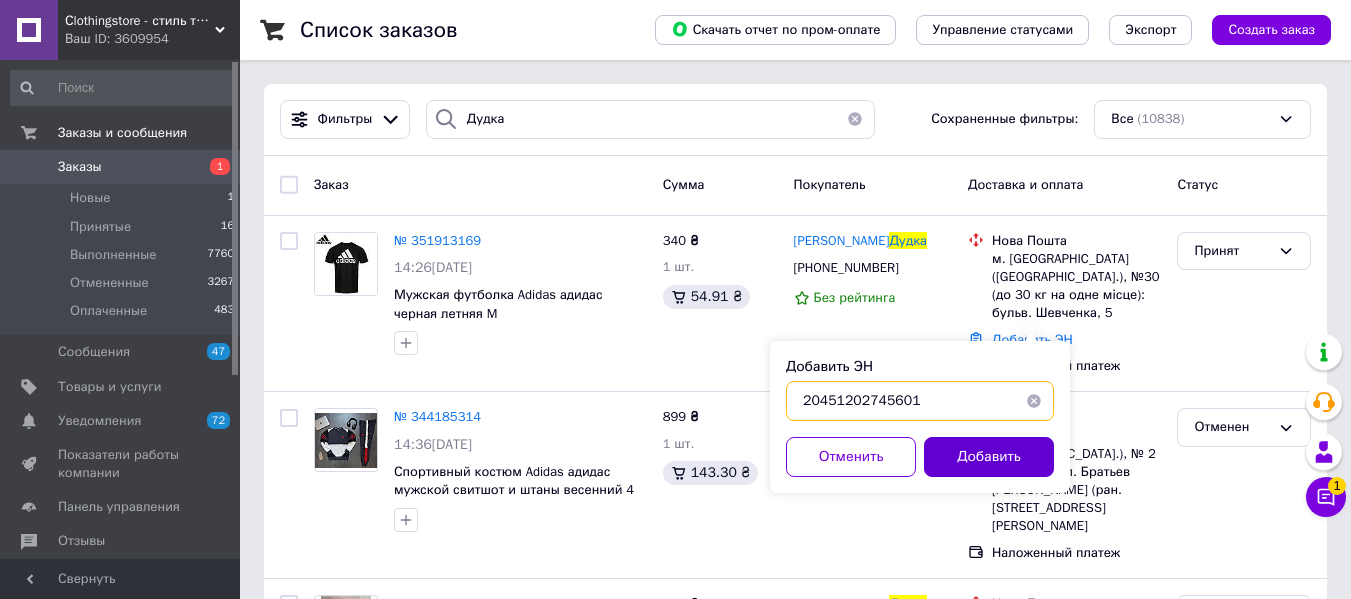 type on "20451202745601" 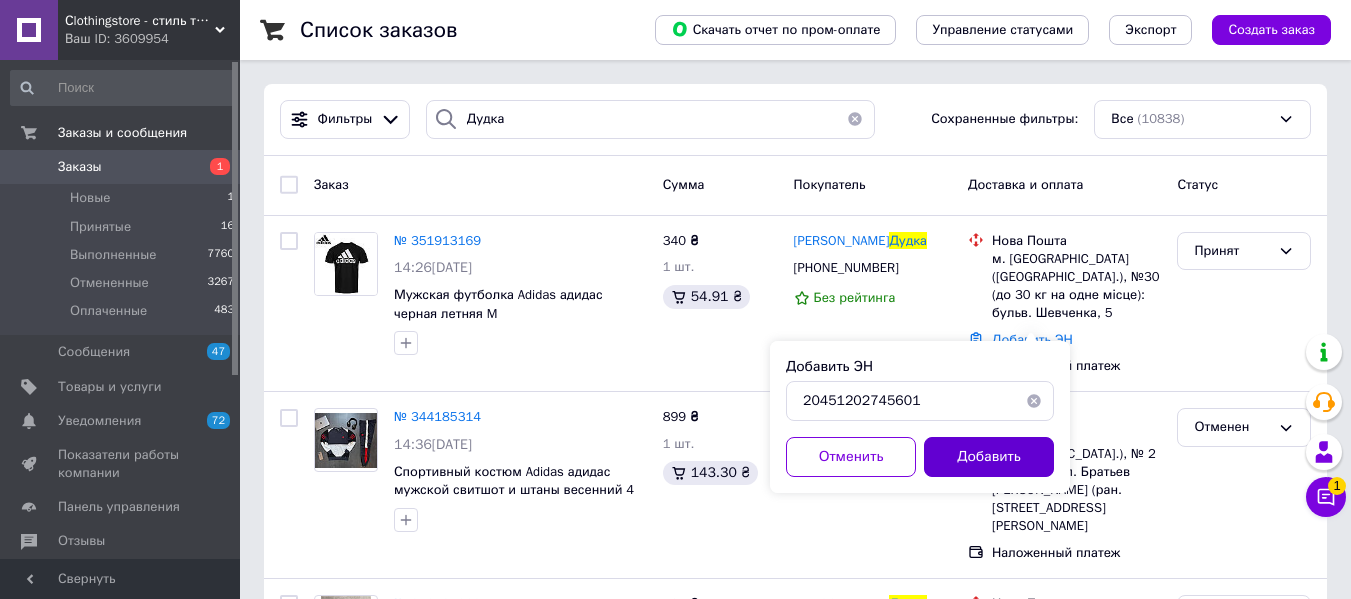 click on "Добавить" at bounding box center (989, 457) 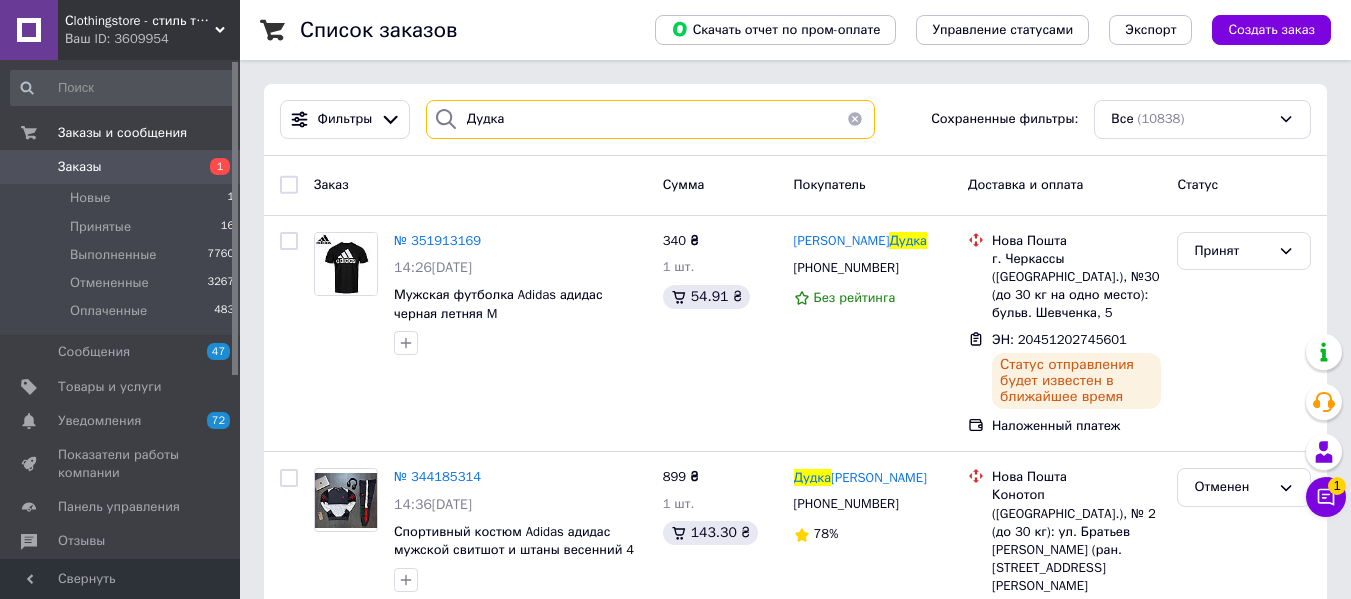 click on "Дудка" at bounding box center (650, 119) 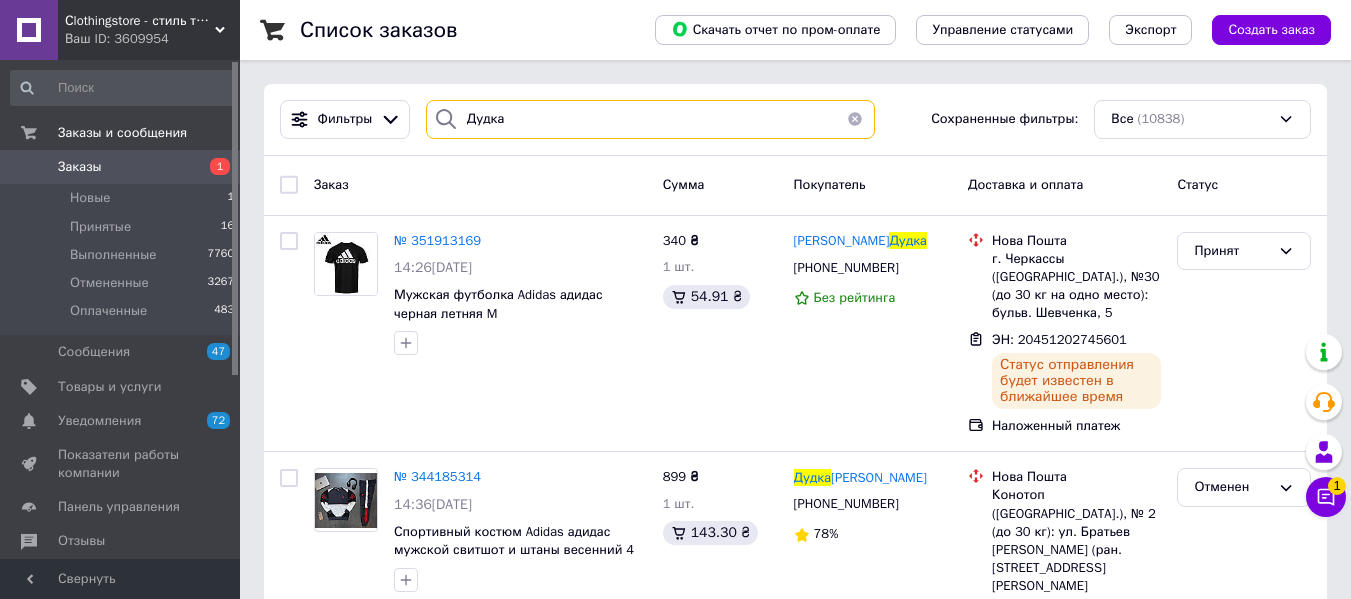 paste on "имін" 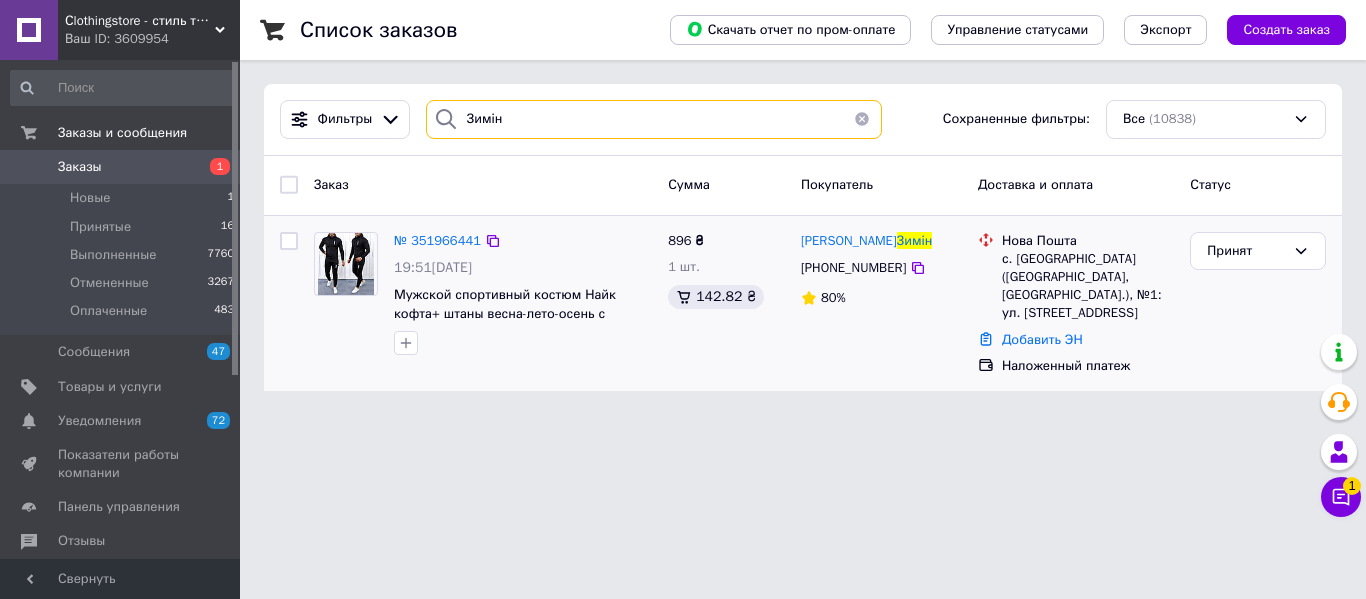 type on "Зимін" 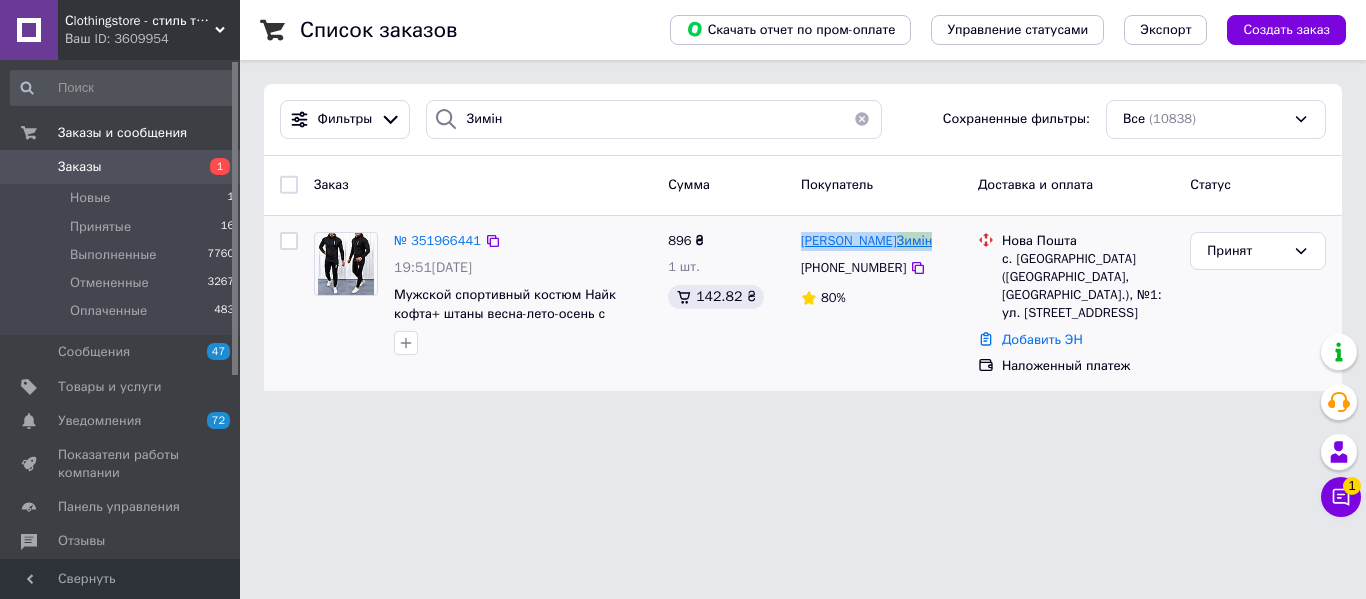 drag, startPoint x: 918, startPoint y: 242, endPoint x: 801, endPoint y: 242, distance: 117 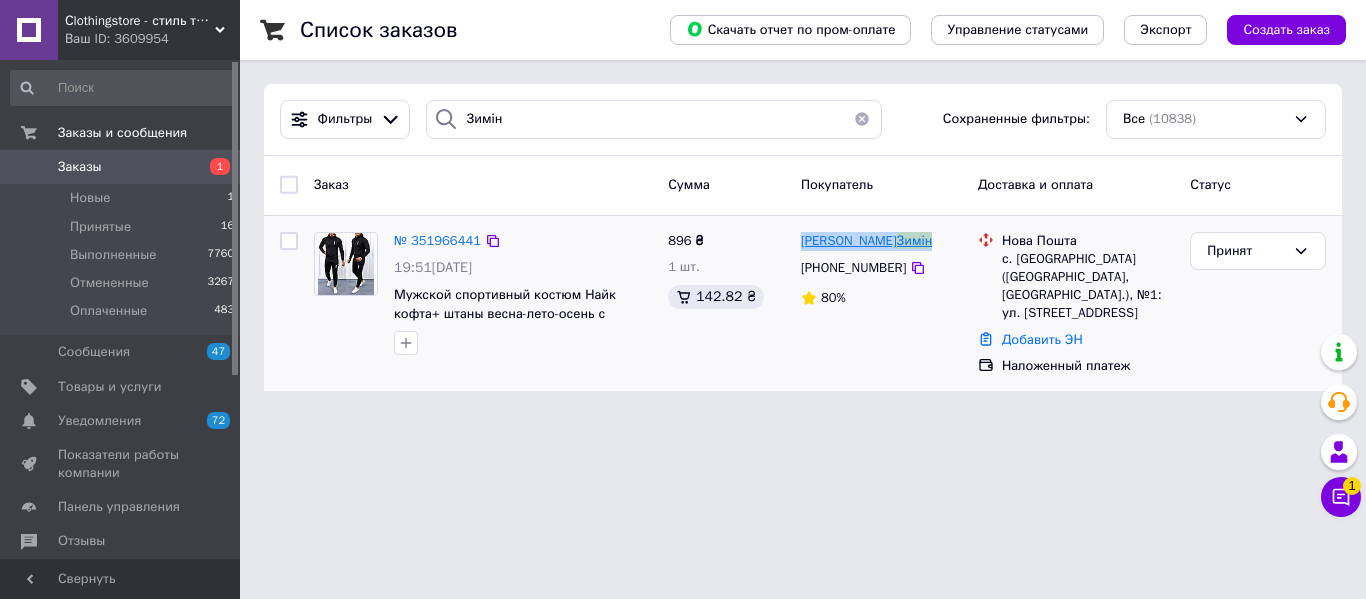 click on "Володимир  Зимін" at bounding box center (881, 241) 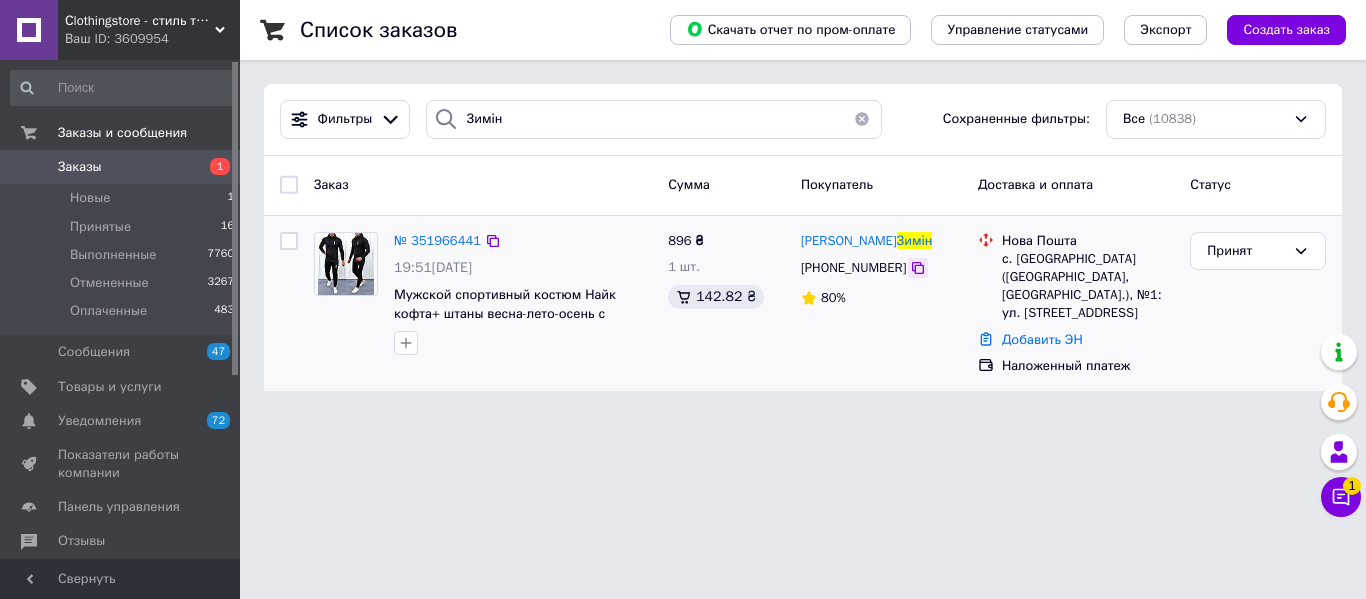 click 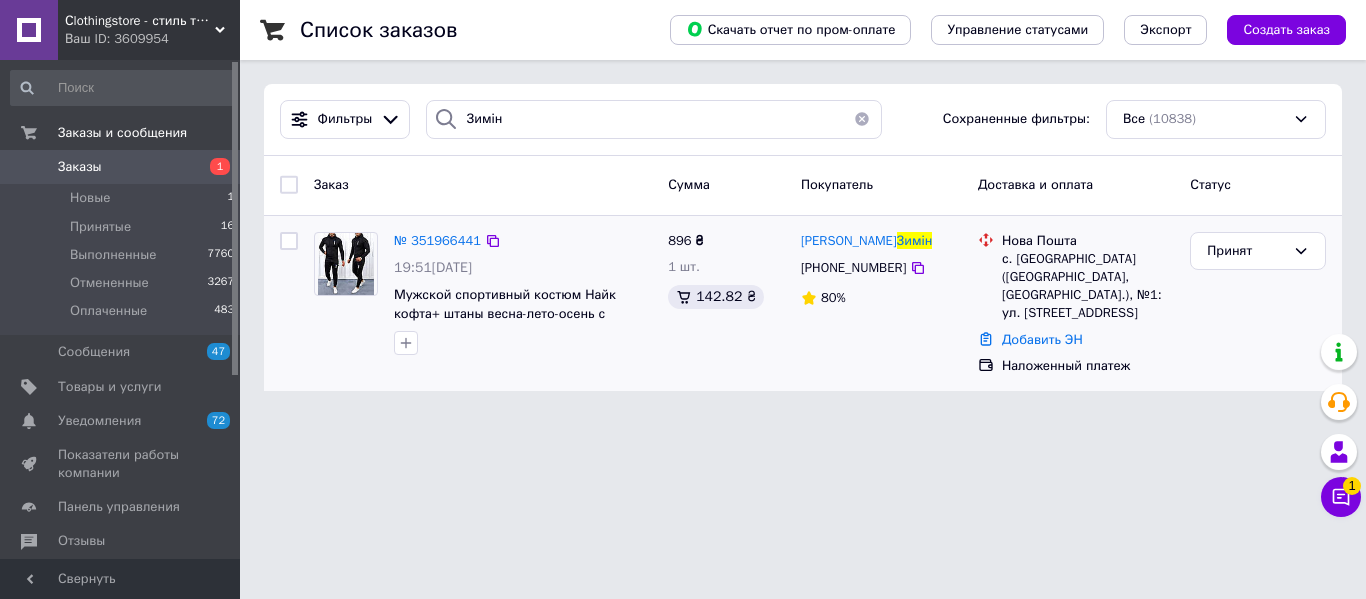 click on "с. [GEOGRAPHIC_DATA] ([GEOGRAPHIC_DATA], [GEOGRAPHIC_DATA].), №1: ул. [STREET_ADDRESS]" at bounding box center [1088, 286] 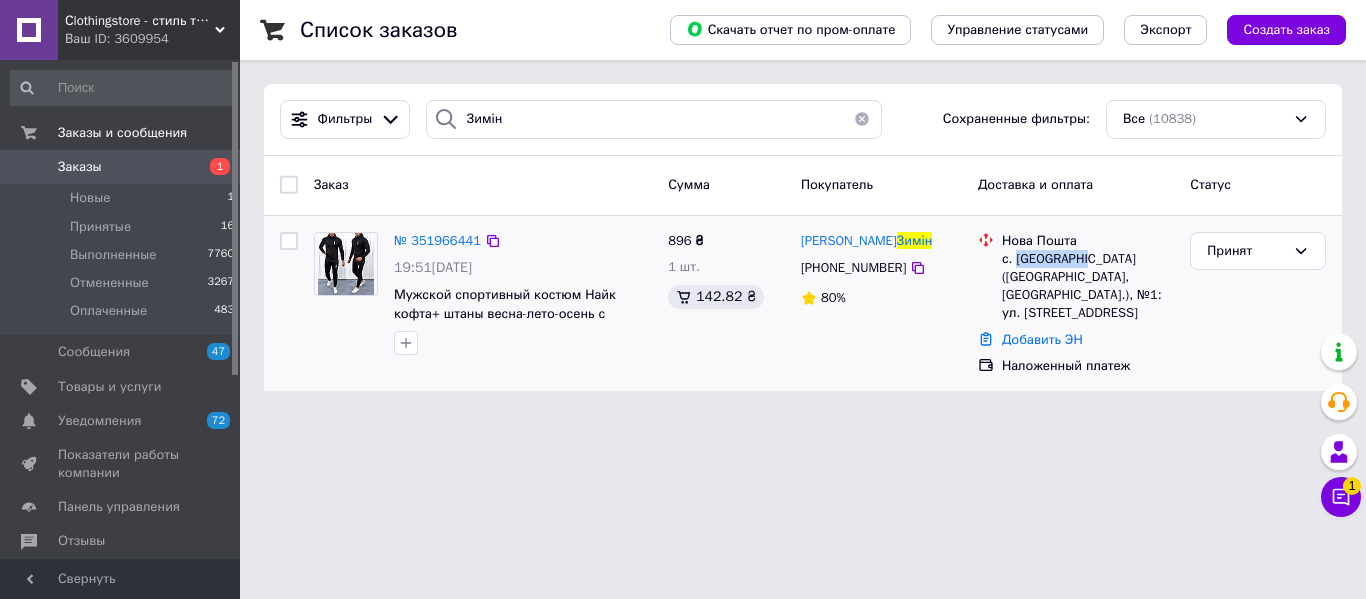 click on "с. [GEOGRAPHIC_DATA] ([GEOGRAPHIC_DATA], [GEOGRAPHIC_DATA].), №1: ул. [STREET_ADDRESS]" at bounding box center (1088, 286) 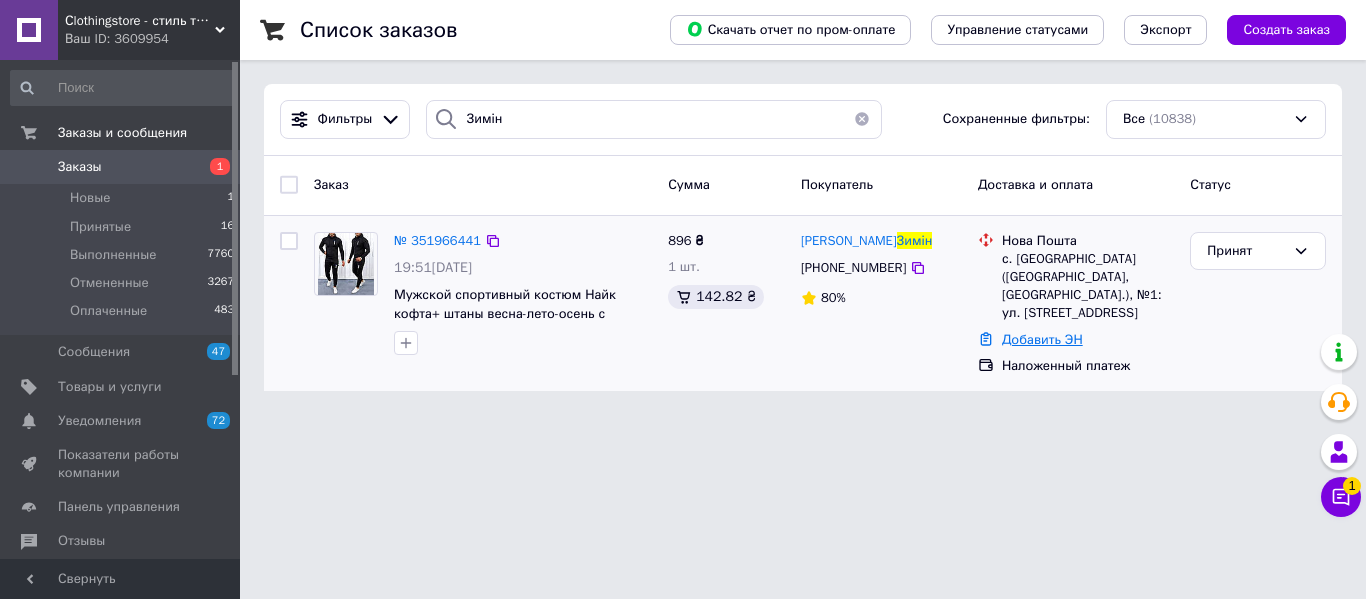 click on "Добавить ЭН" at bounding box center (1042, 339) 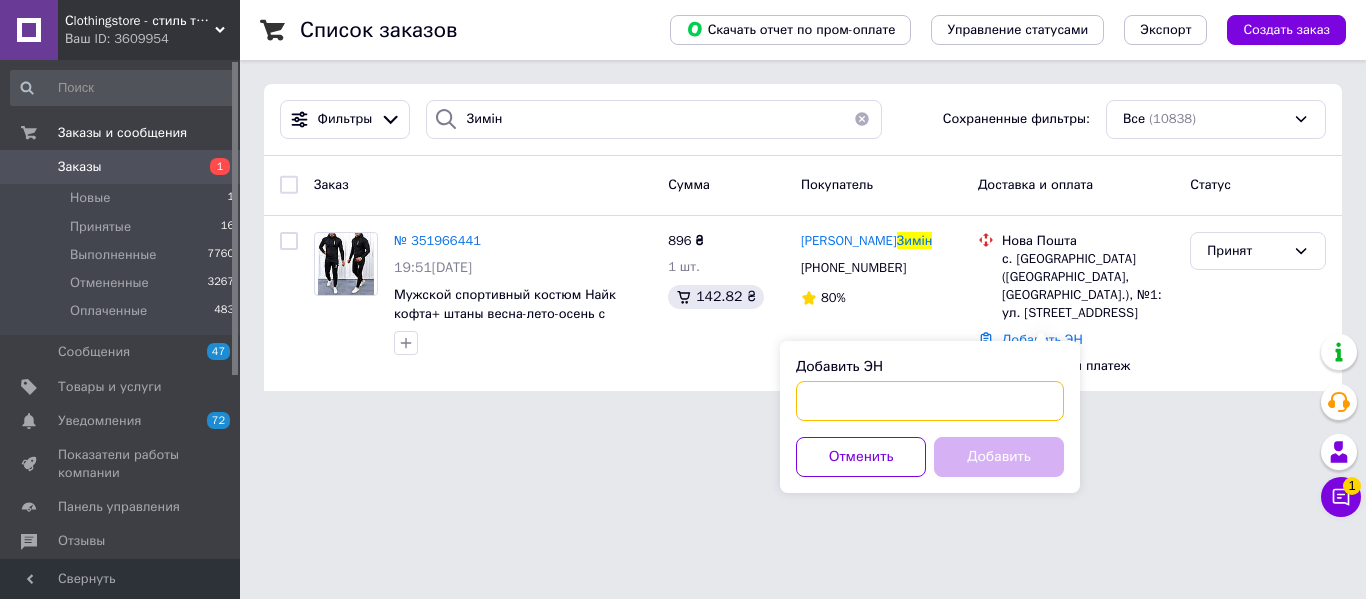 click on "Добавить ЭН" at bounding box center [930, 401] 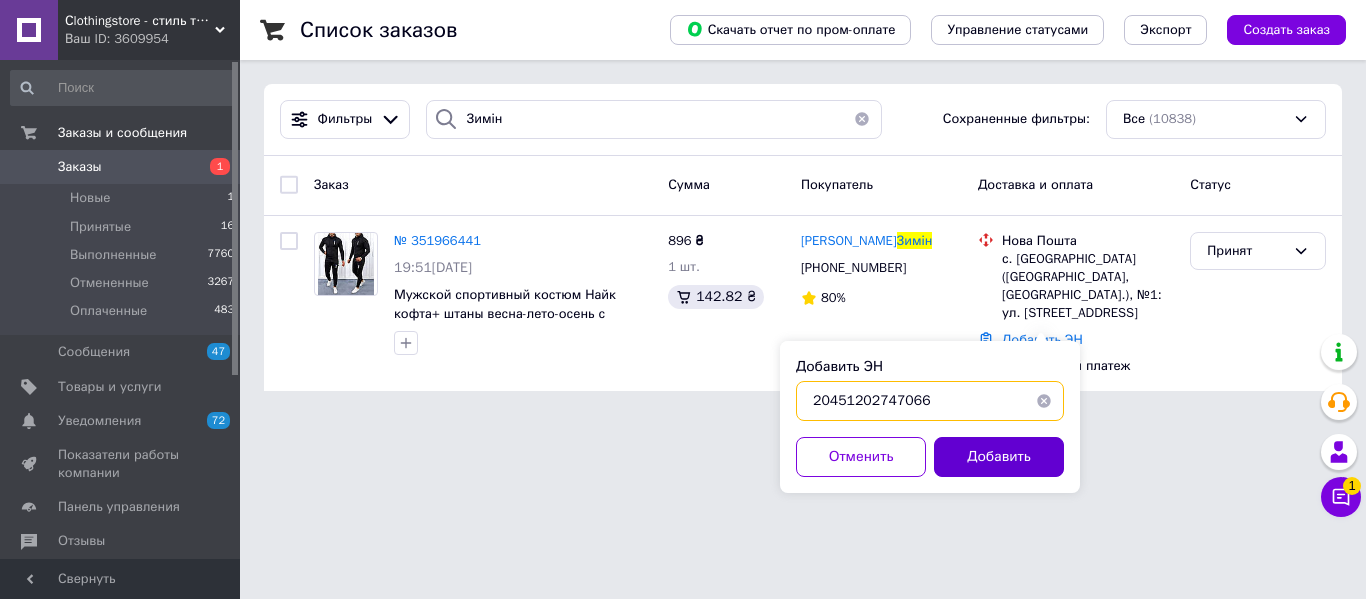 type on "20451202747066" 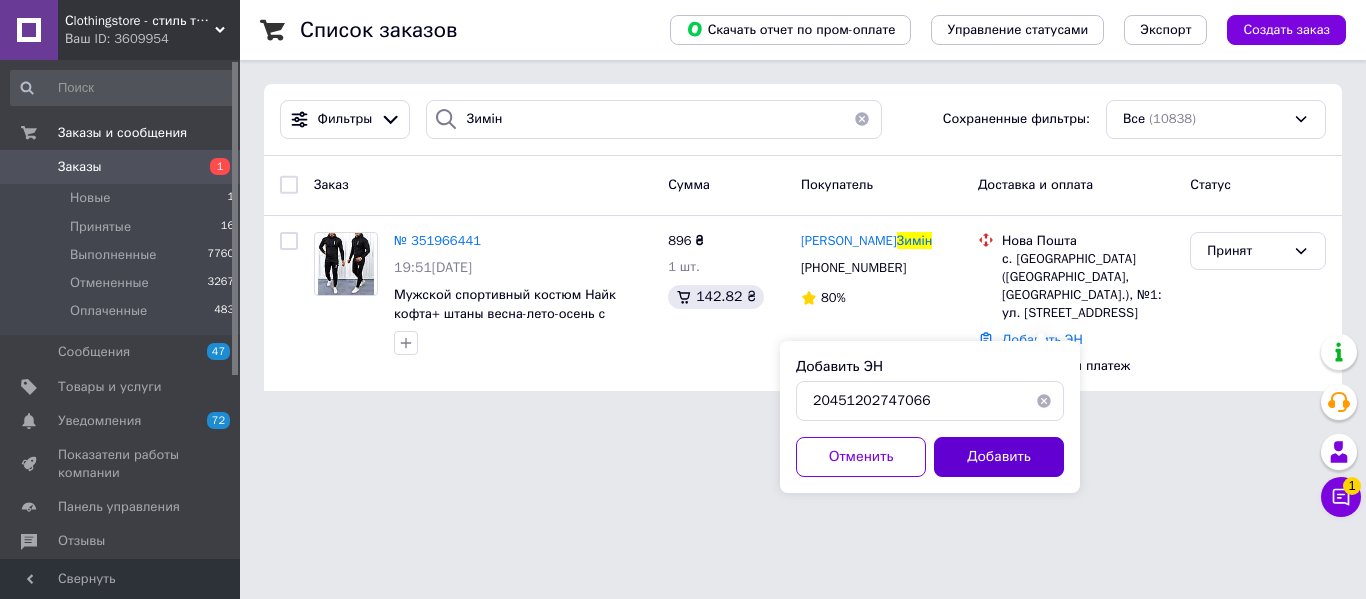 click on "Добавить" at bounding box center [999, 457] 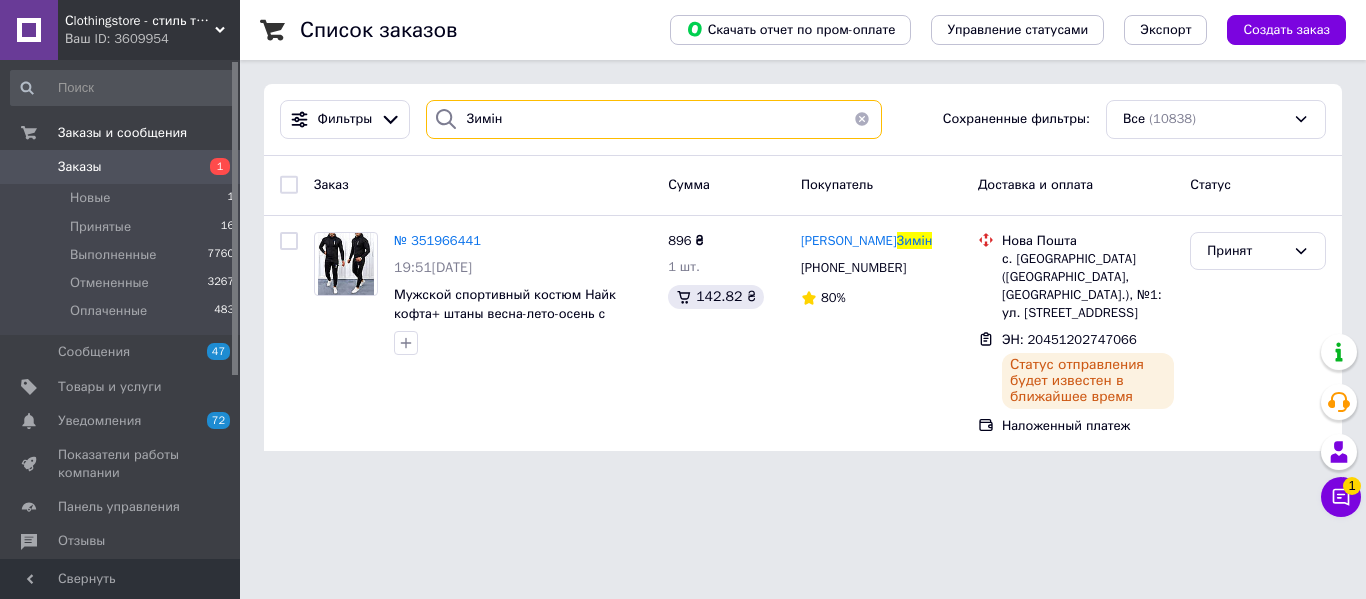 click on "Зимін" at bounding box center (654, 119) 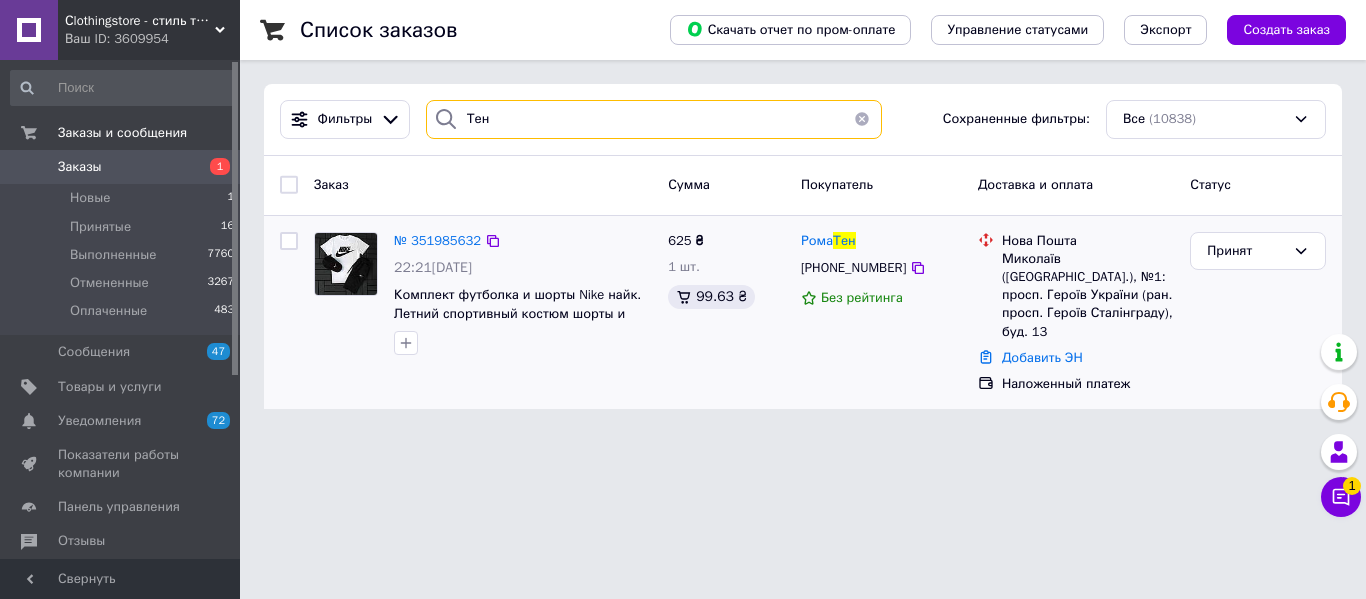 type on "Тен" 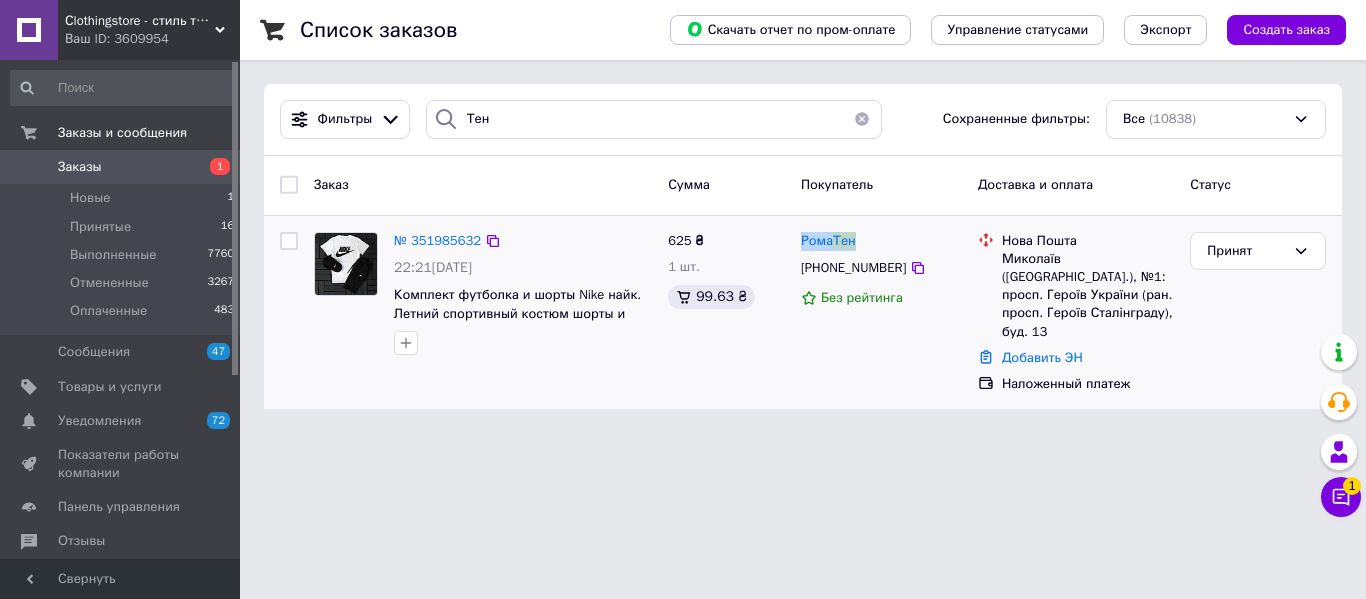 drag, startPoint x: 919, startPoint y: 234, endPoint x: 798, endPoint y: 238, distance: 121.0661 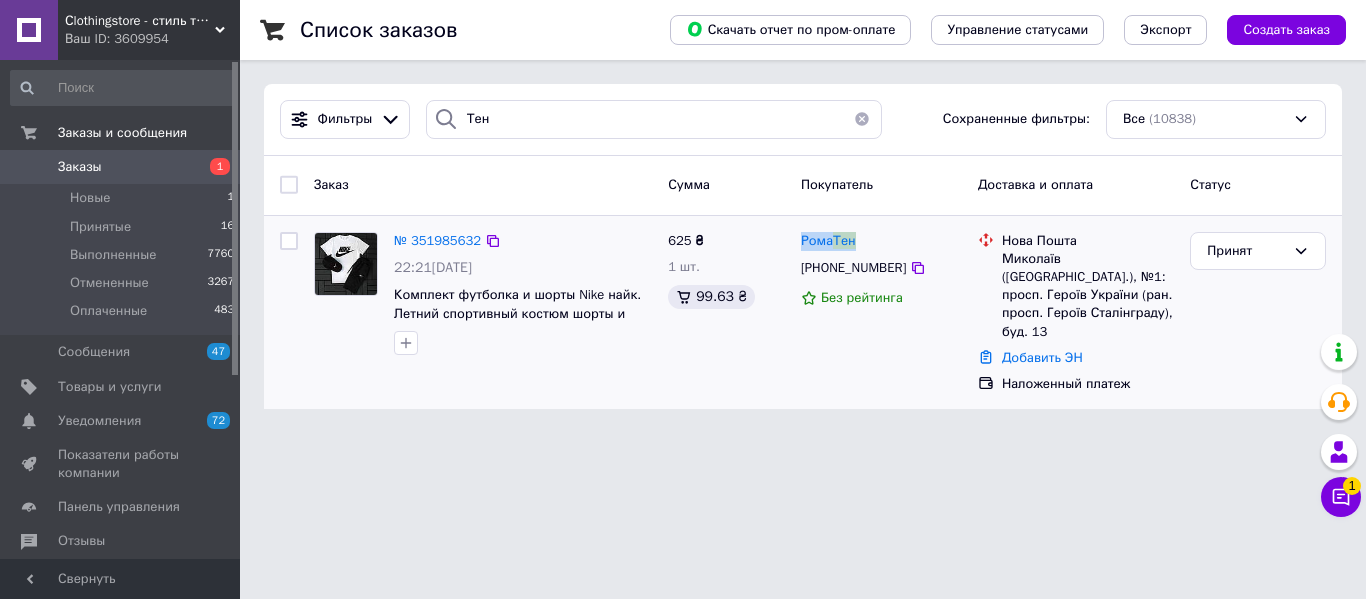 click on "Рома  Тен" at bounding box center [881, 241] 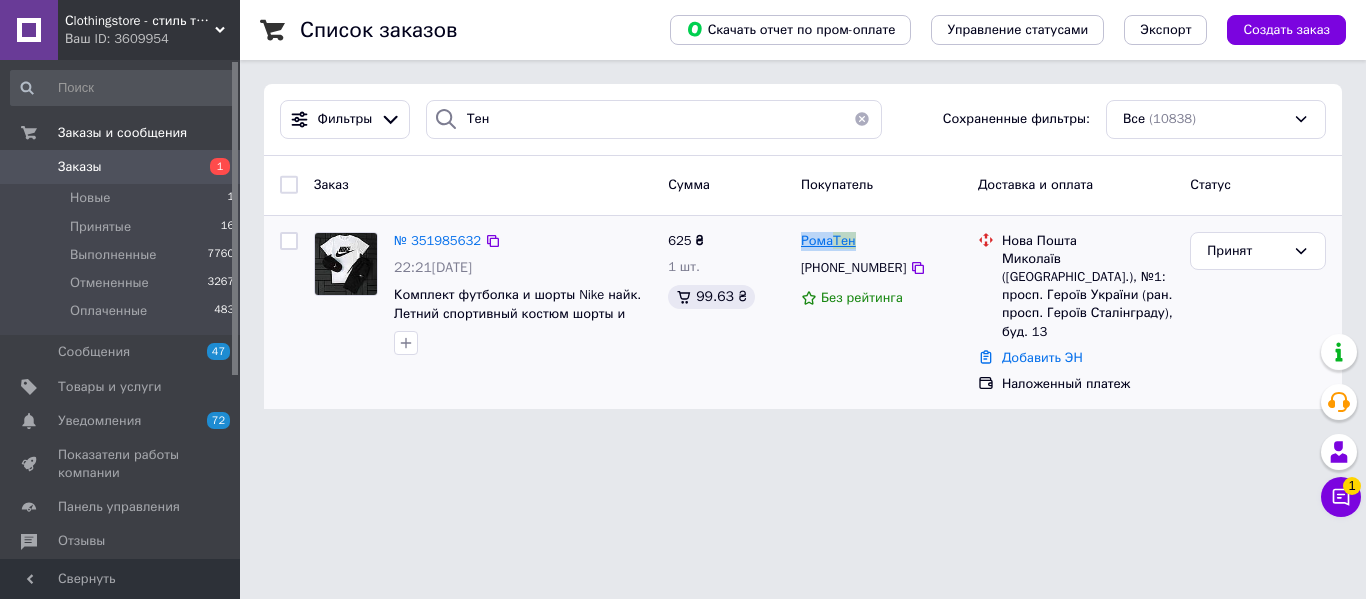 copy on "Рома  Тен" 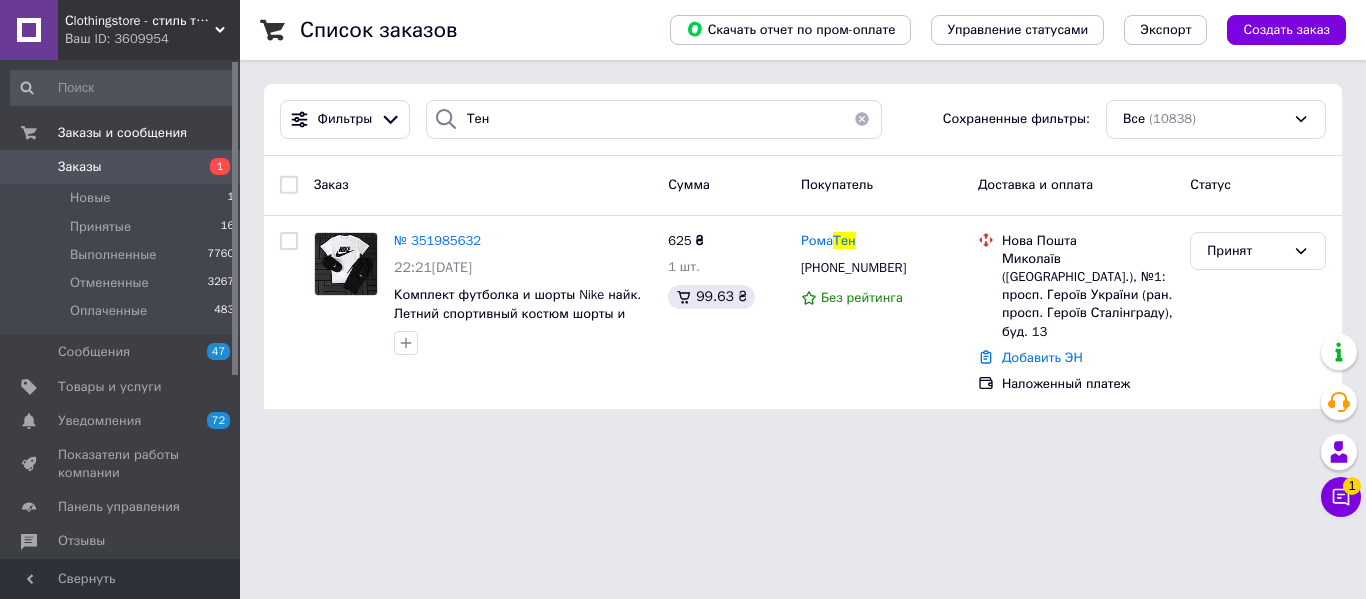 drag, startPoint x: 899, startPoint y: 271, endPoint x: 709, endPoint y: 184, distance: 208.97128 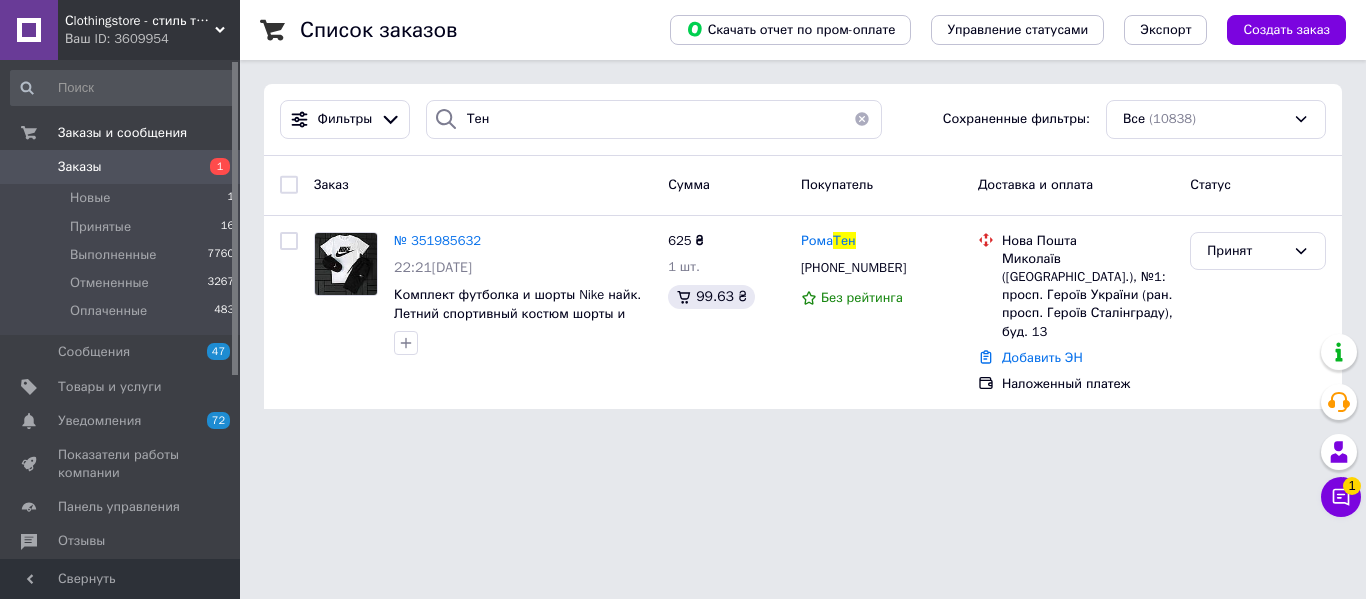 click 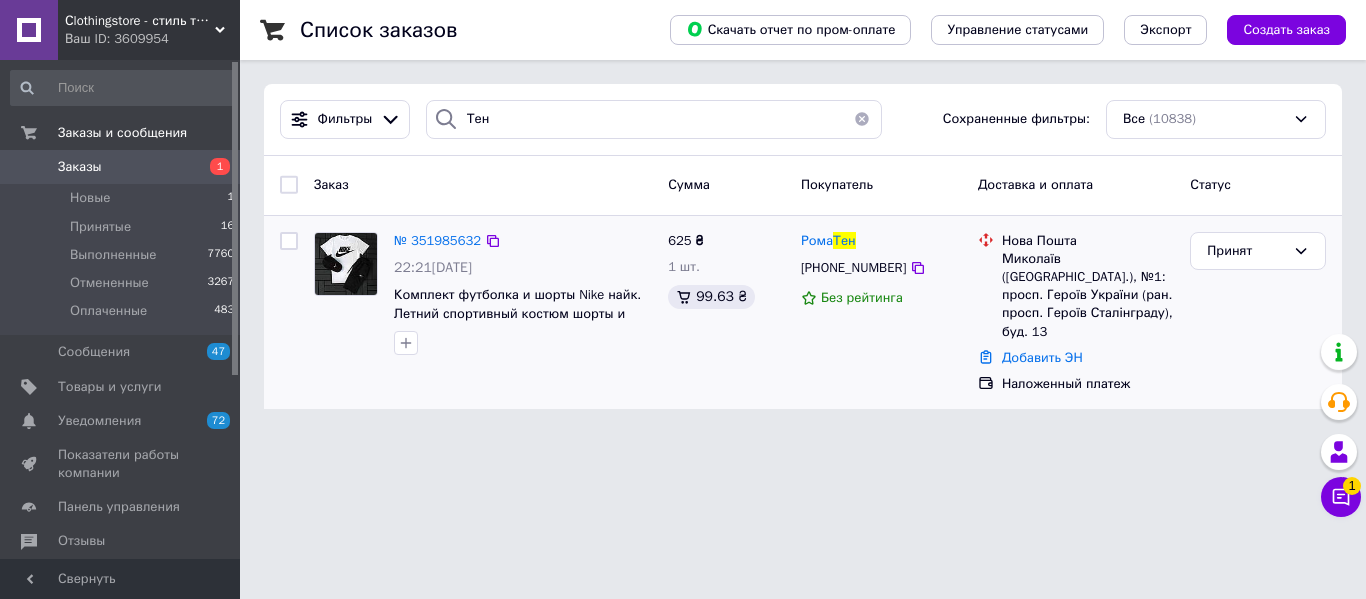 click on "Миколаїв (Миколаївська обл.), №1: просп. Героїв України (ран. просп. Героїв Сталінграду), буд. 13" at bounding box center [1088, 295] 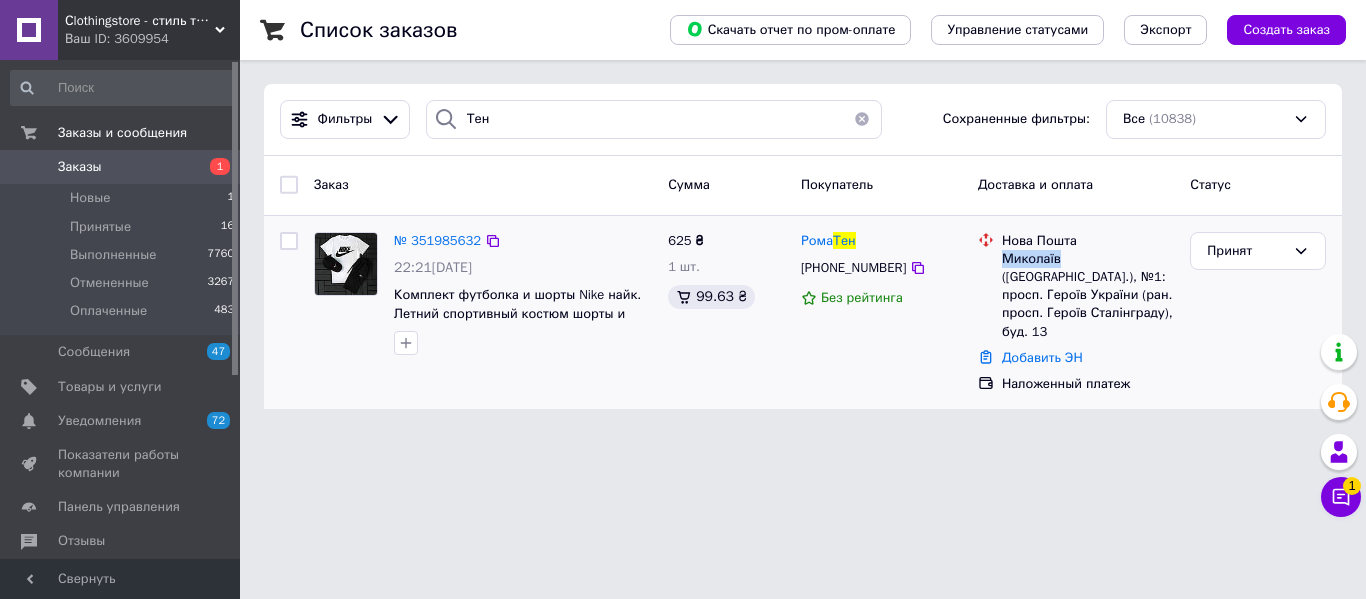 click on "Миколаїв (Миколаївська обл.), №1: просп. Героїв України (ран. просп. Героїв Сталінграду), буд. 13" at bounding box center [1088, 295] 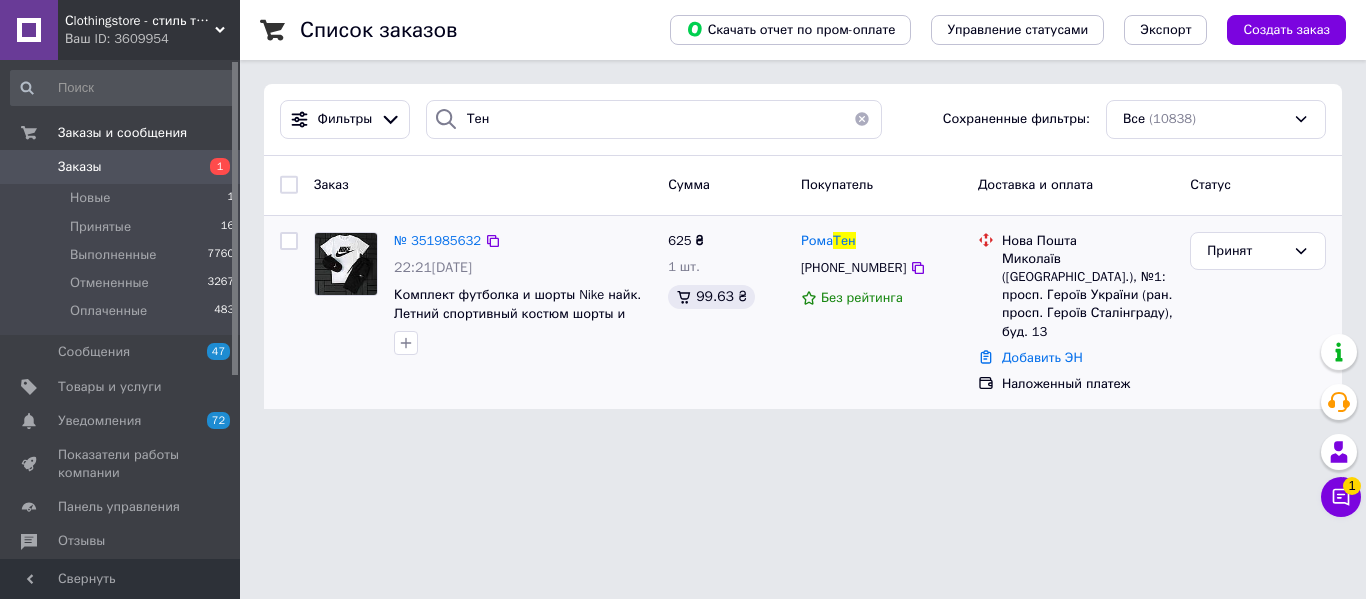 drag, startPoint x: 1016, startPoint y: 246, endPoint x: 1044, endPoint y: 273, distance: 38.8973 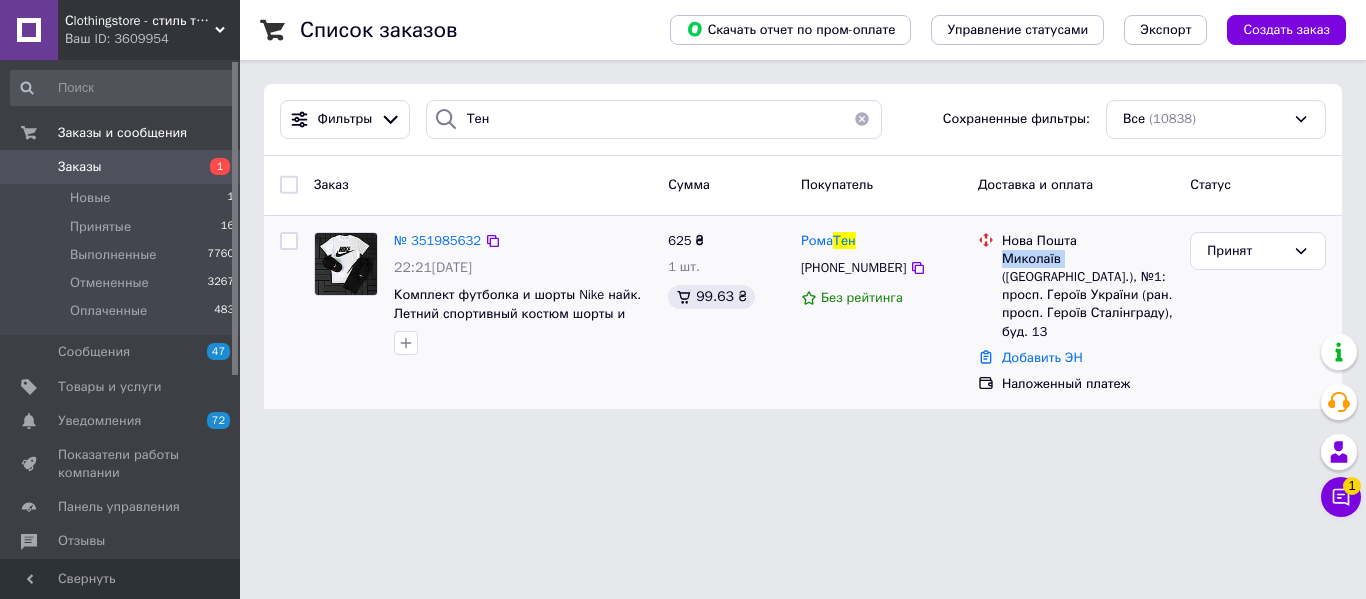 click on "Миколаїв (Миколаївська обл.), №1: просп. Героїв України (ран. просп. Героїв Сталінграду), буд. 13" at bounding box center [1088, 295] 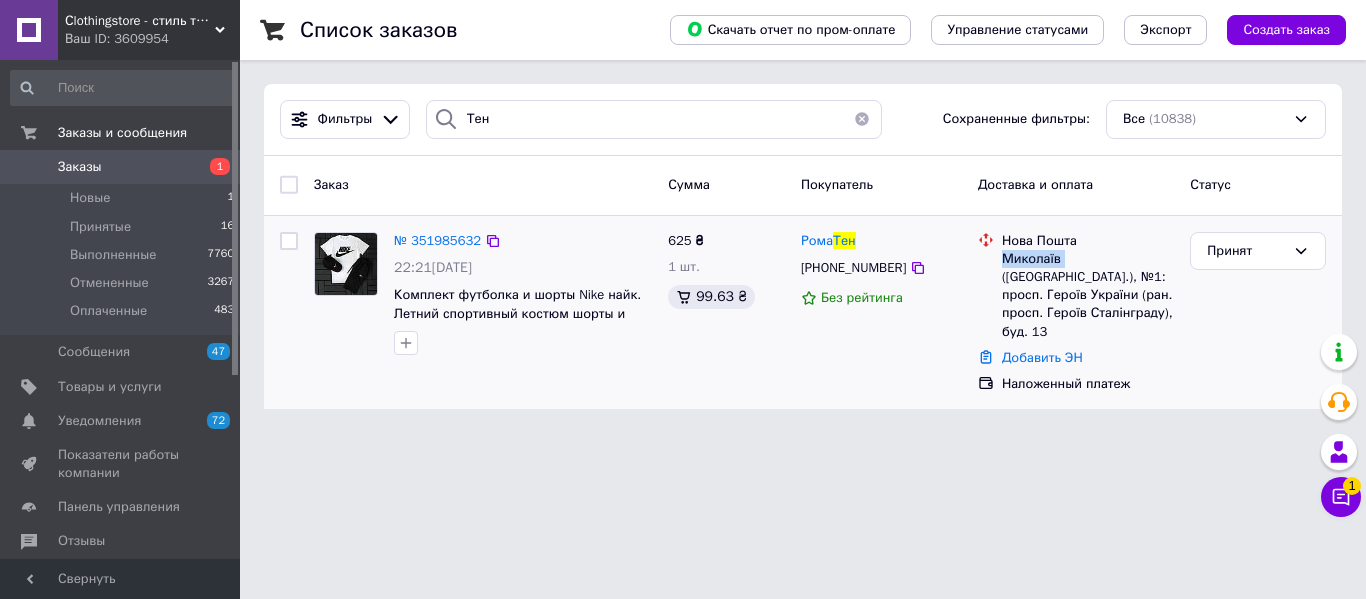 copy on "Миколаїв" 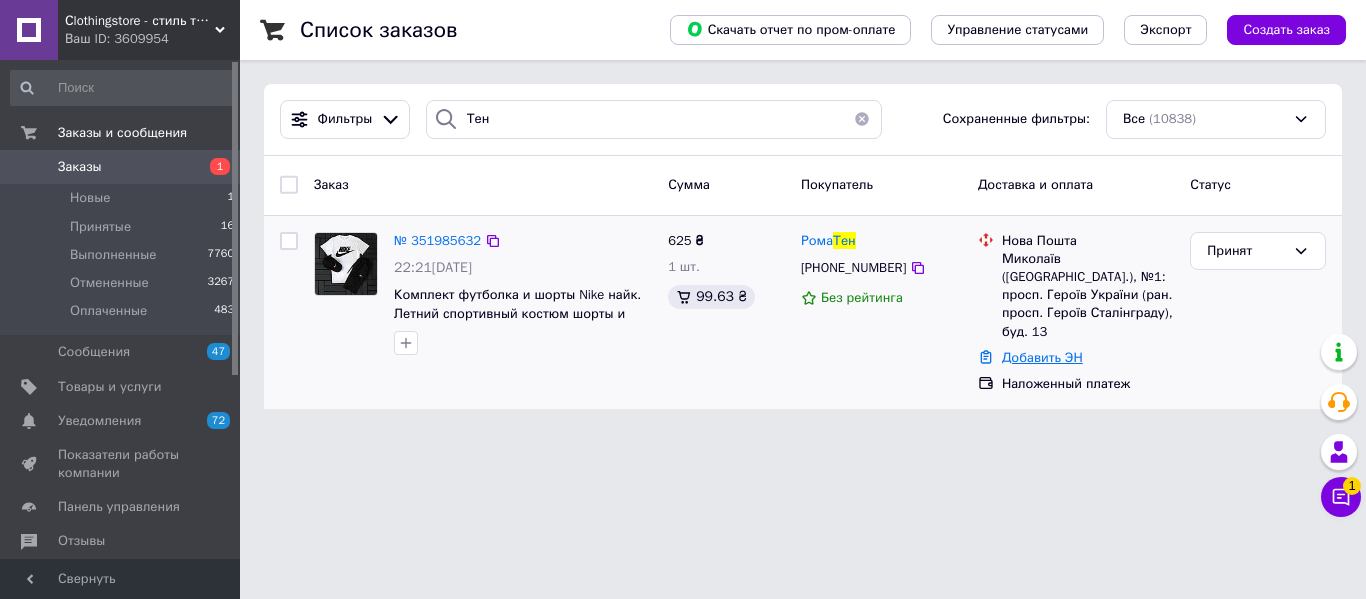 click on "Добавить ЭН" at bounding box center (1042, 357) 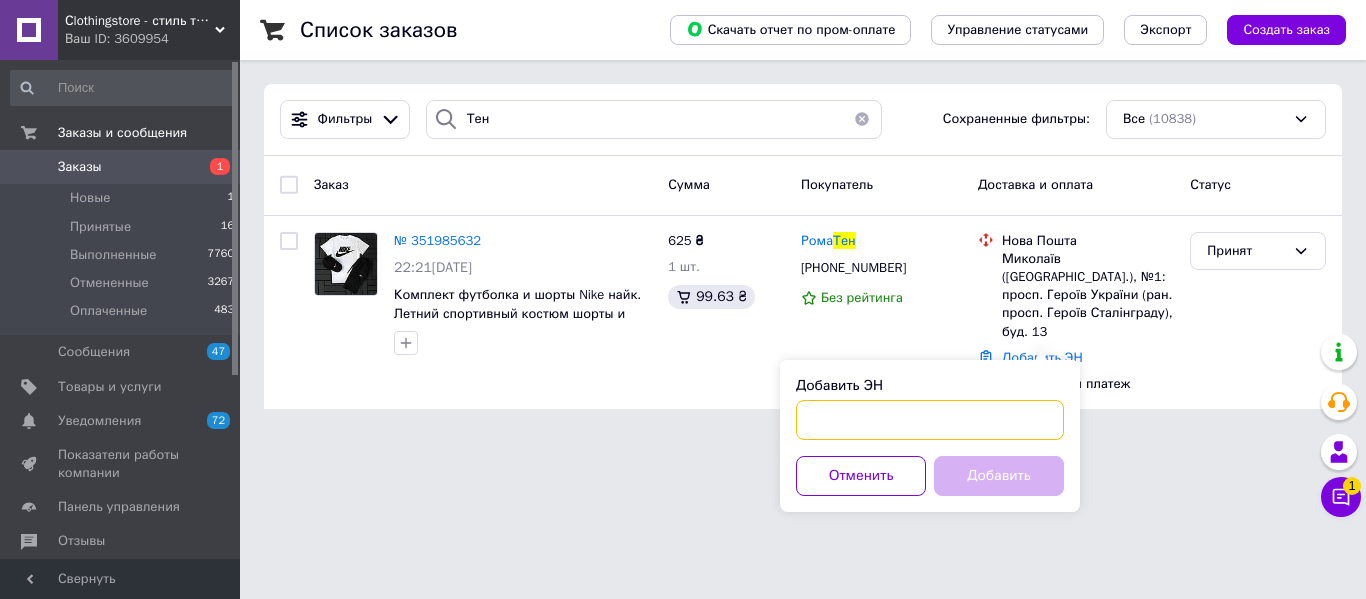 click on "Добавить ЭН" at bounding box center (930, 420) 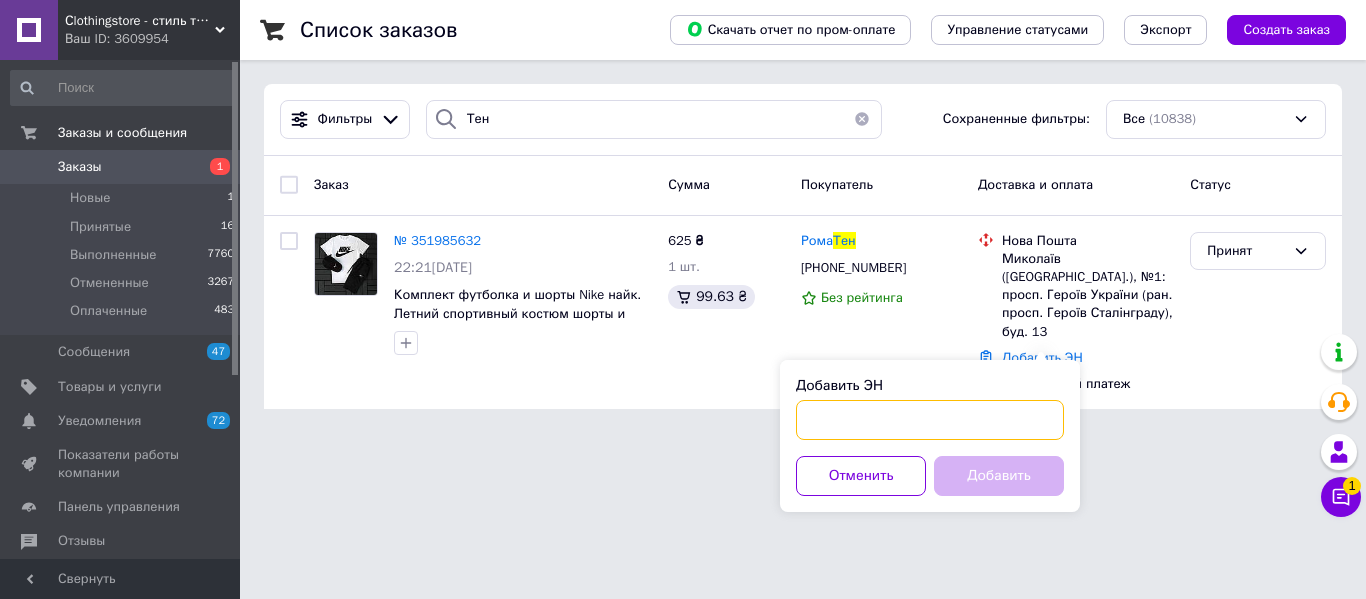 paste on "20451202748808" 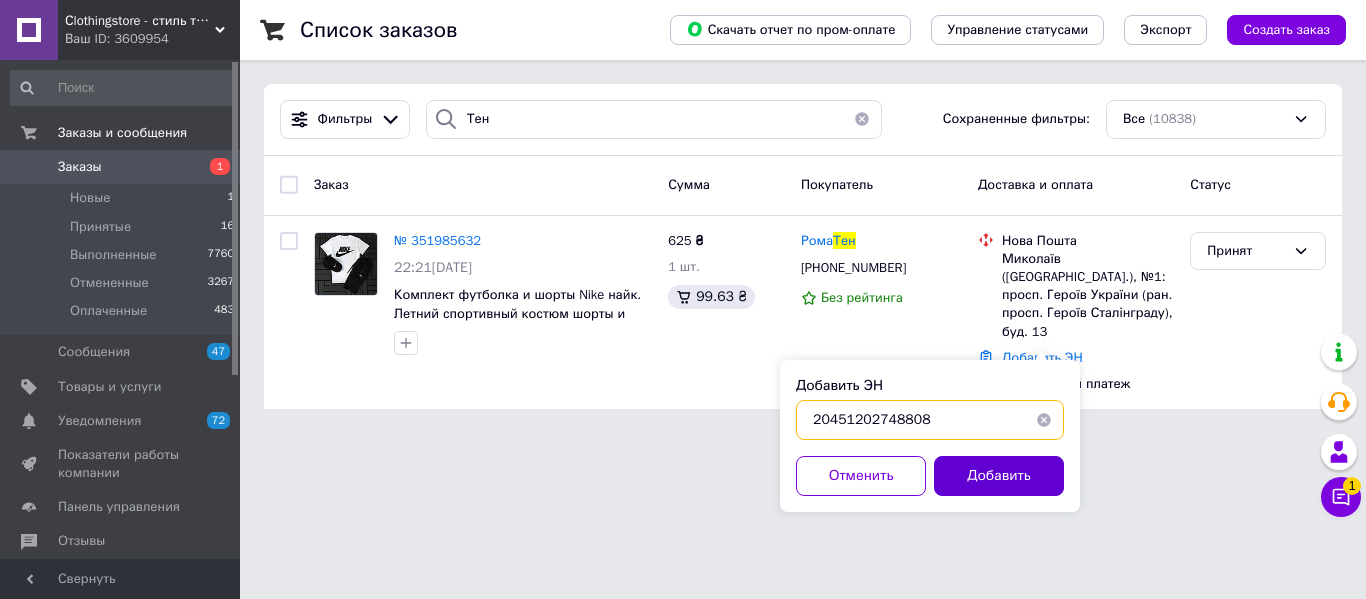type on "20451202748808" 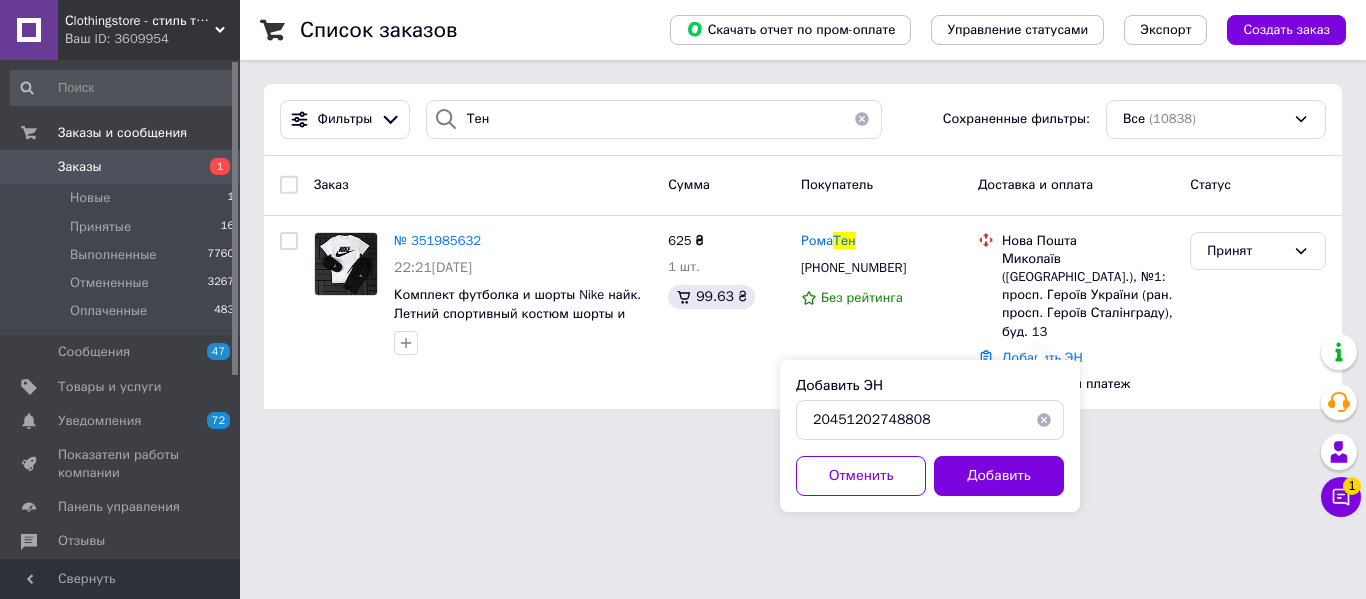 click on "Добавить" at bounding box center [999, 476] 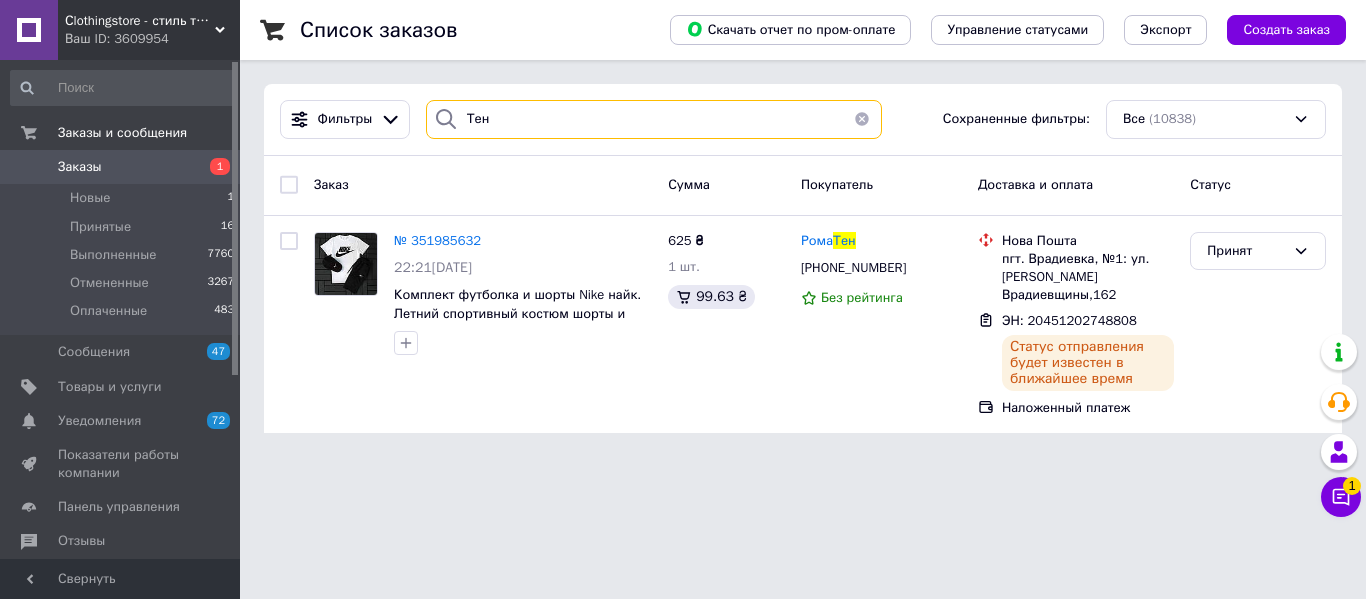 click on "Тен" at bounding box center (654, 119) 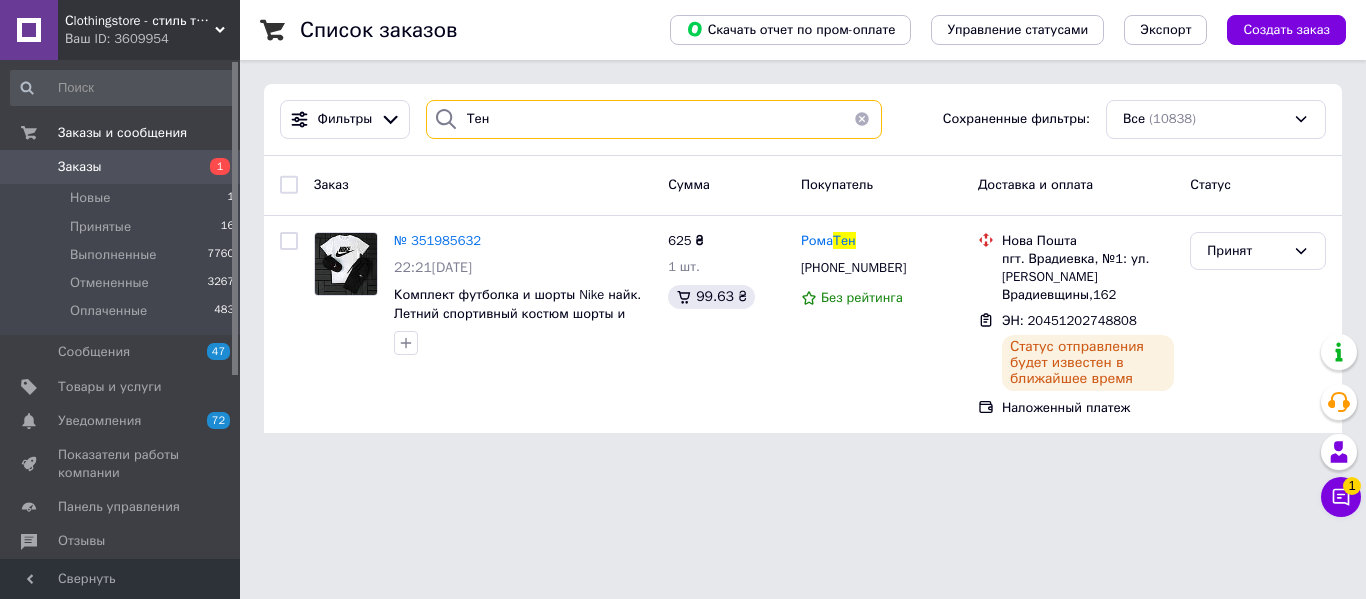 paste on "аленко" 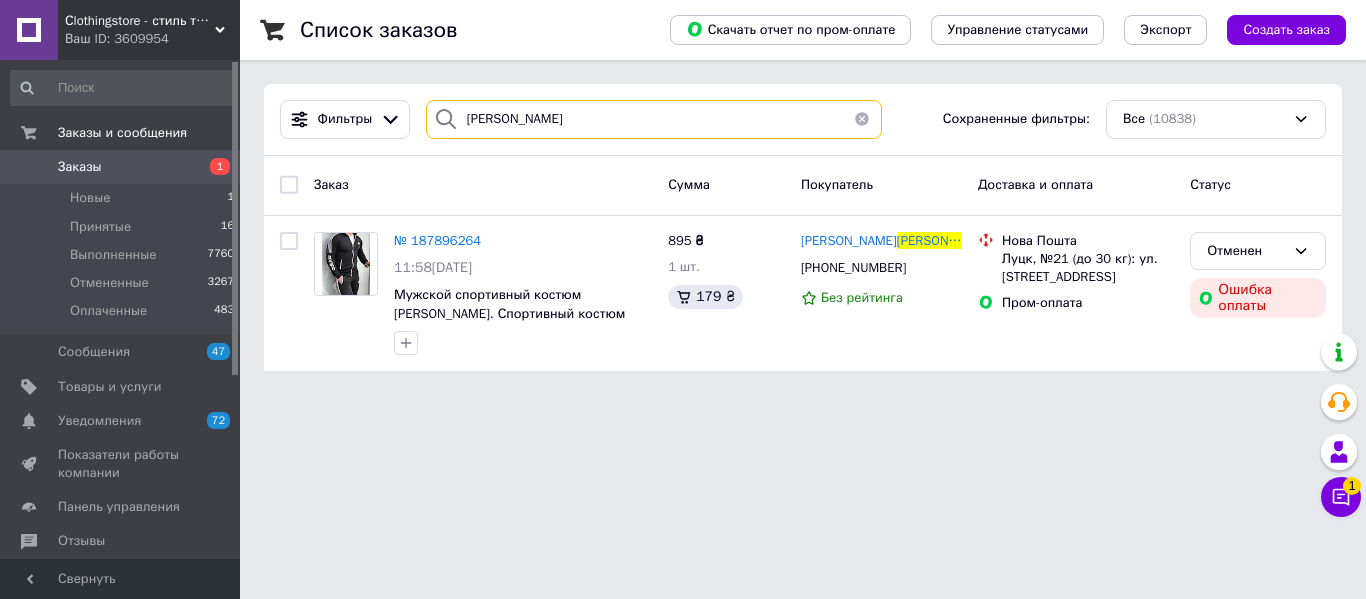 type on "Маленко" 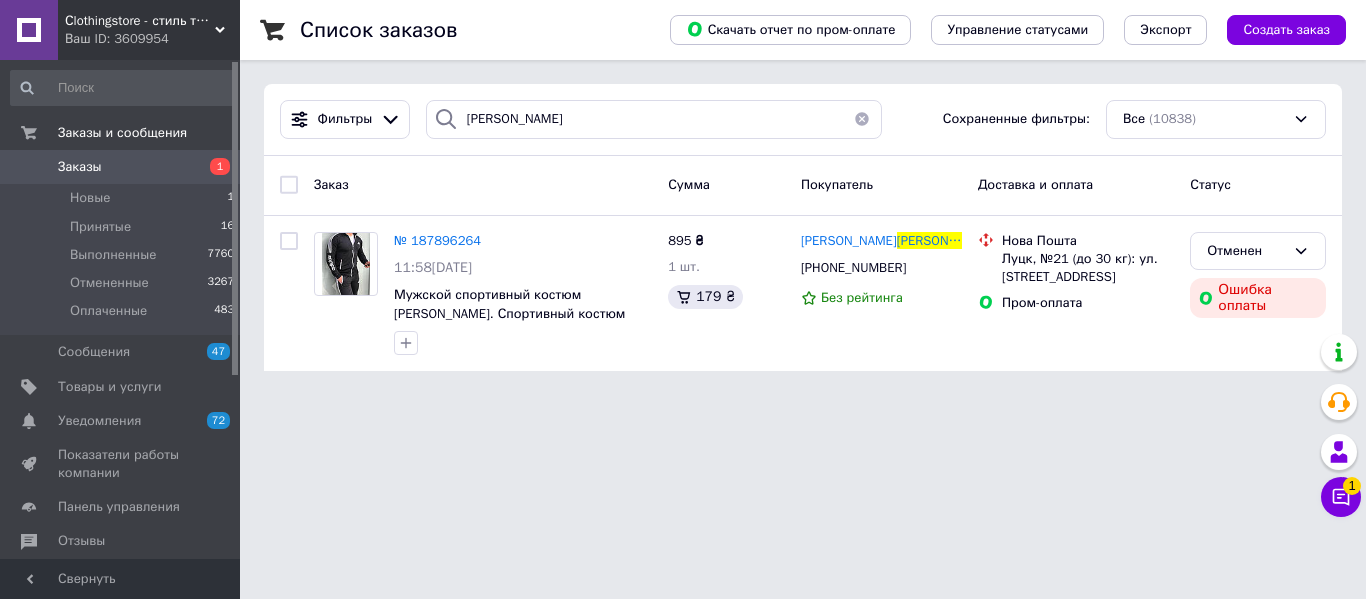 click on "Сlothingstore - стиль та комфорт." at bounding box center (140, 21) 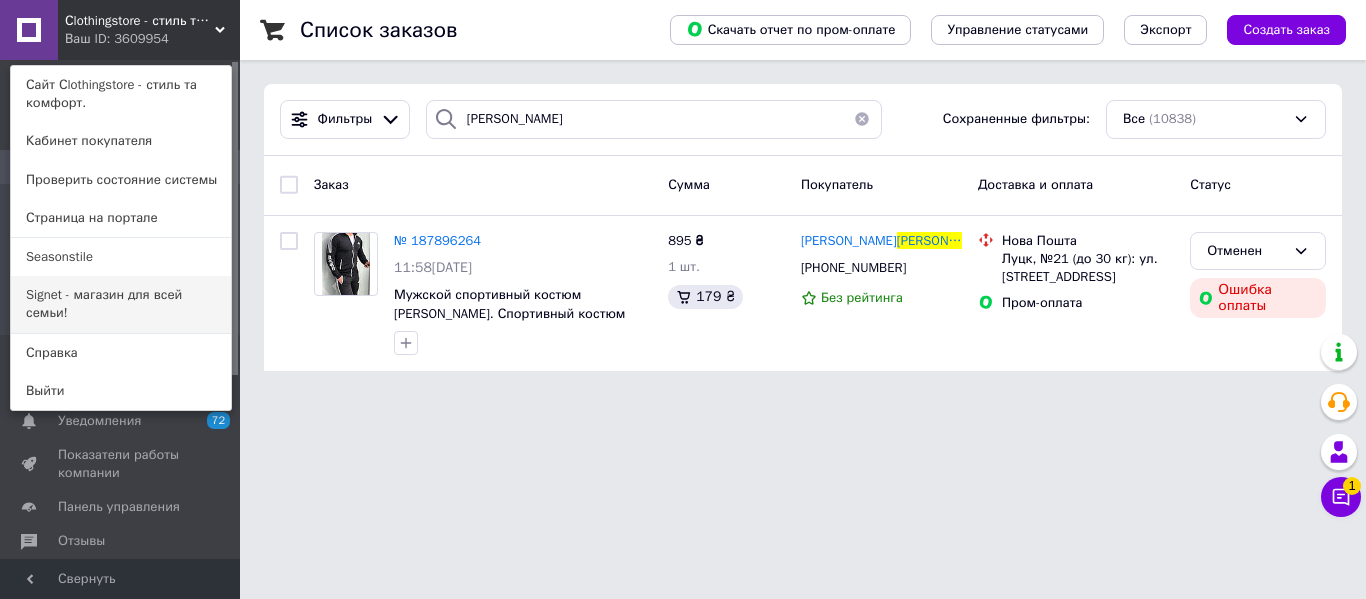 click on "Signet - магазин для всей семьи!" at bounding box center [121, 304] 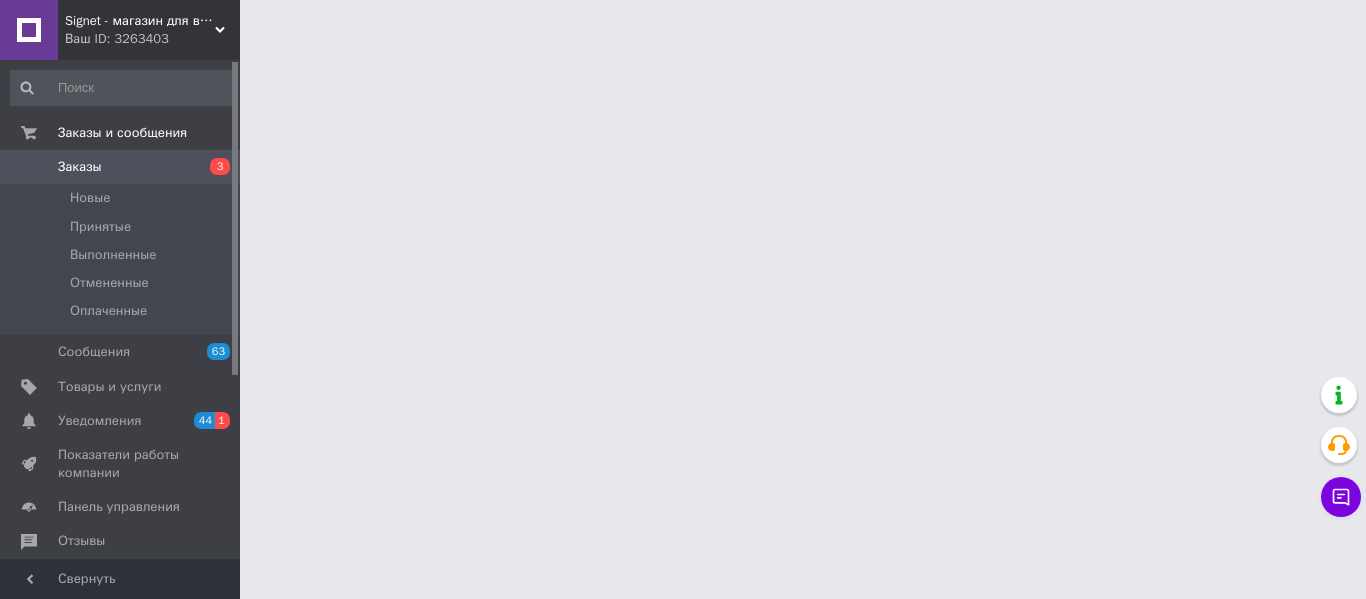 scroll, scrollTop: 0, scrollLeft: 0, axis: both 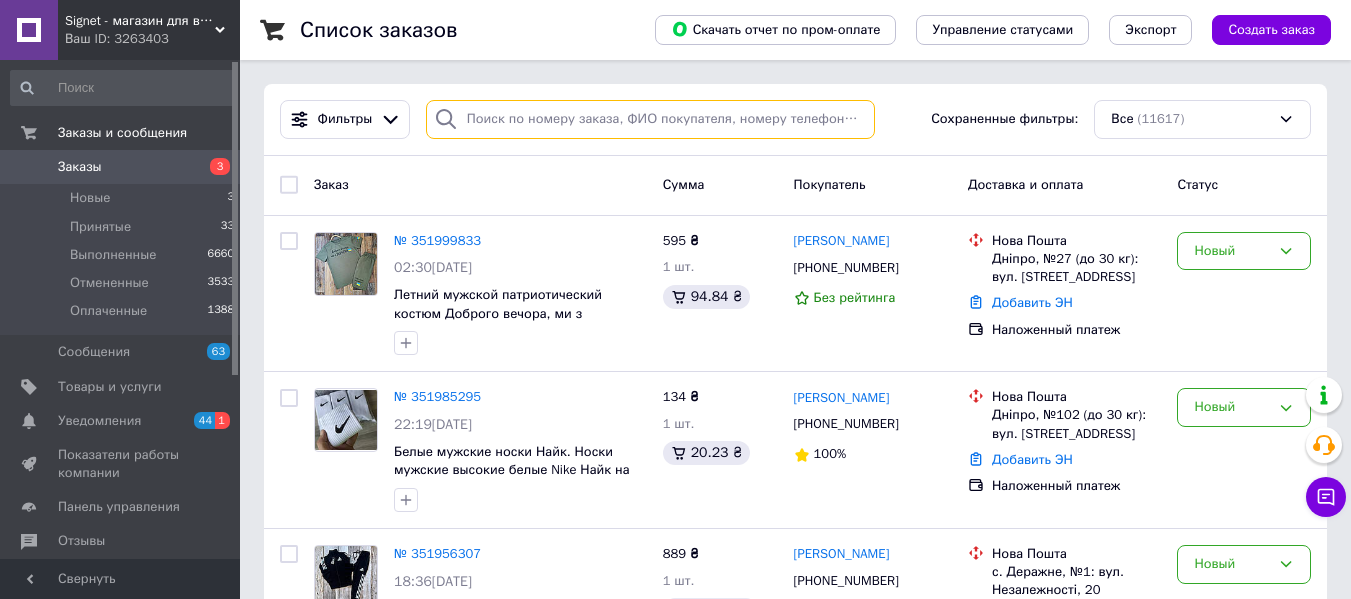 click at bounding box center (650, 119) 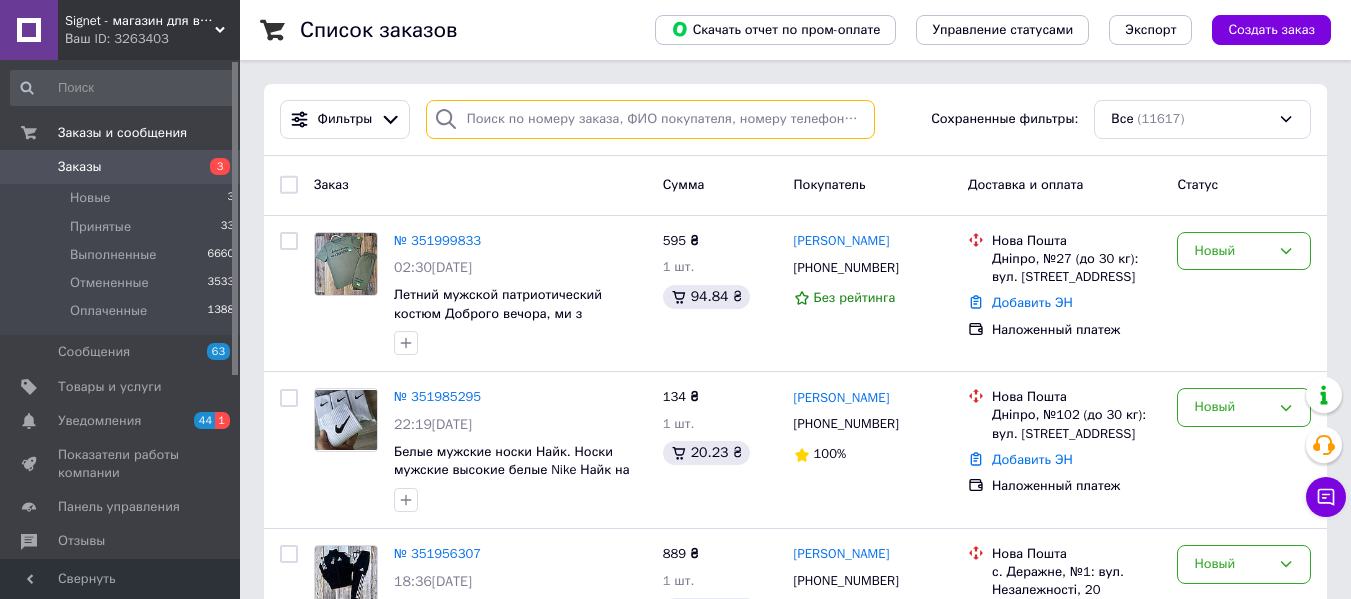 paste on "[PERSON_NAME]" 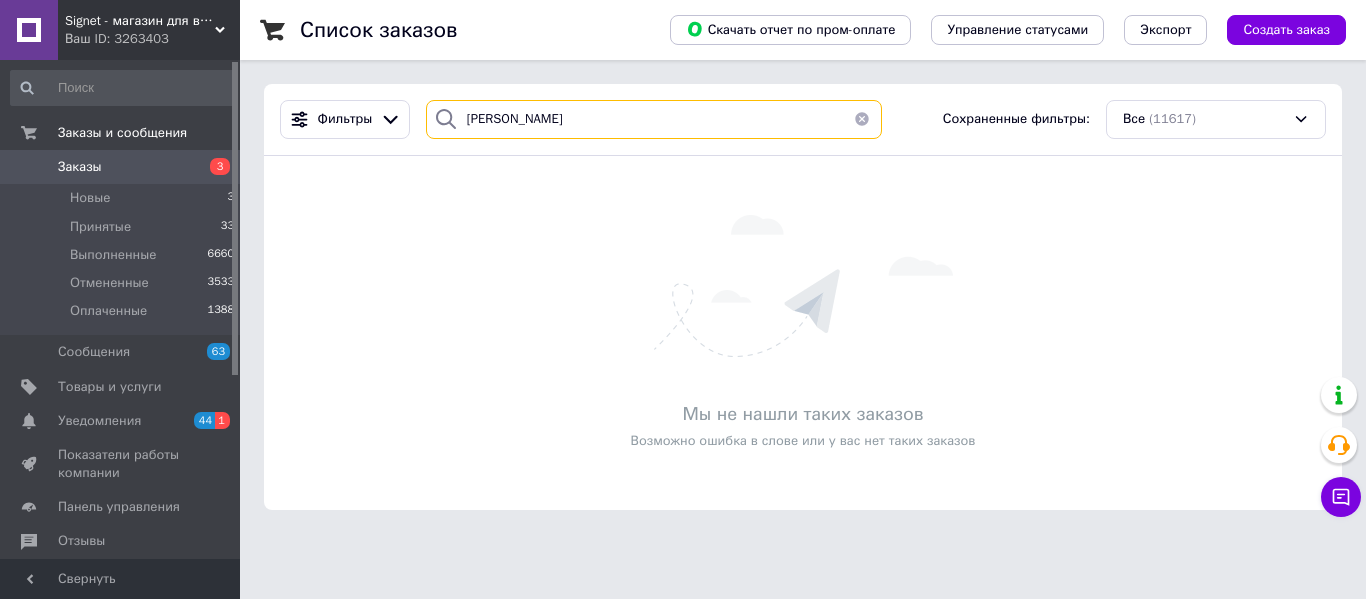 type on "[PERSON_NAME]" 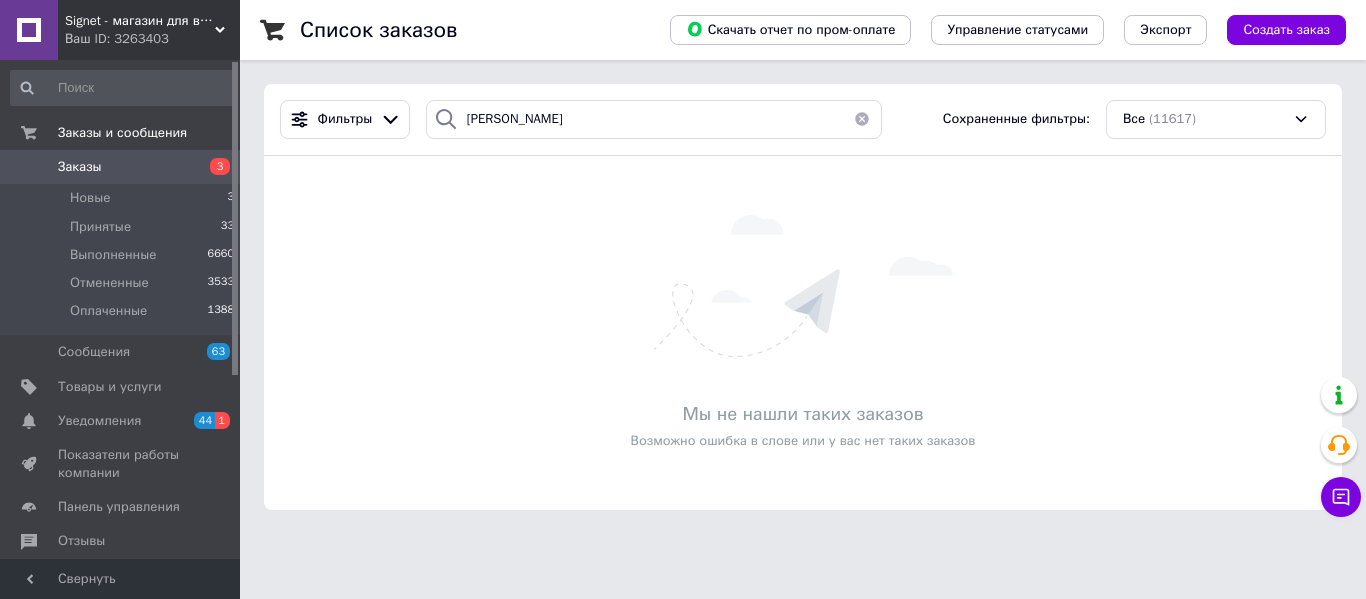 click on "Ваш ID: 3263403" at bounding box center (152, 39) 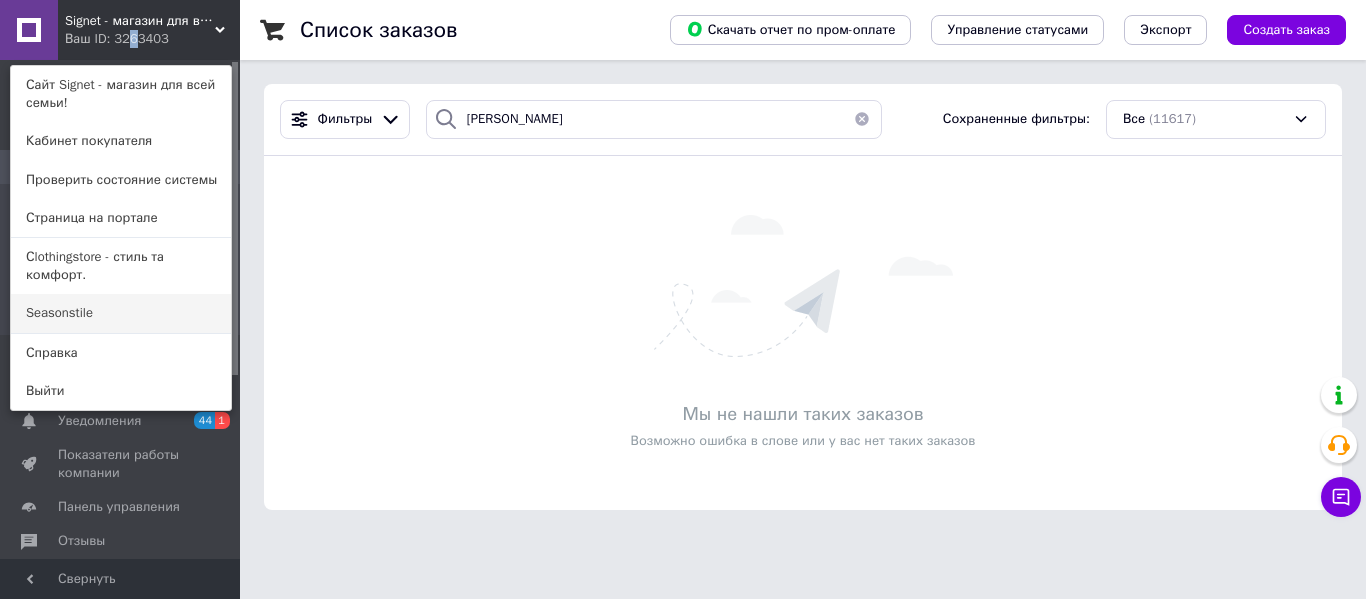 click on "Seasonstile" at bounding box center (121, 313) 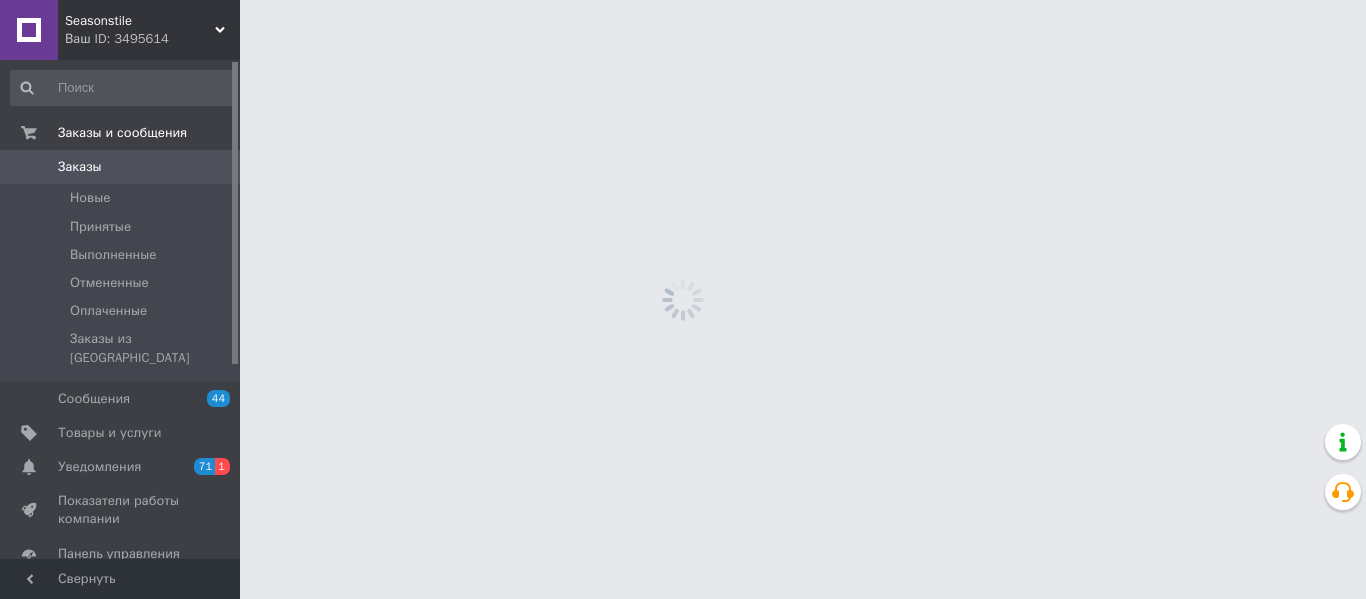 scroll, scrollTop: 0, scrollLeft: 0, axis: both 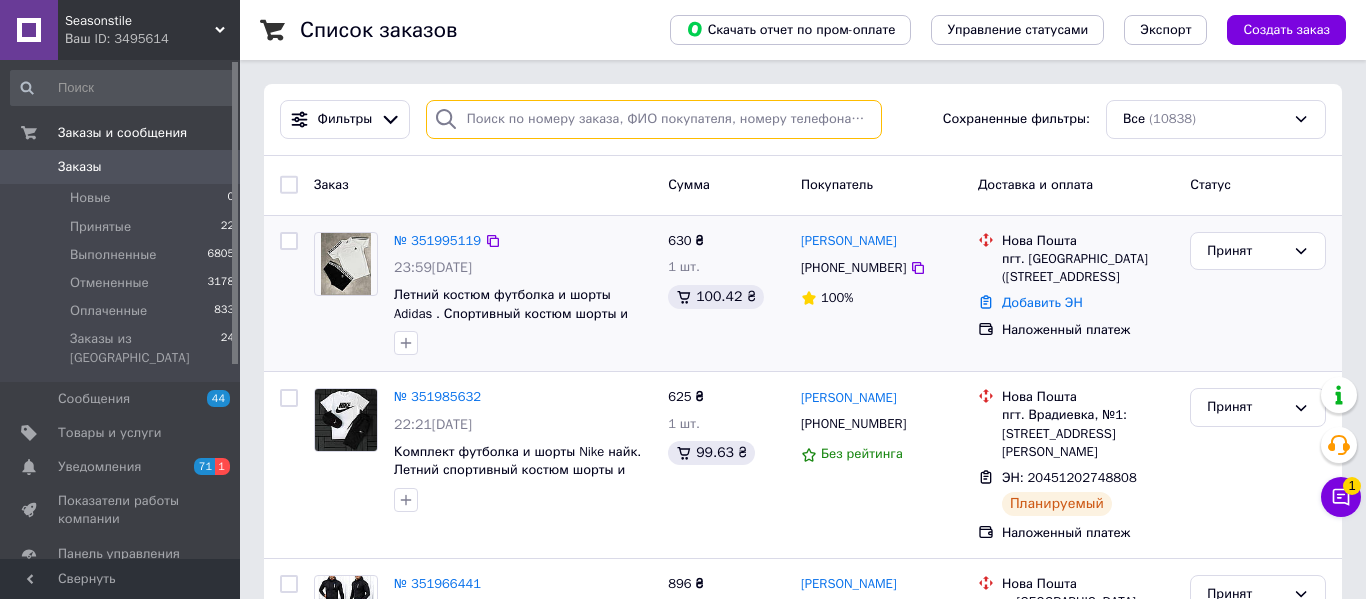 click at bounding box center (654, 119) 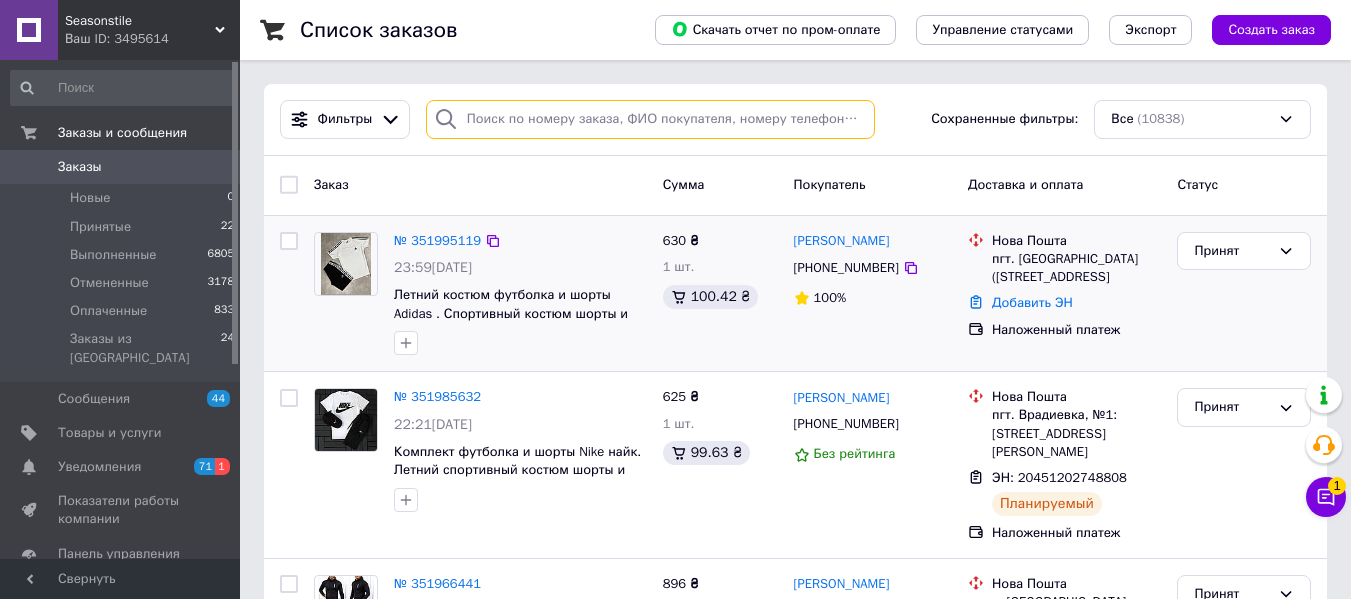 paste on "[PERSON_NAME]" 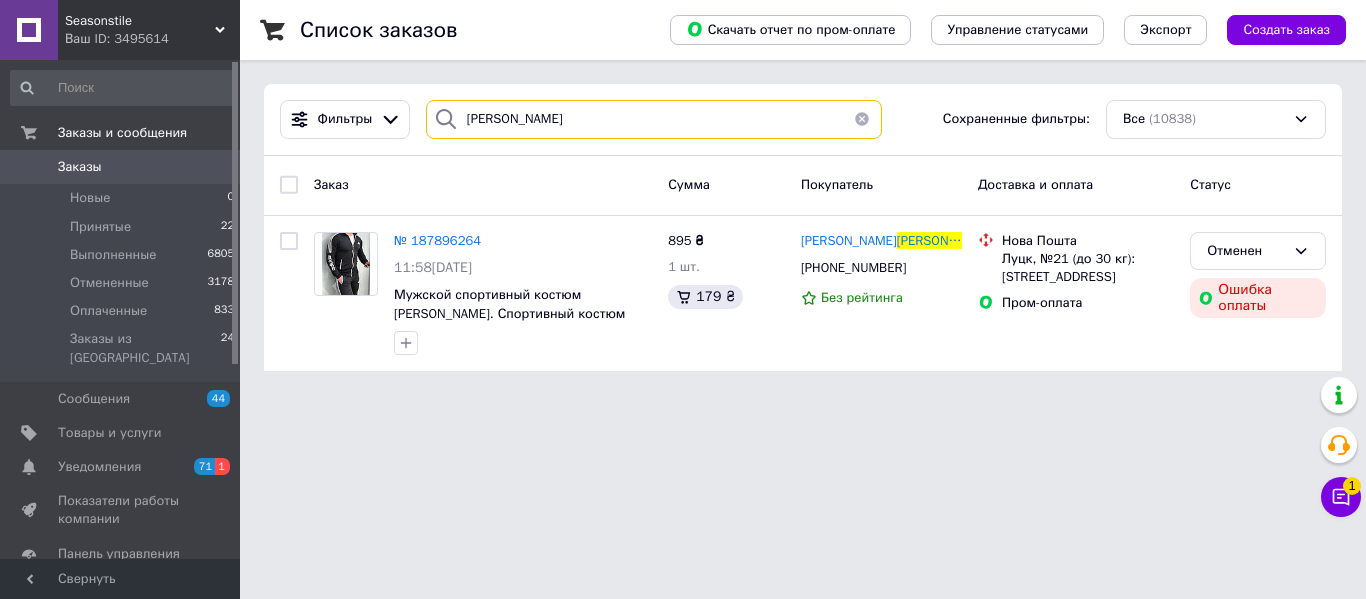 type on "Маленко" 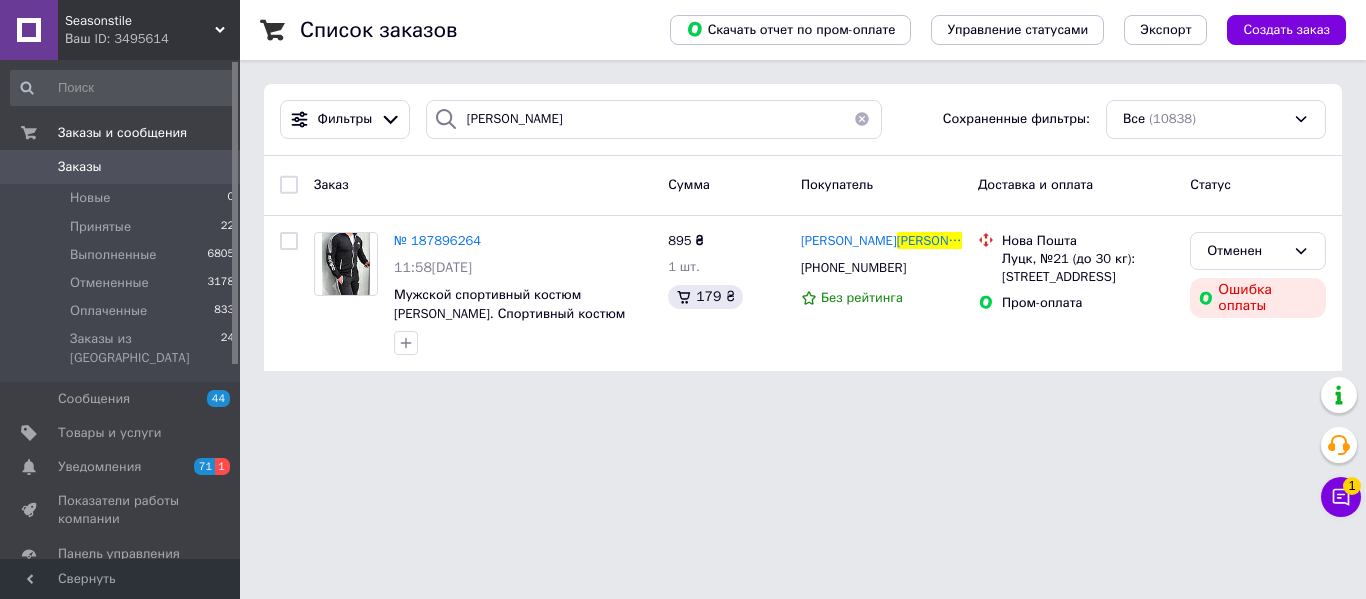 drag, startPoint x: 158, startPoint y: 42, endPoint x: 158, endPoint y: 73, distance: 31 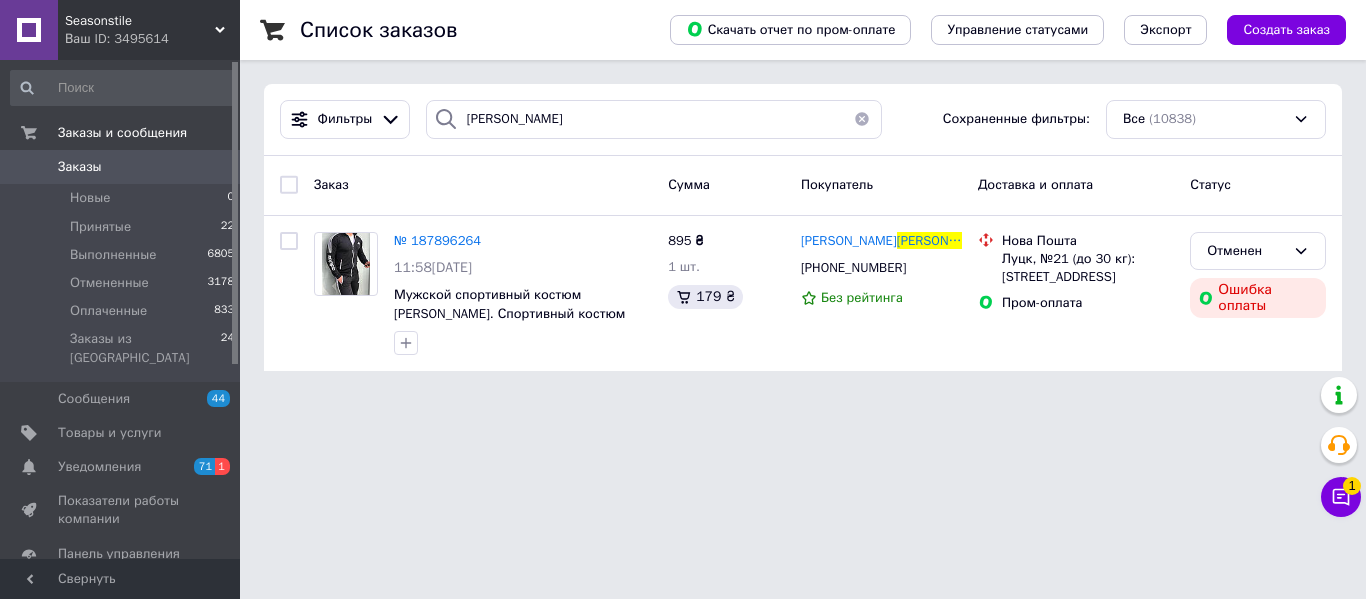 click on "Ваш ID: 3495614" at bounding box center [152, 39] 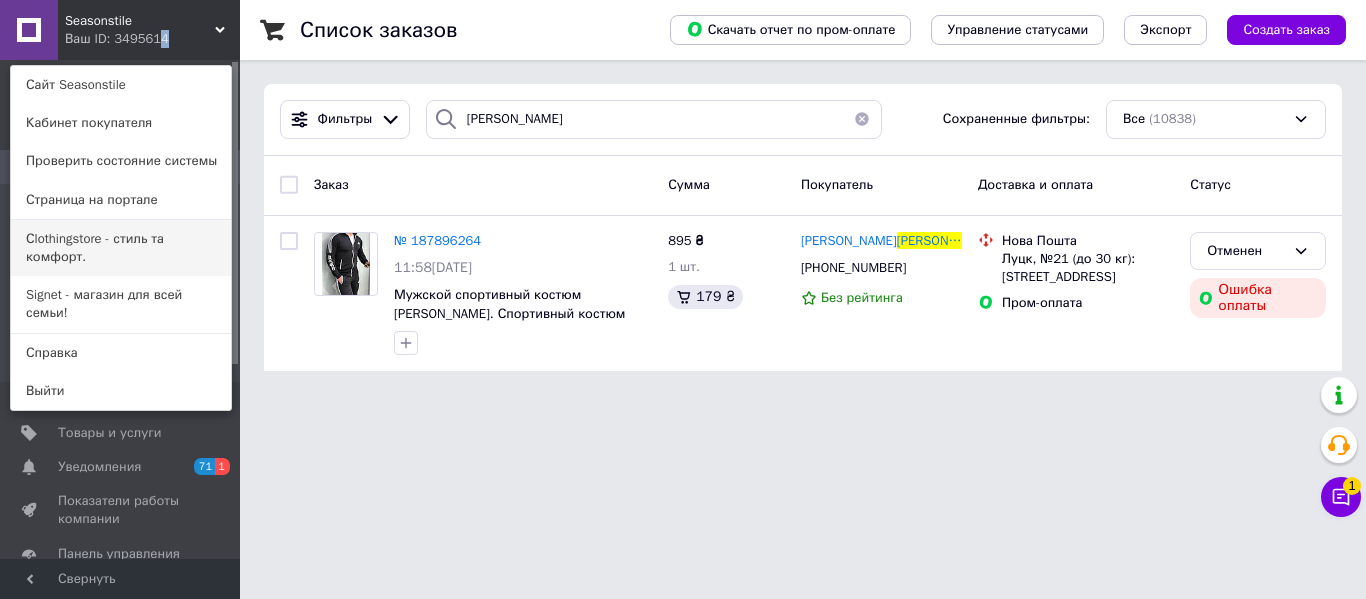 click on "Сlothingstore - стиль та комфорт." at bounding box center (121, 248) 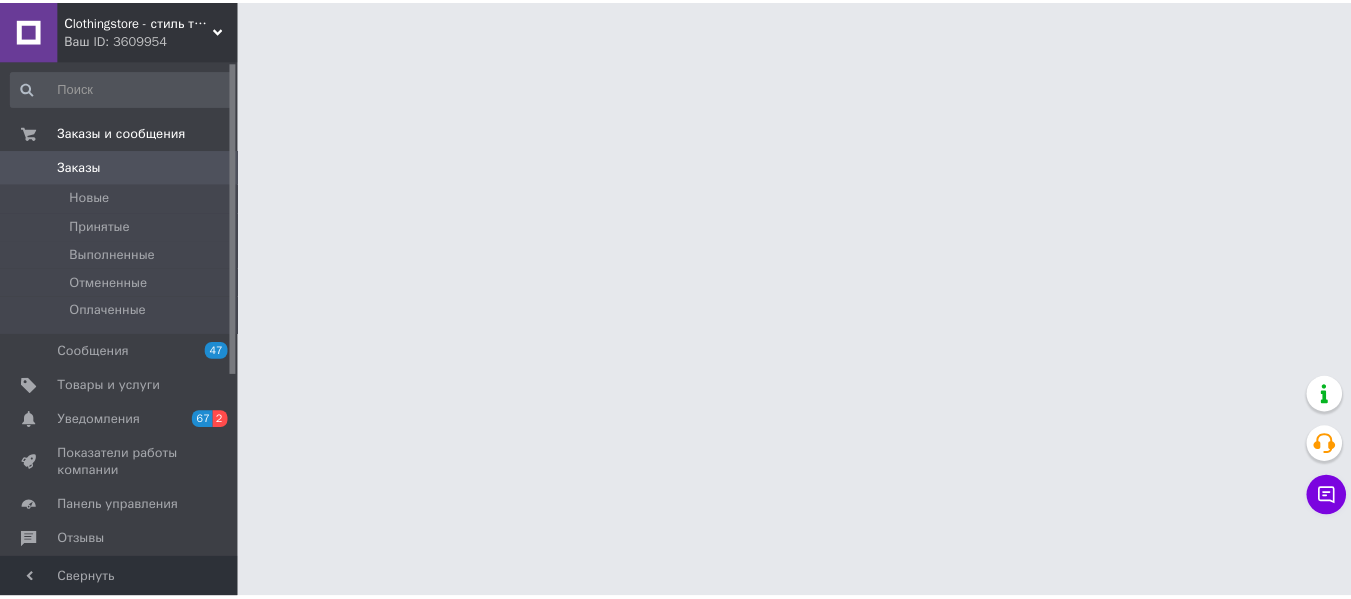 scroll, scrollTop: 0, scrollLeft: 0, axis: both 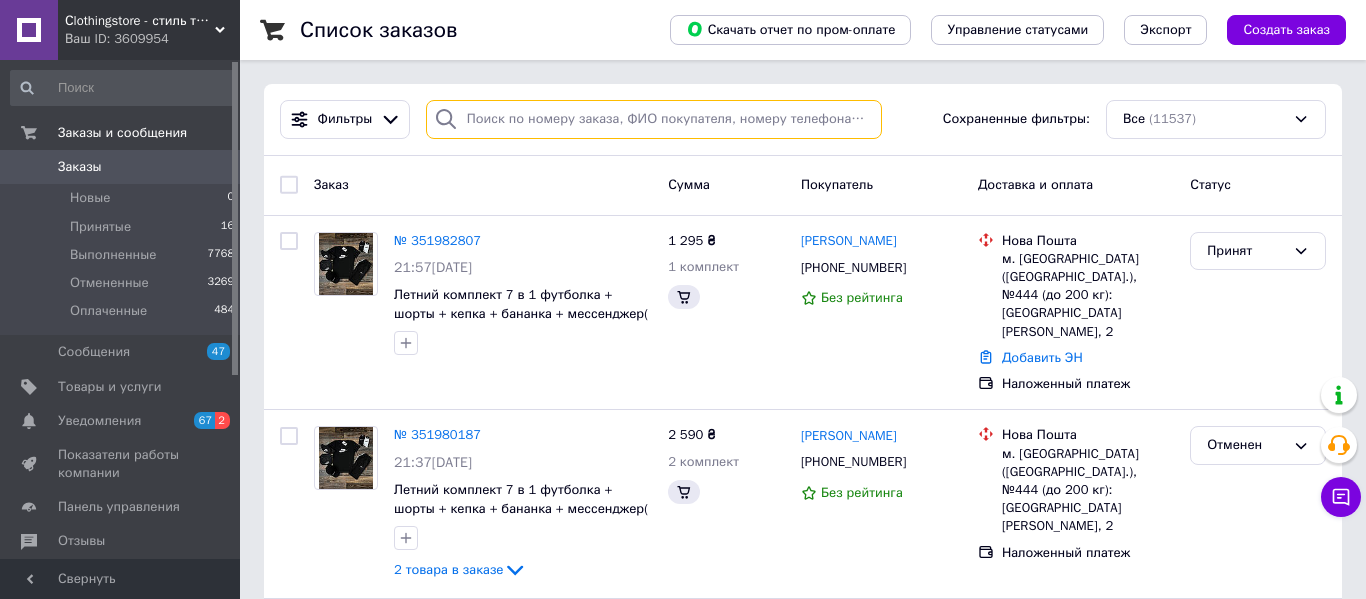 click at bounding box center [654, 119] 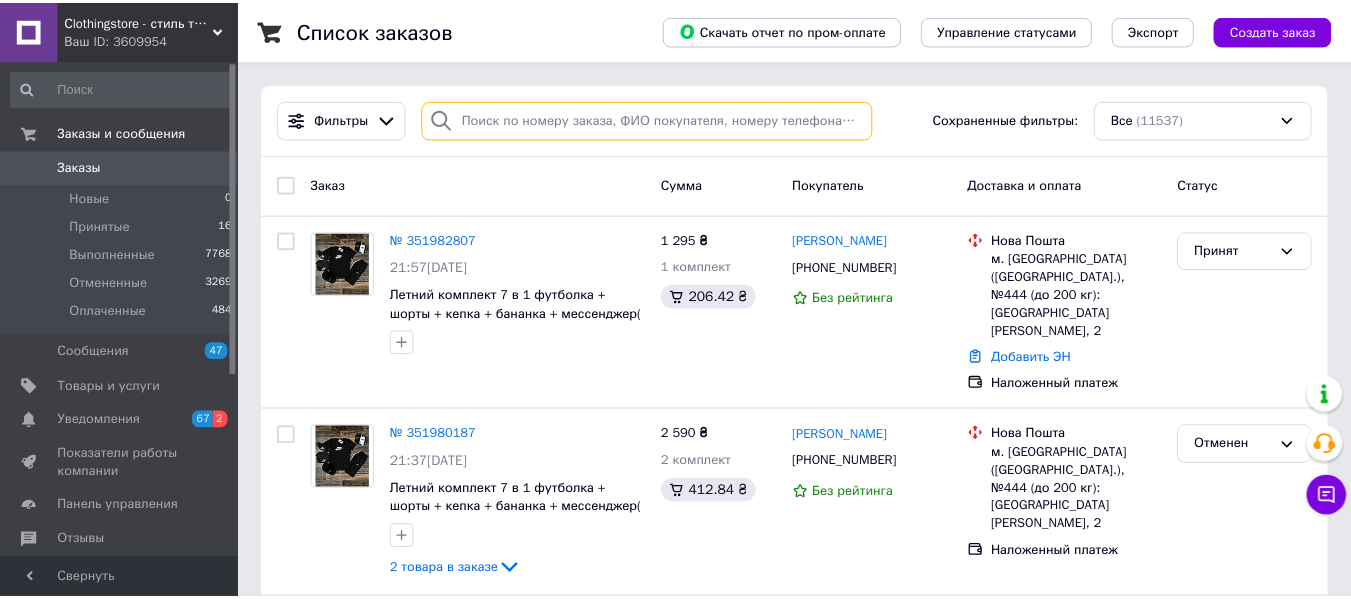 paste on "[PERSON_NAME]" 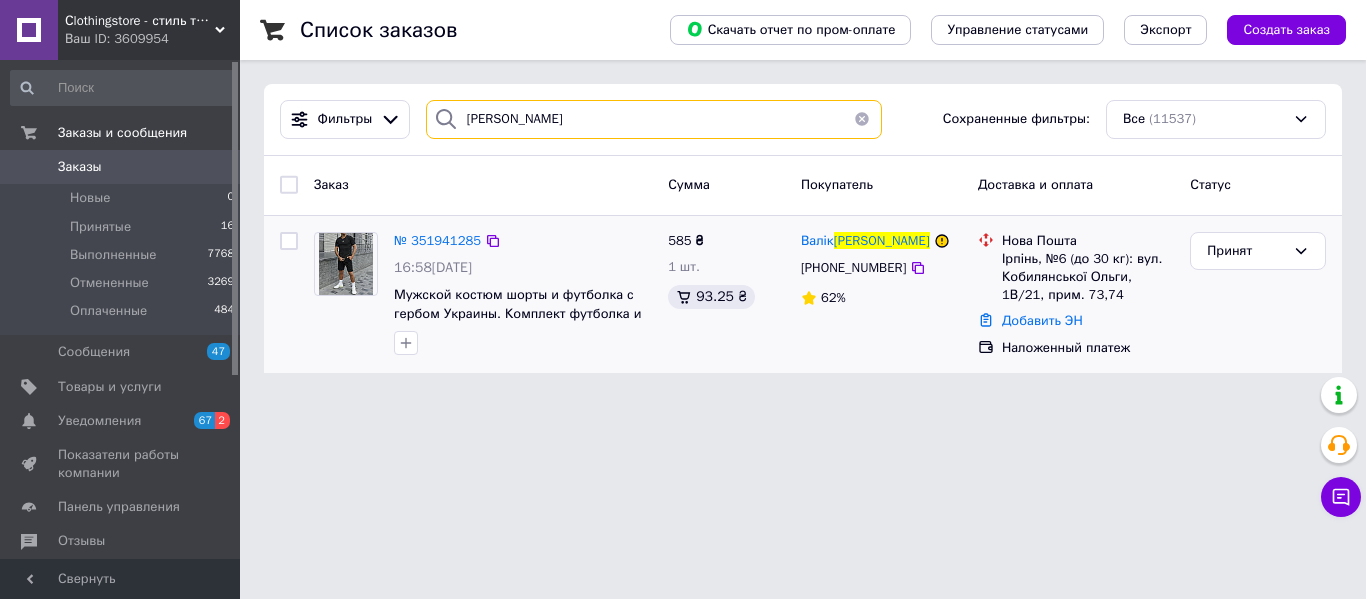 type on "[PERSON_NAME]" 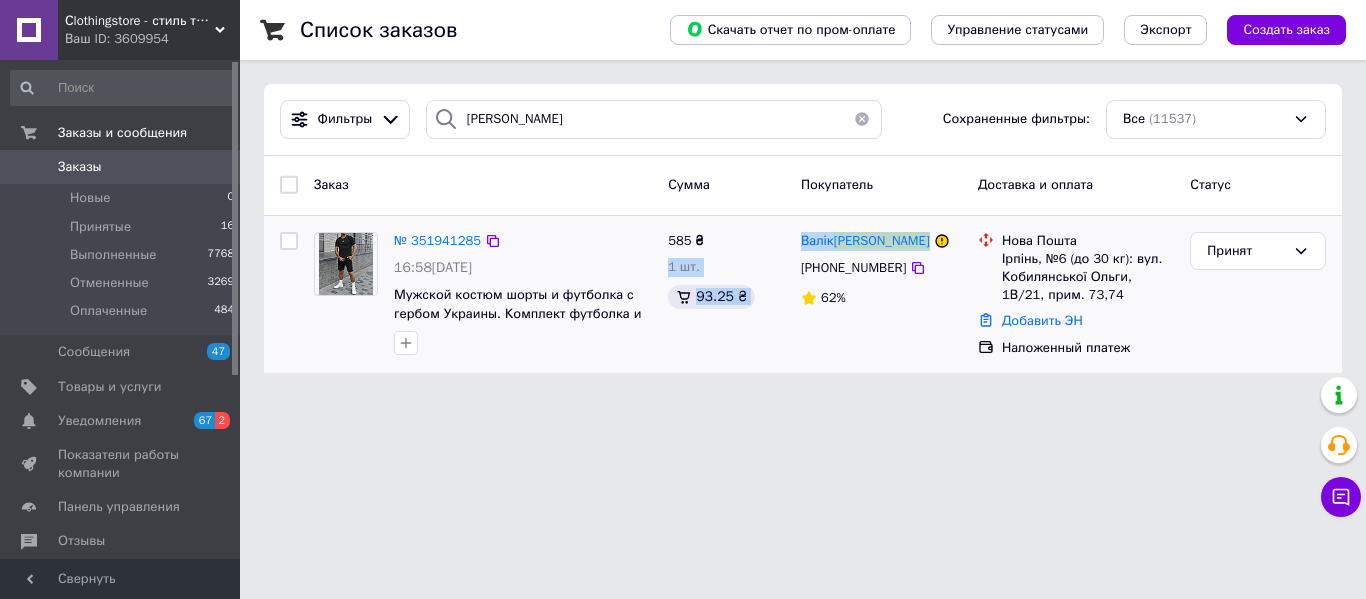 drag, startPoint x: 788, startPoint y: 245, endPoint x: 906, endPoint y: 250, distance: 118.10589 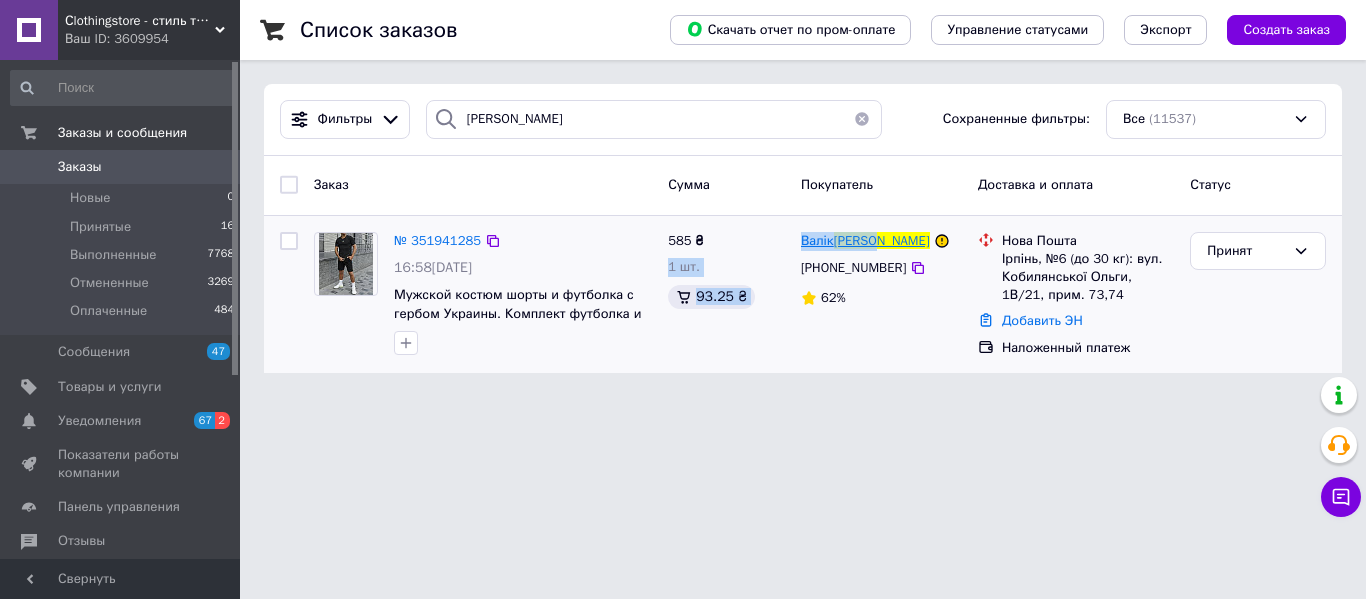 drag, startPoint x: 788, startPoint y: 236, endPoint x: 881, endPoint y: 236, distance: 93 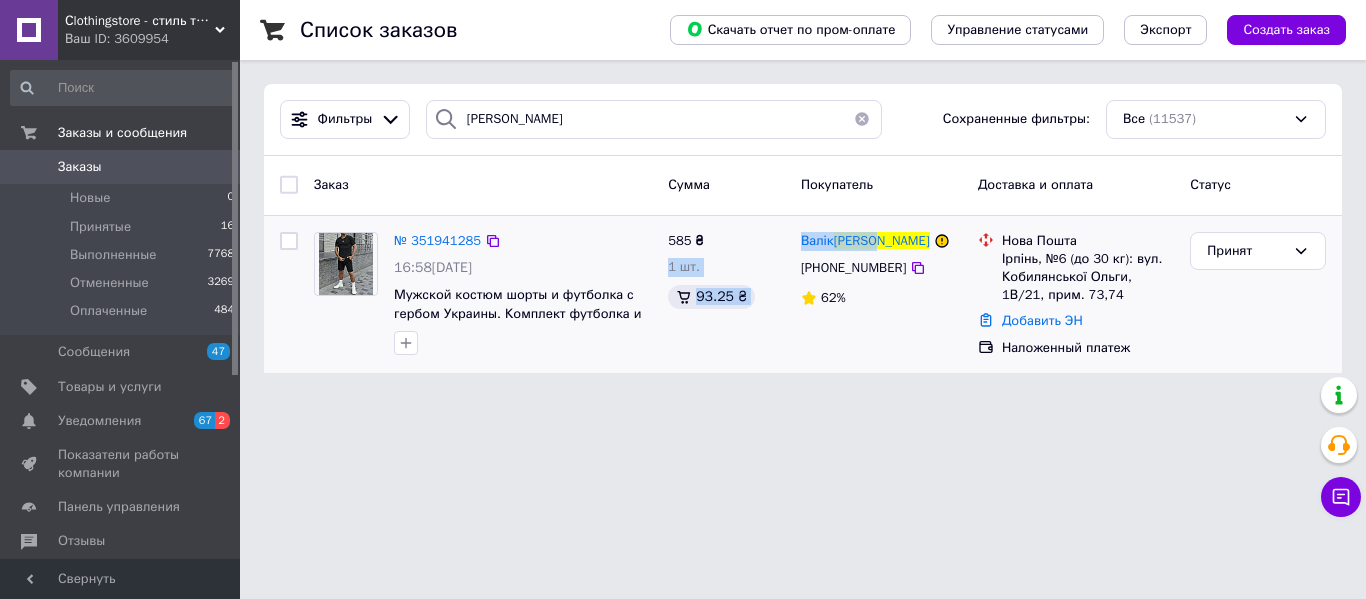 click on "585 ₴ 1 шт. 93.25 ₴" at bounding box center [726, 295] 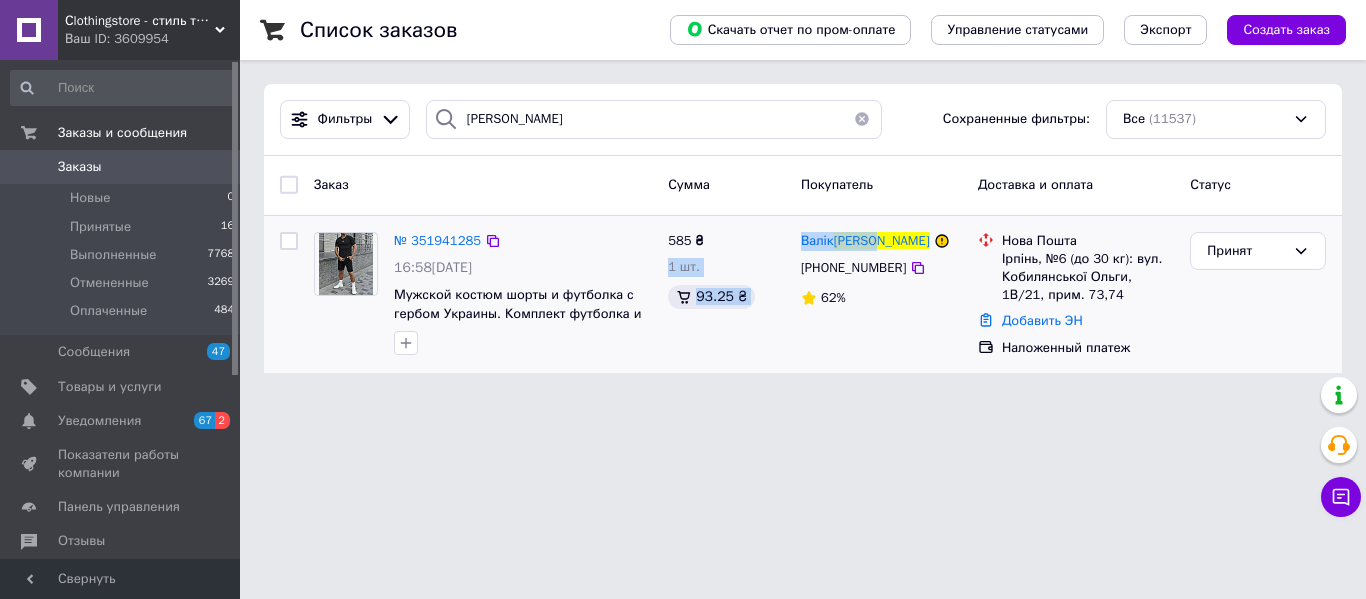 drag, startPoint x: 784, startPoint y: 387, endPoint x: 791, endPoint y: 341, distance: 46.52956 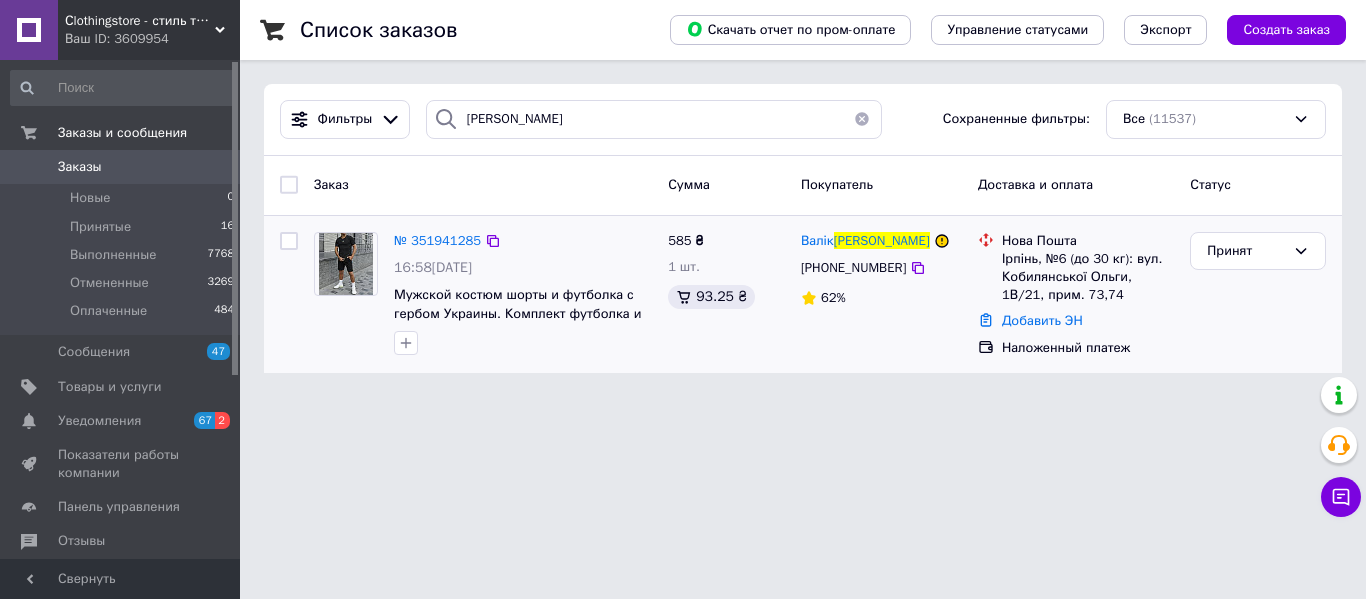 drag, startPoint x: 861, startPoint y: 332, endPoint x: 833, endPoint y: 288, distance: 52.153618 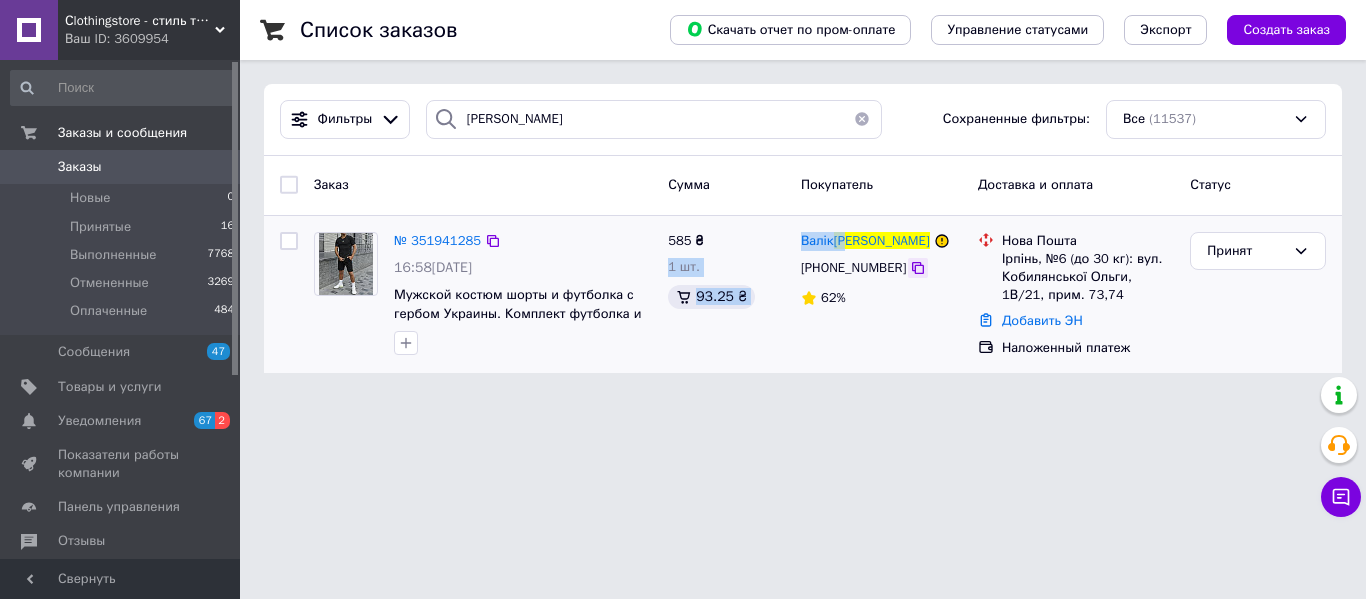 drag, startPoint x: 789, startPoint y: 236, endPoint x: 907, endPoint y: 274, distance: 123.967735 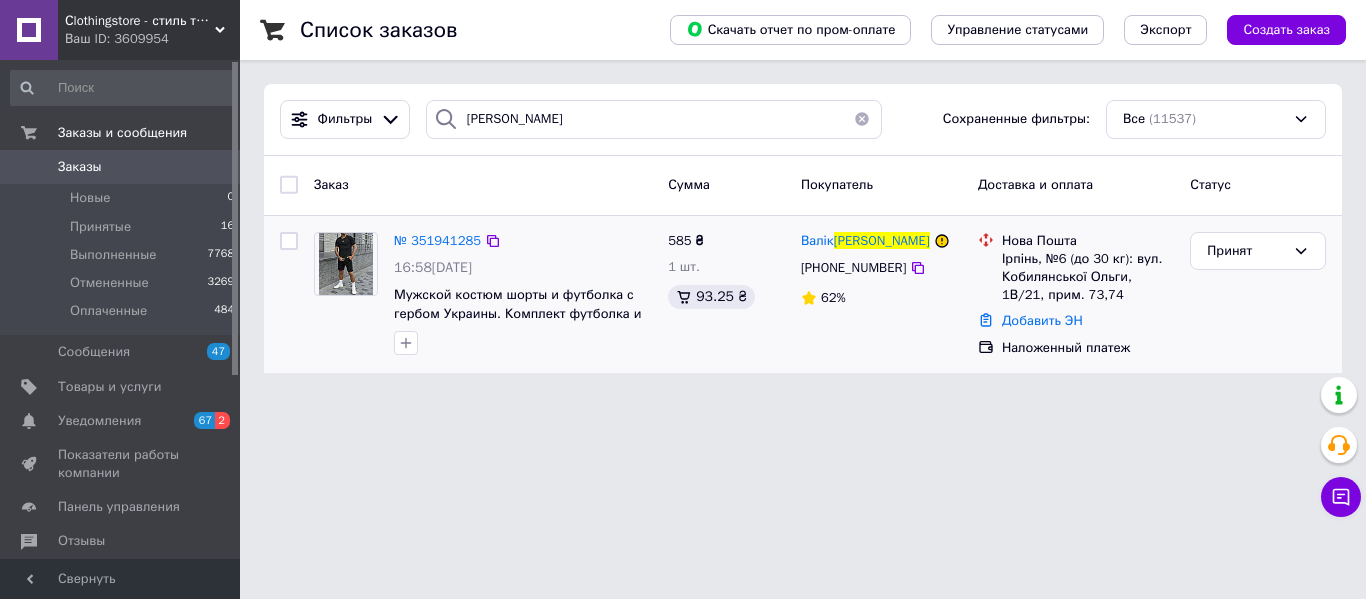drag, startPoint x: 952, startPoint y: 286, endPoint x: 940, endPoint y: 271, distance: 19.209373 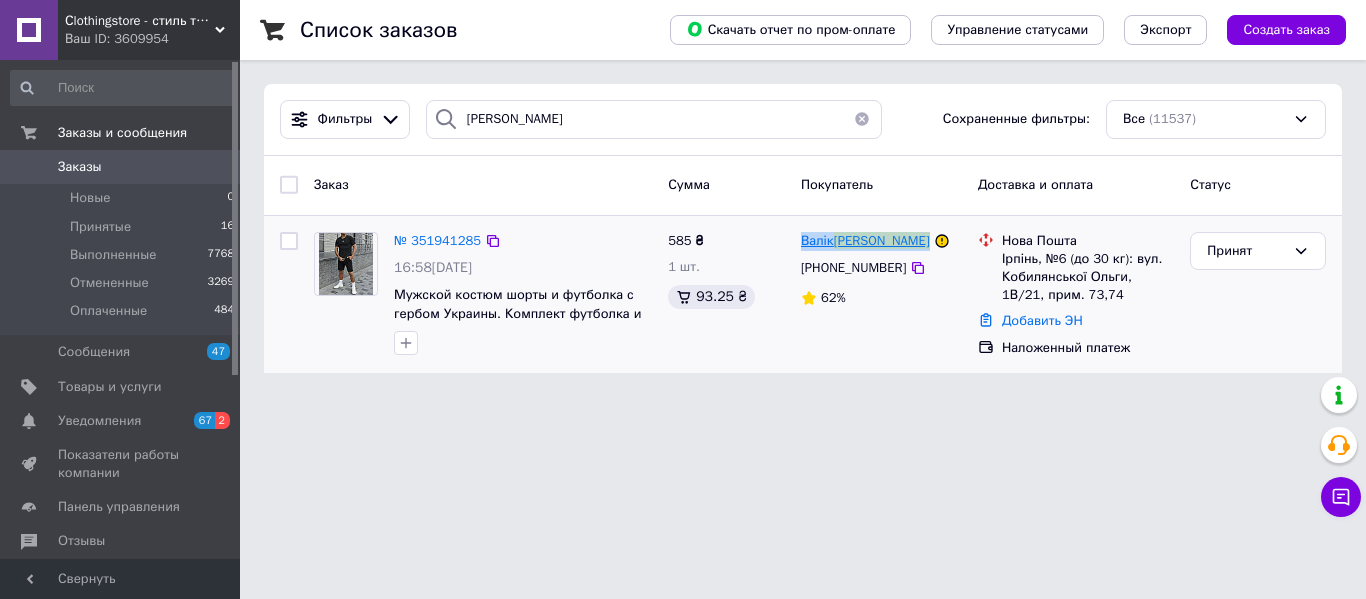 drag, startPoint x: 890, startPoint y: 234, endPoint x: 805, endPoint y: 233, distance: 85.00588 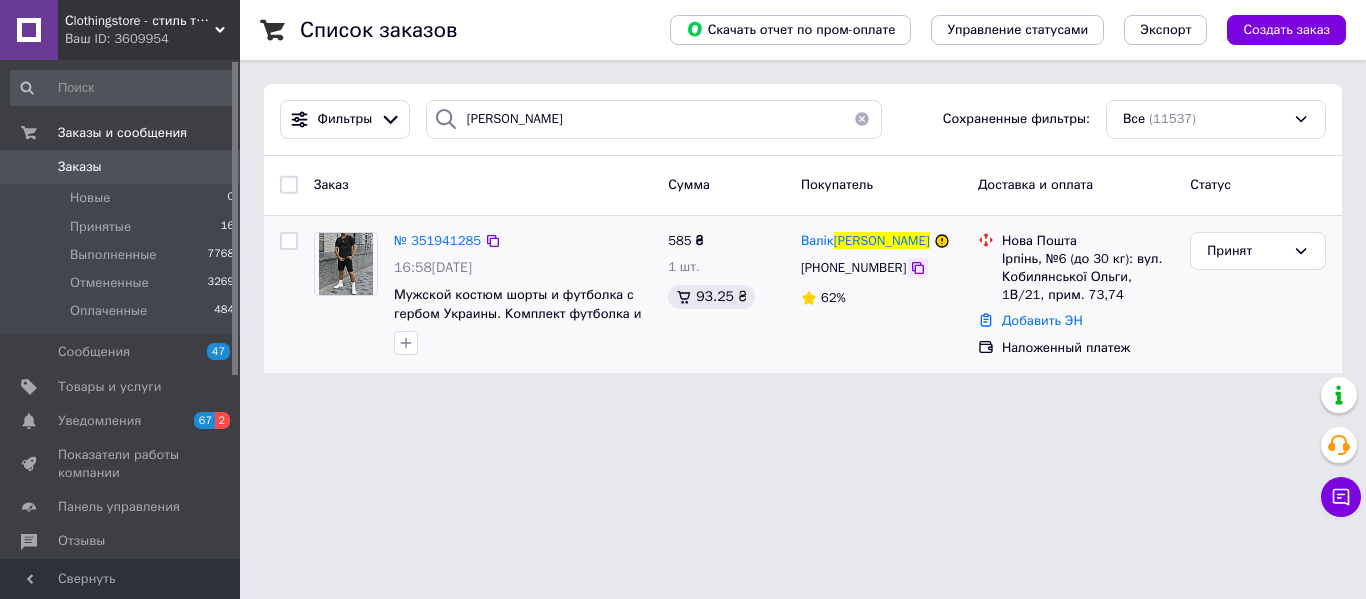 click 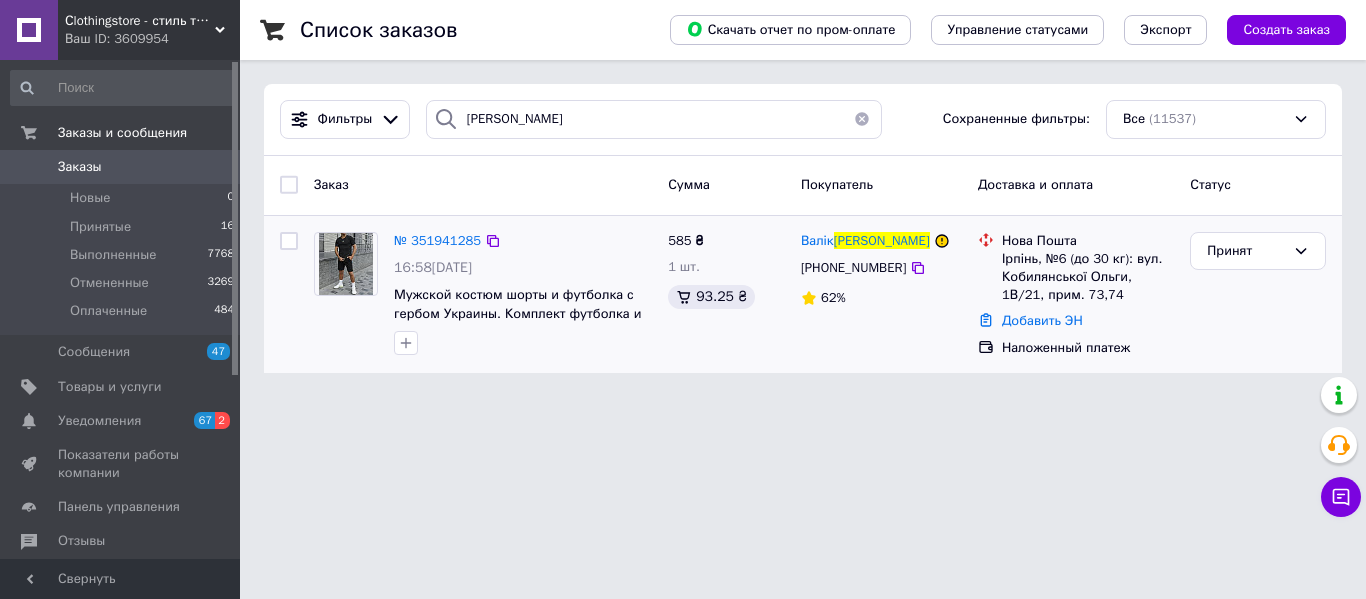 click on "Ірпінь, №6 (до 30 кг): вул. Кобилянської Ольги, 1В/21, прим. 73,74" at bounding box center (1088, 277) 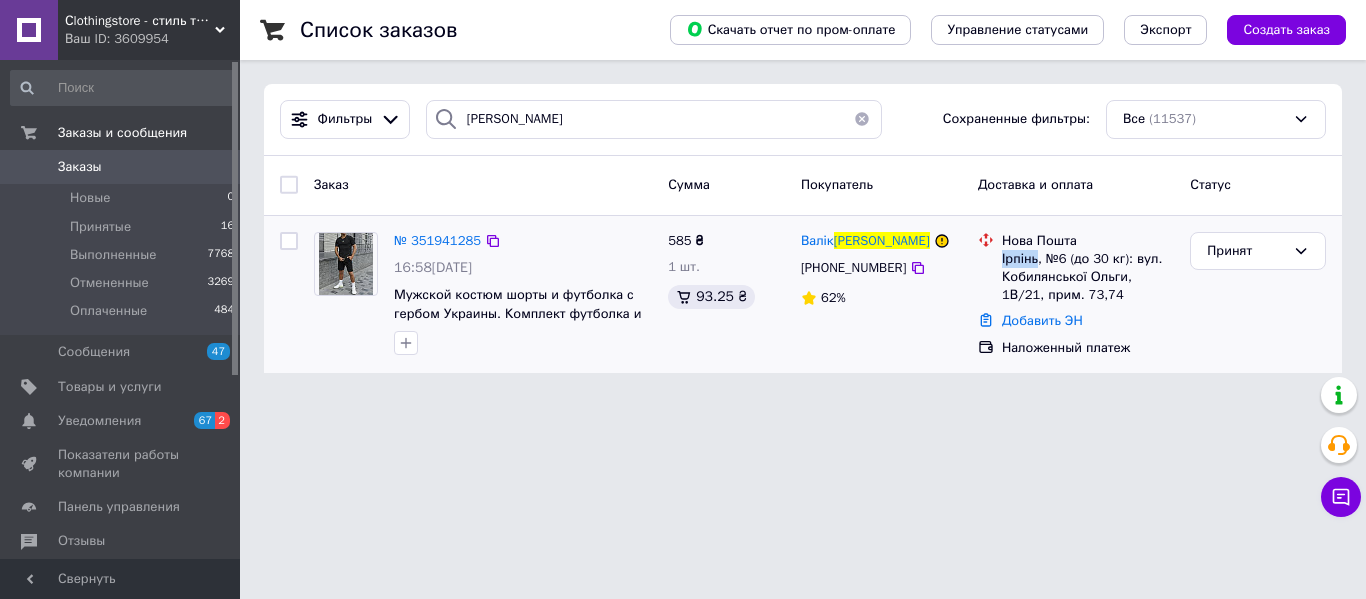 click on "Ірпінь, №6 (до 30 кг): вул. Кобилянської Ольги, 1В/21, прим. 73,74" at bounding box center [1088, 277] 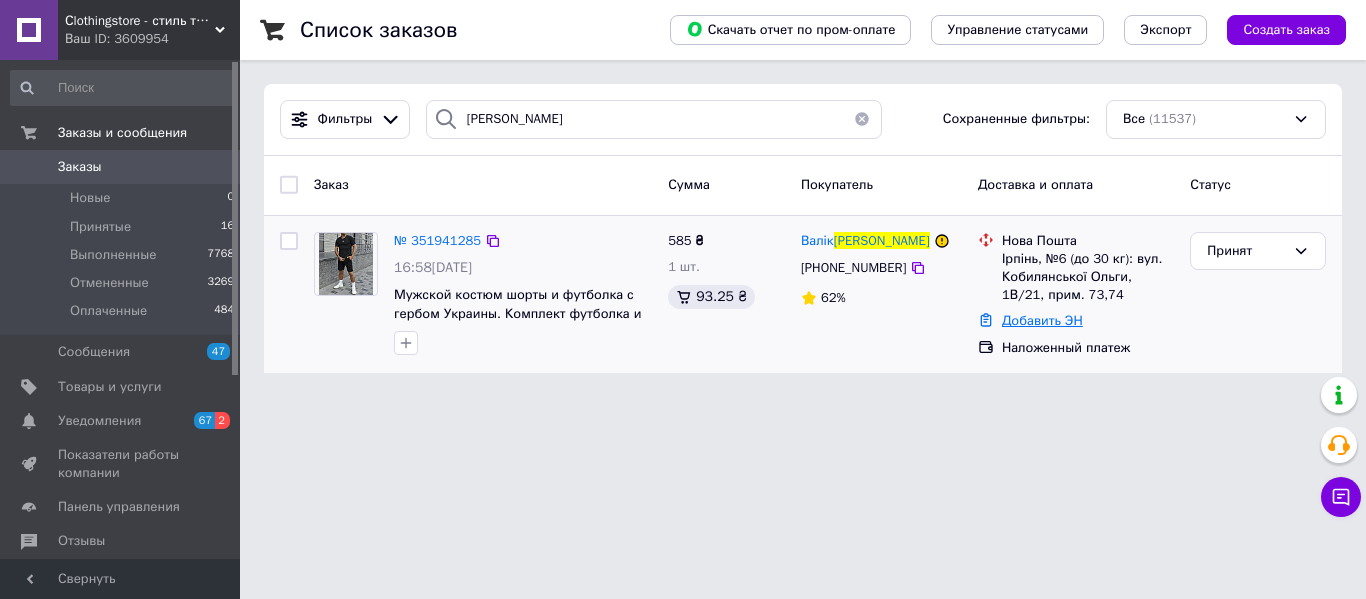 click on "Добавить ЭН" at bounding box center (1042, 320) 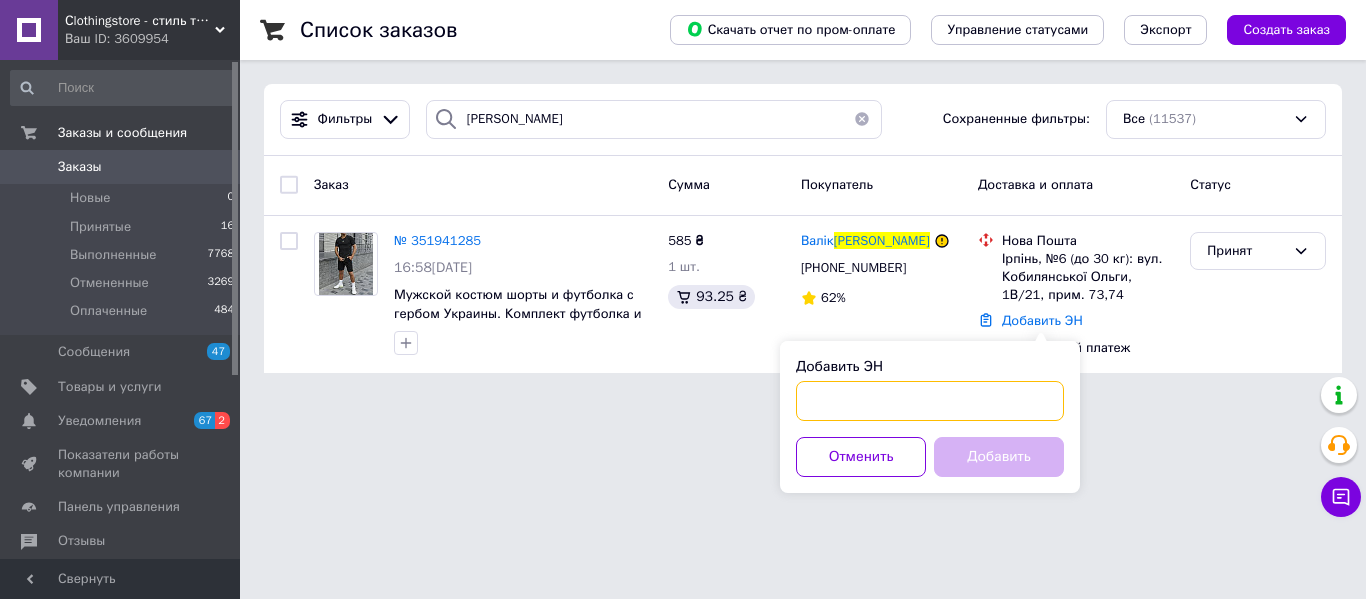 click on "Добавить ЭН" at bounding box center [930, 401] 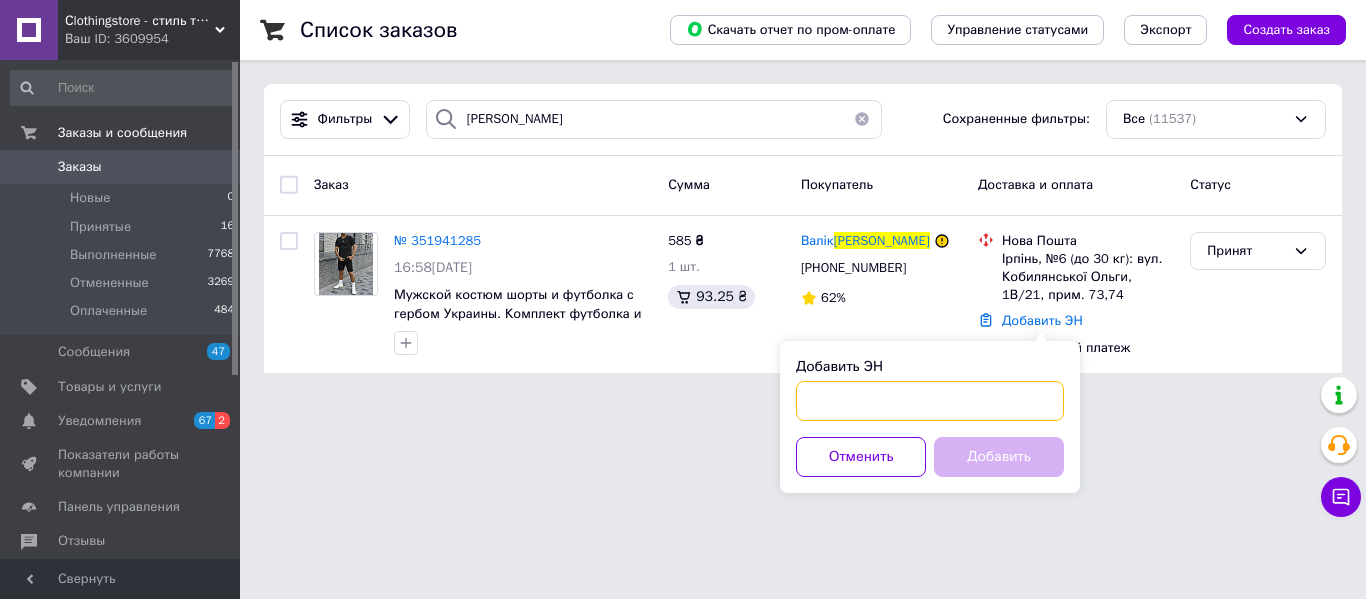 paste on "20451202751850" 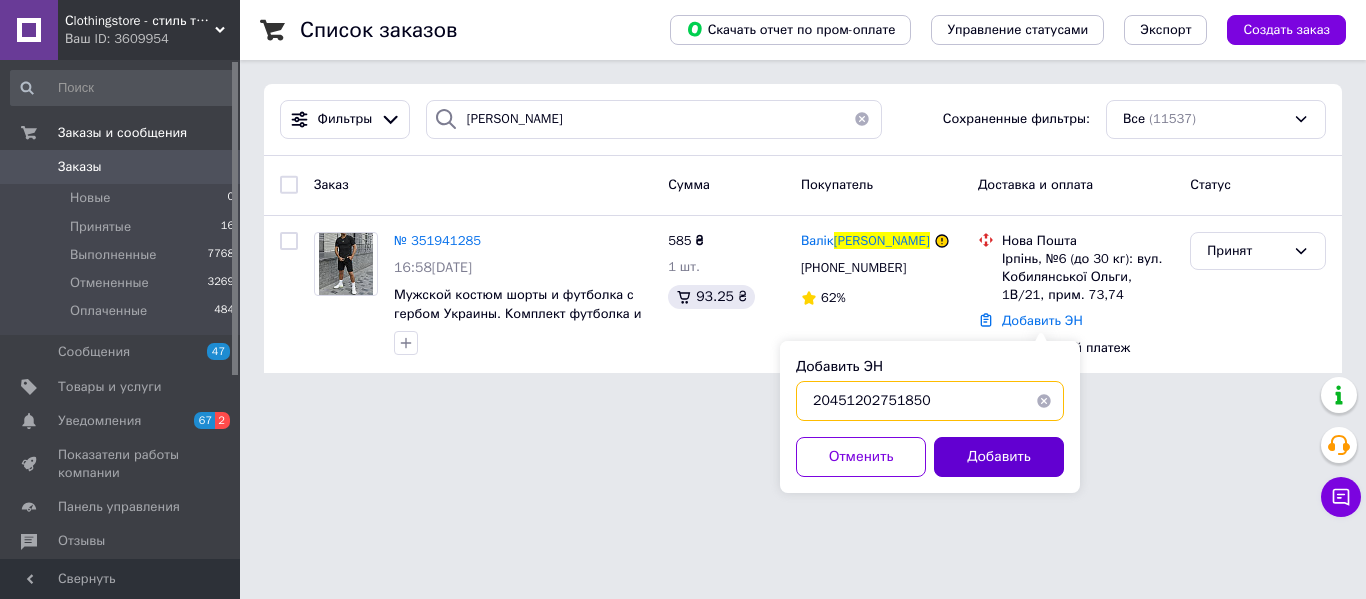 type on "20451202751850" 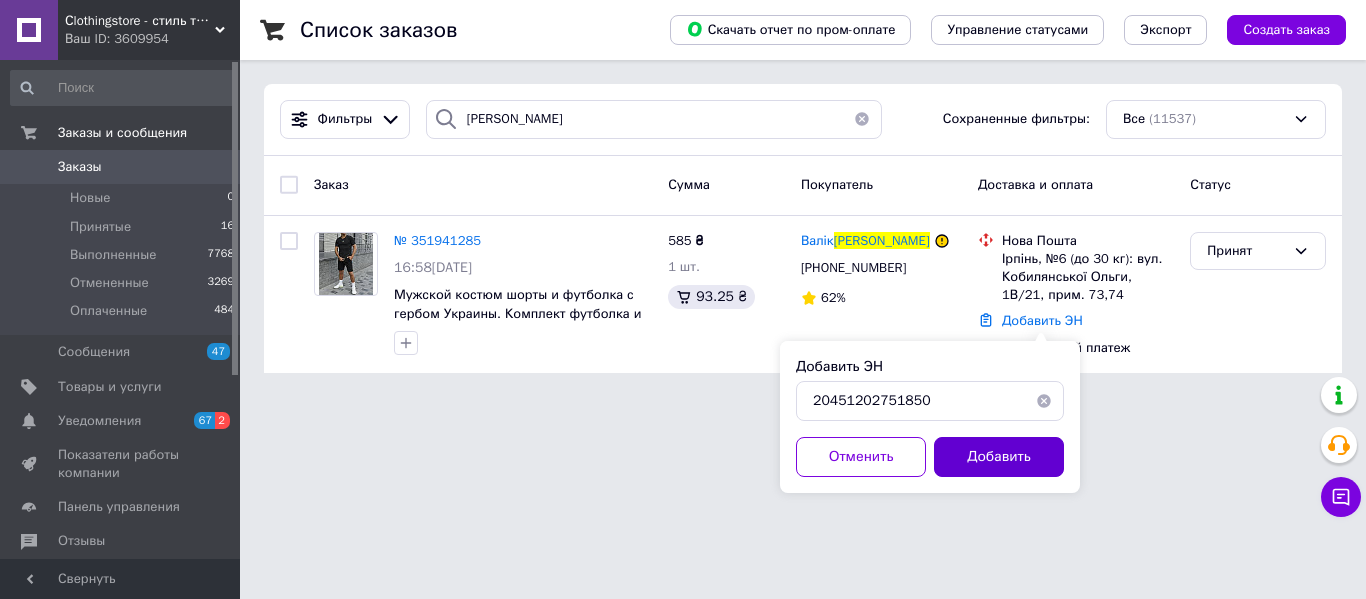 click on "Добавить" at bounding box center (999, 457) 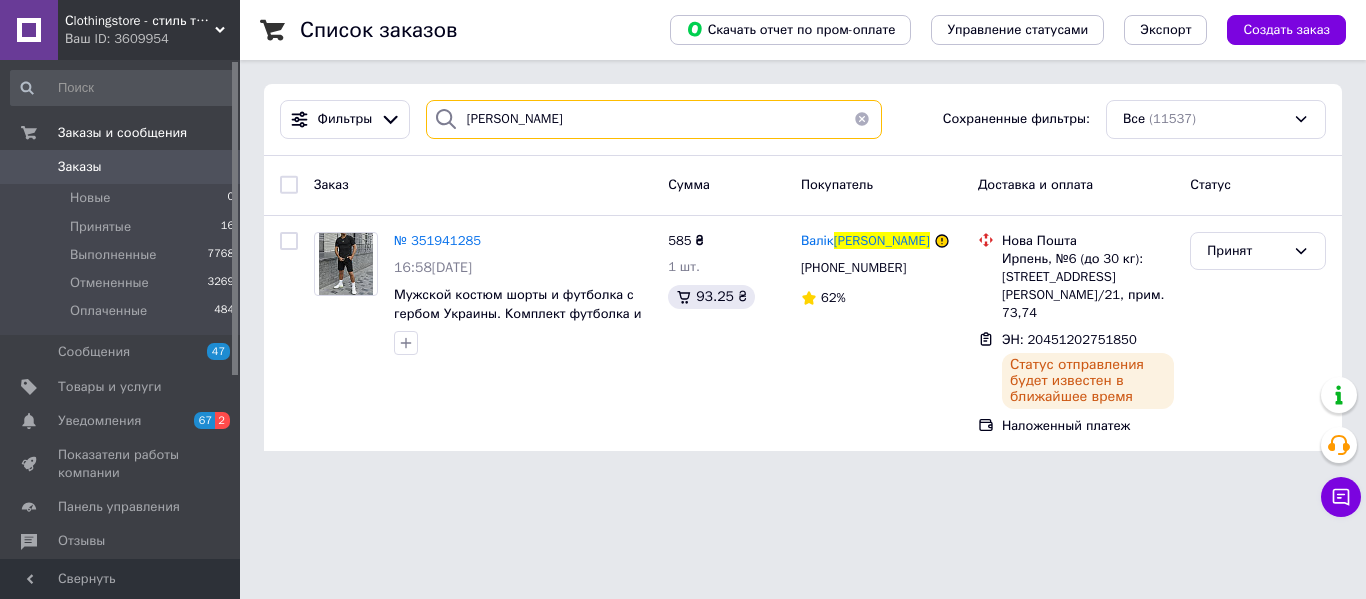 click on "Маленко" at bounding box center (654, 119) 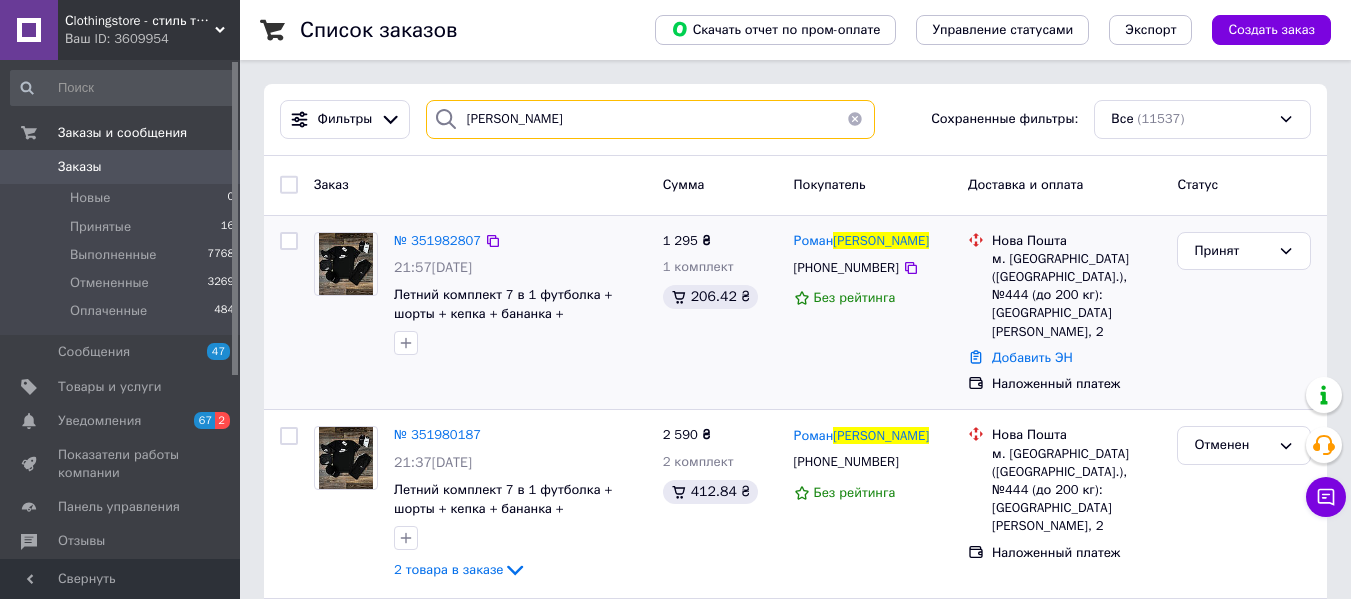 type on "Ставенко" 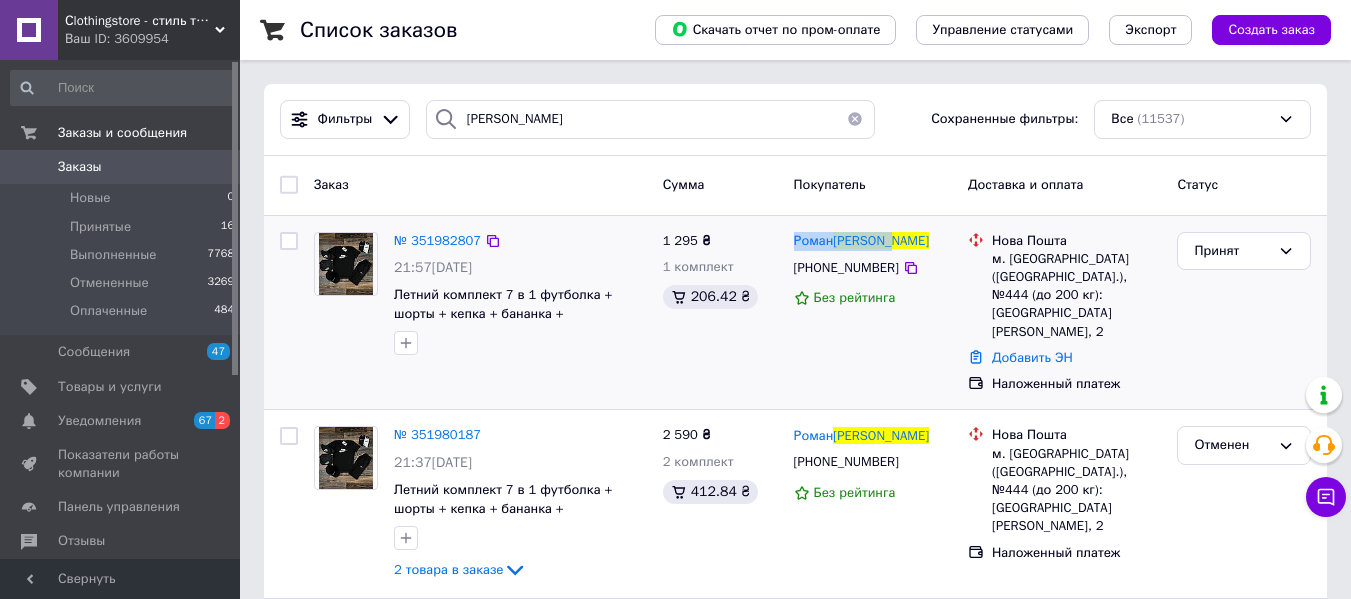 drag, startPoint x: 930, startPoint y: 234, endPoint x: 799, endPoint y: 230, distance: 131.06105 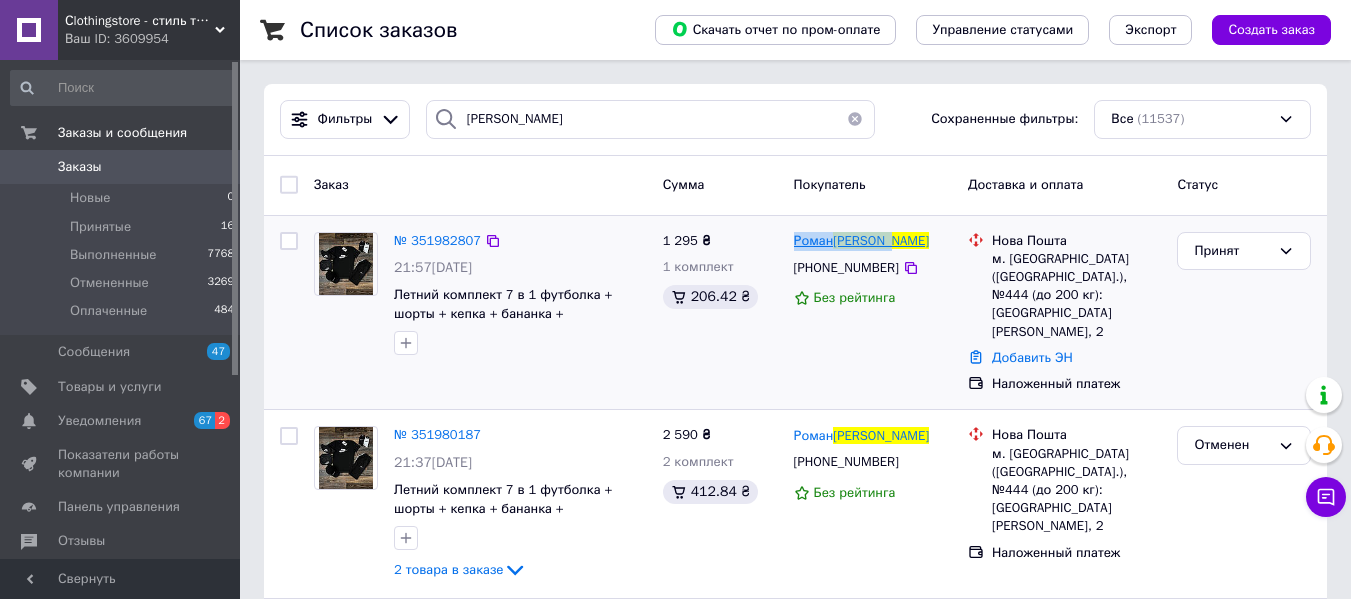 copy on "Роман  Ставенко" 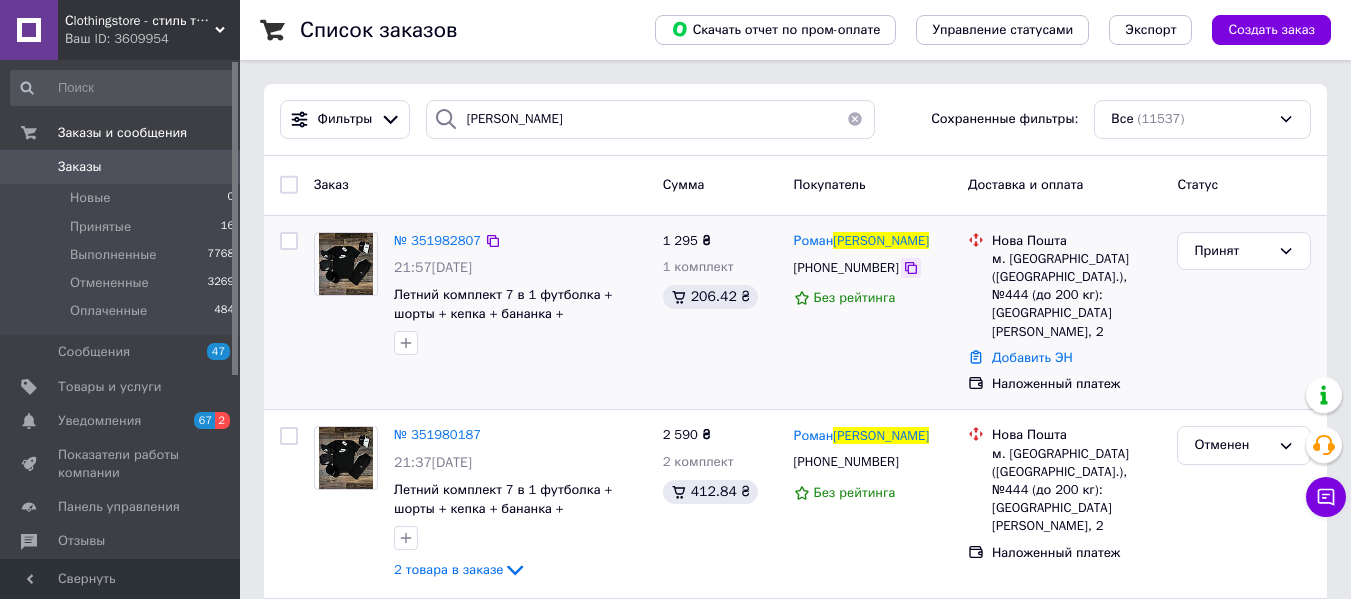 click 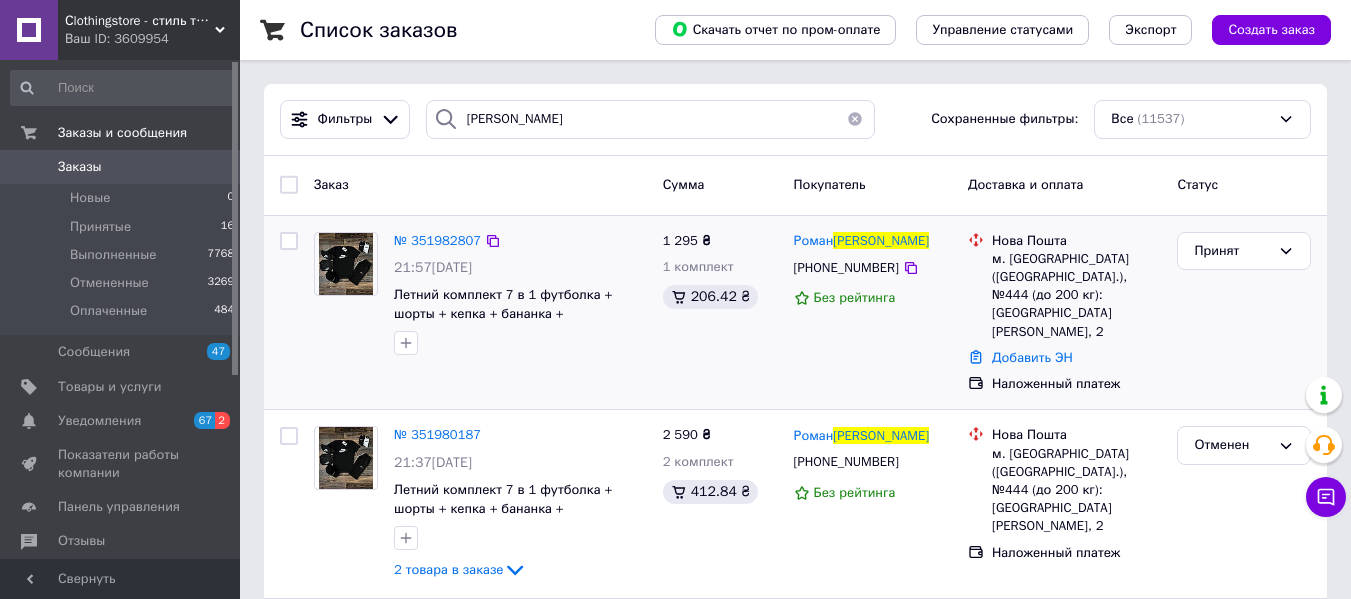 click on "м. Київ (Київська обл.), №444 (до 200 кг): площа Шевченка Тараса, 2" at bounding box center (1076, 295) 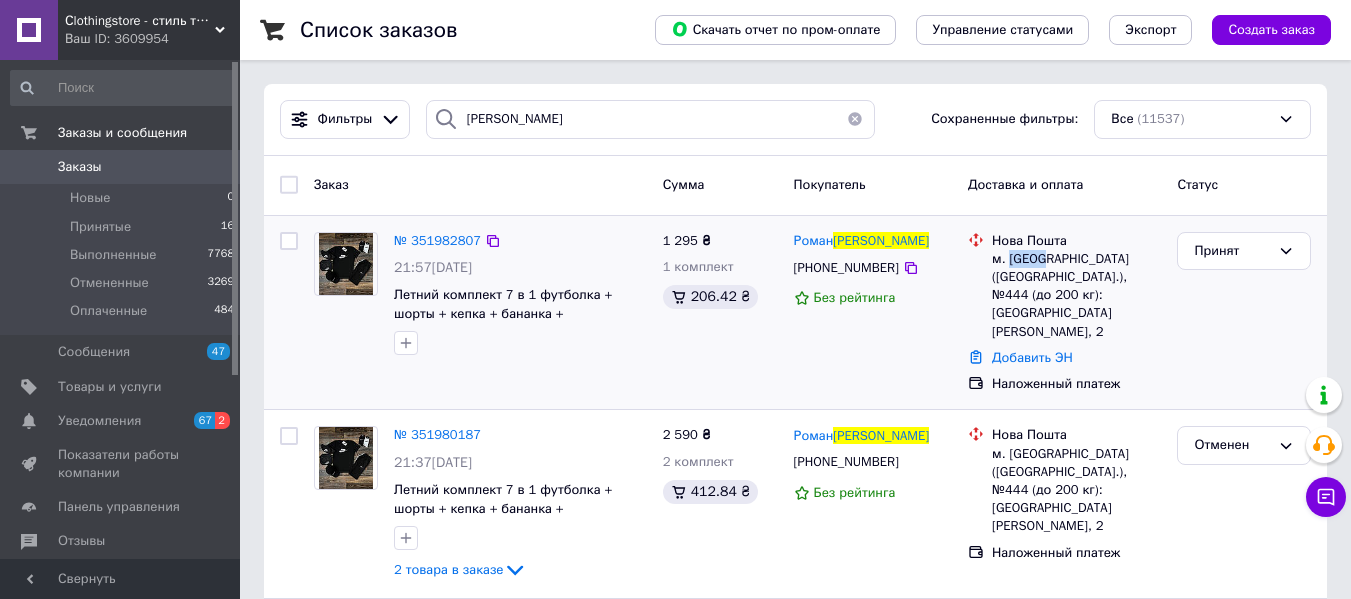 click on "м. Київ (Київська обл.), №444 (до 200 кг): площа Шевченка Тараса, 2" at bounding box center (1076, 295) 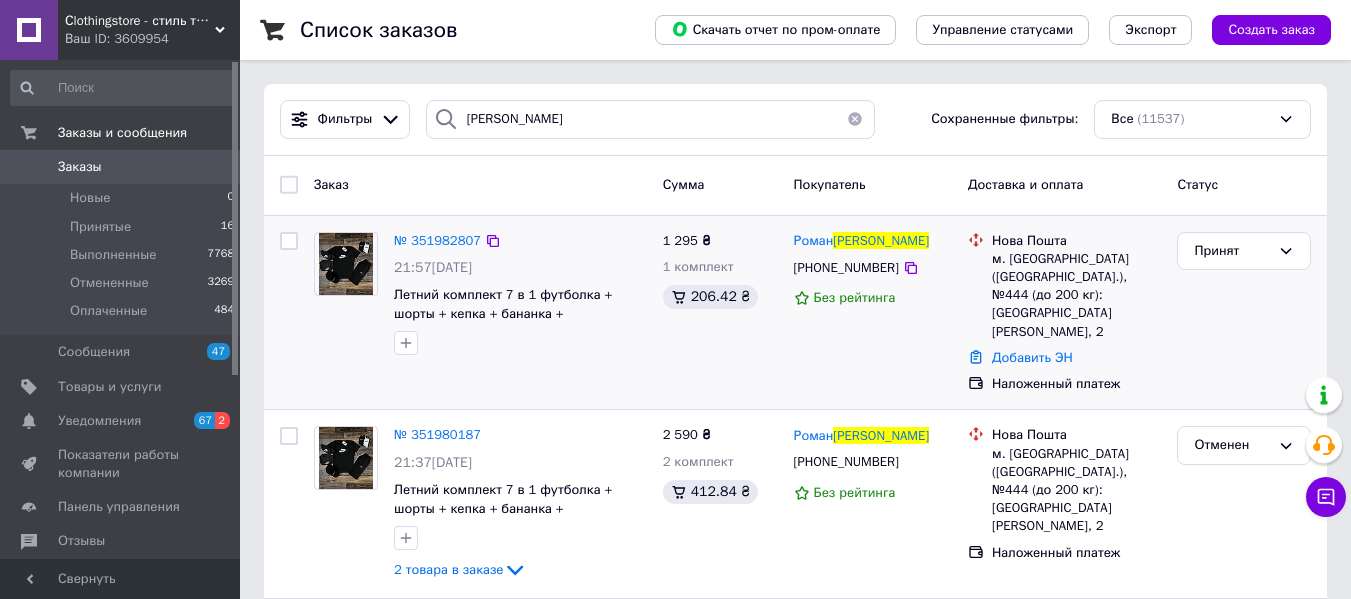 click on "м. Київ (Київська обл.), №444 (до 200 кг): площа Шевченка Тараса, 2" at bounding box center [1076, 295] 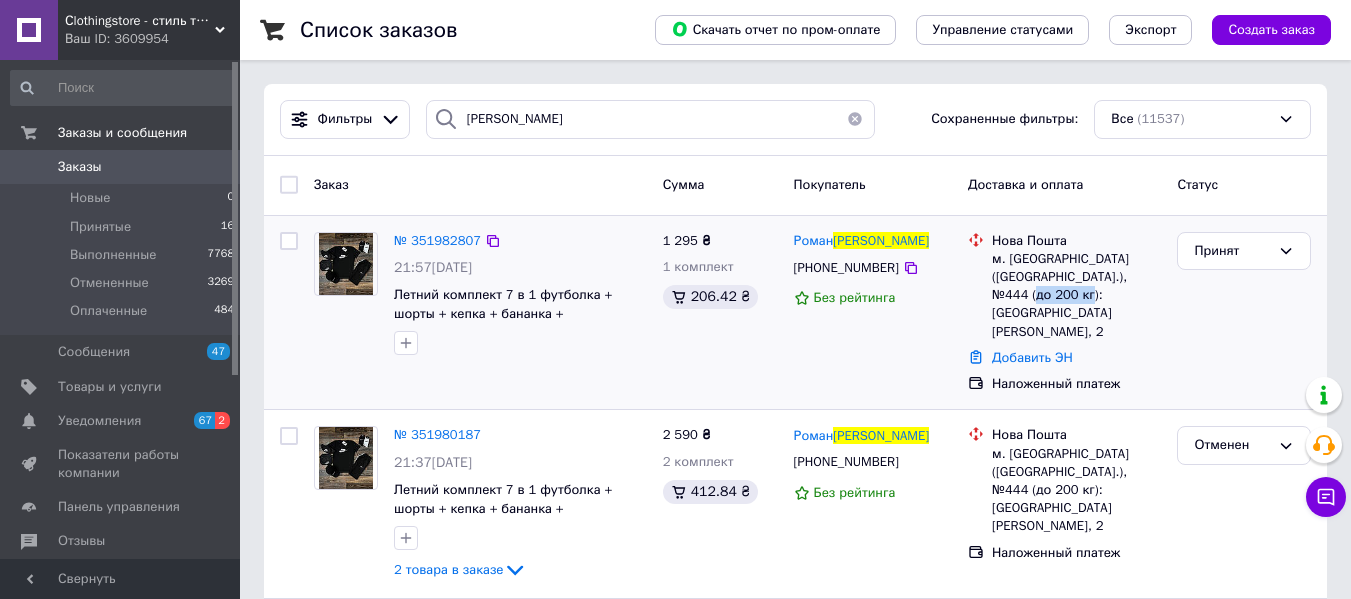 click on "м. Київ (Київська обл.), №444 (до 200 кг): площа Шевченка Тараса, 2" at bounding box center [1076, 295] 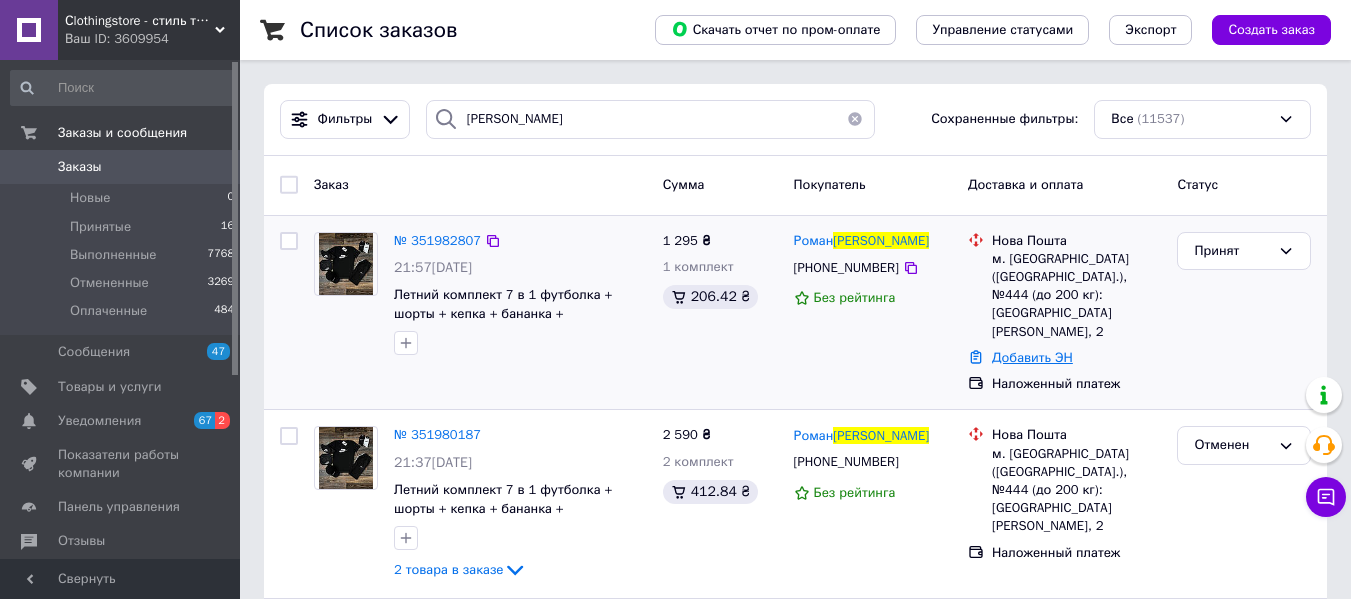 click on "Добавить ЭН" at bounding box center [1032, 357] 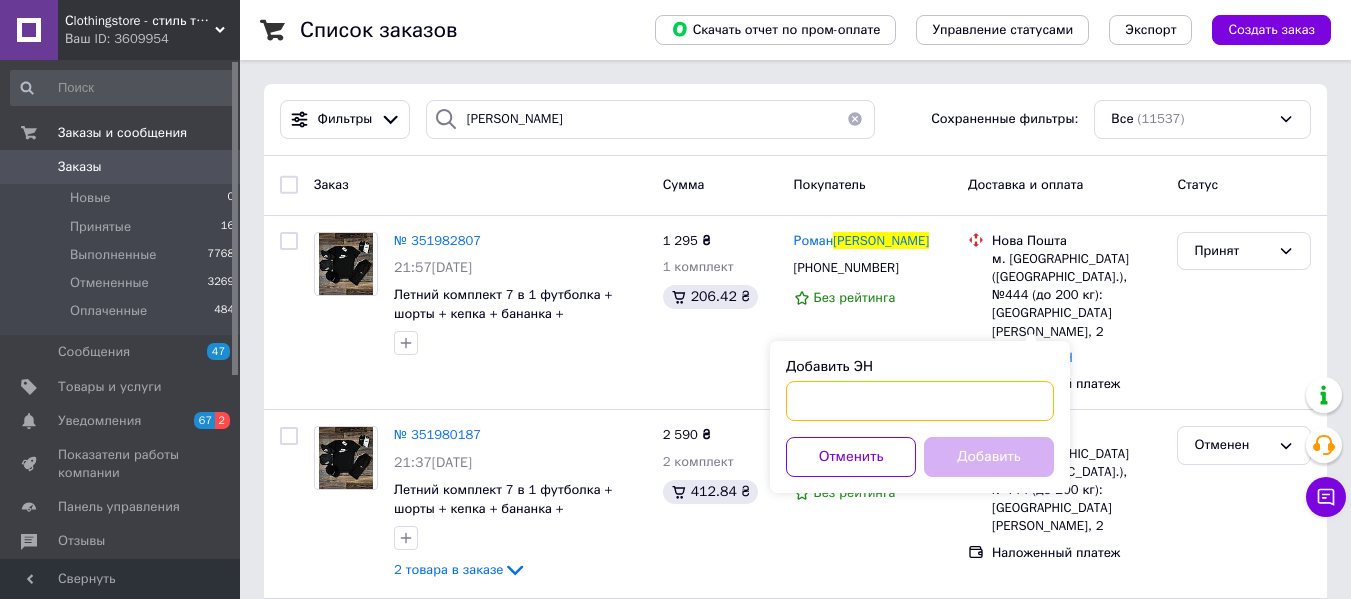 click on "Добавить ЭН" at bounding box center [920, 401] 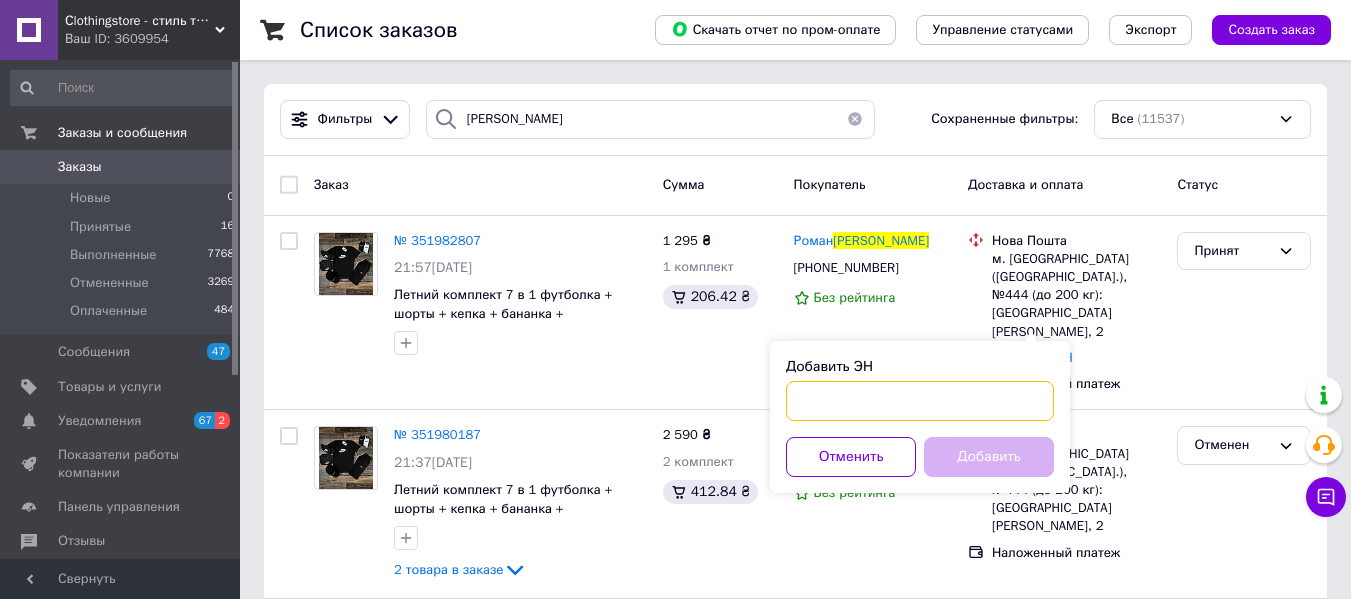paste on "20451202754282" 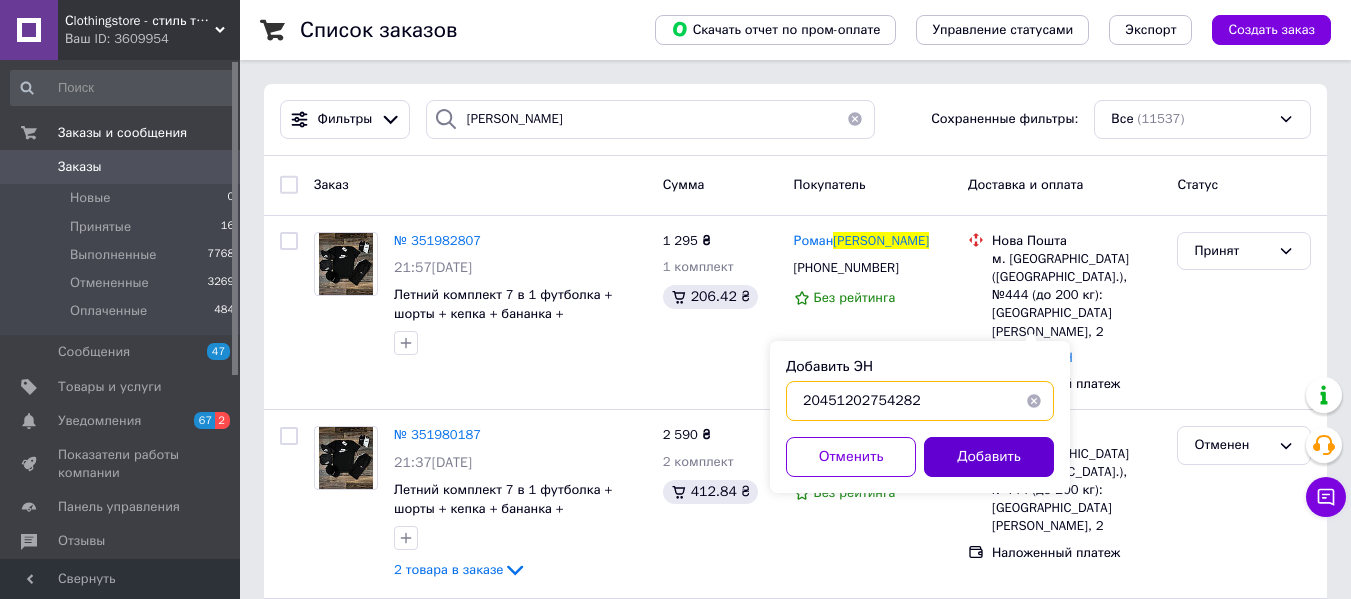 type on "20451202754282" 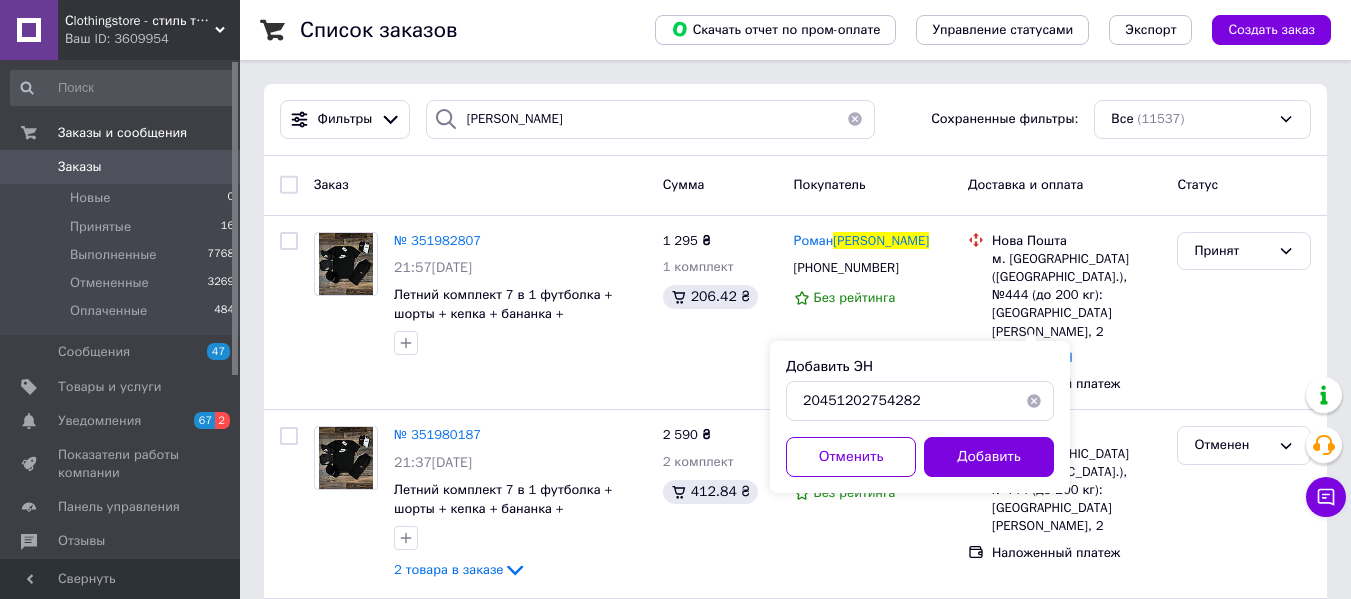 drag, startPoint x: 1029, startPoint y: 454, endPoint x: 1020, endPoint y: 459, distance: 10.29563 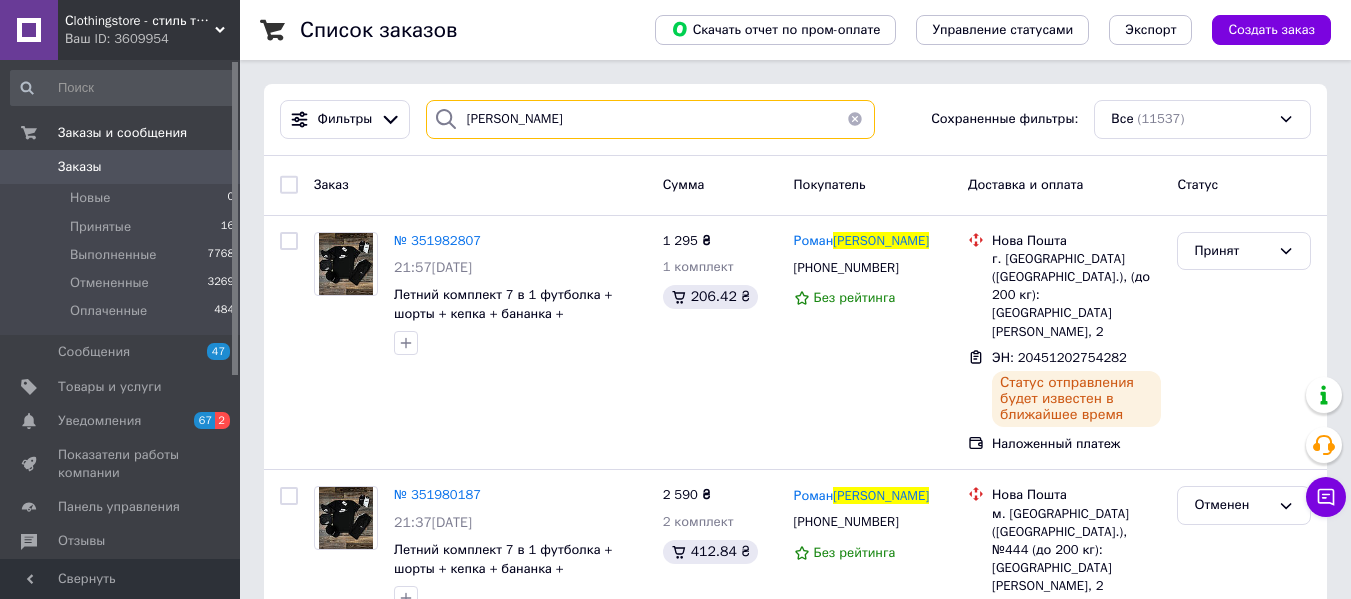 click on "Ставенко" at bounding box center (650, 119) 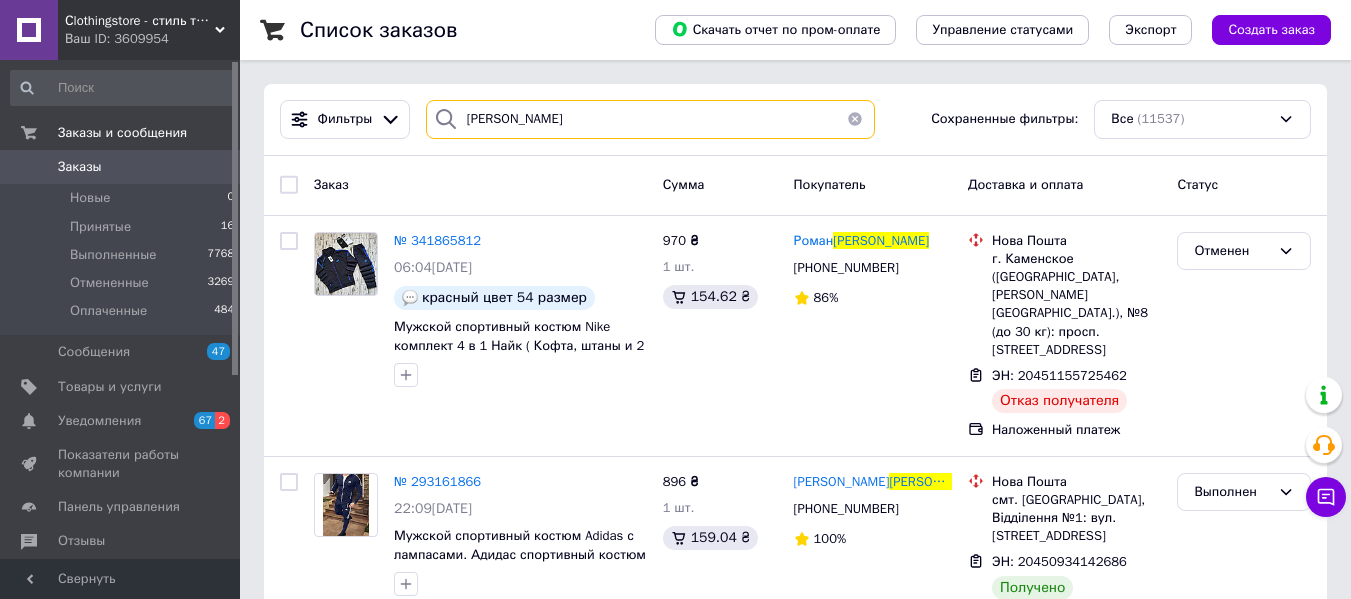 type on "Гавриленко" 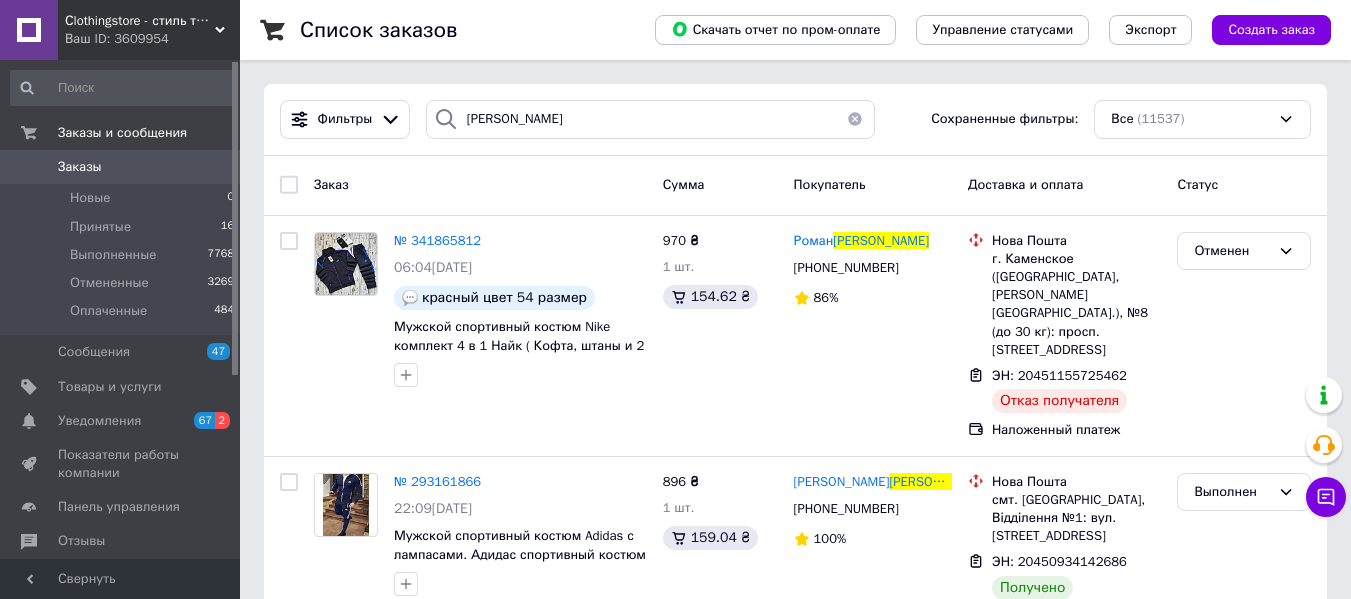 click on "Ваш ID: 3609954" at bounding box center (152, 39) 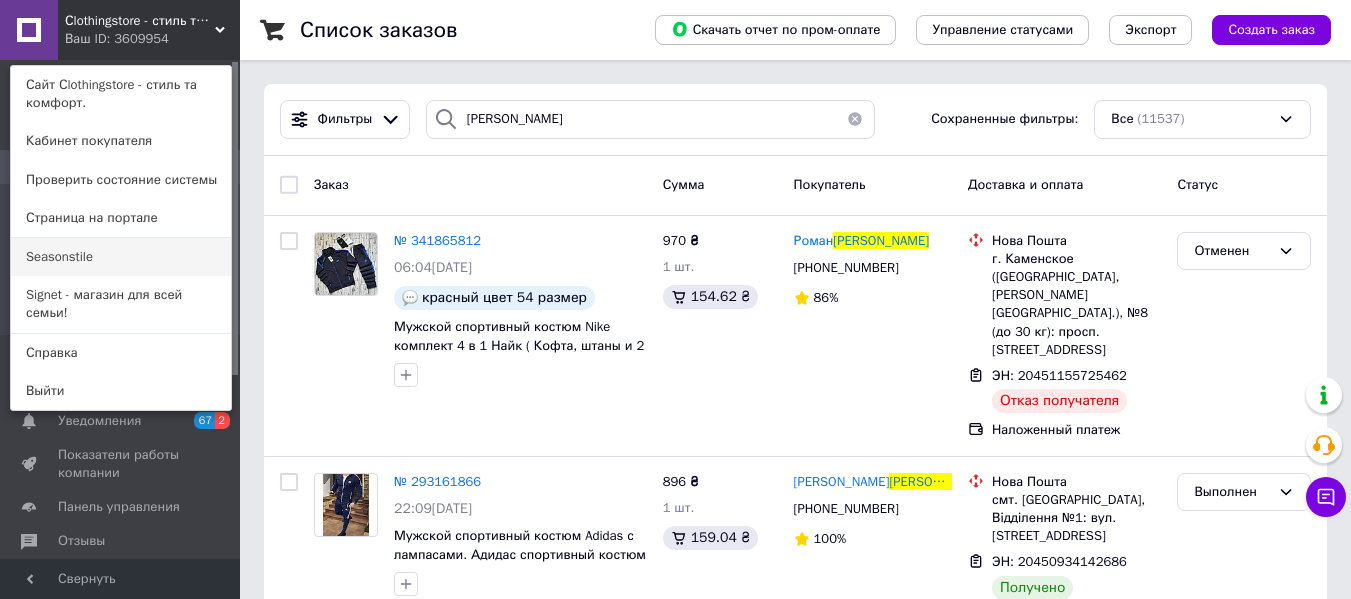 click on "Seasonstile" at bounding box center [121, 257] 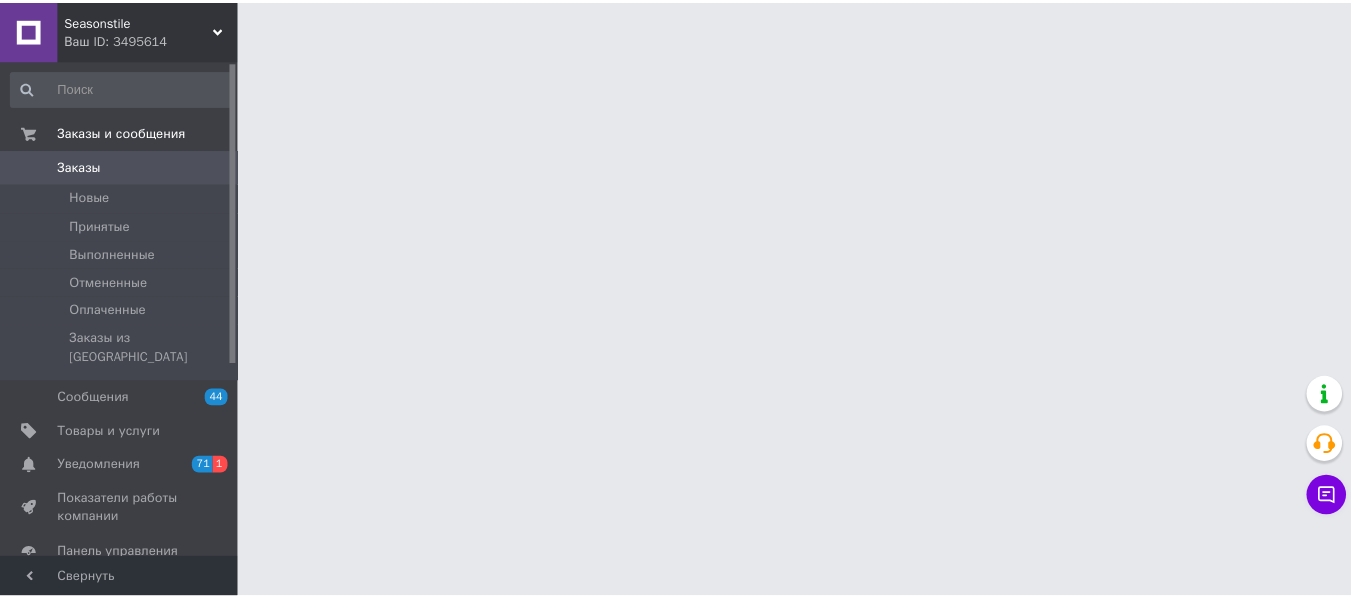 scroll, scrollTop: 0, scrollLeft: 0, axis: both 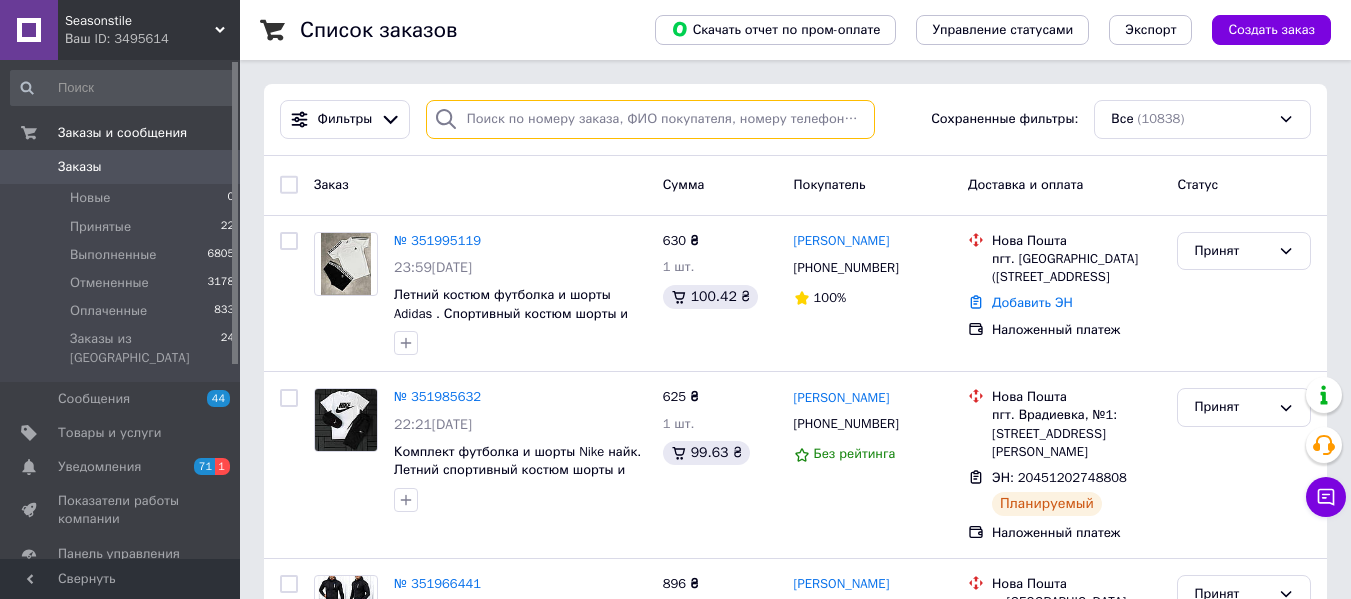 paste on "[PERSON_NAME]" 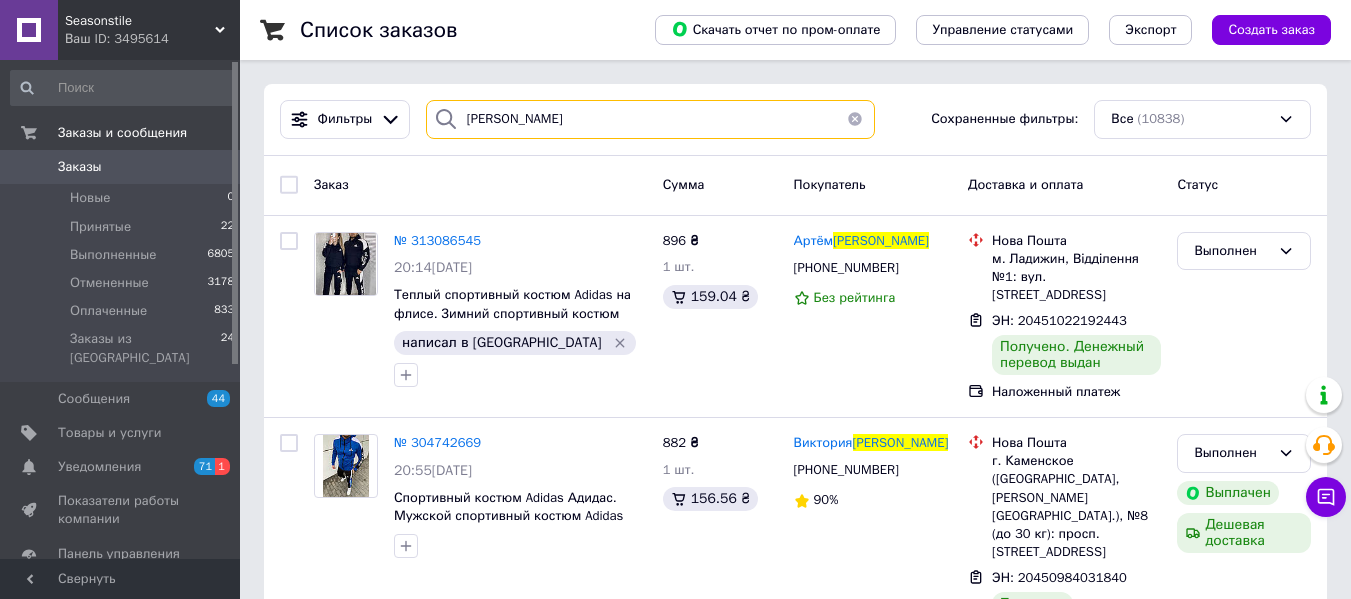 type on "[PERSON_NAME]" 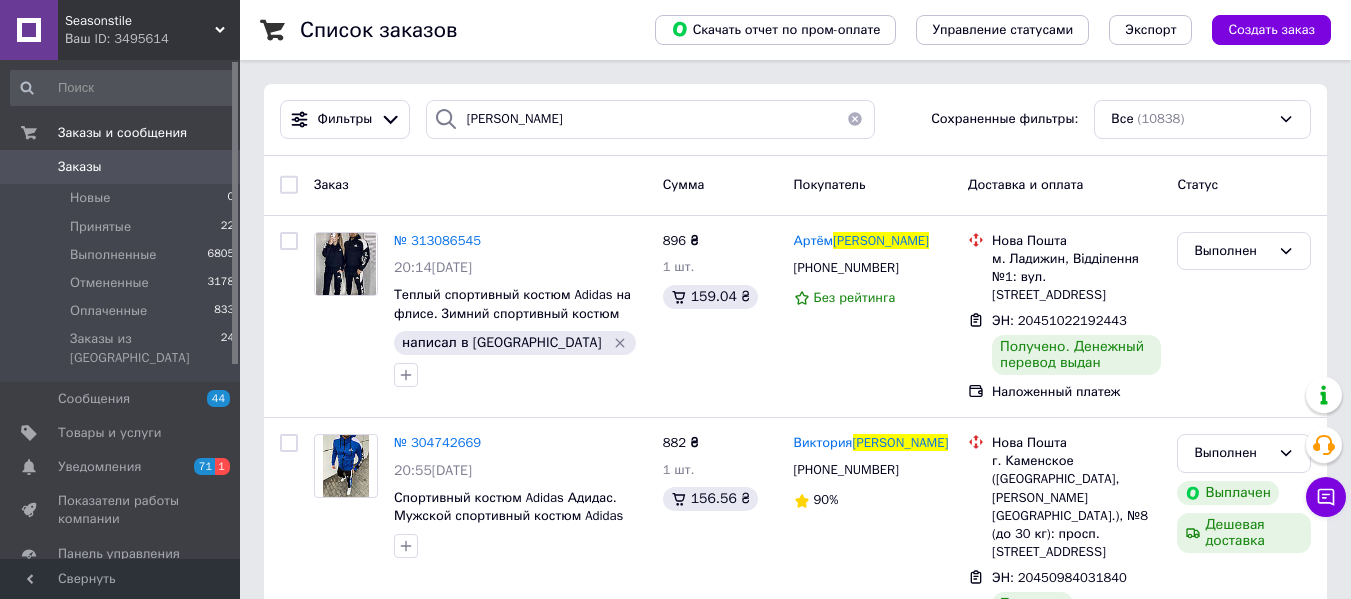 click on "Seasonstile" at bounding box center [140, 21] 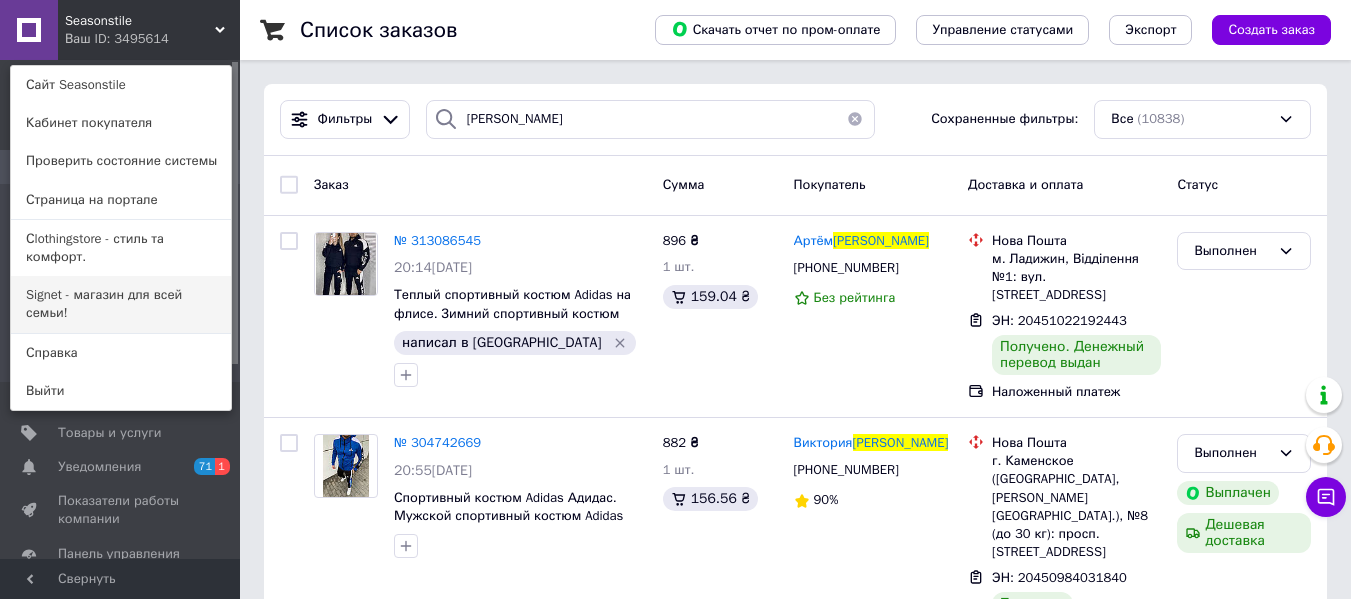 click on "Signet - магазин для всей семьи!" at bounding box center [121, 304] 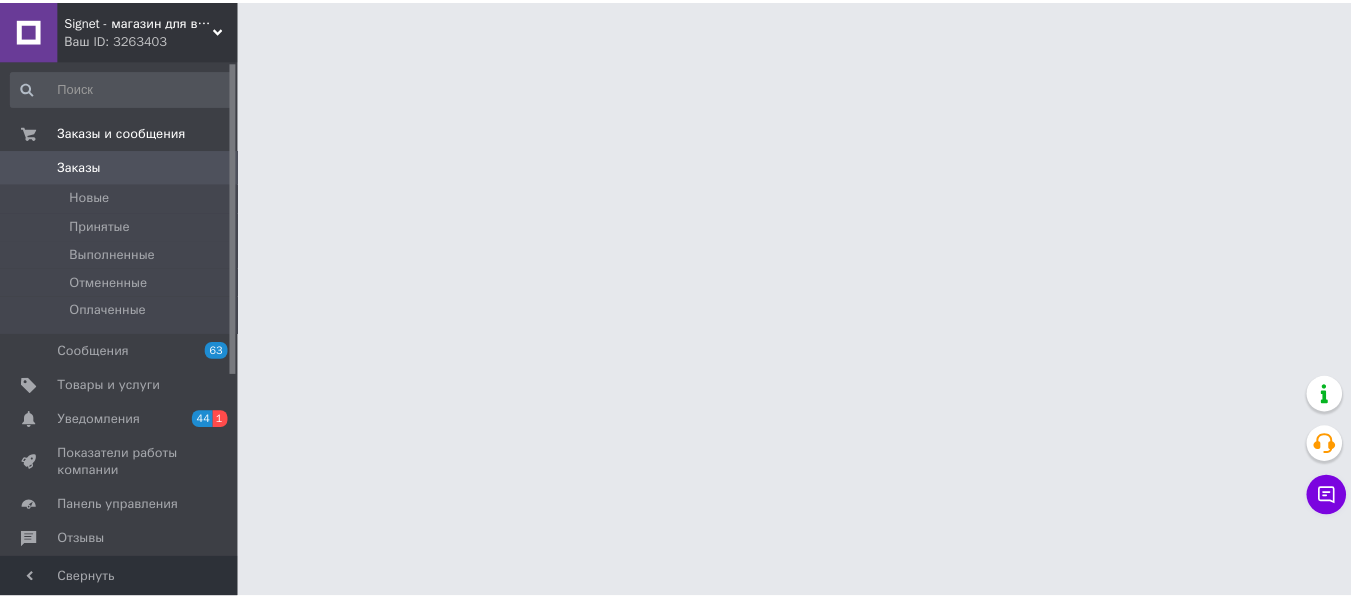 scroll, scrollTop: 0, scrollLeft: 0, axis: both 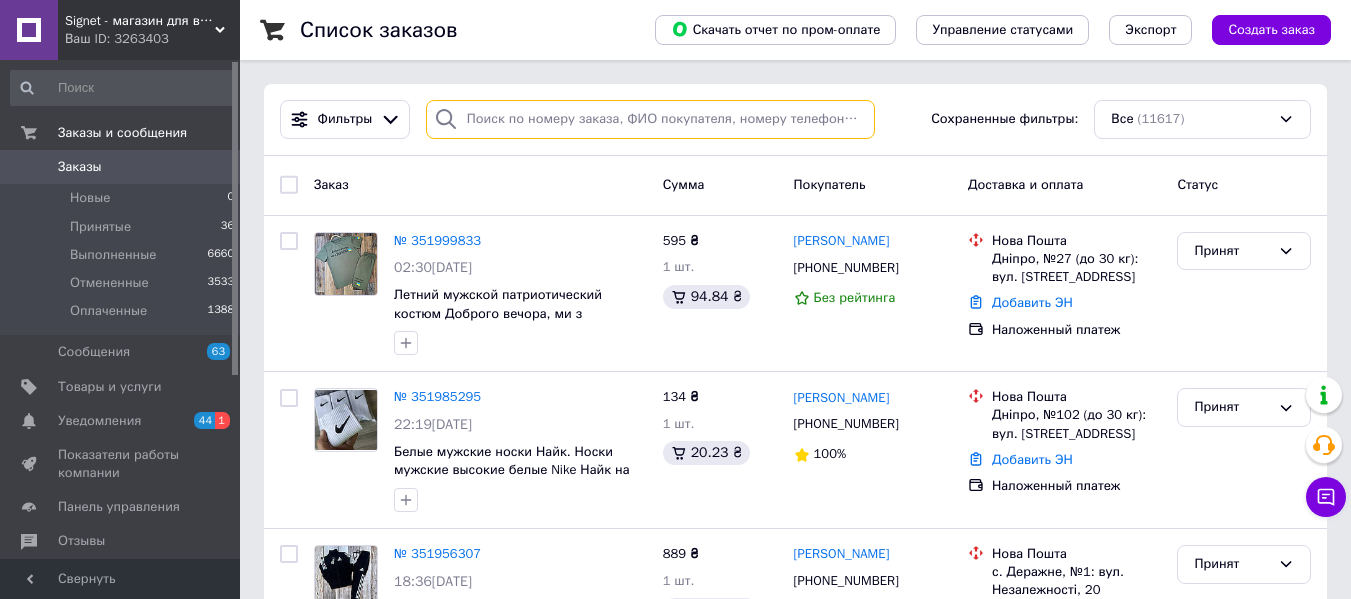 click at bounding box center (650, 119) 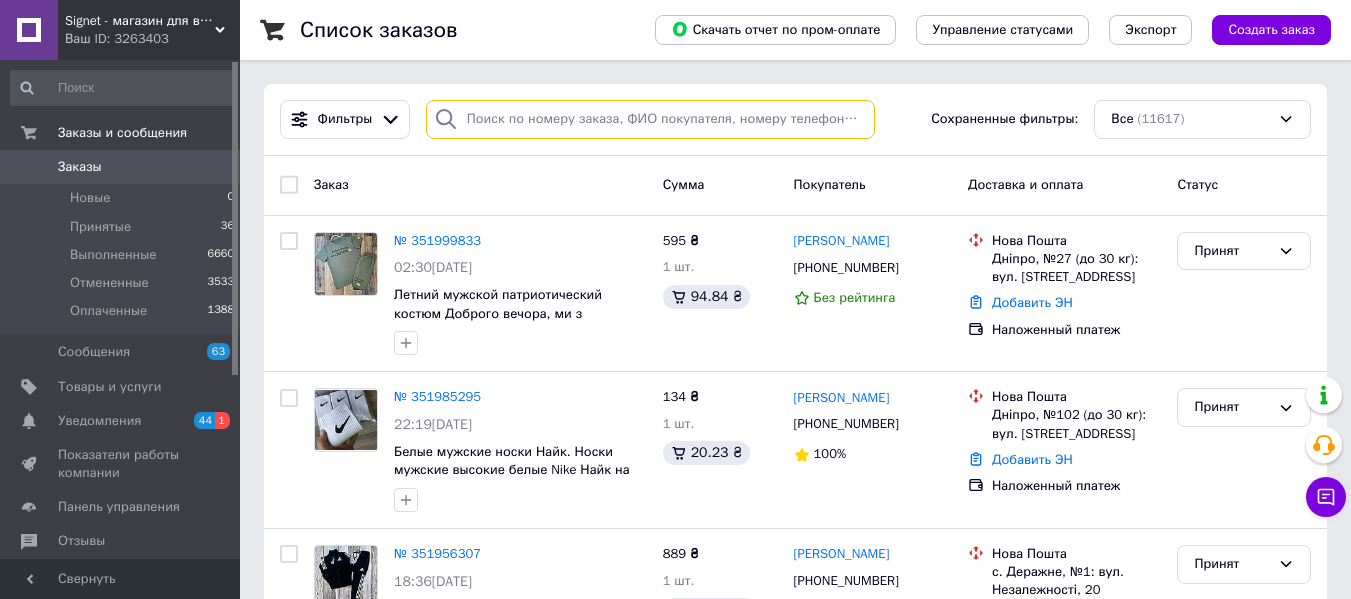 paste on "[PERSON_NAME]" 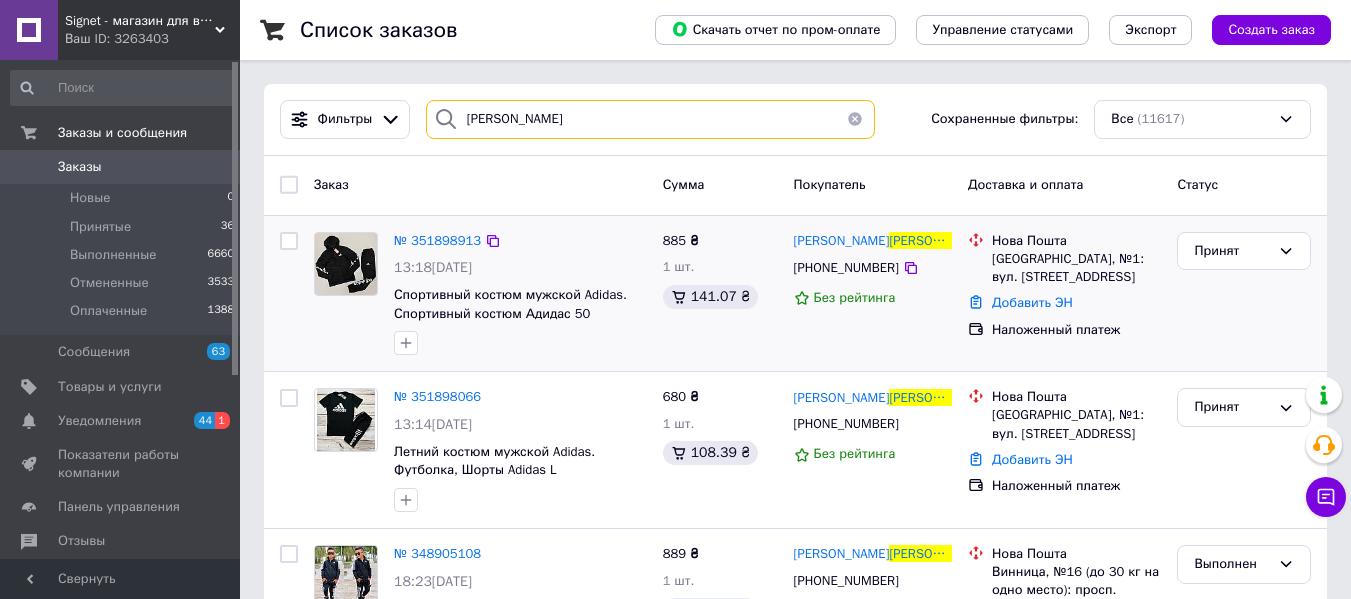 type on "[PERSON_NAME]" 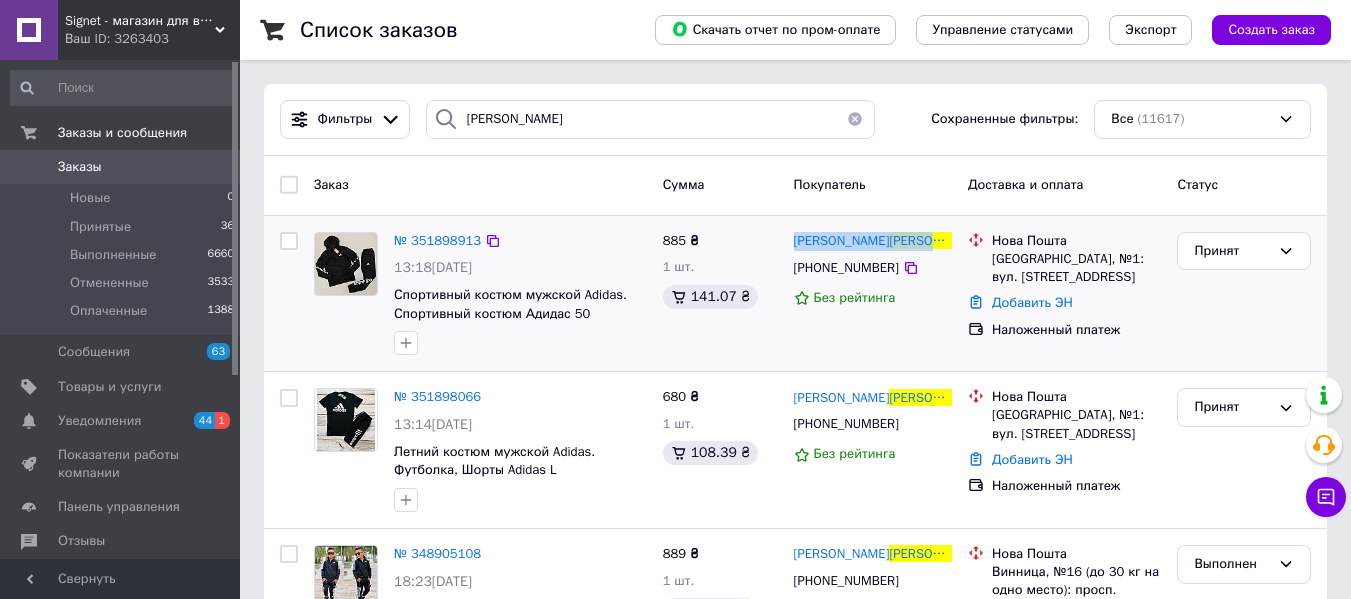 drag, startPoint x: 926, startPoint y: 243, endPoint x: 789, endPoint y: 240, distance: 137.03284 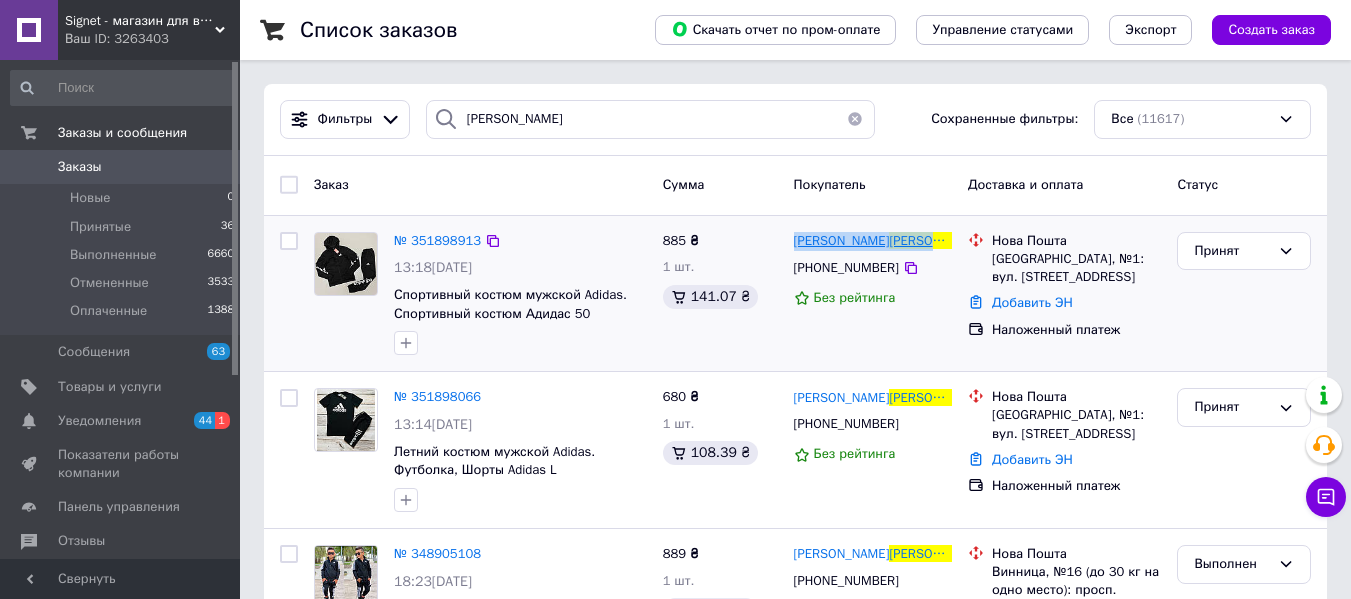 copy on "Алина  Гавриленко" 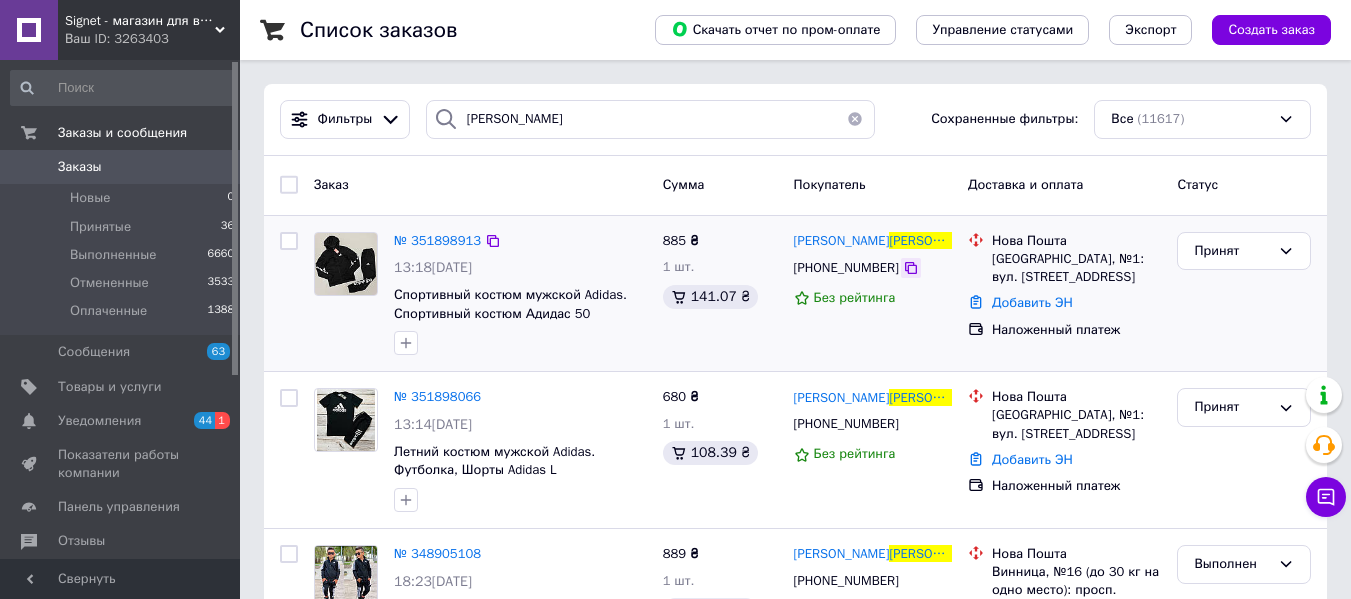 click 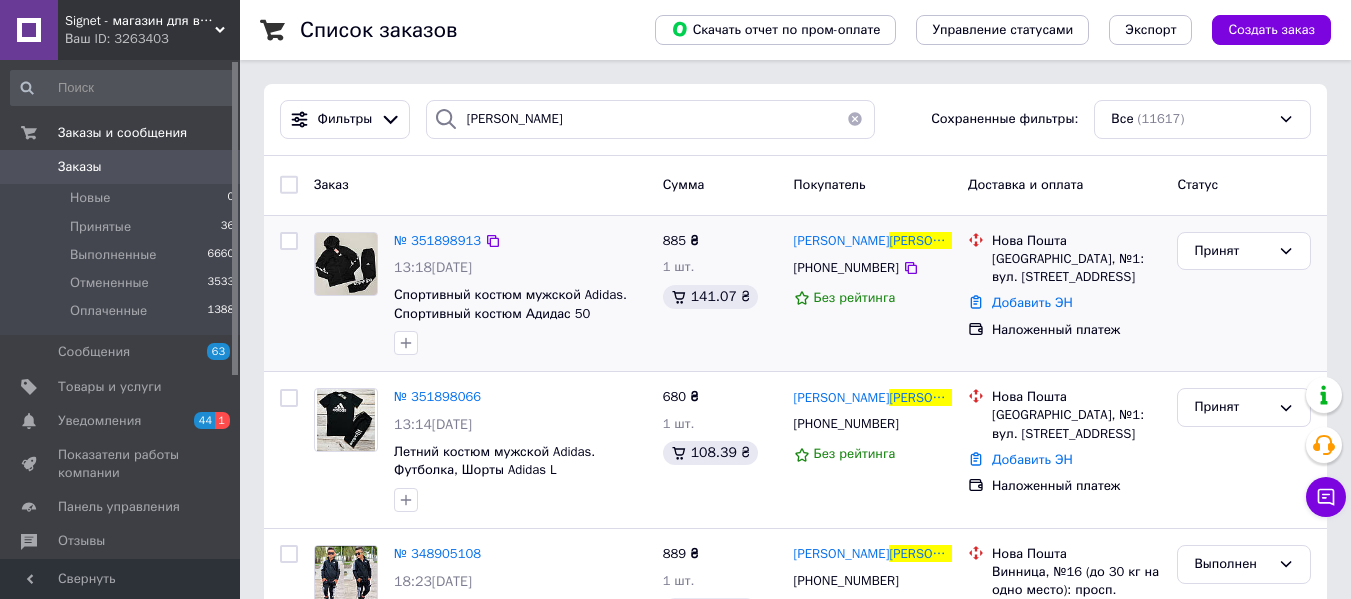 click on "Волочиськ, №1: вул. Машинобудівників, 12/1" at bounding box center [1076, 268] 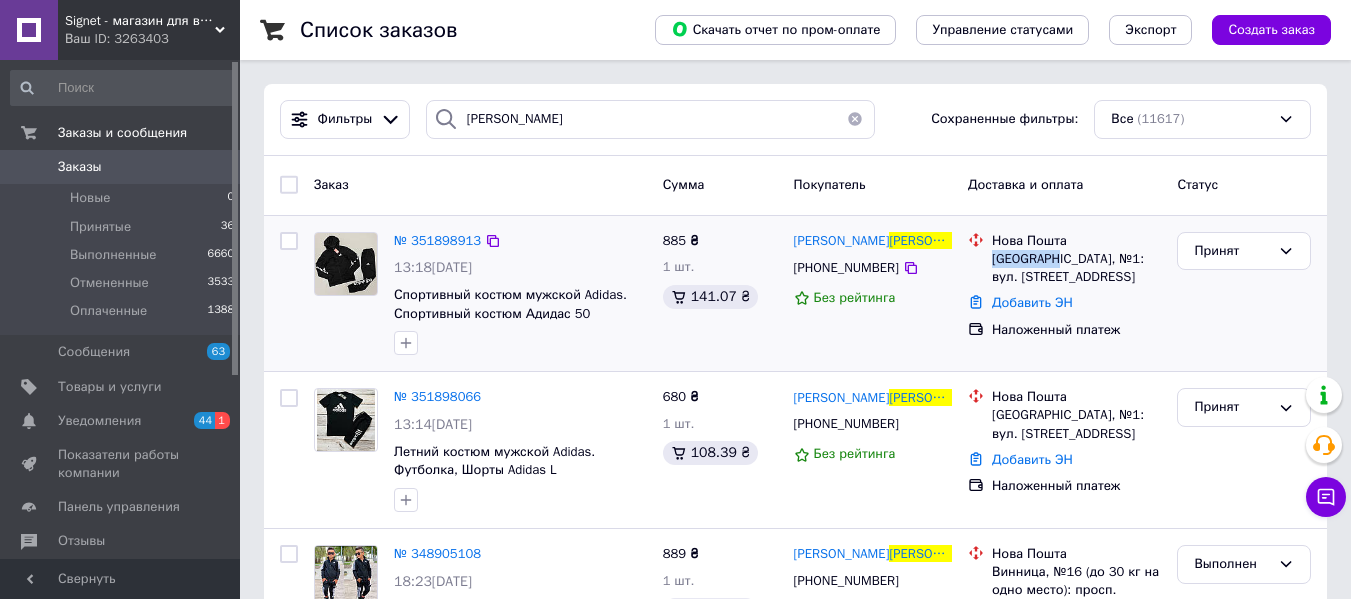 click on "Волочиськ, №1: вул. Машинобудівників, 12/1" at bounding box center (1076, 268) 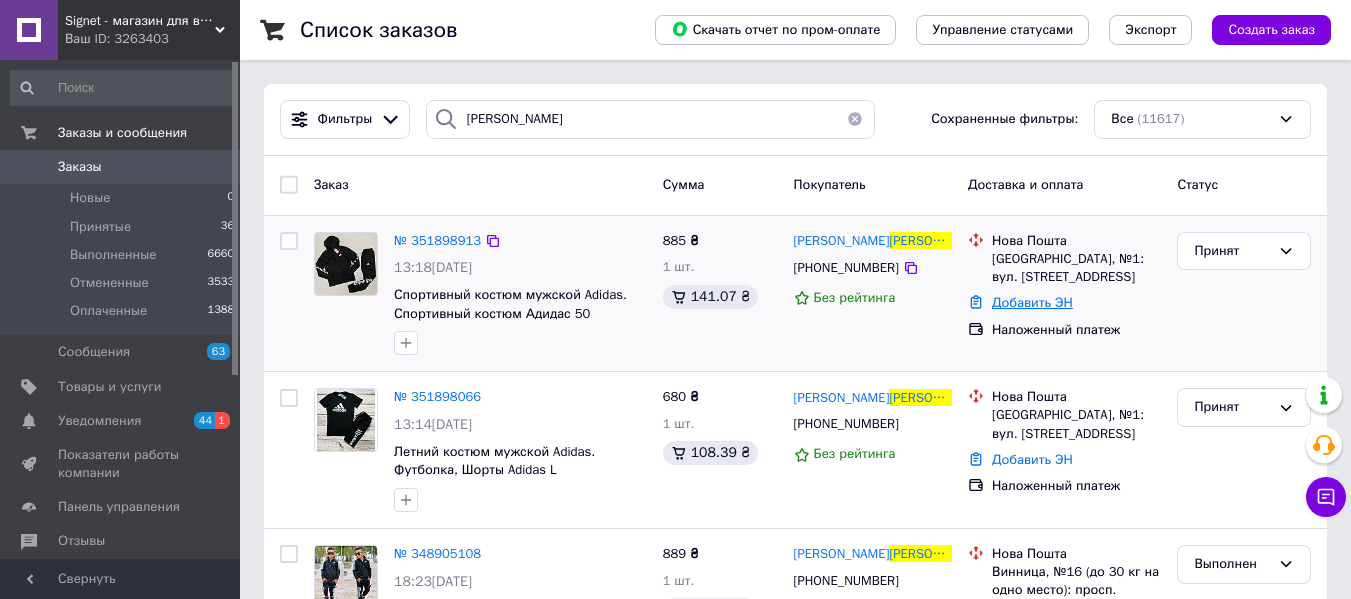click on "Добавить ЭН" at bounding box center (1032, 302) 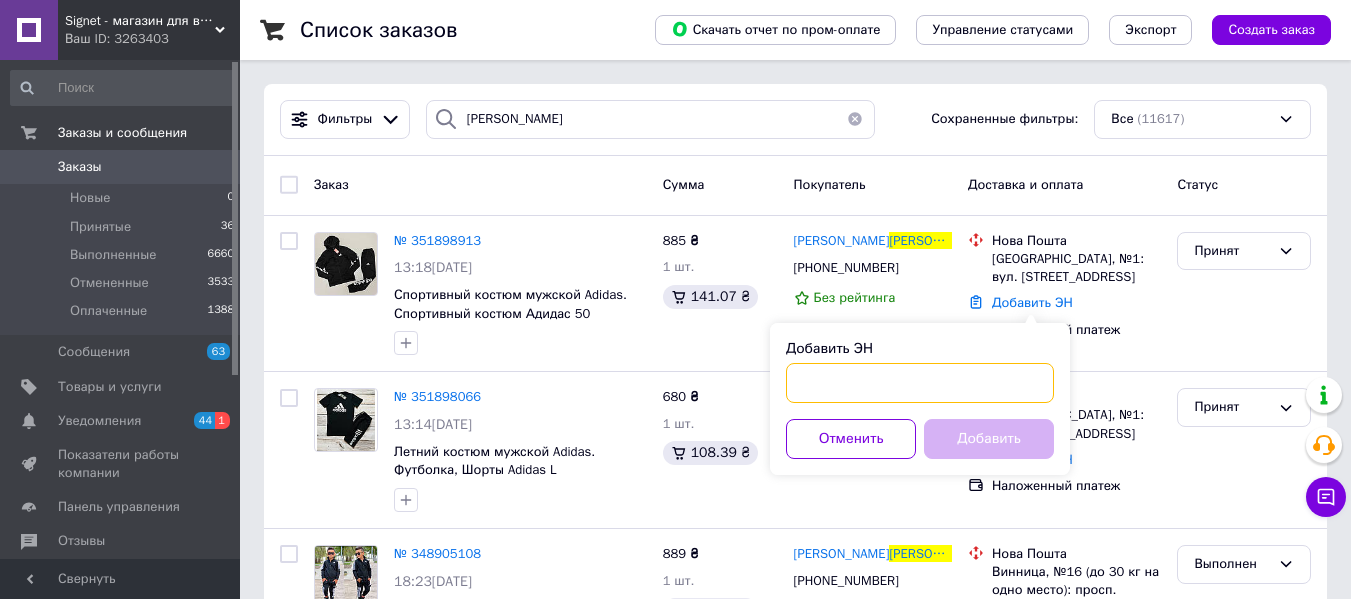 click on "Добавить ЭН" at bounding box center [920, 383] 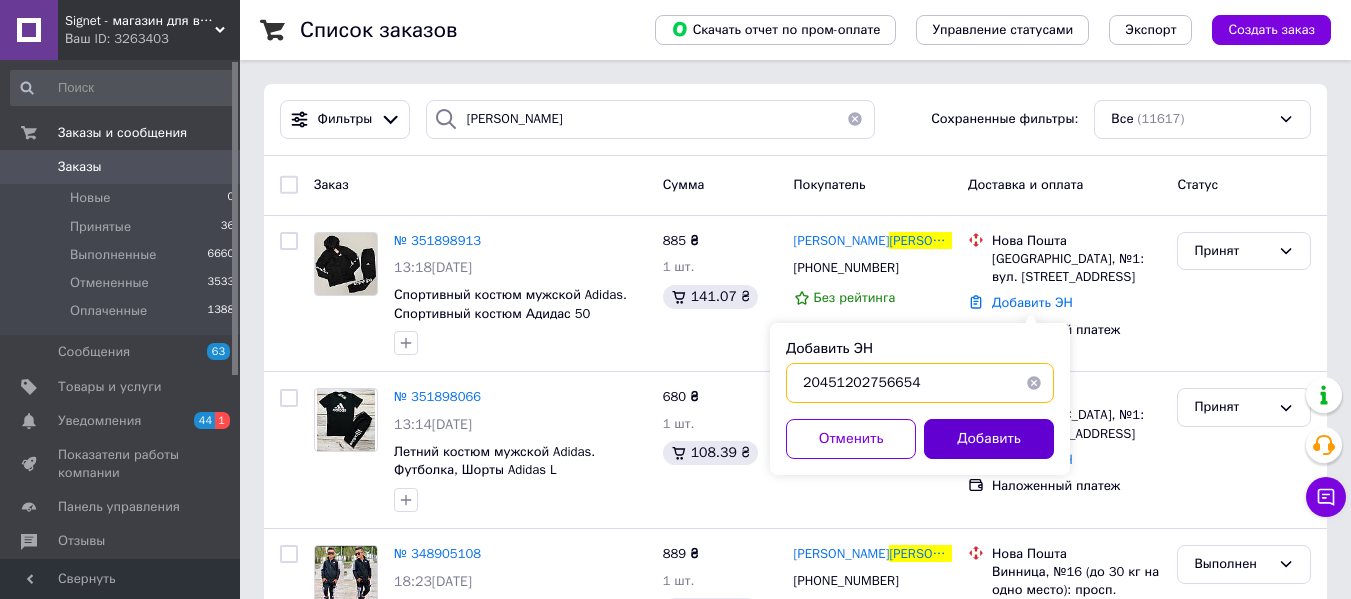 type on "20451202756654" 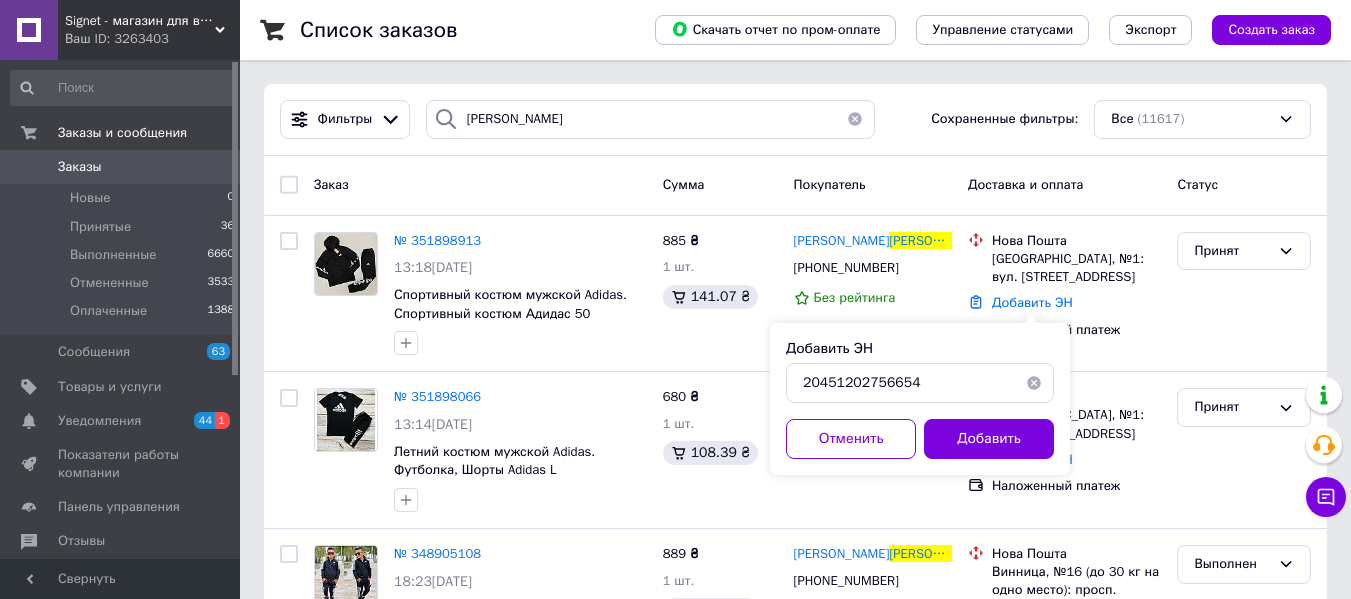 drag, startPoint x: 994, startPoint y: 430, endPoint x: 967, endPoint y: 414, distance: 31.38471 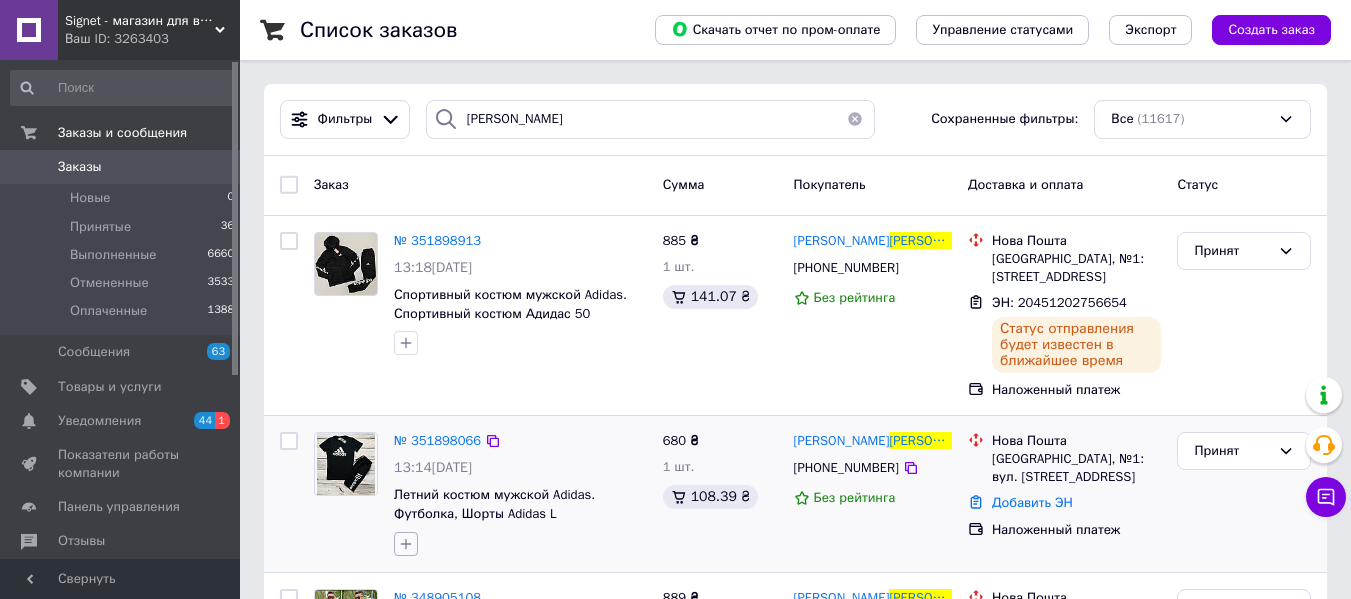 click 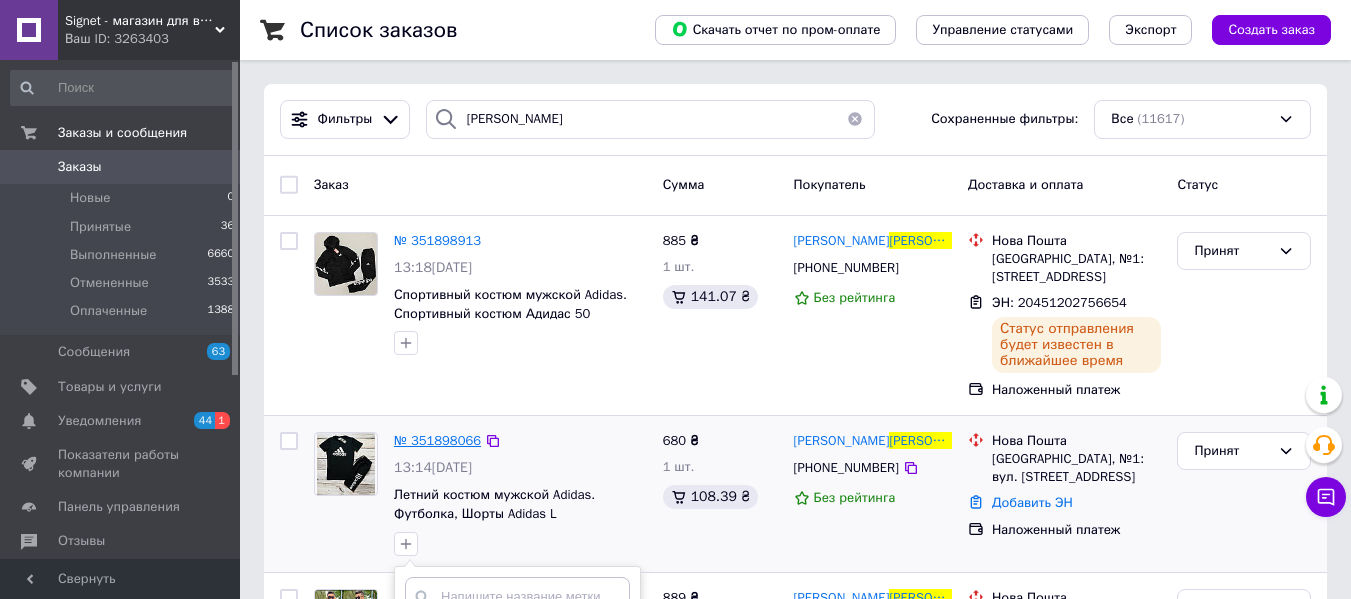 scroll, scrollTop: 18, scrollLeft: 0, axis: vertical 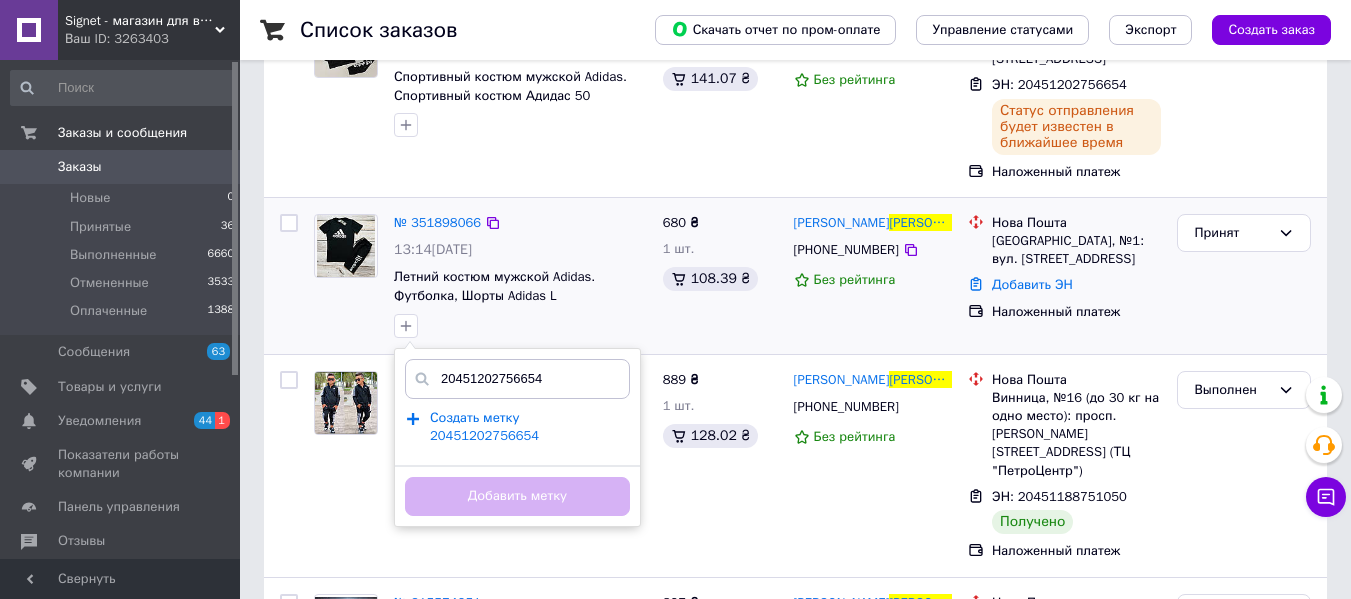 type on "20451202756654" 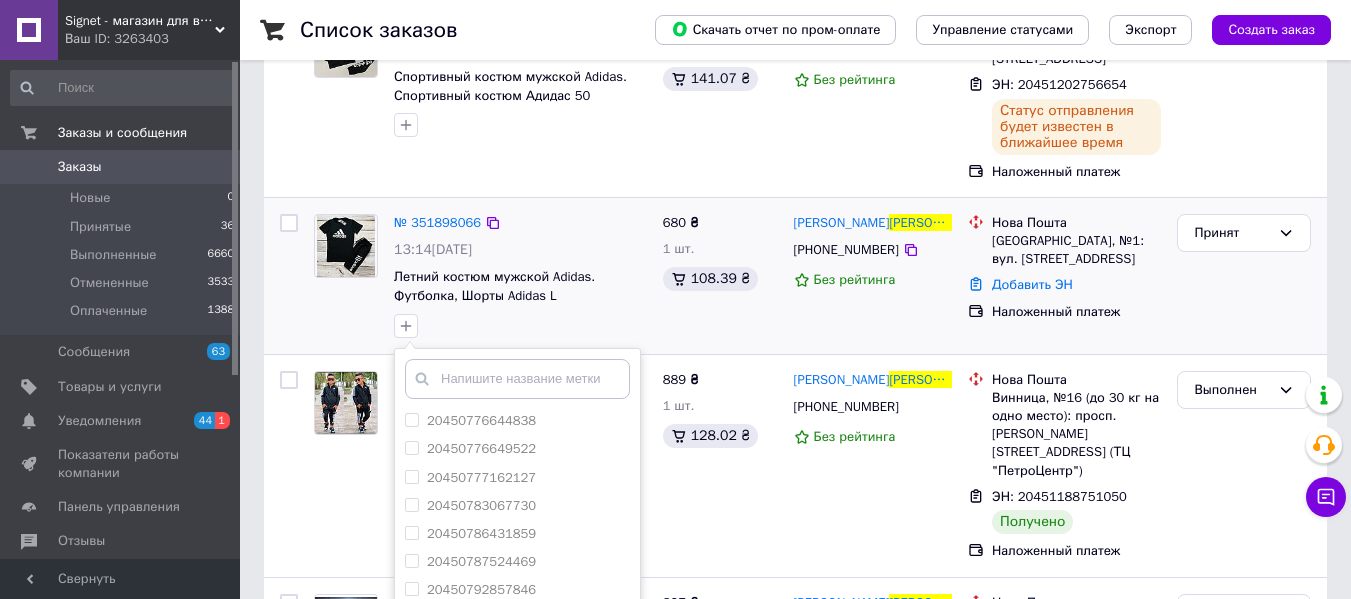 scroll, scrollTop: 1300, scrollLeft: 0, axis: vertical 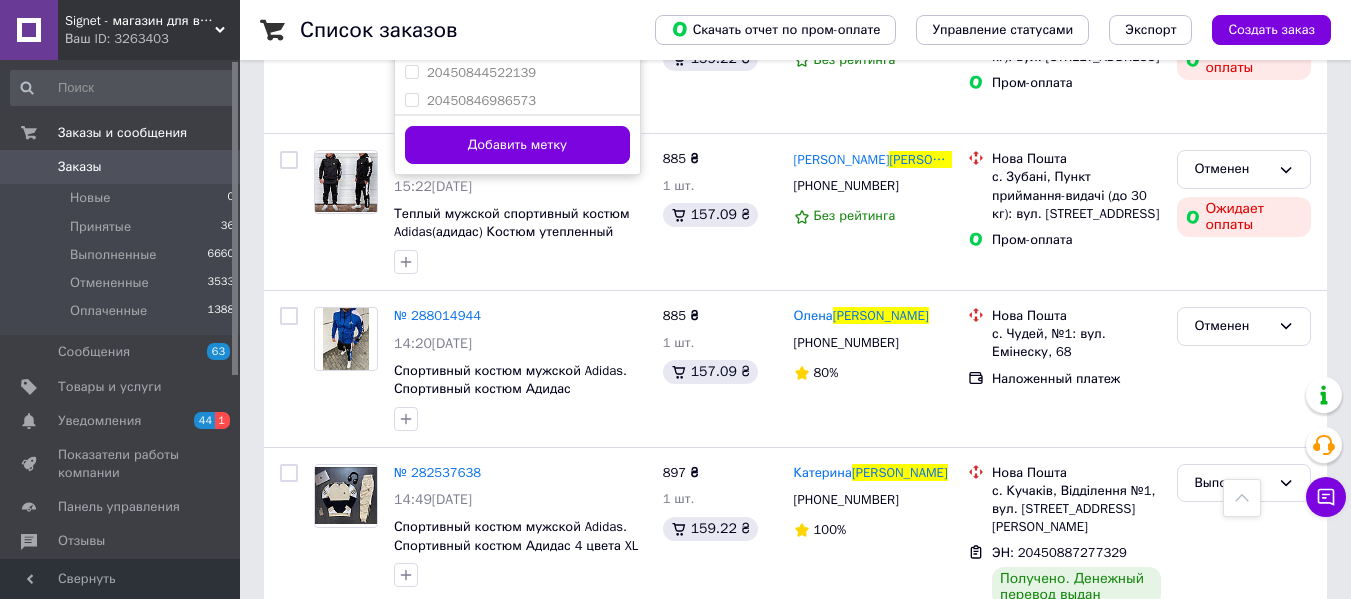 click on "Добавить метку" at bounding box center (517, 144) 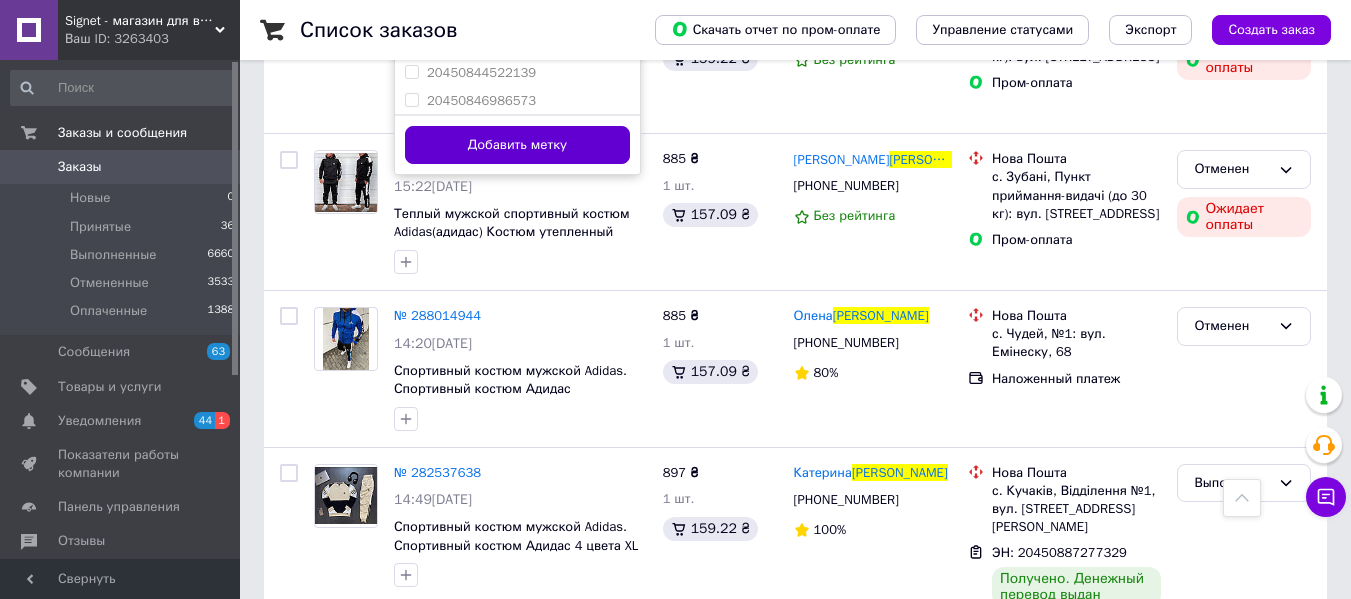 click on "Добавить метку" at bounding box center (517, 145) 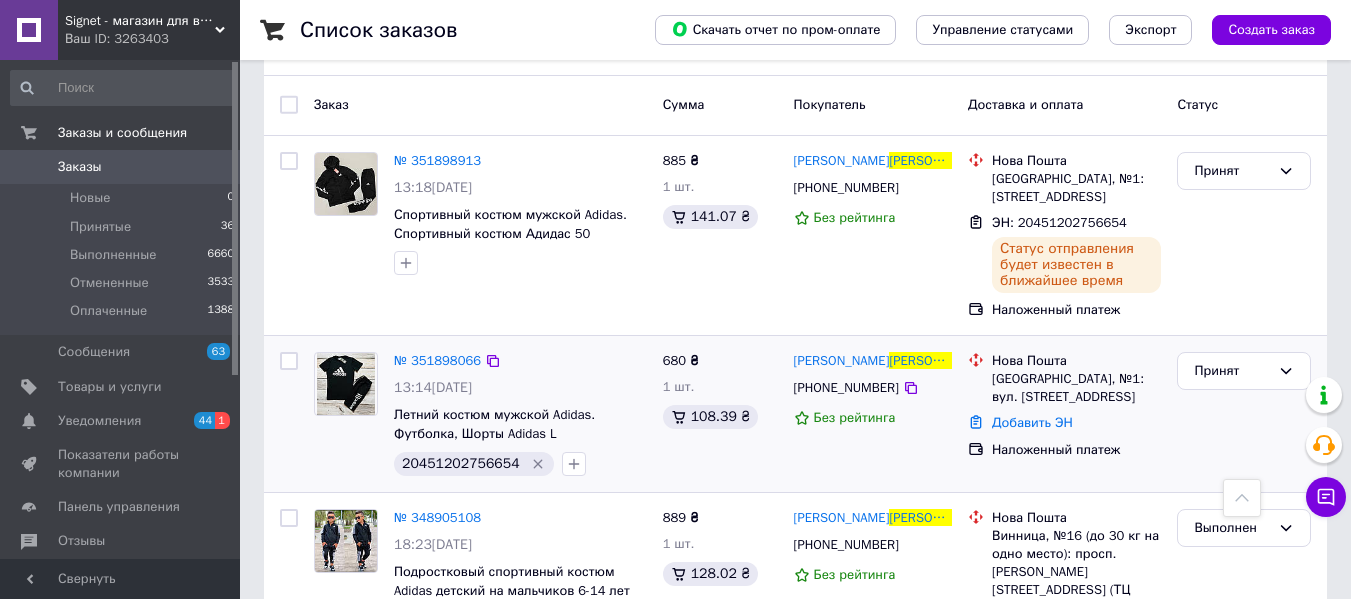 scroll, scrollTop: 0, scrollLeft: 0, axis: both 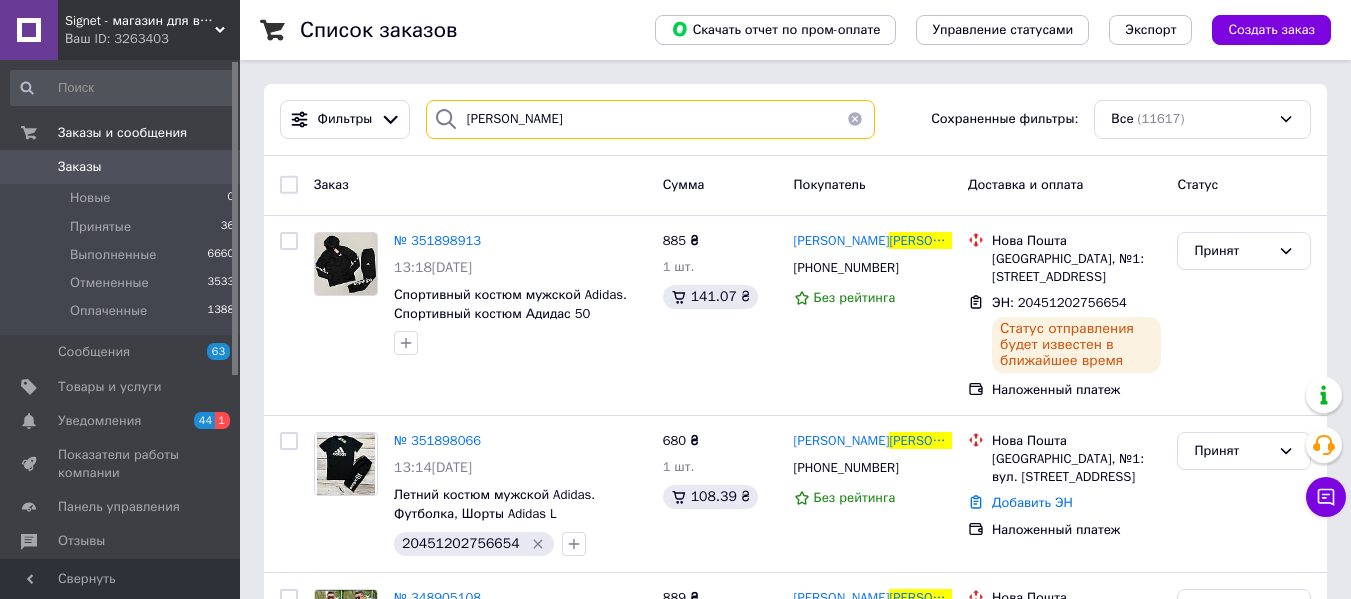 click on "Гавриленко" at bounding box center [650, 119] 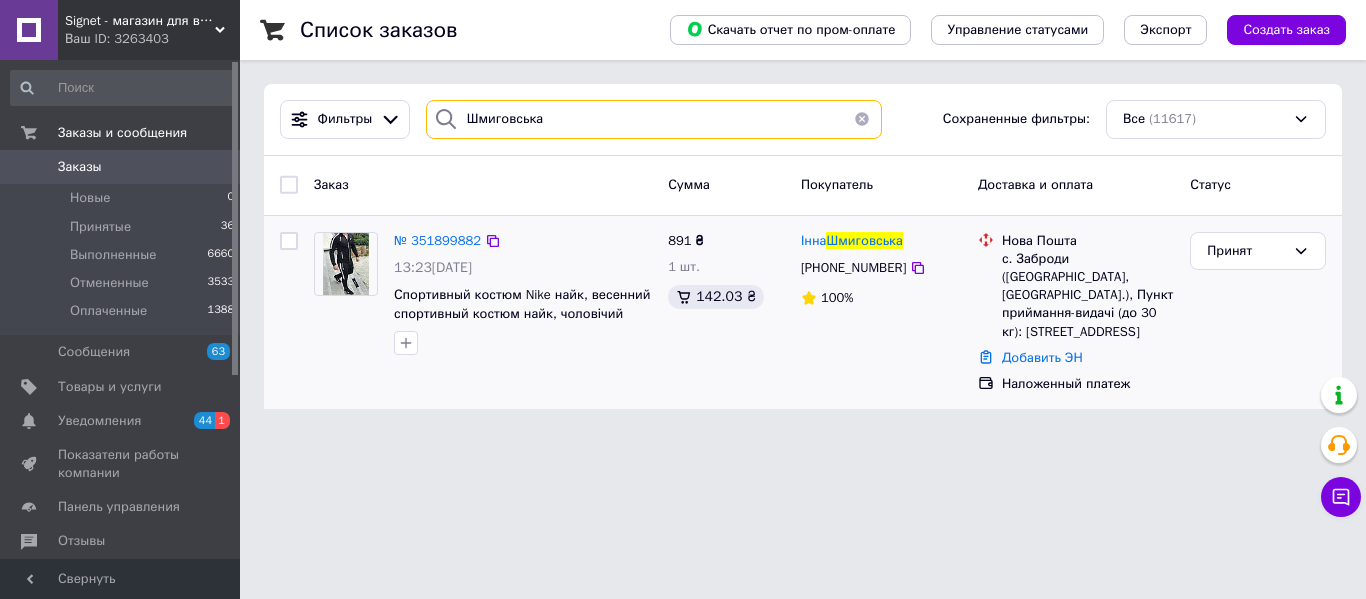 type on "Шмиговська" 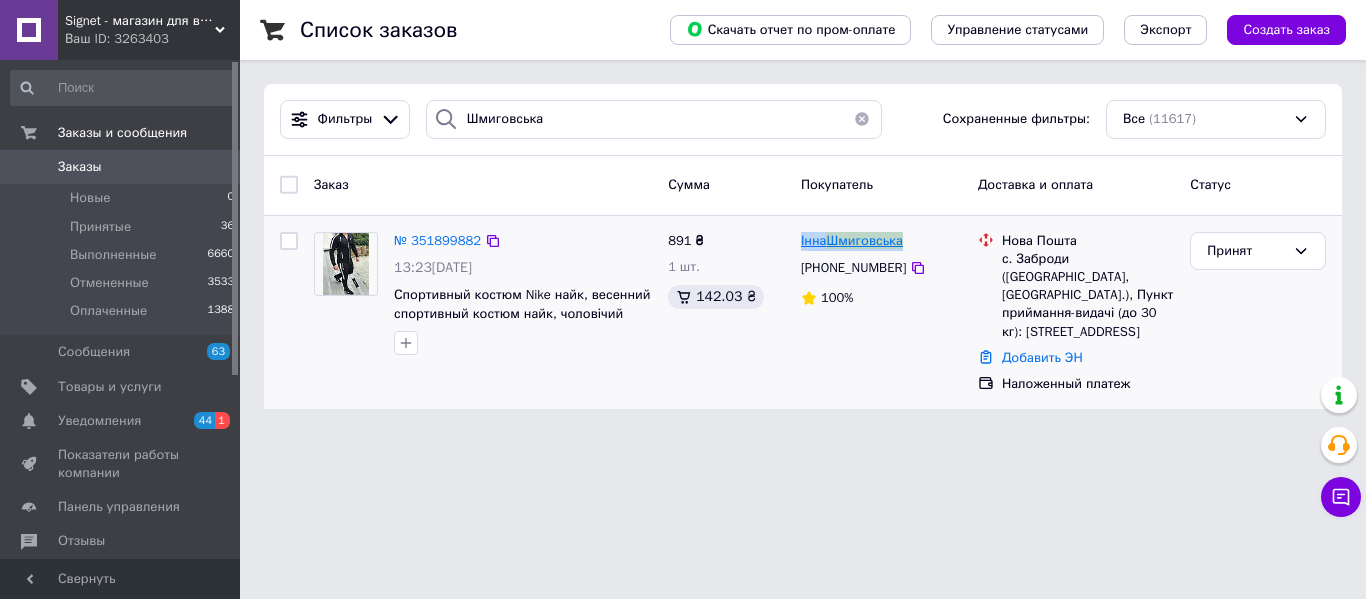 drag, startPoint x: 934, startPoint y: 232, endPoint x: 800, endPoint y: 238, distance: 134.13426 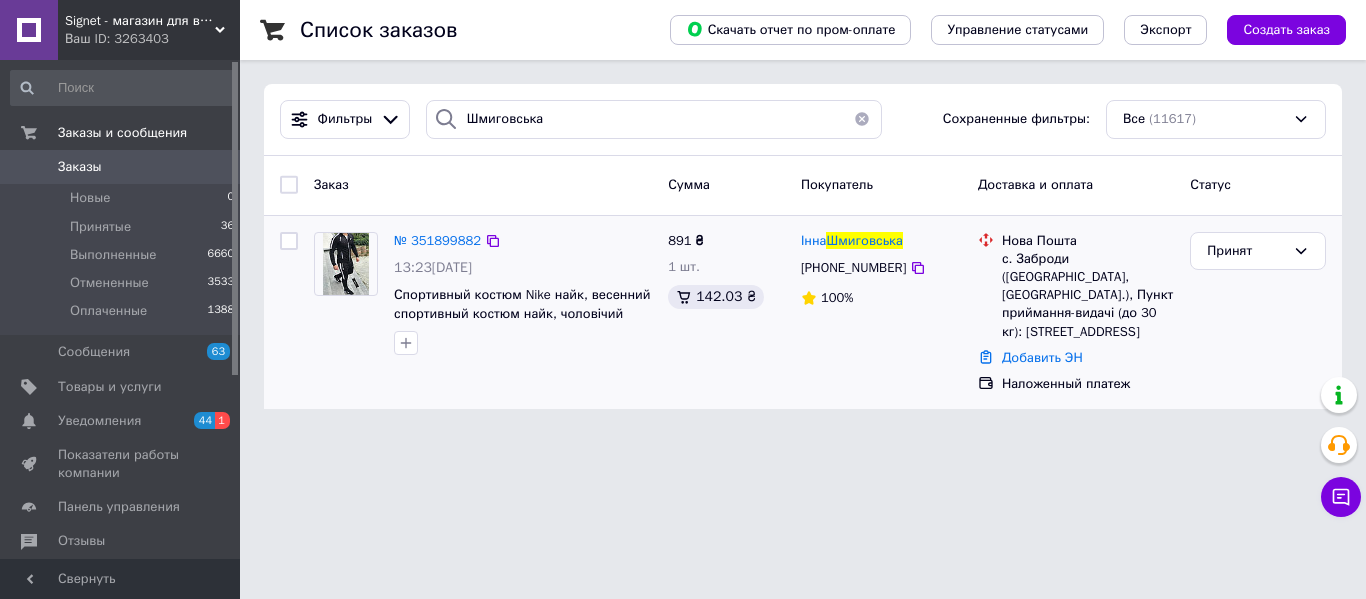 drag, startPoint x: 907, startPoint y: 272, endPoint x: 881, endPoint y: 262, distance: 27.856777 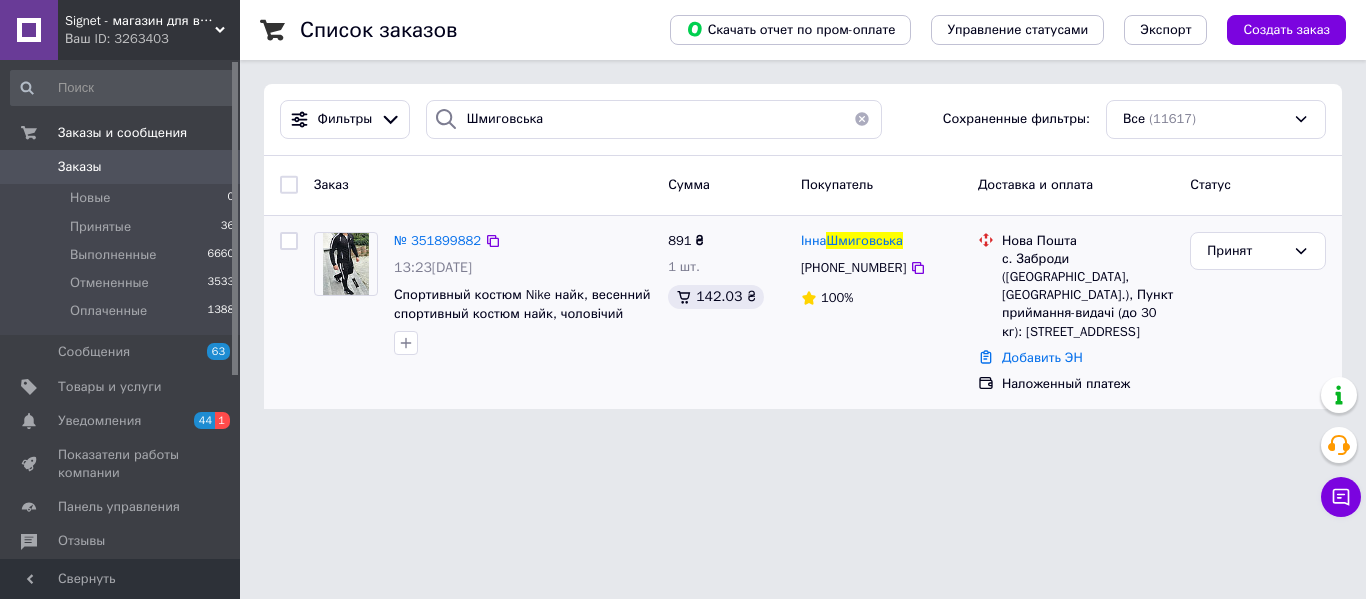 click on "с. Заброди (Волинська обл., Ковельський р-н.), Пункт приймання-видачі (до 30 кг): вул. Л.Українки, 72" at bounding box center (1088, 295) 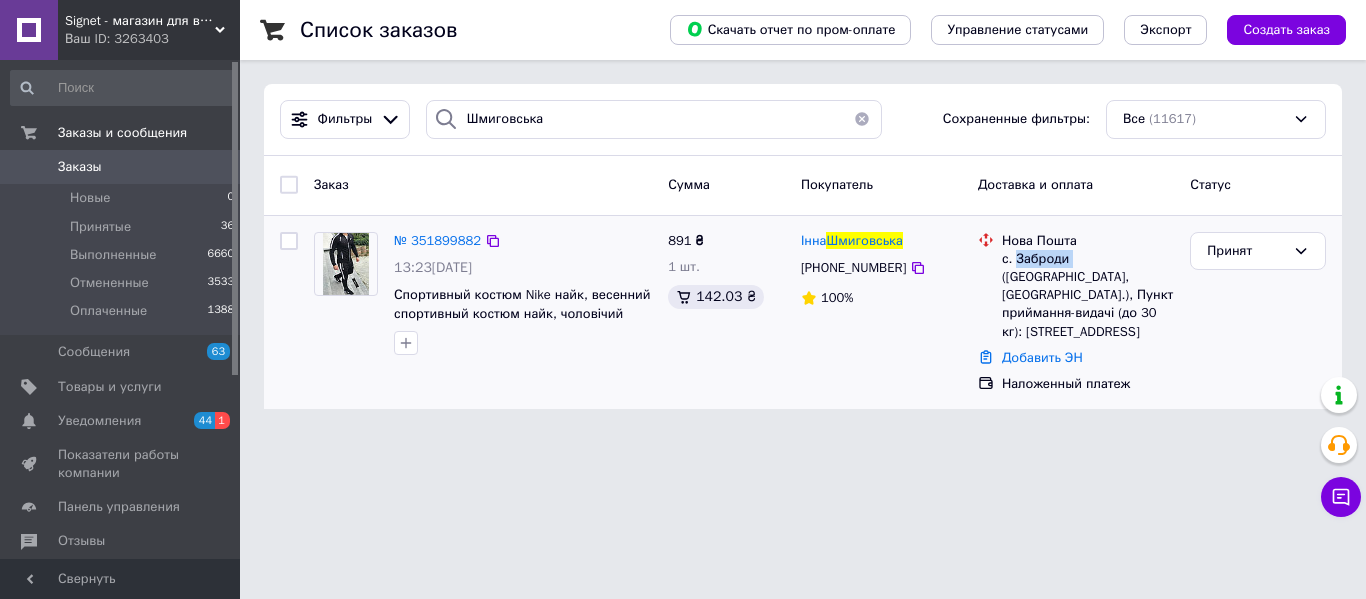 click on "с. Заброди (Волинська обл., Ковельський р-н.), Пункт приймання-видачі (до 30 кг): вул. Л.Українки, 72" at bounding box center (1088, 295) 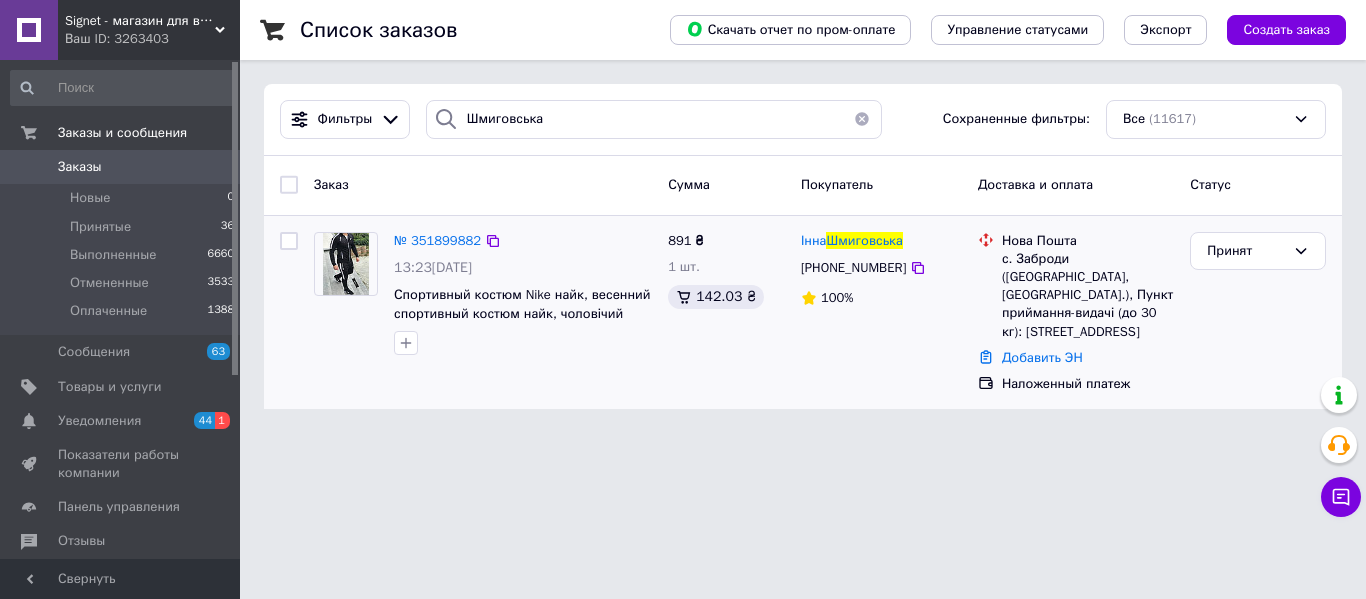 drag, startPoint x: 1048, startPoint y: 248, endPoint x: 1079, endPoint y: 259, distance: 32.89377 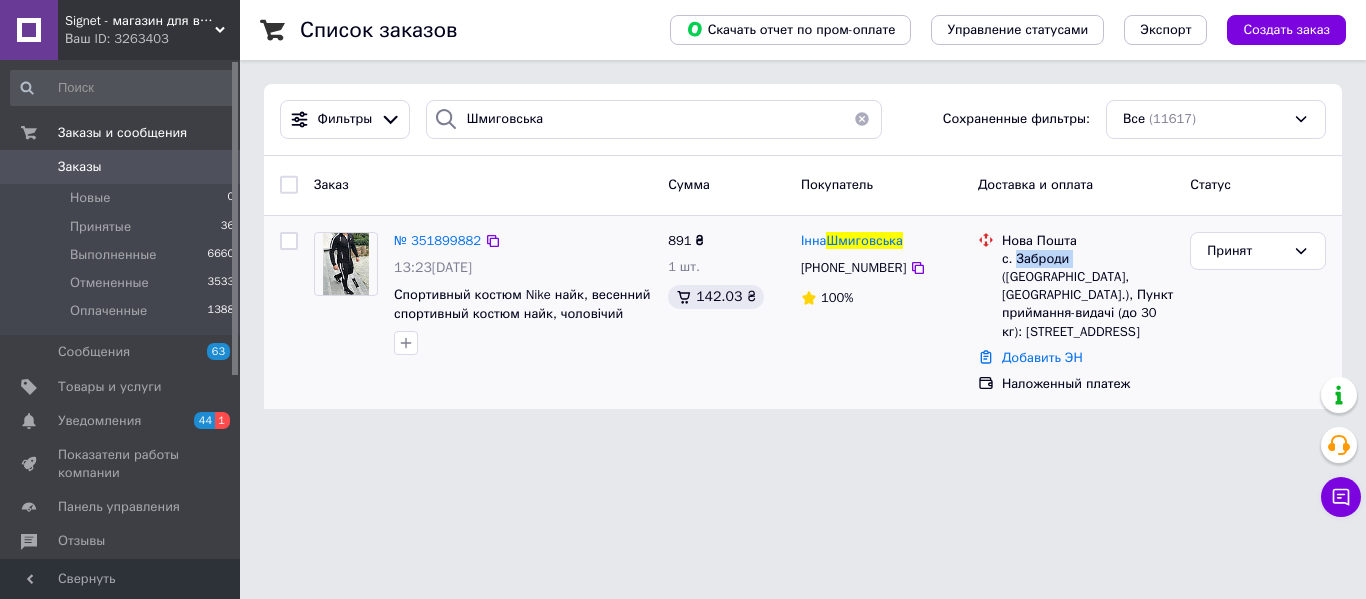 click on "с. Заброди (Волинська обл., Ковельський р-н.), Пункт приймання-видачі (до 30 кг): вул. Л.Українки, 72" at bounding box center (1088, 295) 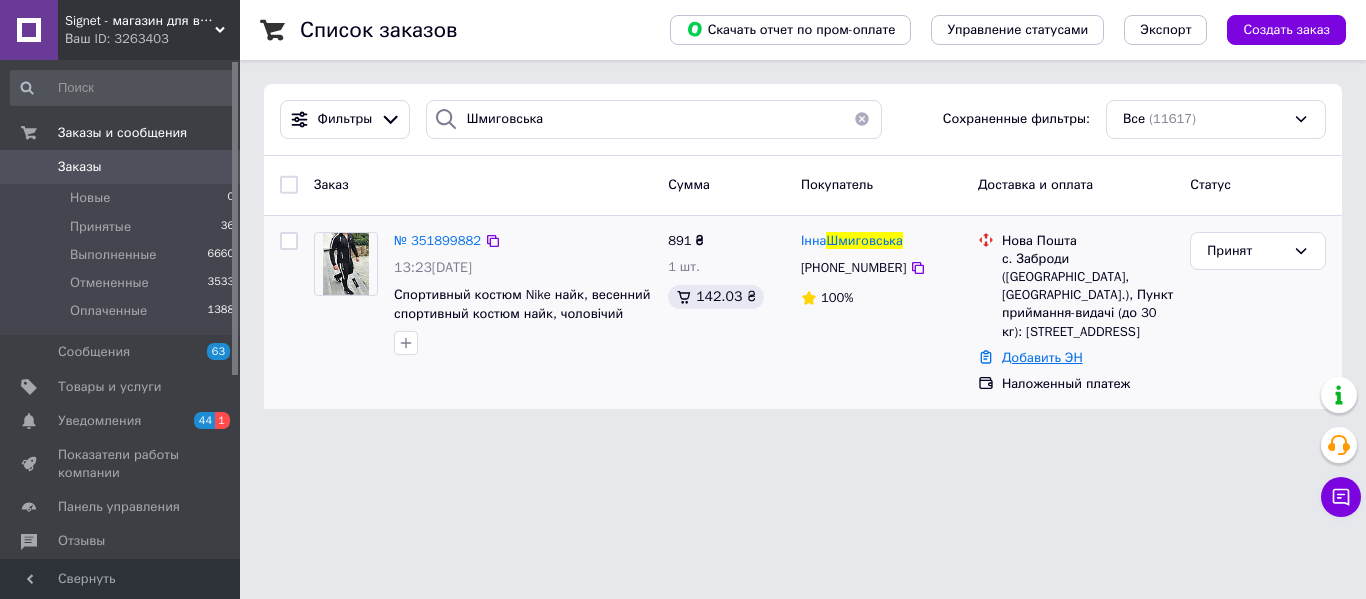 click on "Добавить ЭН" at bounding box center (1042, 357) 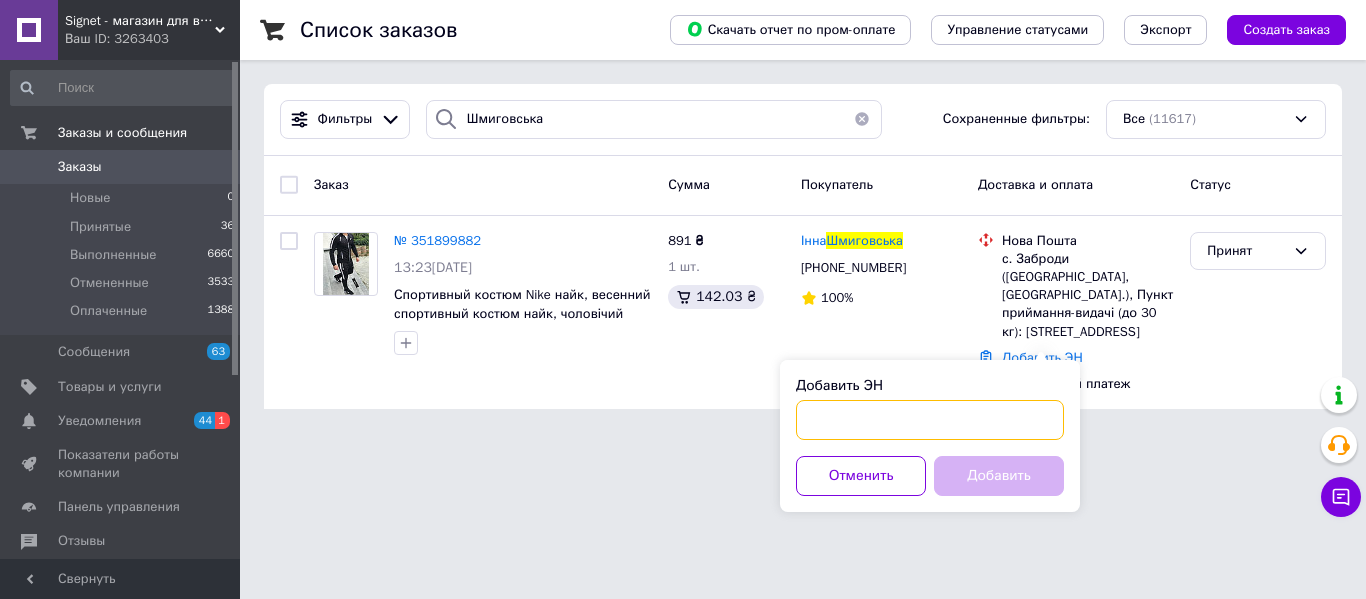 click on "Добавить ЭН" at bounding box center [930, 420] 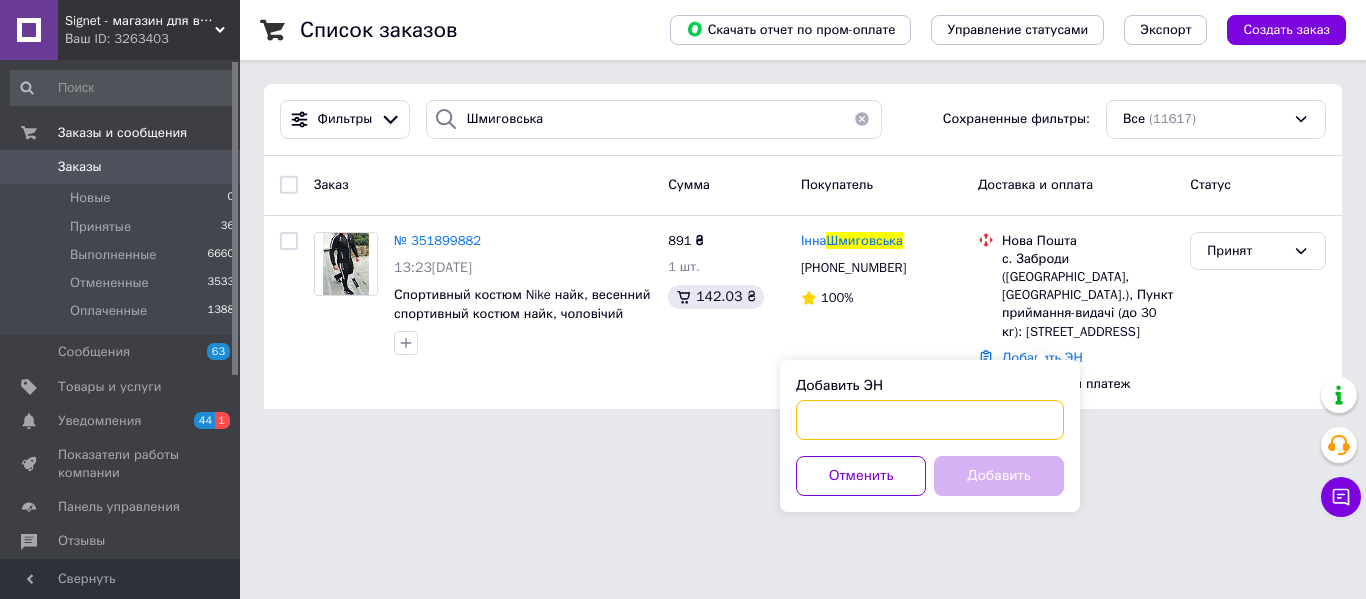 paste on "20451202758204" 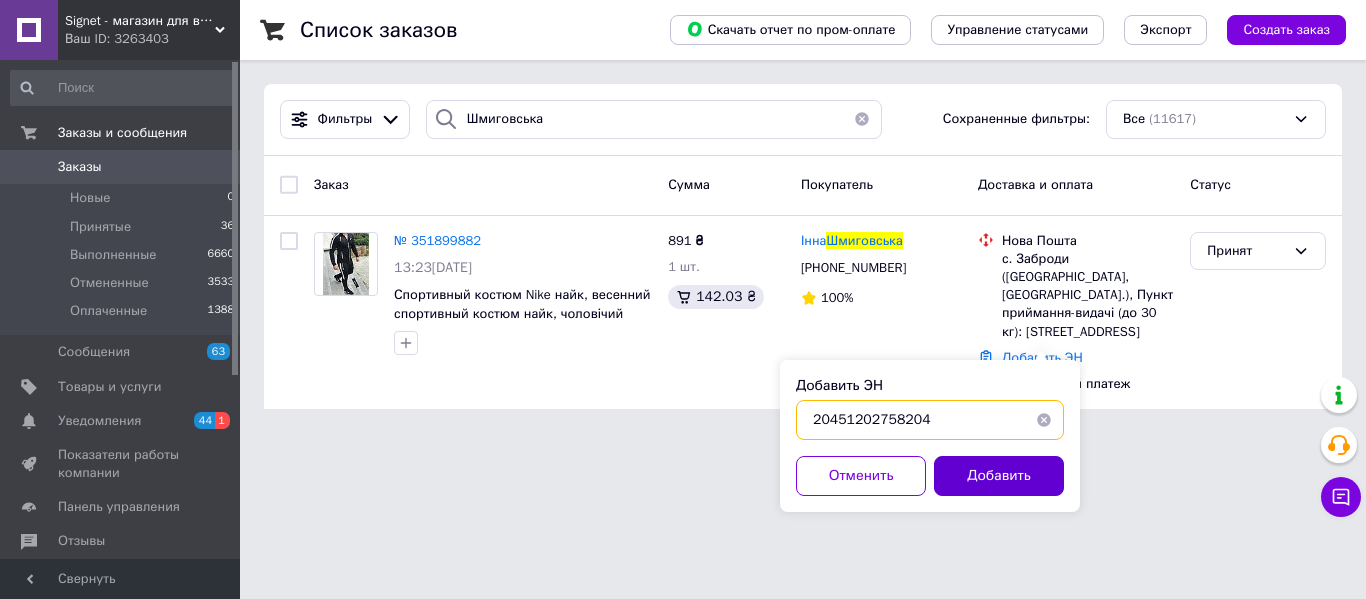 type on "20451202758204" 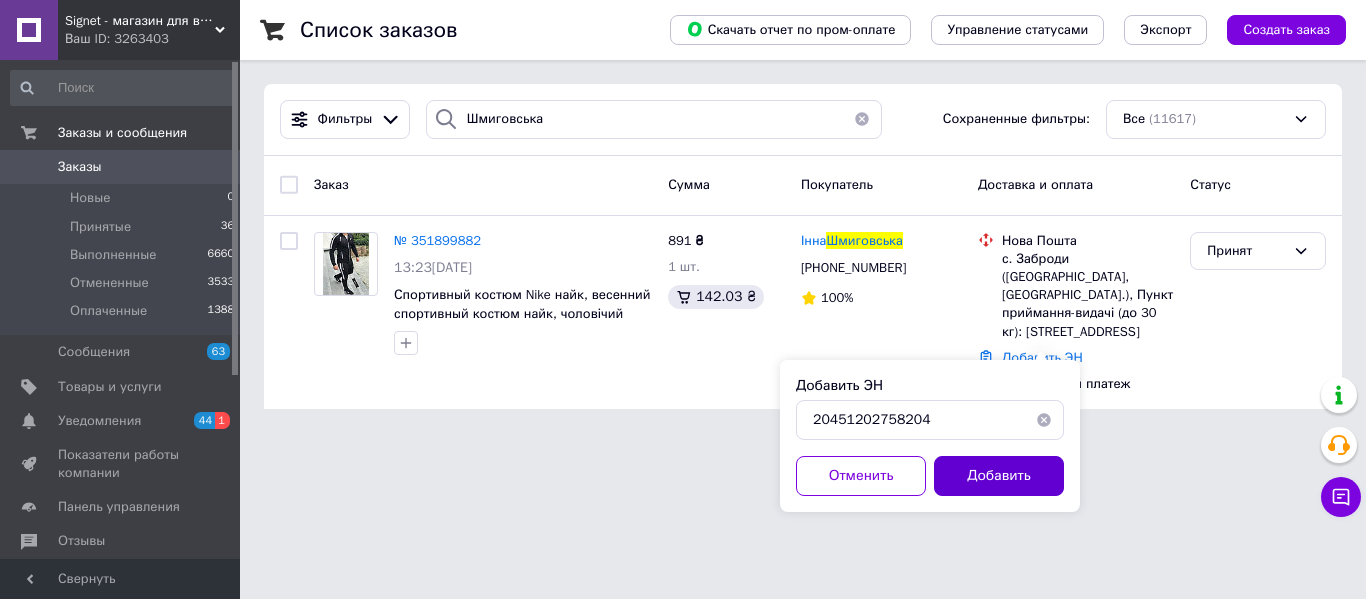 click on "Добавить" at bounding box center [999, 476] 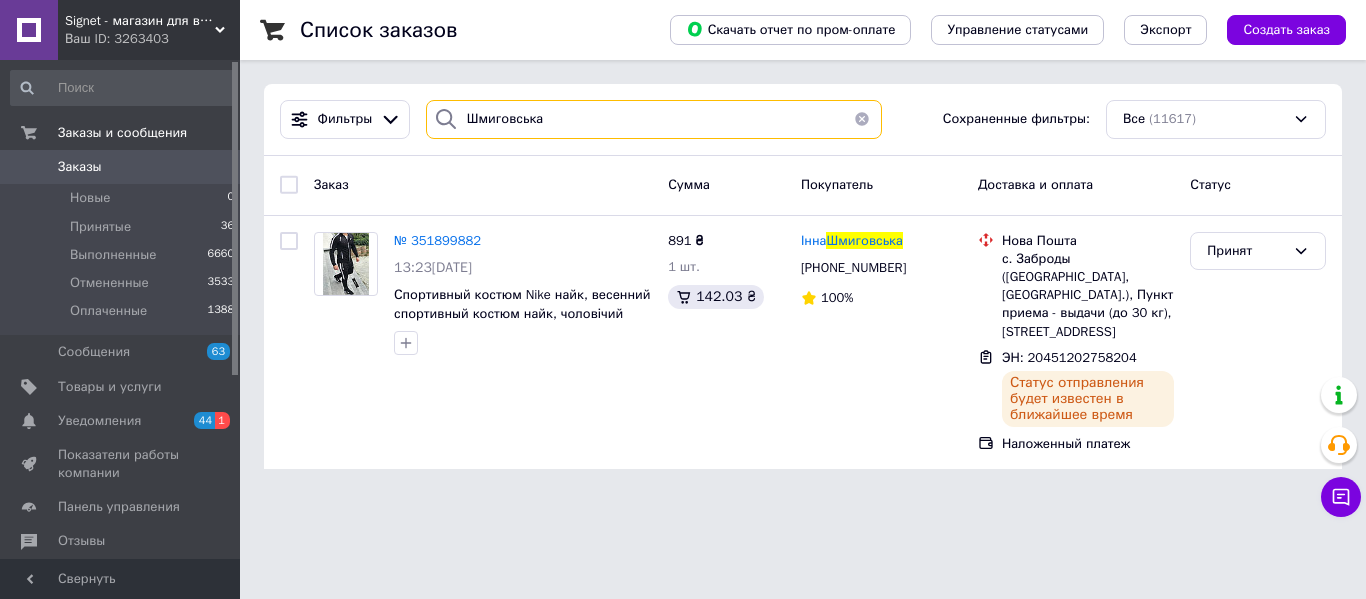 click on "Шмиговська" at bounding box center [654, 119] 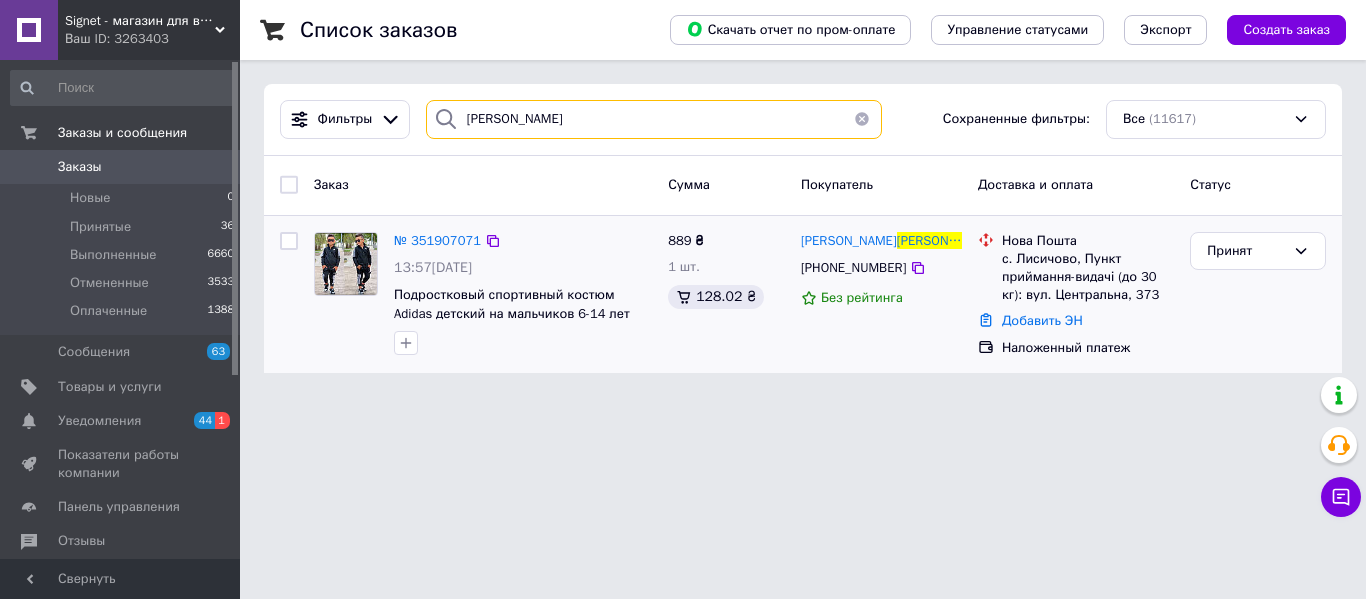 type on "Стецько" 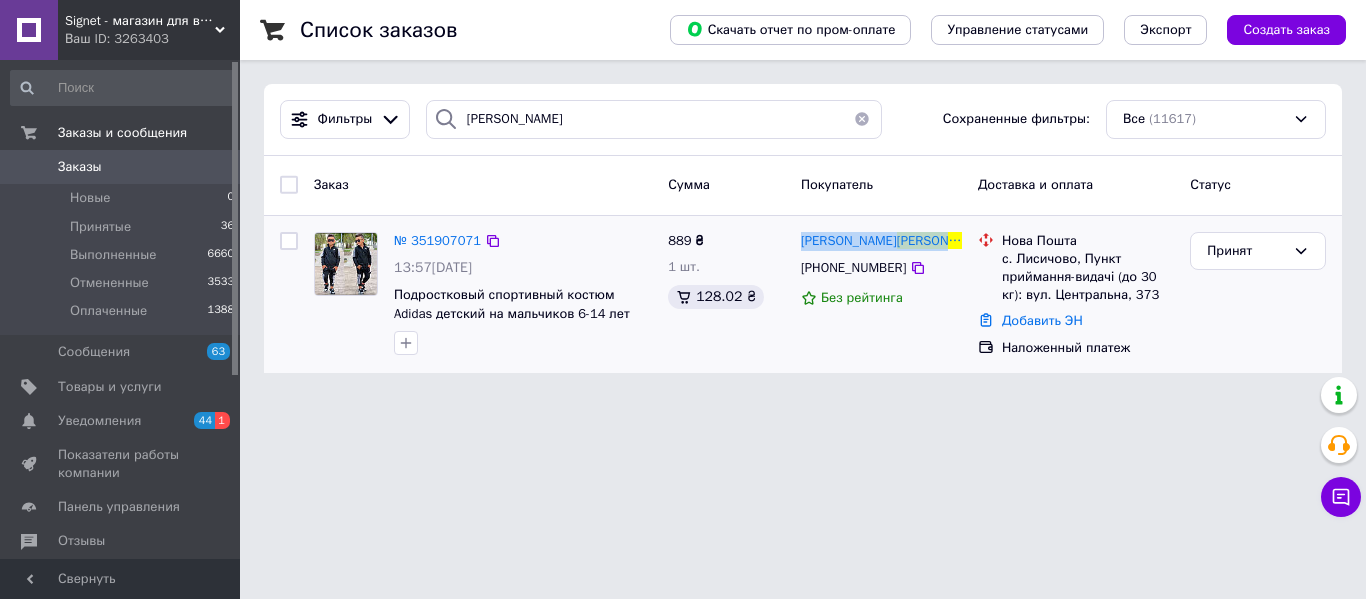 drag, startPoint x: 902, startPoint y: 238, endPoint x: 872, endPoint y: 225, distance: 32.695564 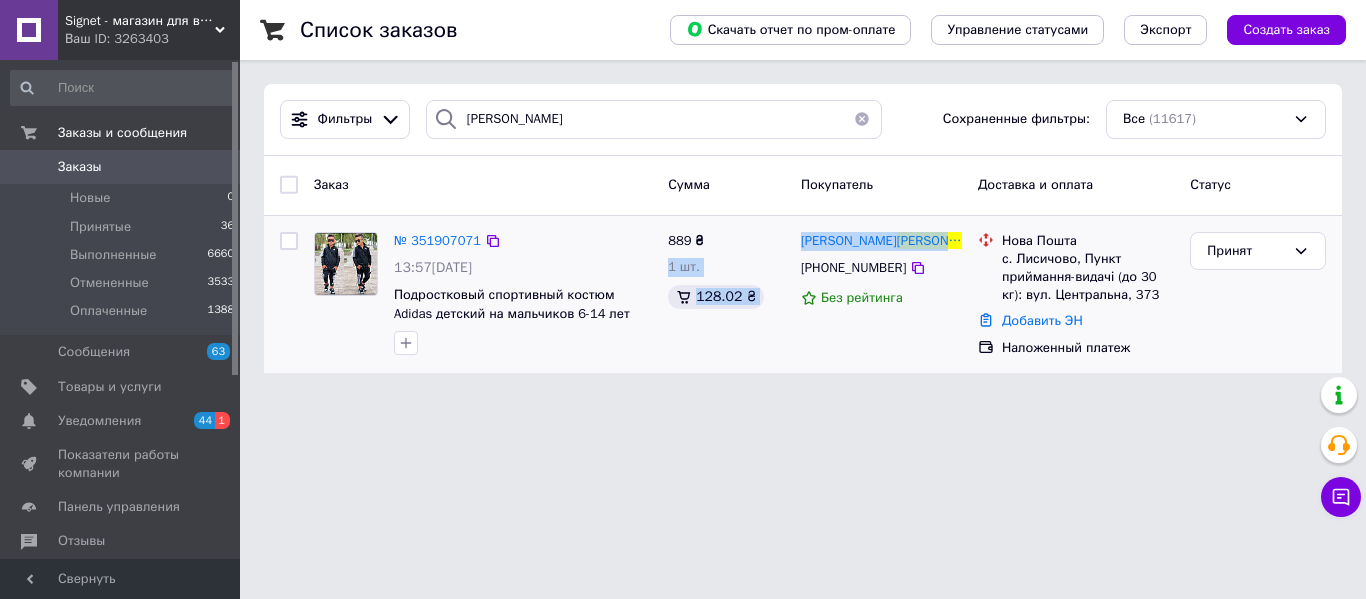 drag, startPoint x: 862, startPoint y: 229, endPoint x: 929, endPoint y: 237, distance: 67.47592 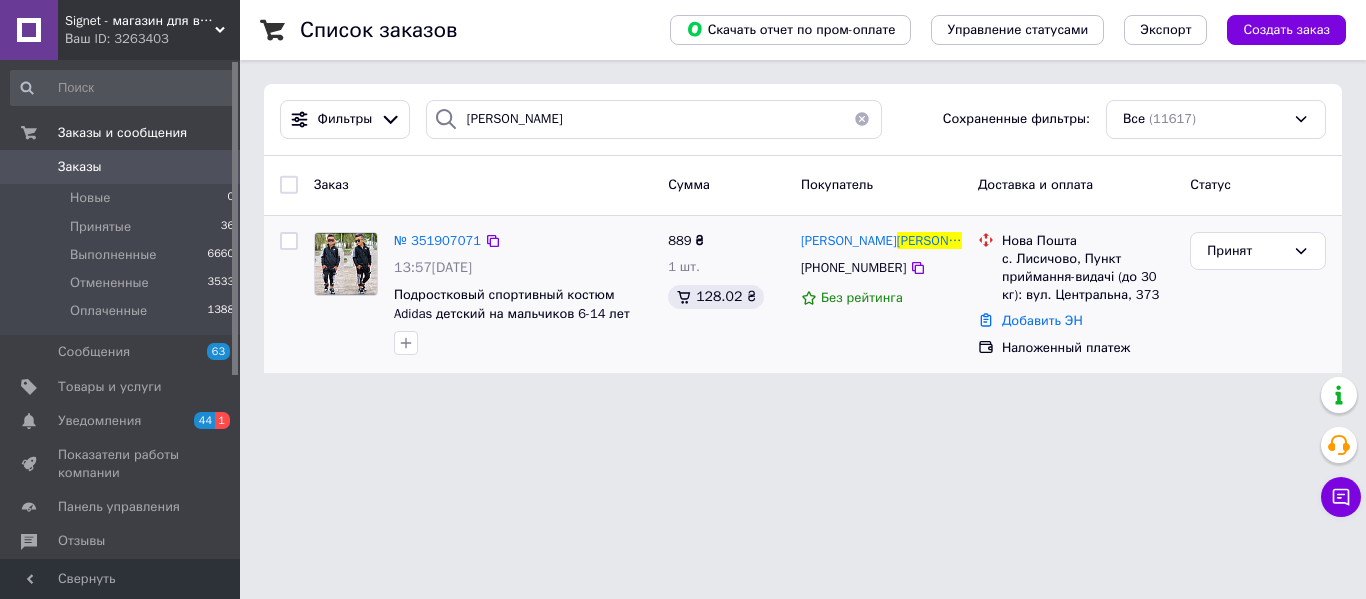 click on "Тетяна  Стецько" at bounding box center (881, 241) 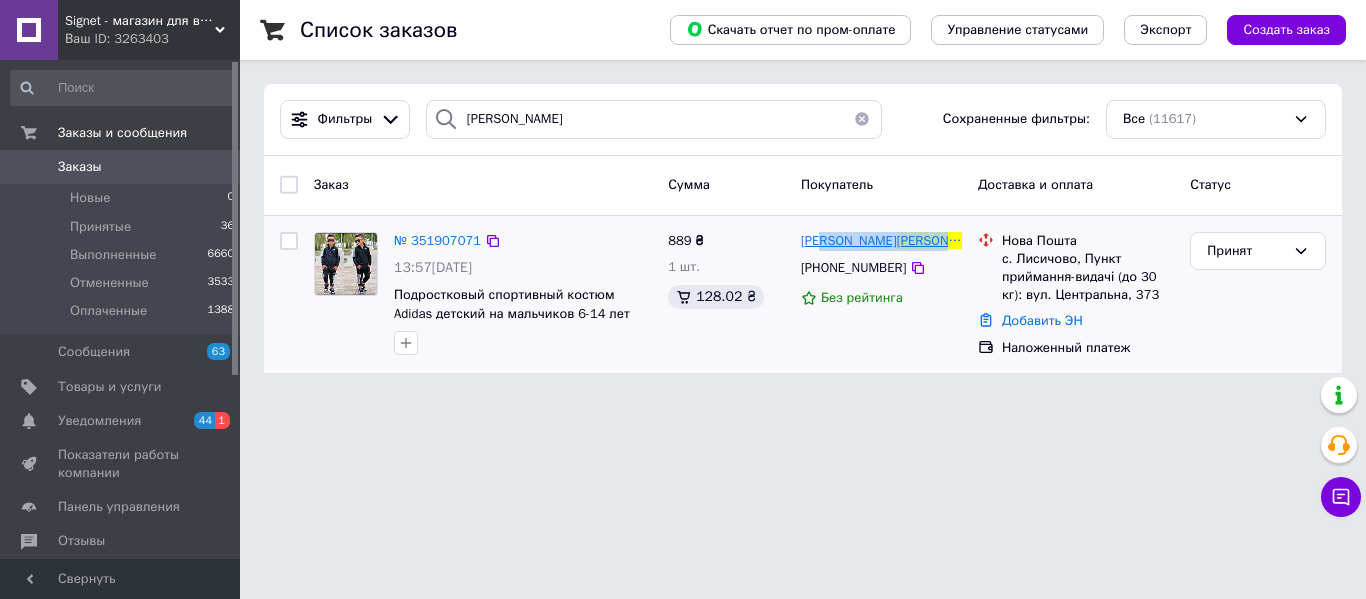 drag, startPoint x: 884, startPoint y: 238, endPoint x: 862, endPoint y: 243, distance: 22.561028 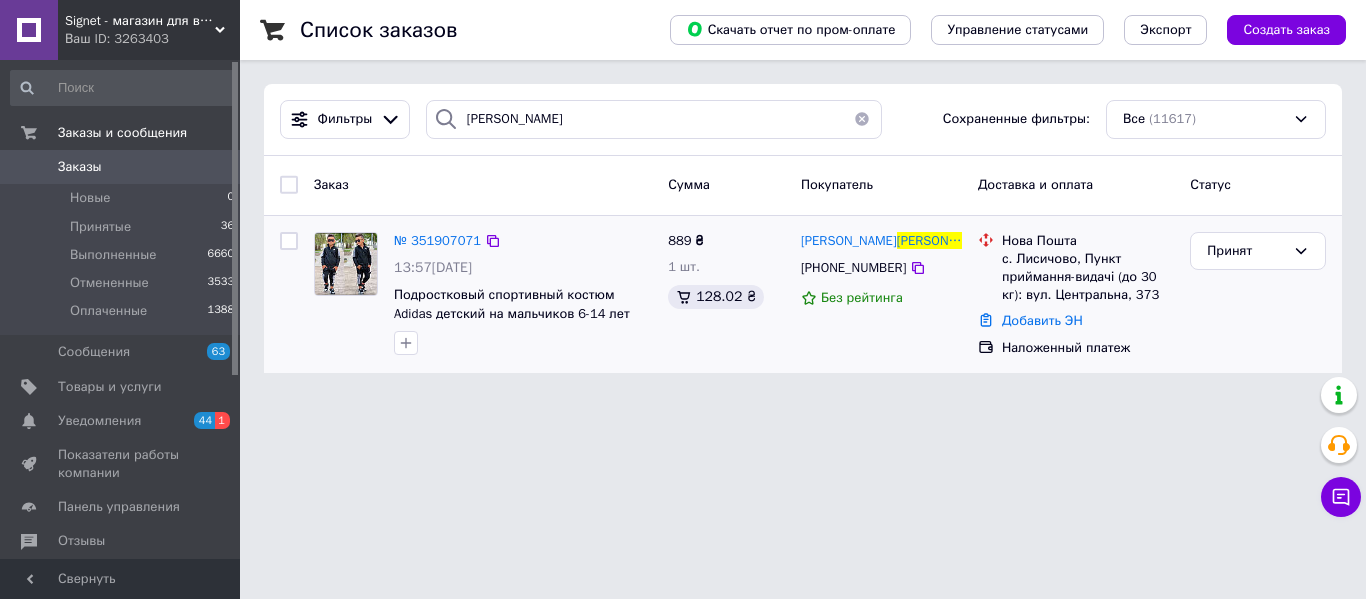 click on "Тетяна  Стецько" at bounding box center (881, 241) 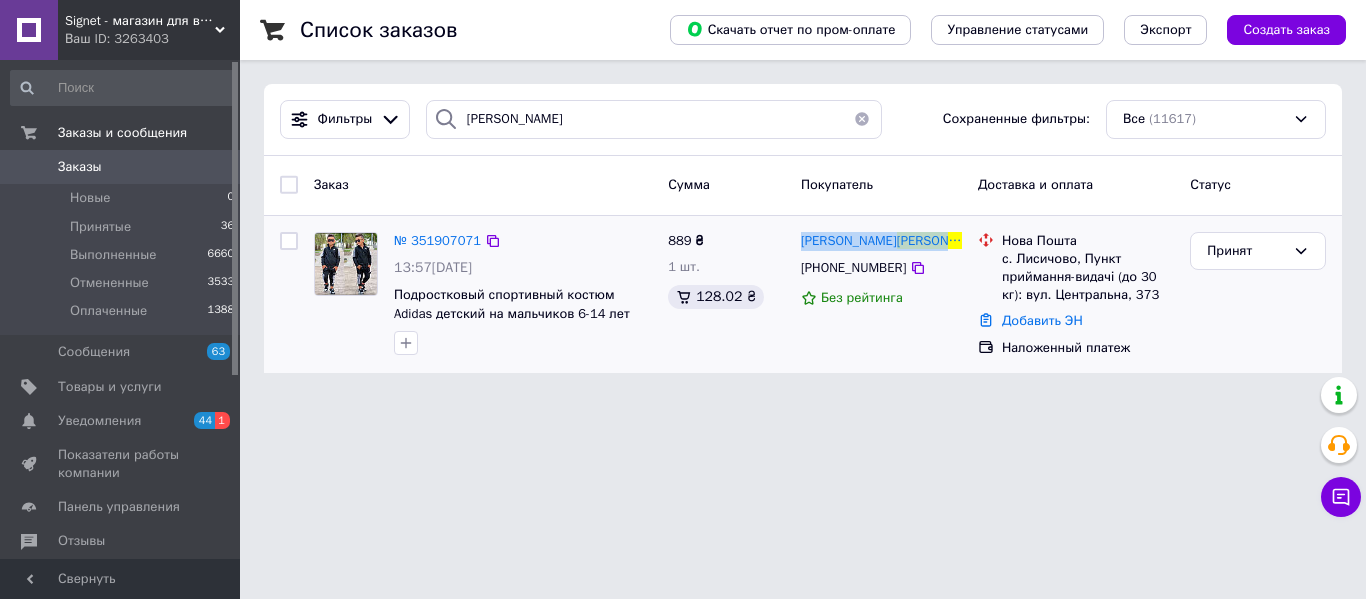 drag, startPoint x: 901, startPoint y: 243, endPoint x: 799, endPoint y: 234, distance: 102.396286 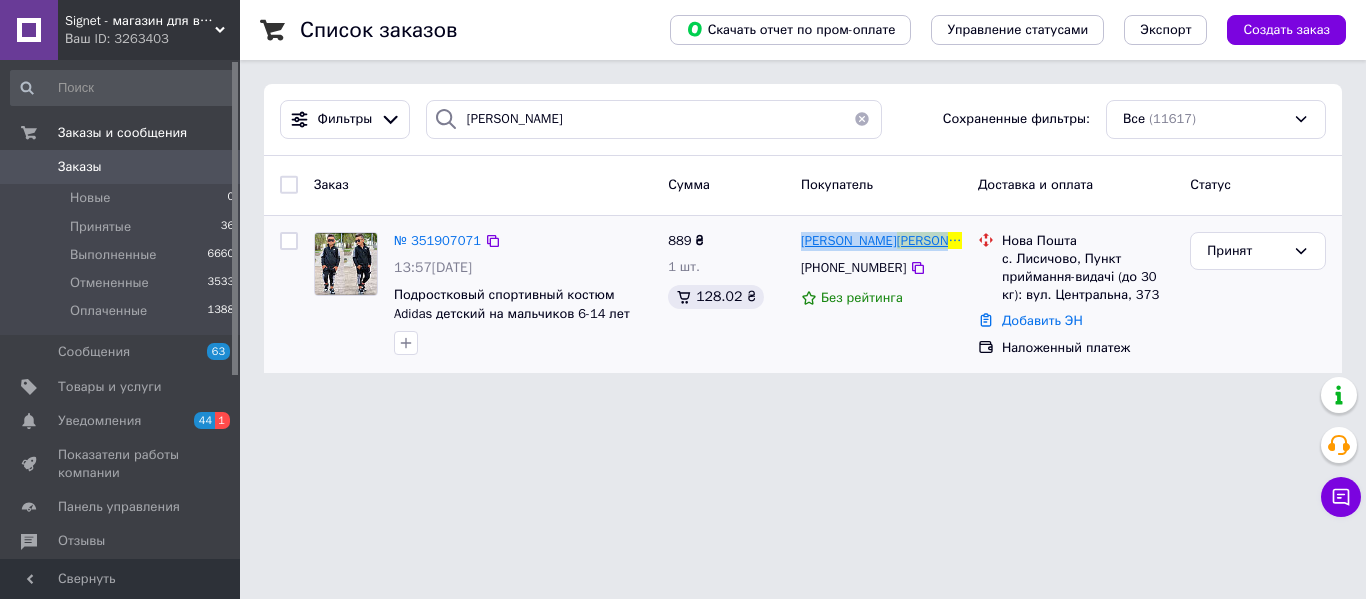 copy on "Тетяна  Стецько" 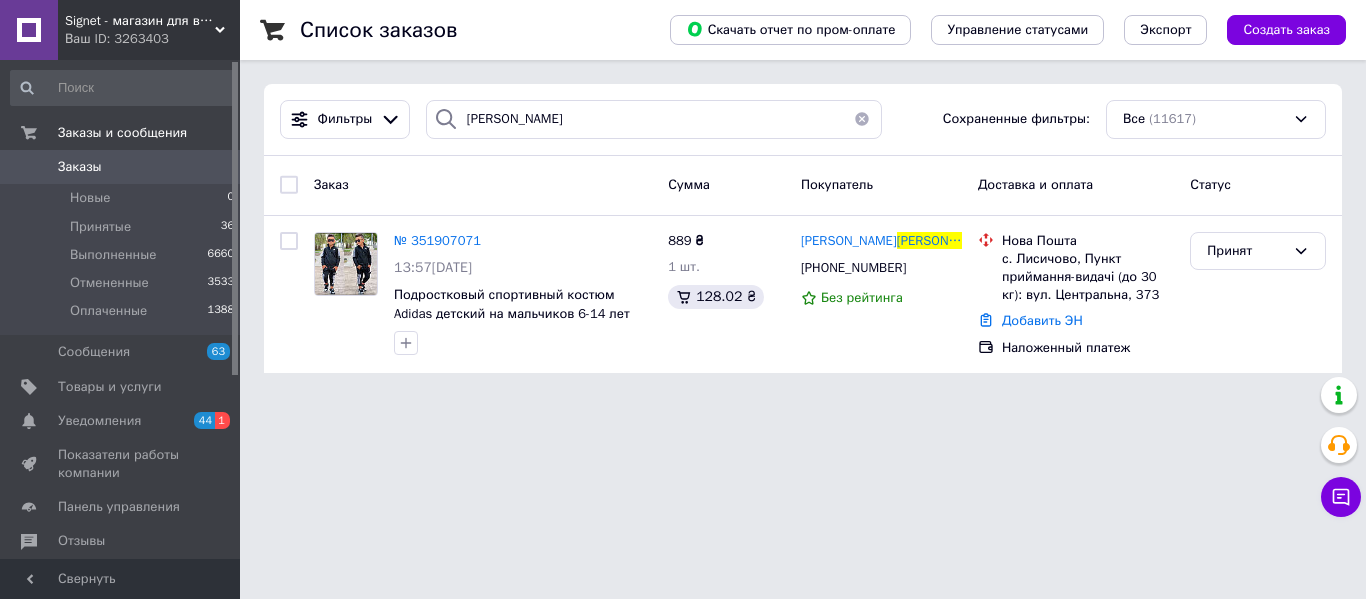 drag, startPoint x: 902, startPoint y: 269, endPoint x: 525, endPoint y: 113, distance: 408.00122 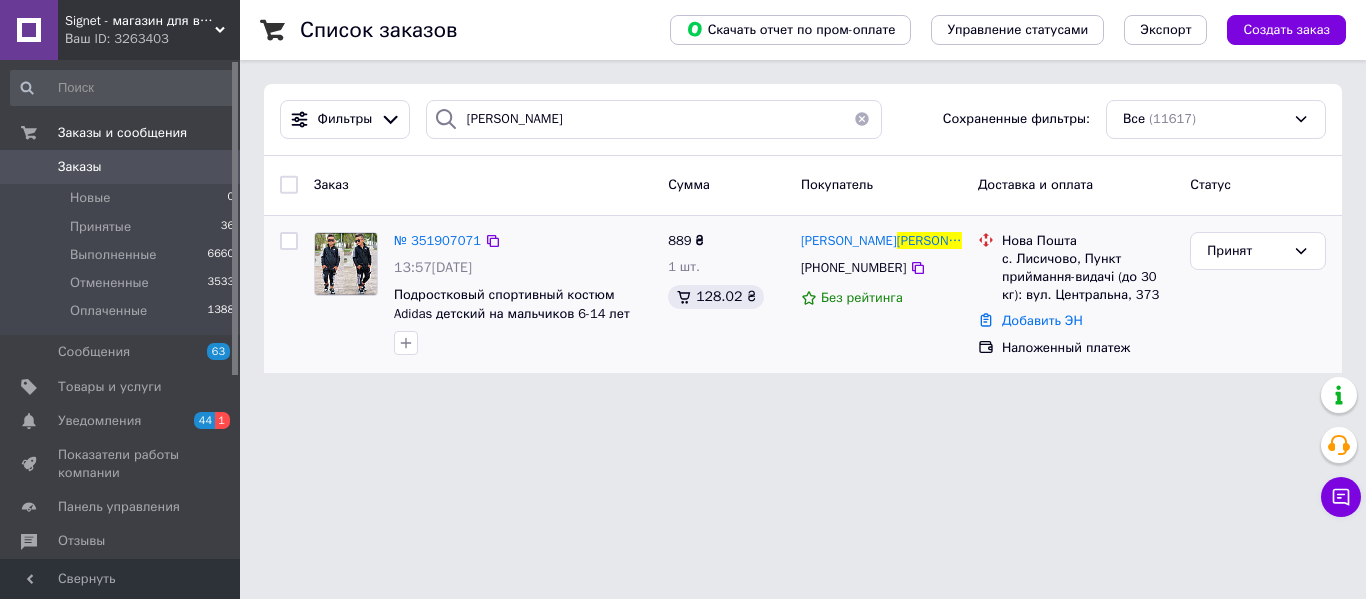 click on "с. Лисичово, Пункт приймання-видачі (до 30 кг): вул. Центральна, 373" at bounding box center (1088, 277) 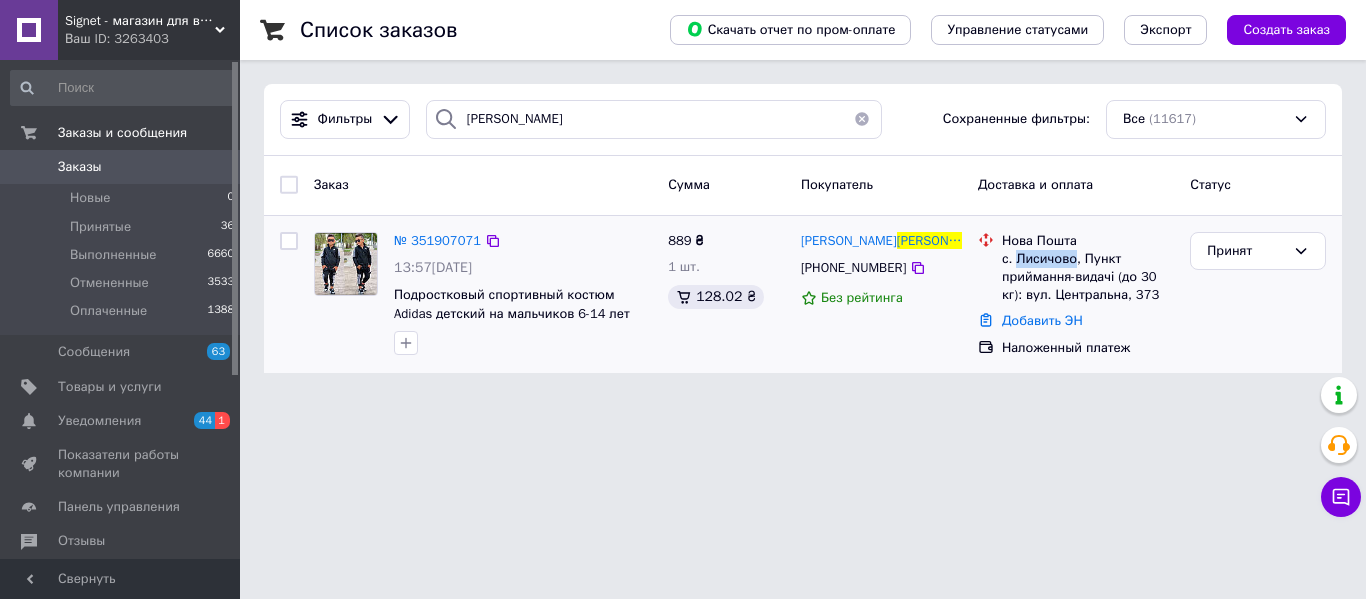 click on "с. Лисичово, Пункт приймання-видачі (до 30 кг): вул. Центральна, 373" at bounding box center (1088, 277) 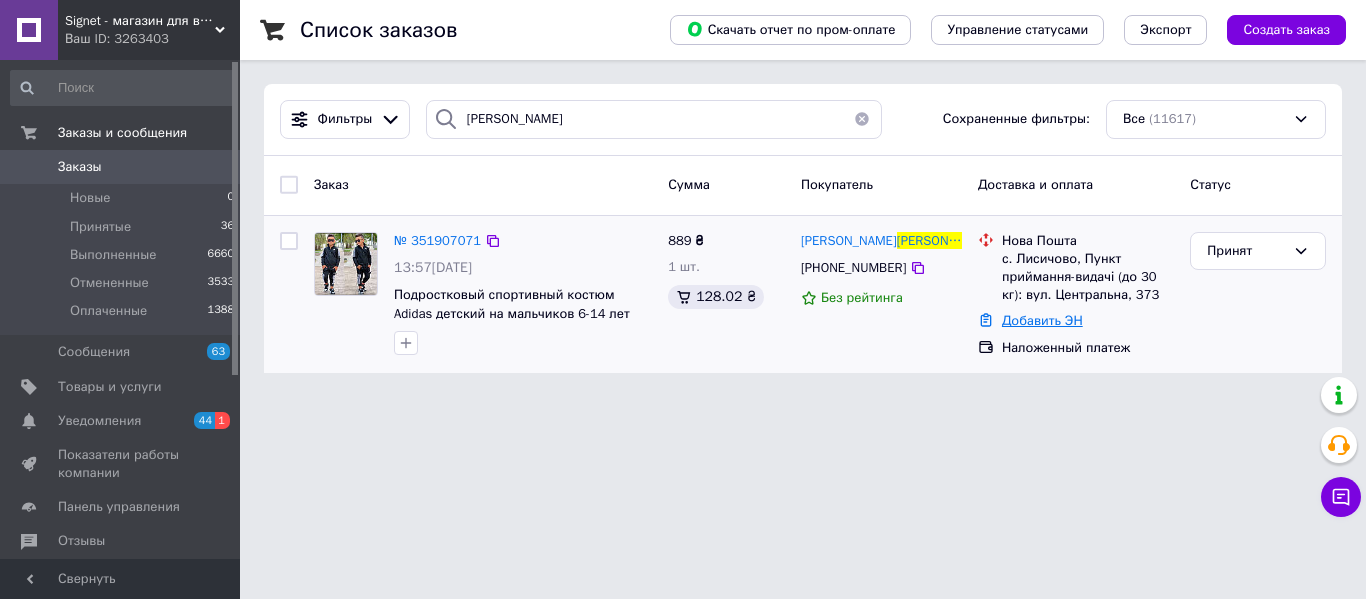 click on "Добавить ЭН" at bounding box center [1042, 320] 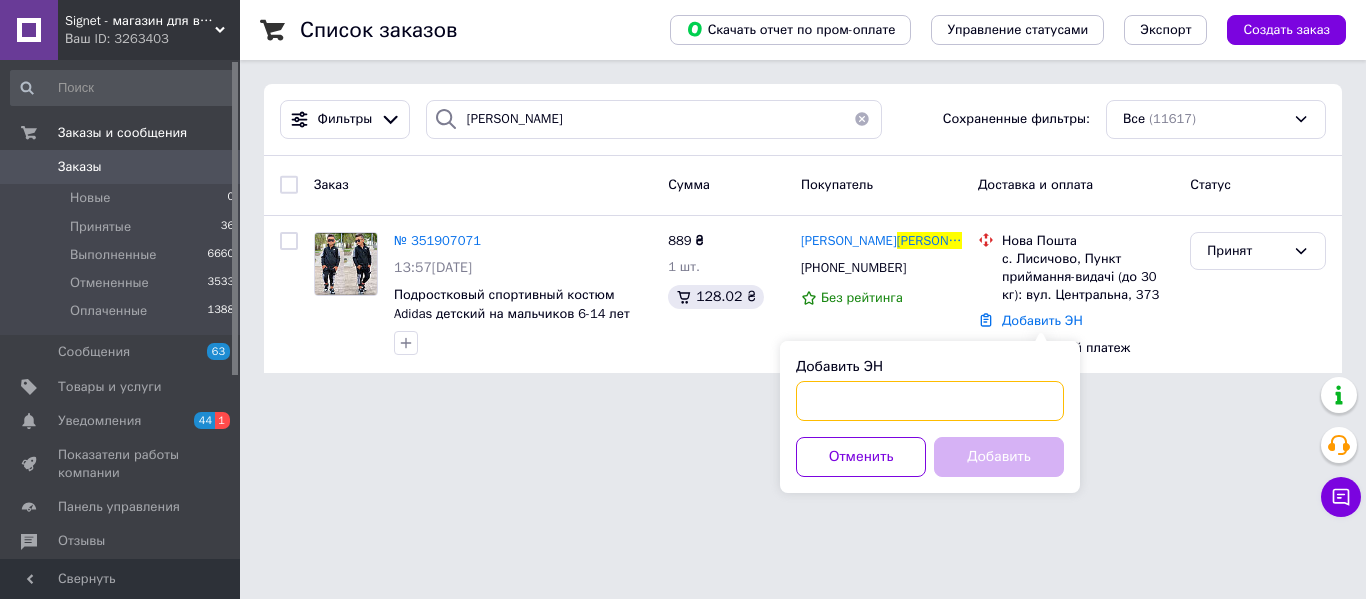 click on "Добавить ЭН" at bounding box center [930, 401] 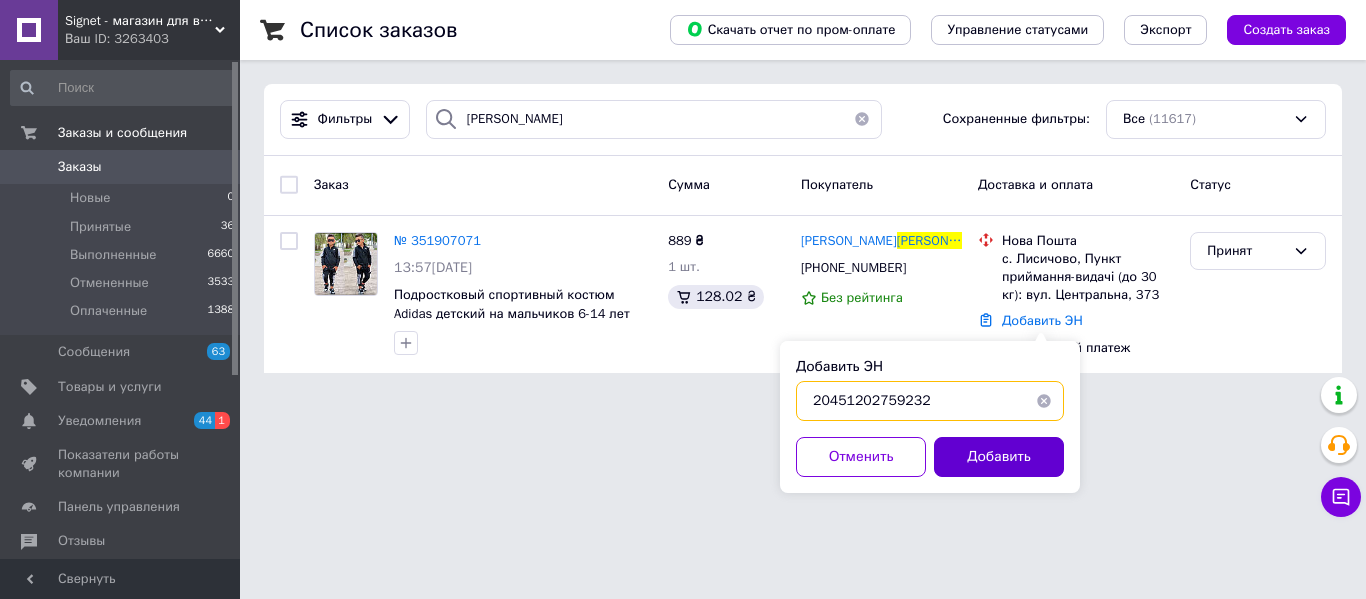 type on "20451202759232" 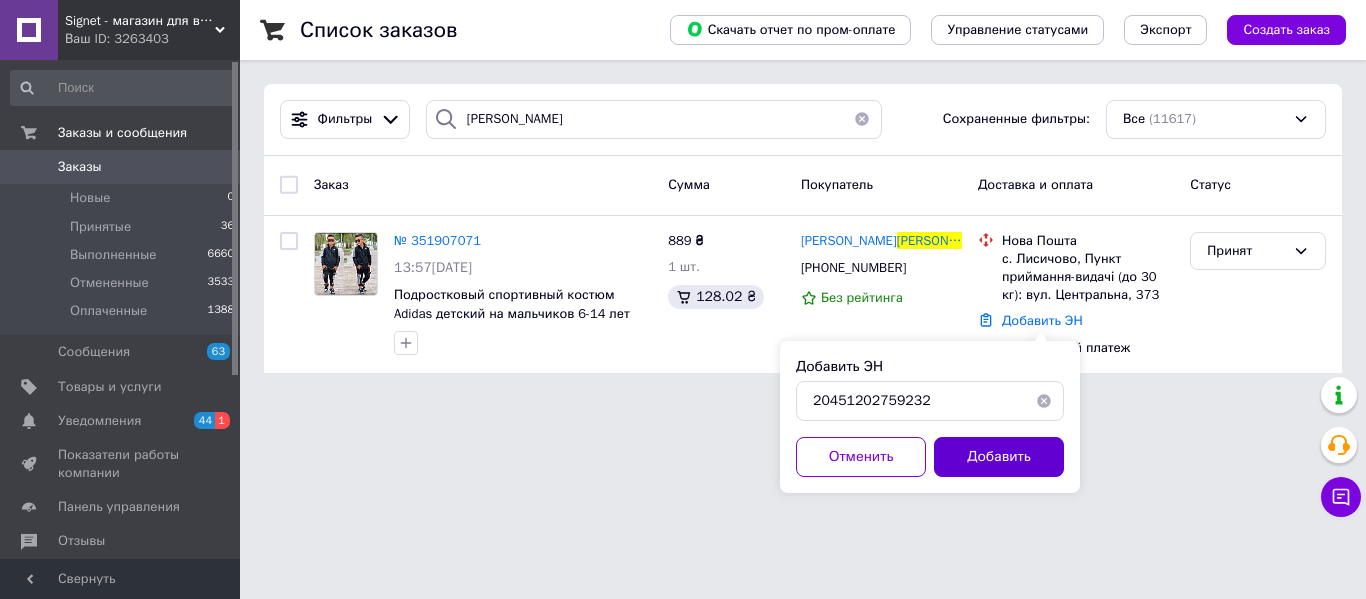 click on "Добавить" at bounding box center (999, 457) 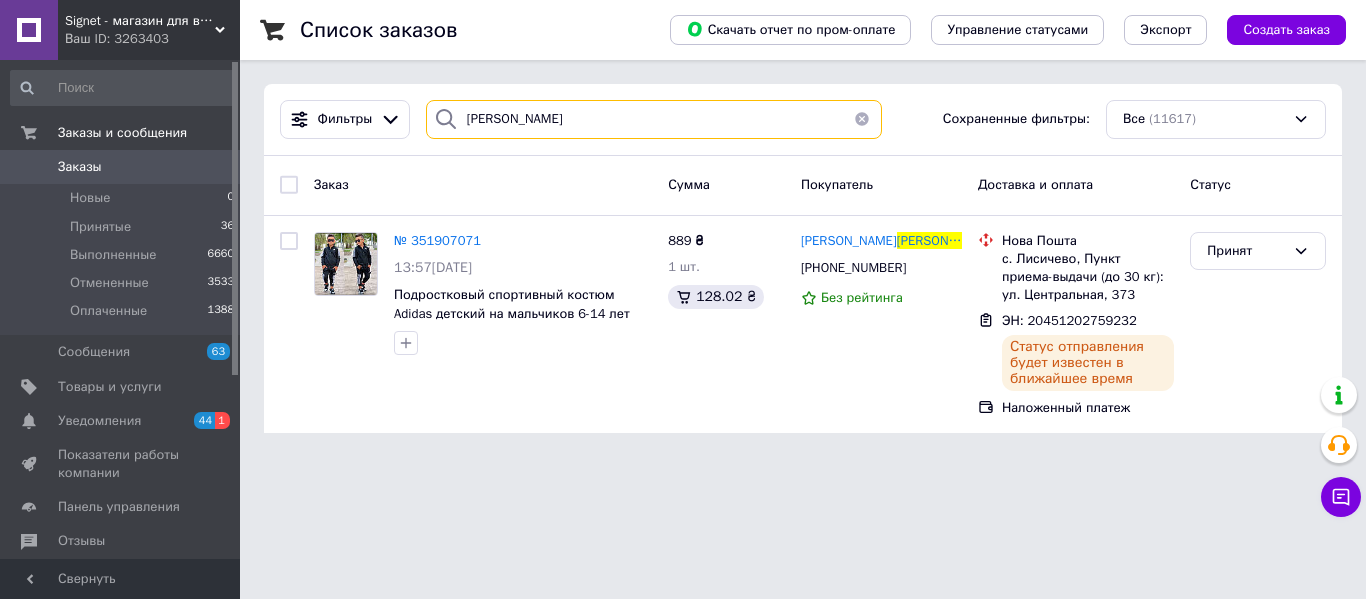 click on "Стецько" at bounding box center (654, 119) 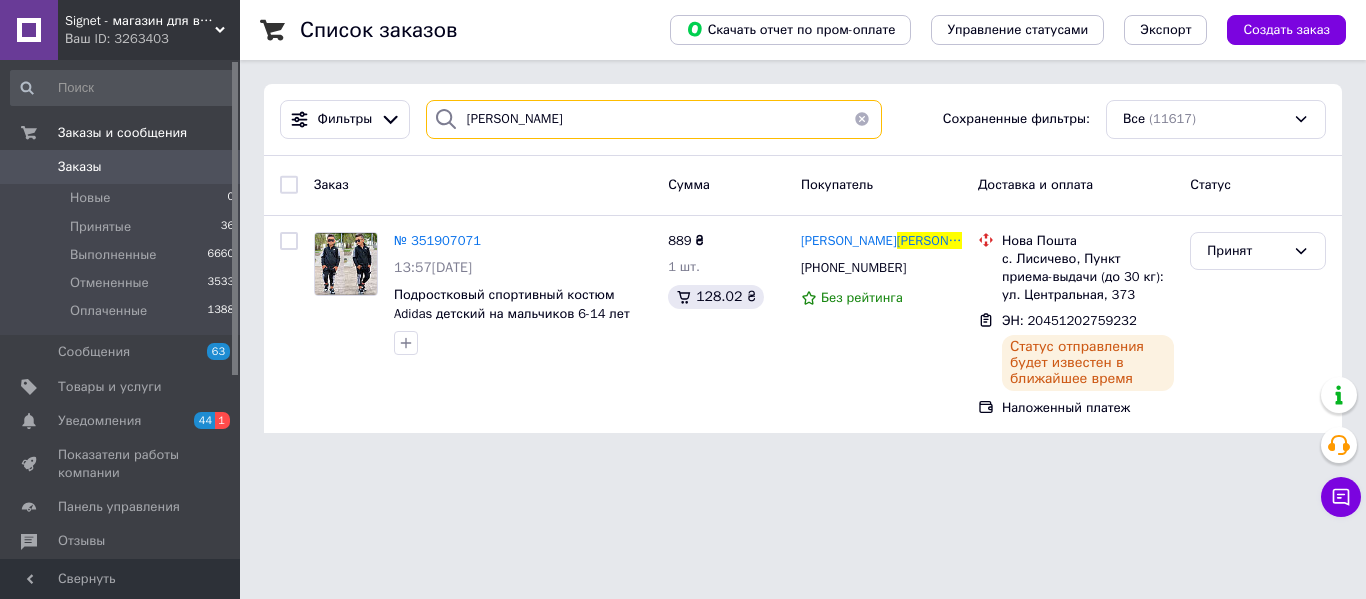 paste on "армограй" 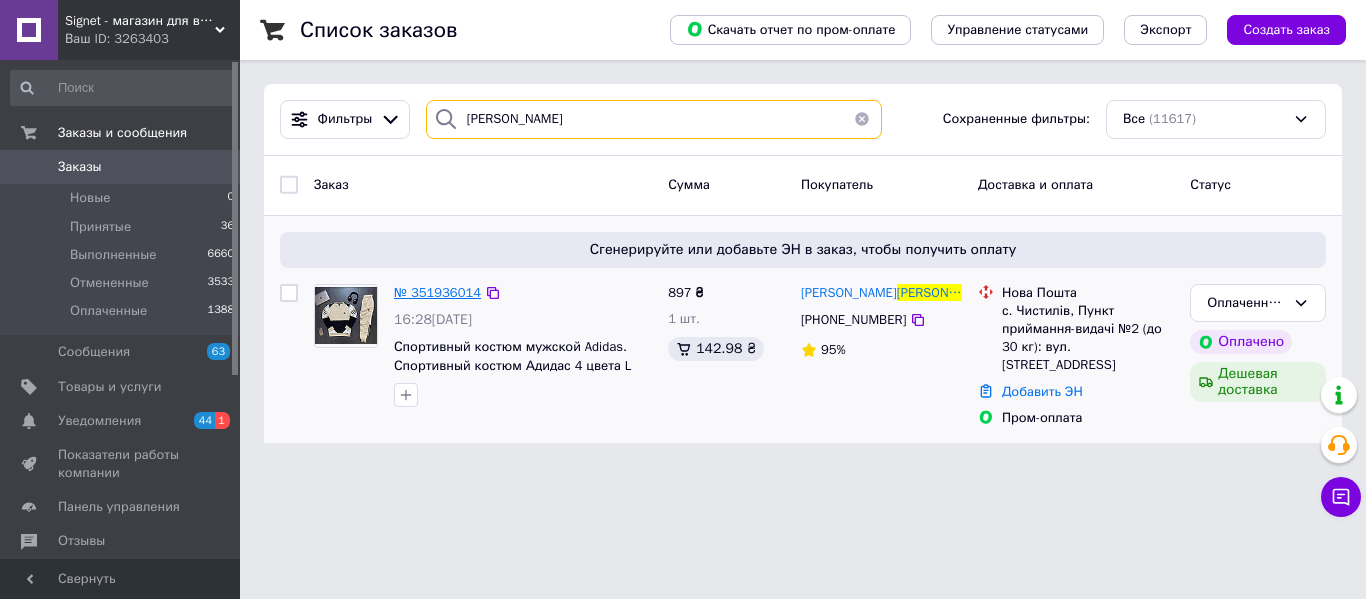 type on "Дармограй" 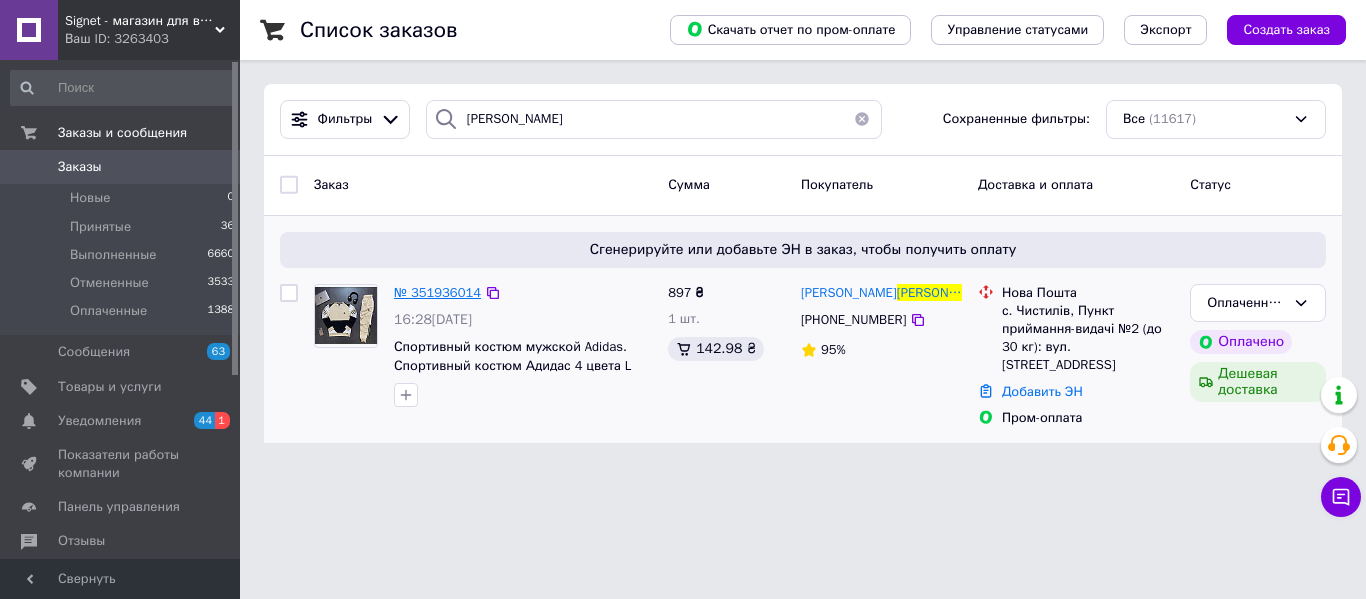 click on "№ 351936014" at bounding box center [437, 292] 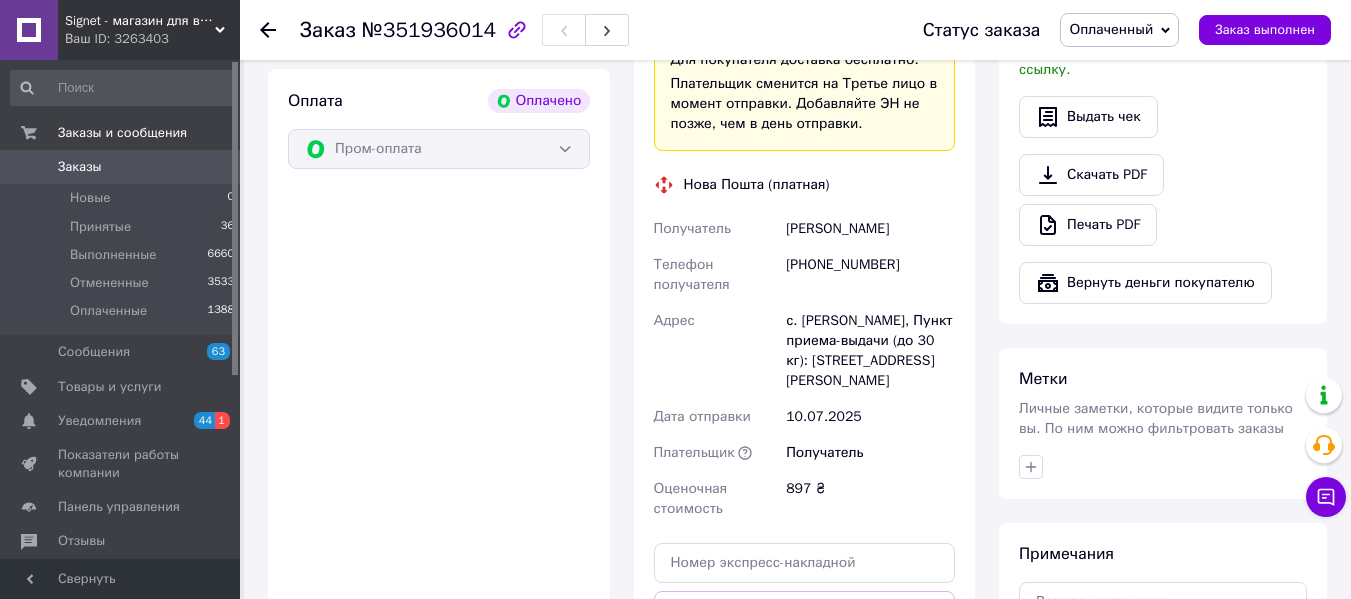 scroll, scrollTop: 900, scrollLeft: 0, axis: vertical 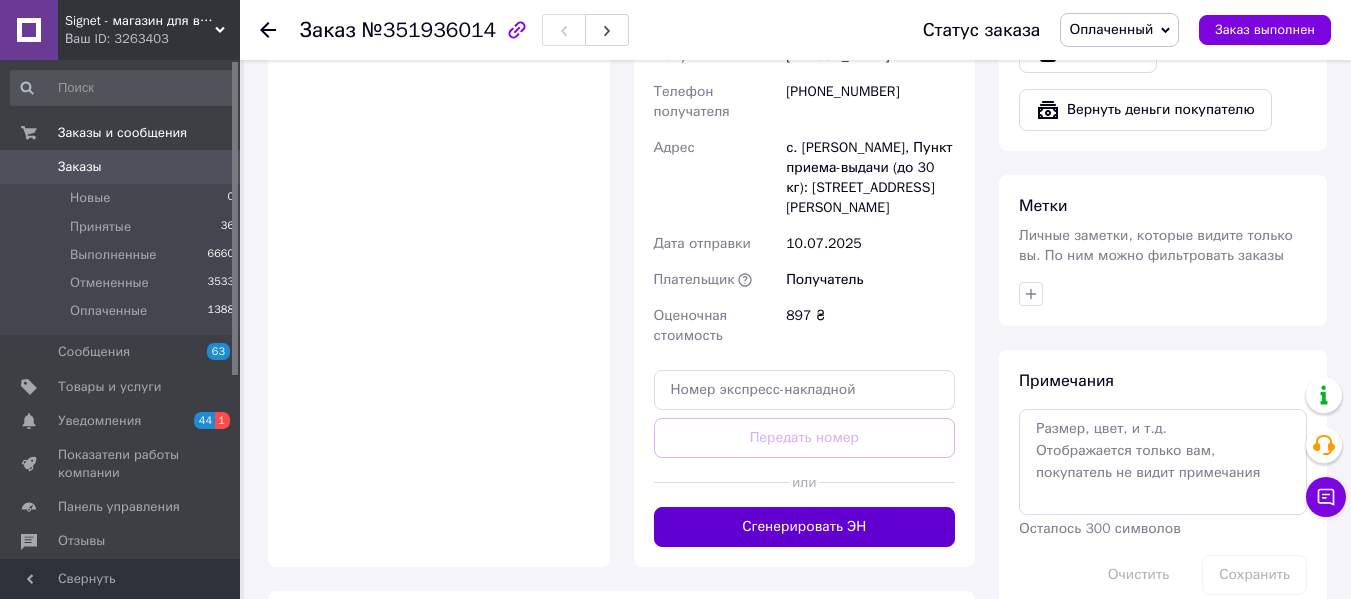 click on "Сгенерировать ЭН" at bounding box center (805, 527) 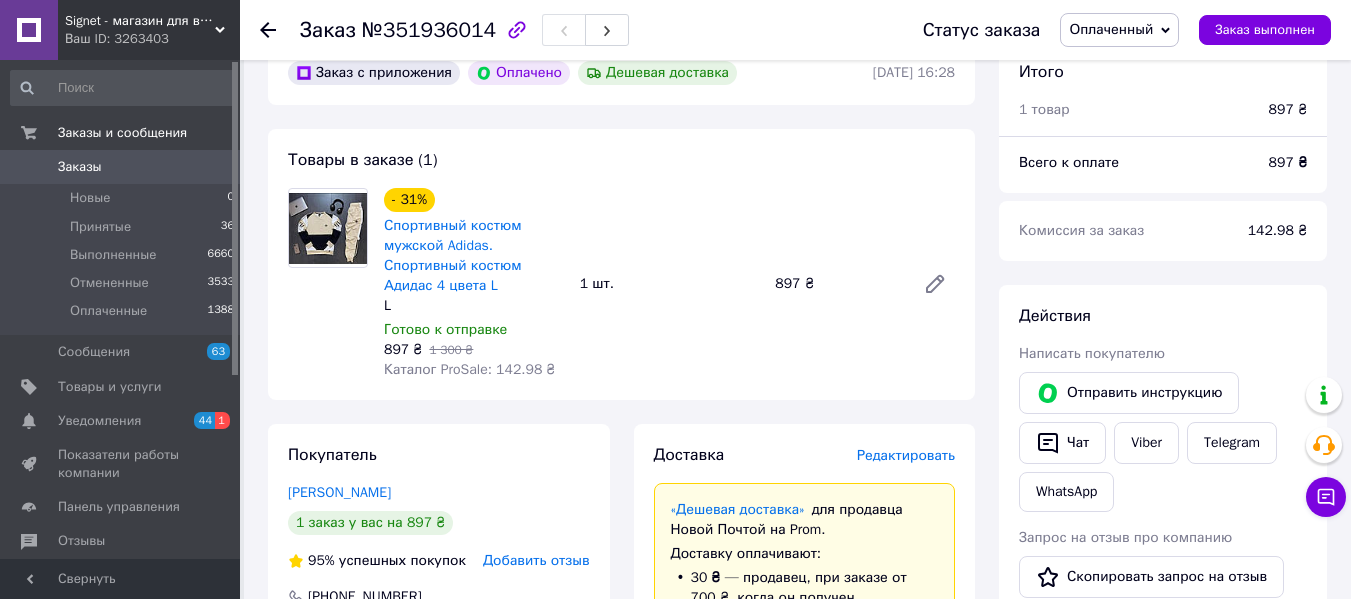 scroll, scrollTop: 100, scrollLeft: 0, axis: vertical 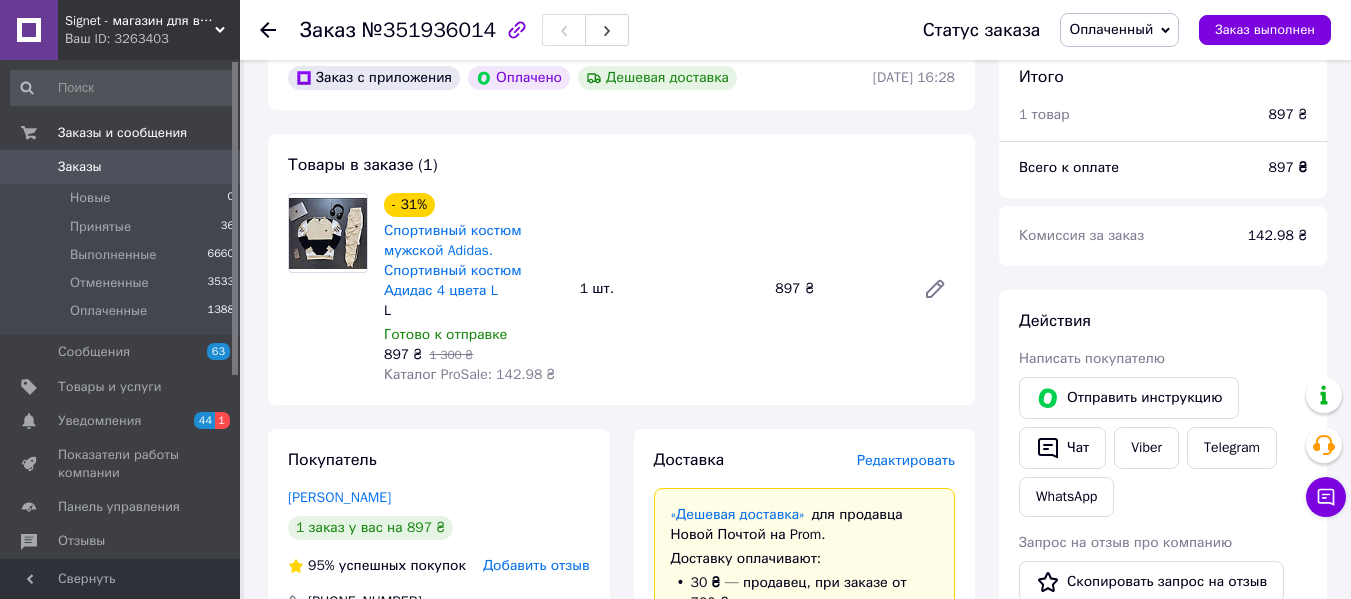 click on "Заказы" at bounding box center [121, 167] 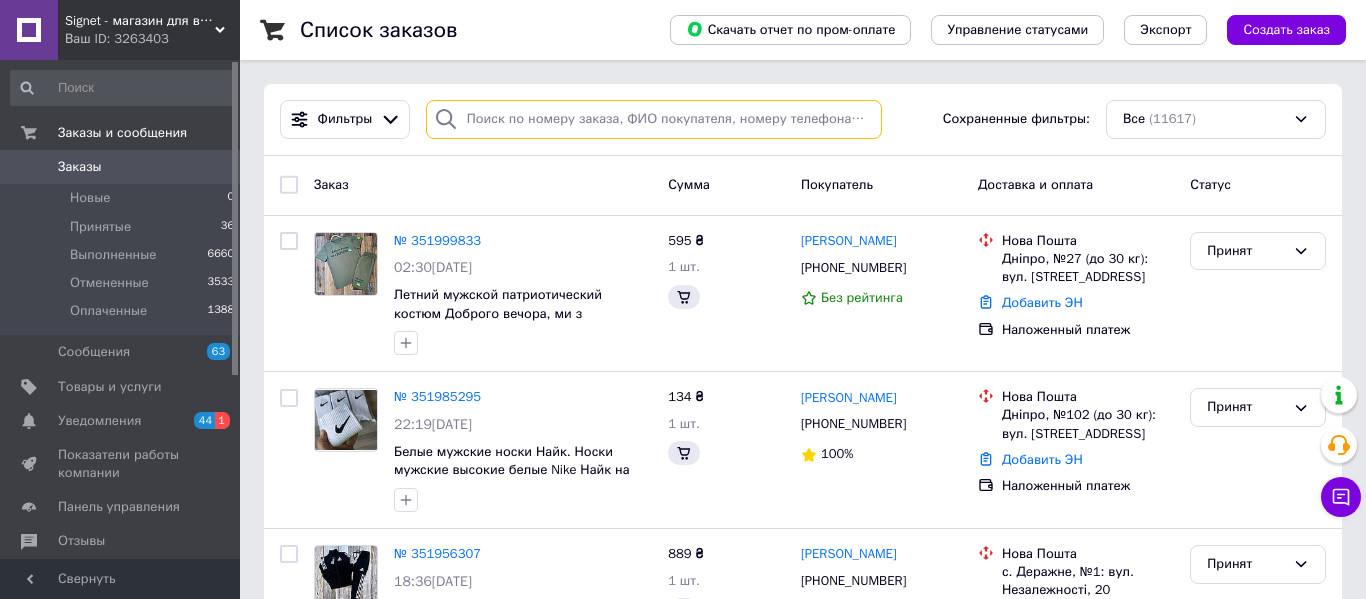 click at bounding box center (654, 119) 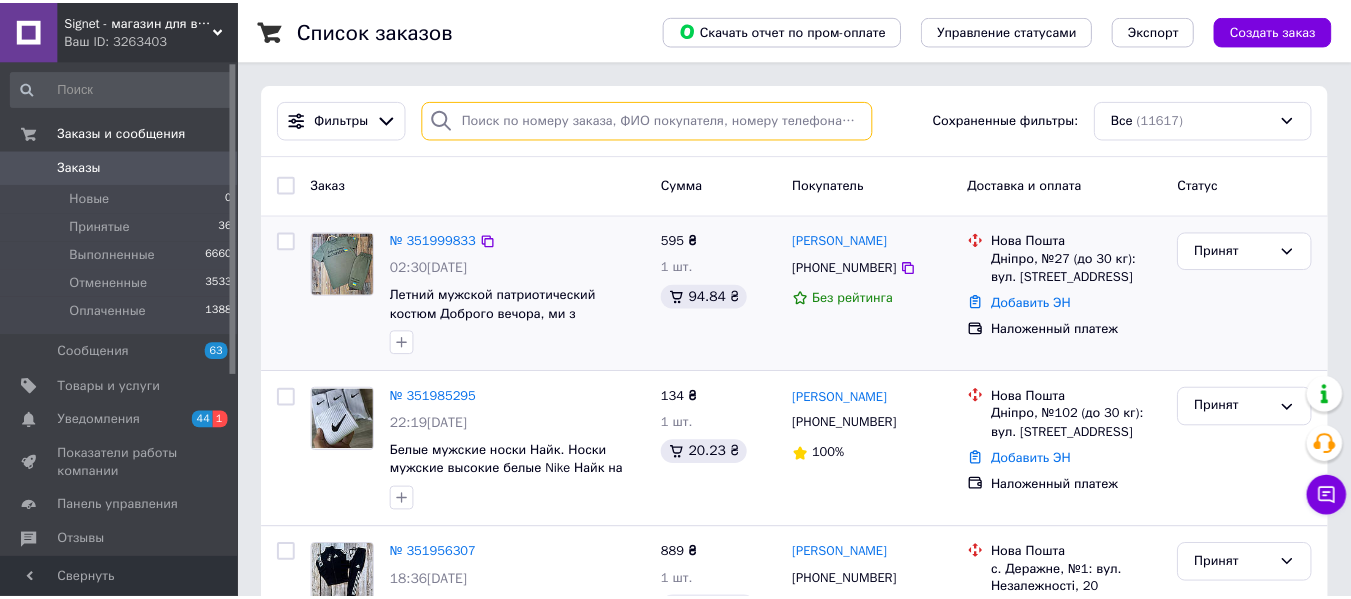 paste on "Головко" 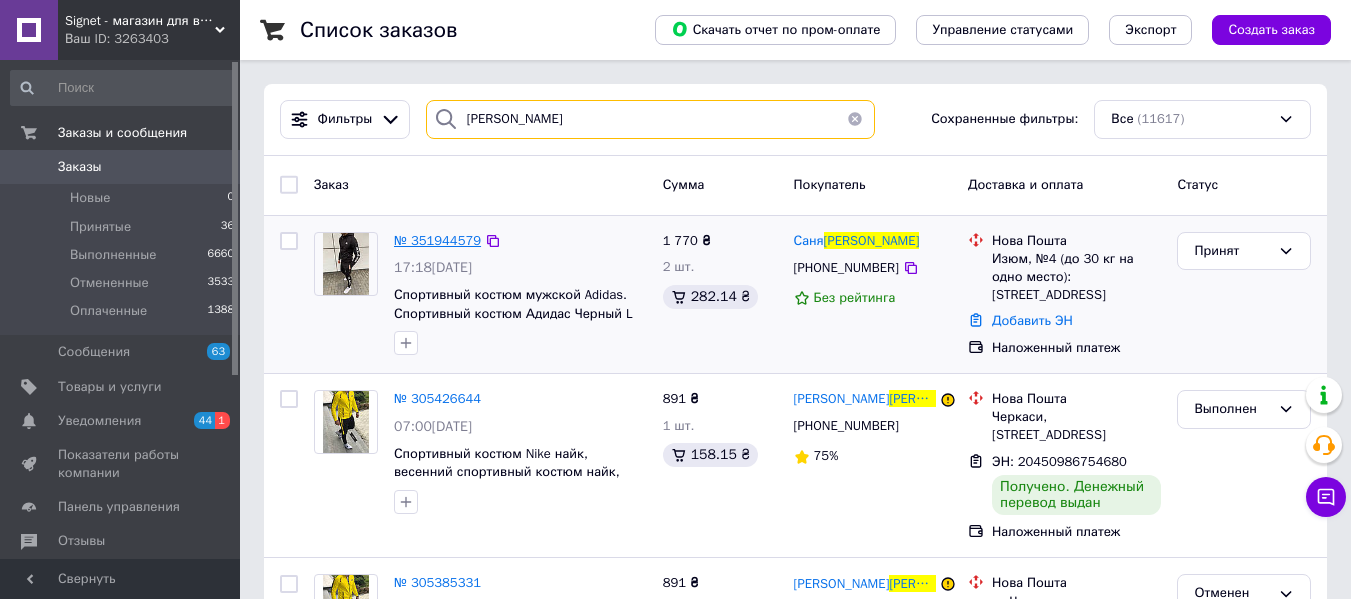 type on "Головко" 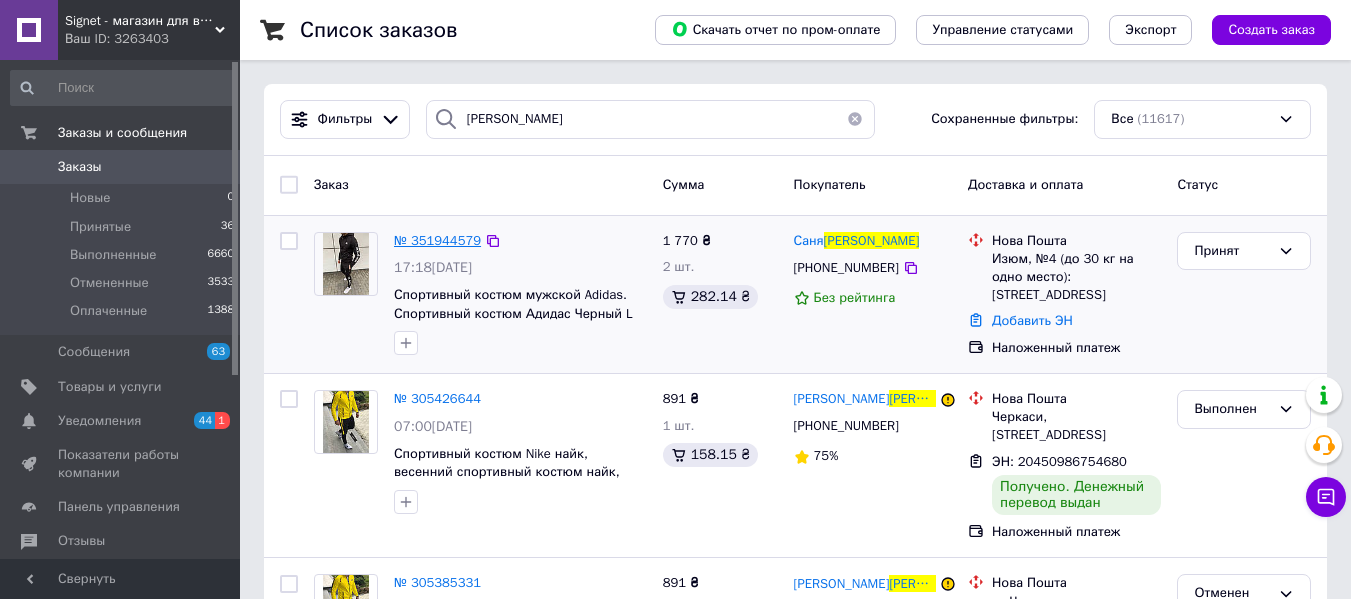 click on "№ 351944579" at bounding box center (437, 240) 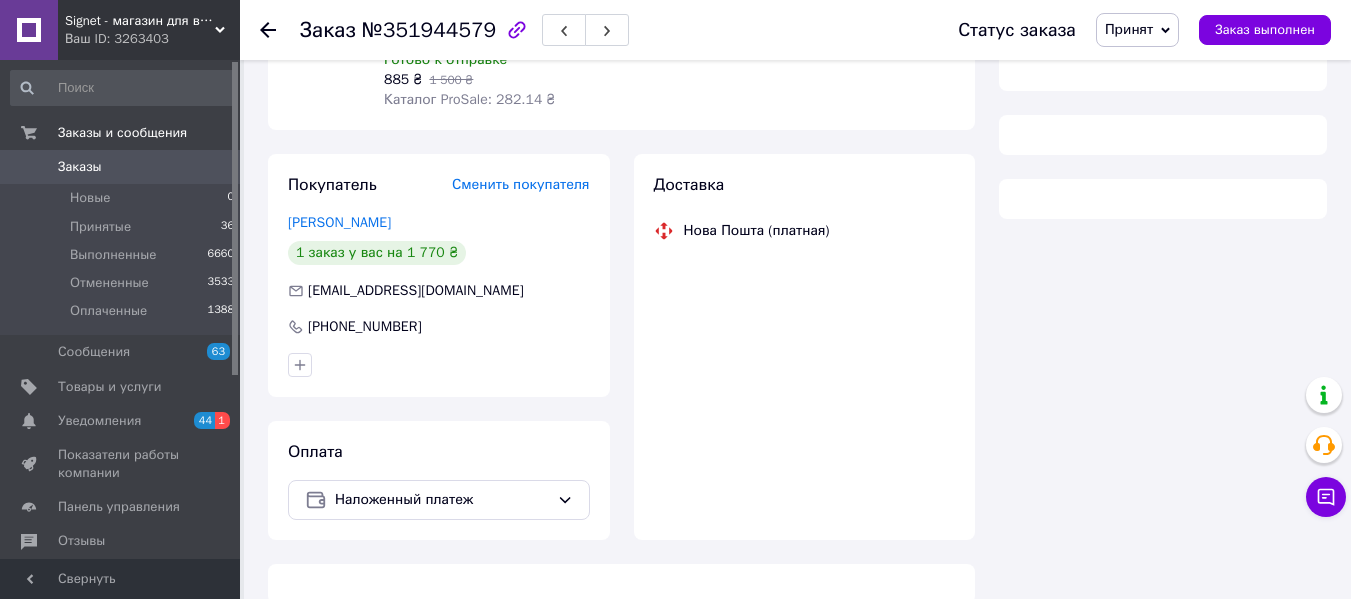 scroll, scrollTop: 342, scrollLeft: 0, axis: vertical 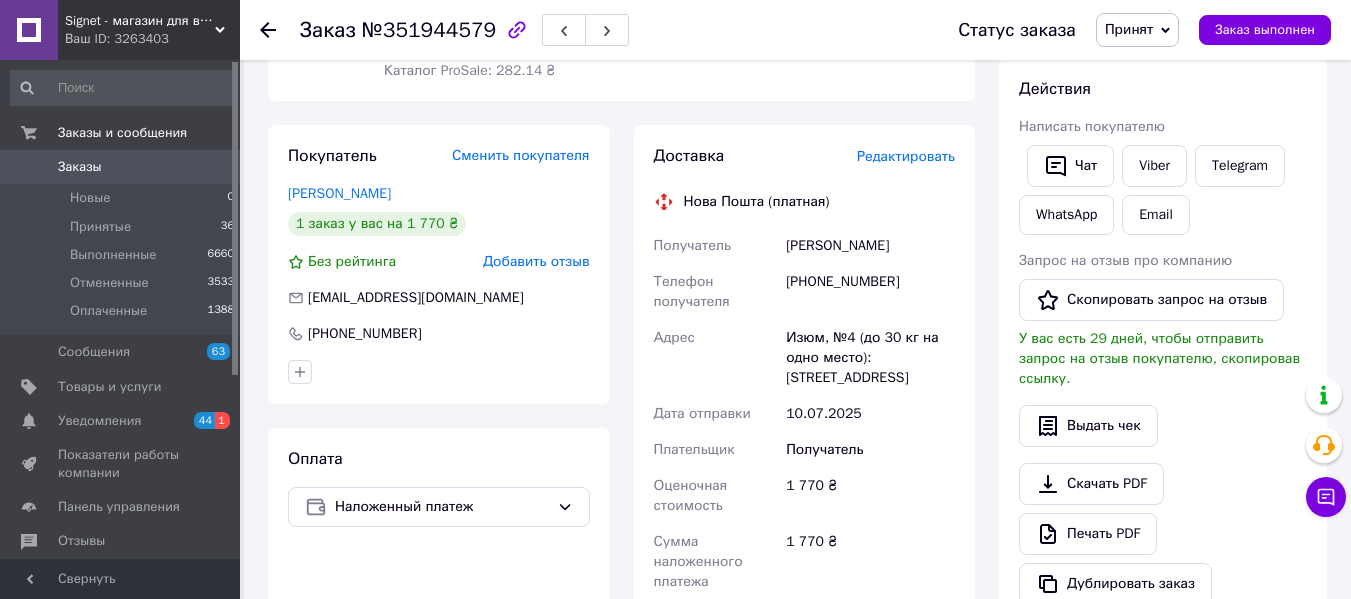 click on "Головко Саня" at bounding box center [870, 246] 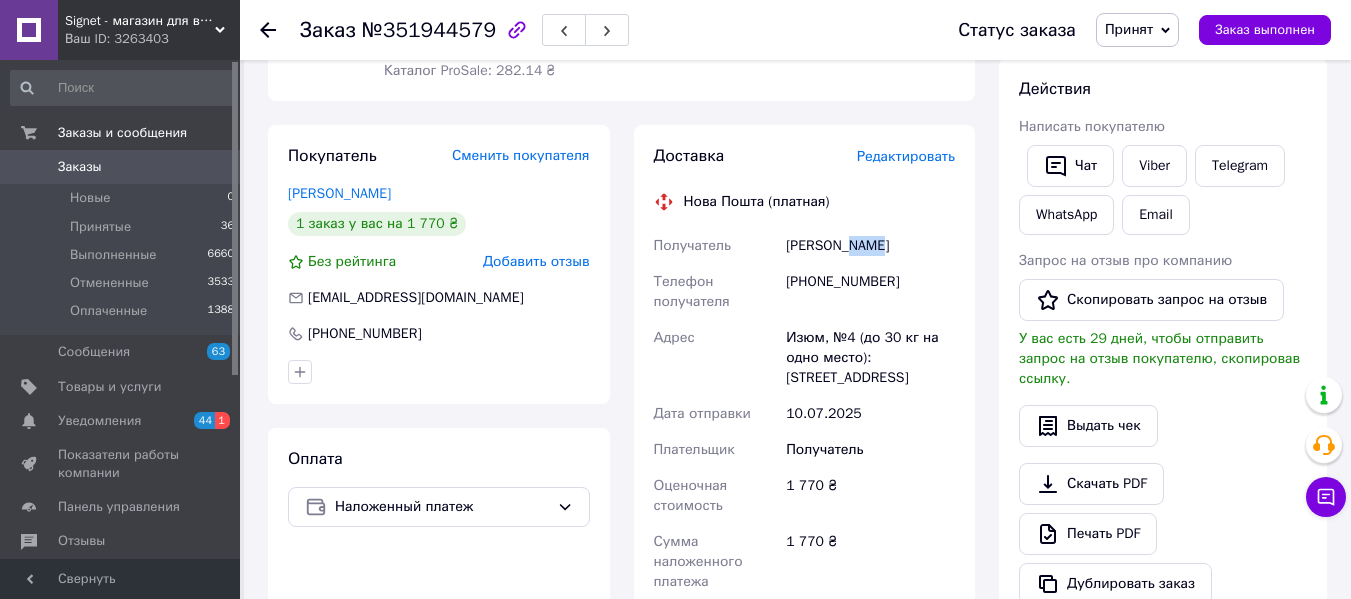click on "Головко Саня" at bounding box center (870, 246) 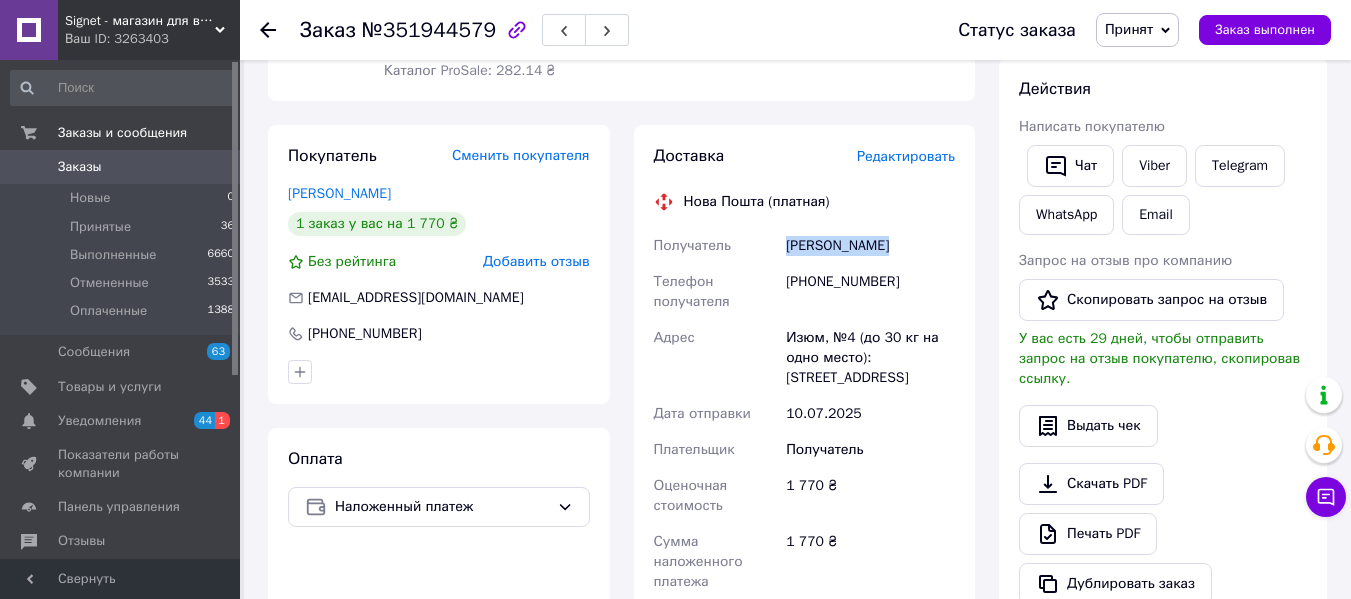 click on "Головко Саня" at bounding box center (870, 246) 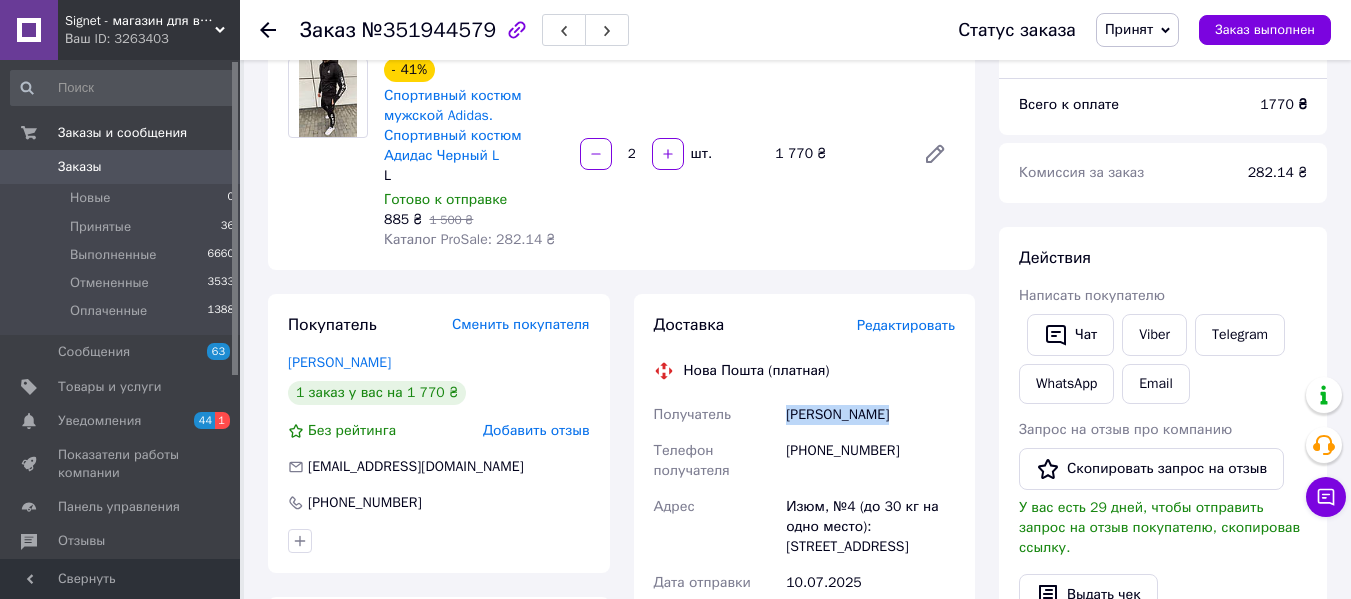 scroll, scrollTop: 200, scrollLeft: 0, axis: vertical 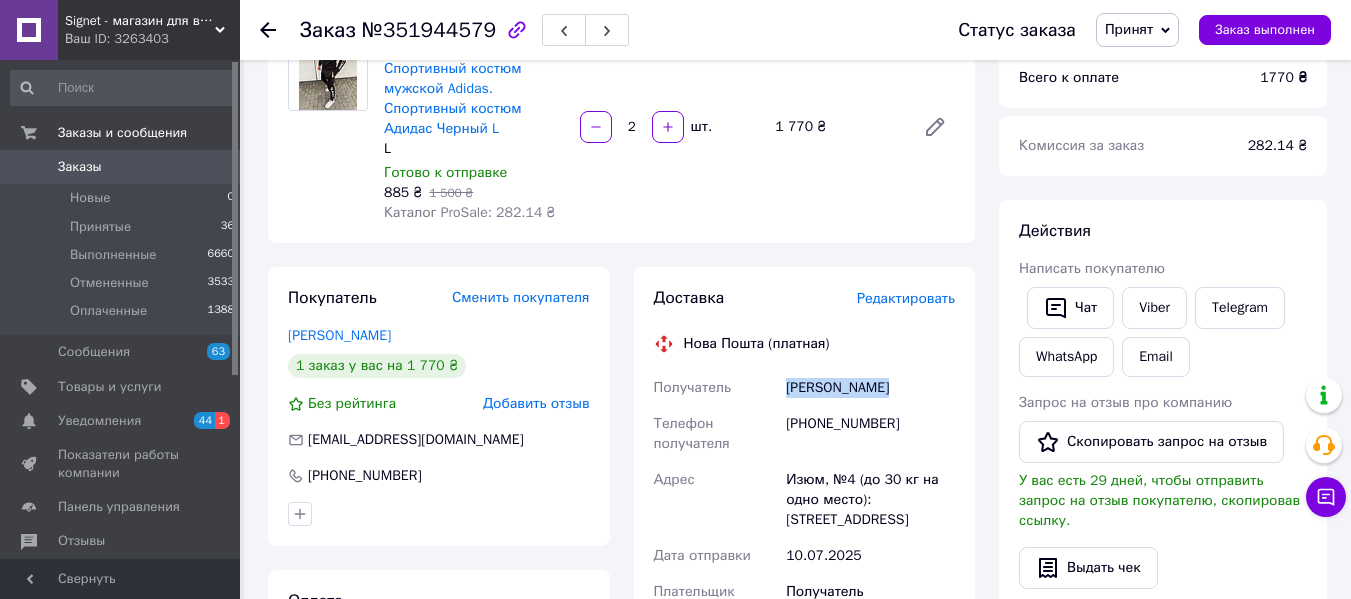 copy on "Головко Саня" 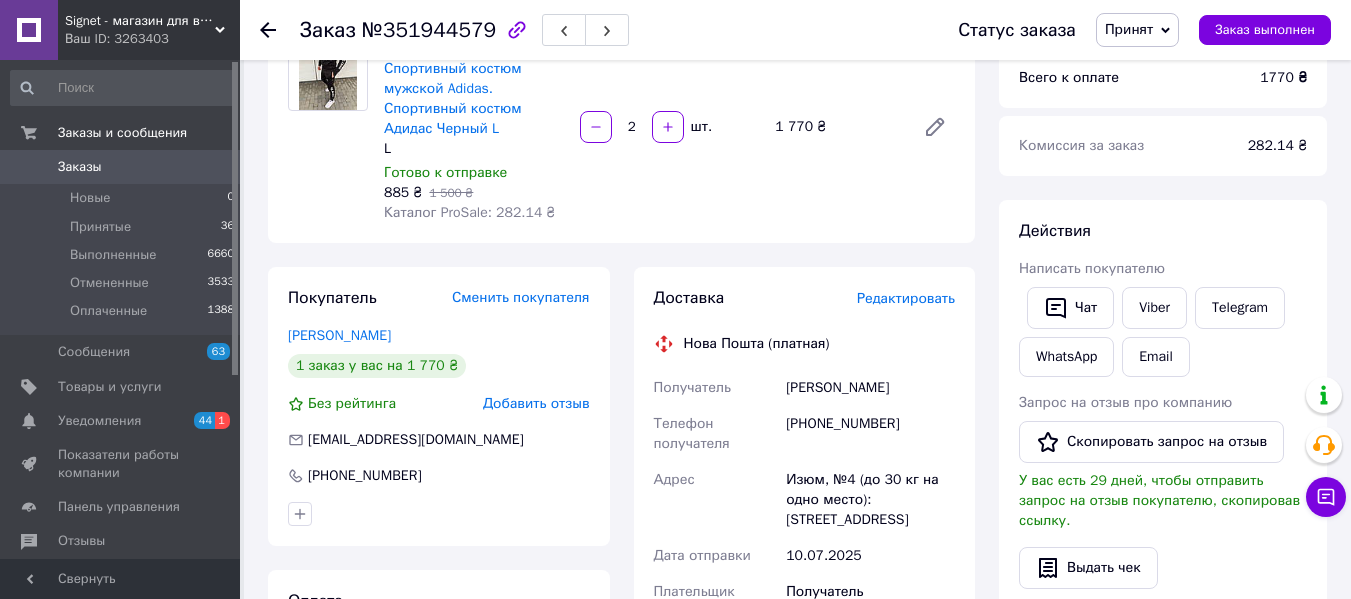 click on "+380664581649" at bounding box center (870, 434) 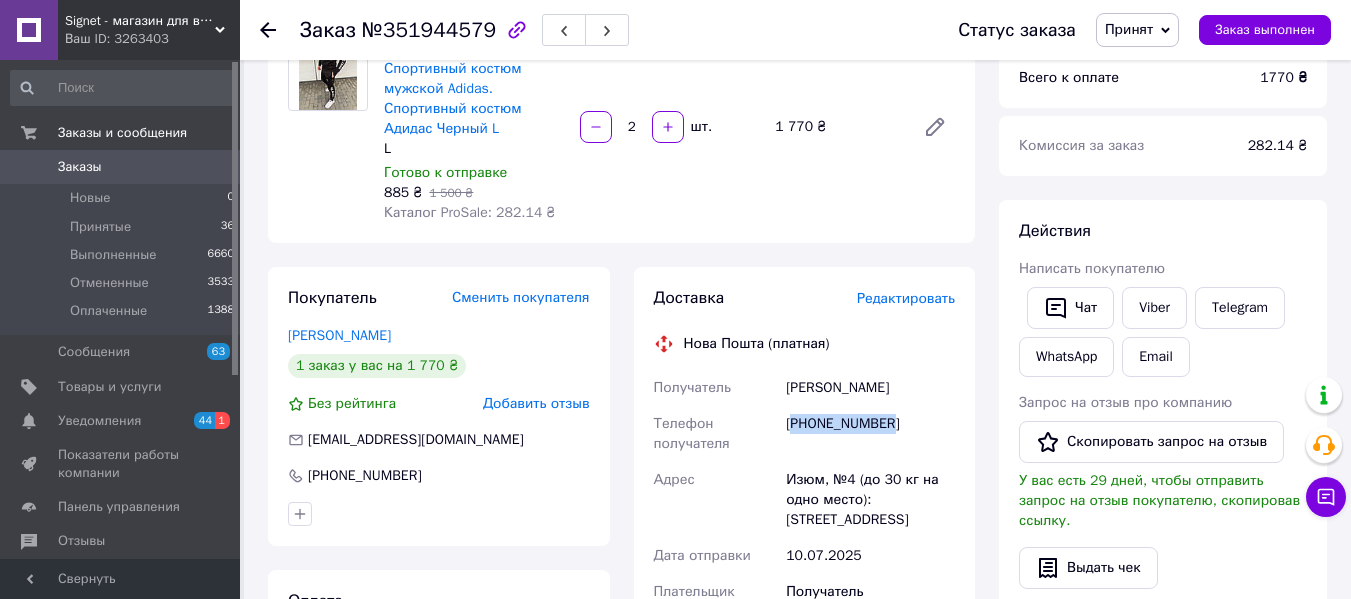 click on "+380664581649" at bounding box center [870, 434] 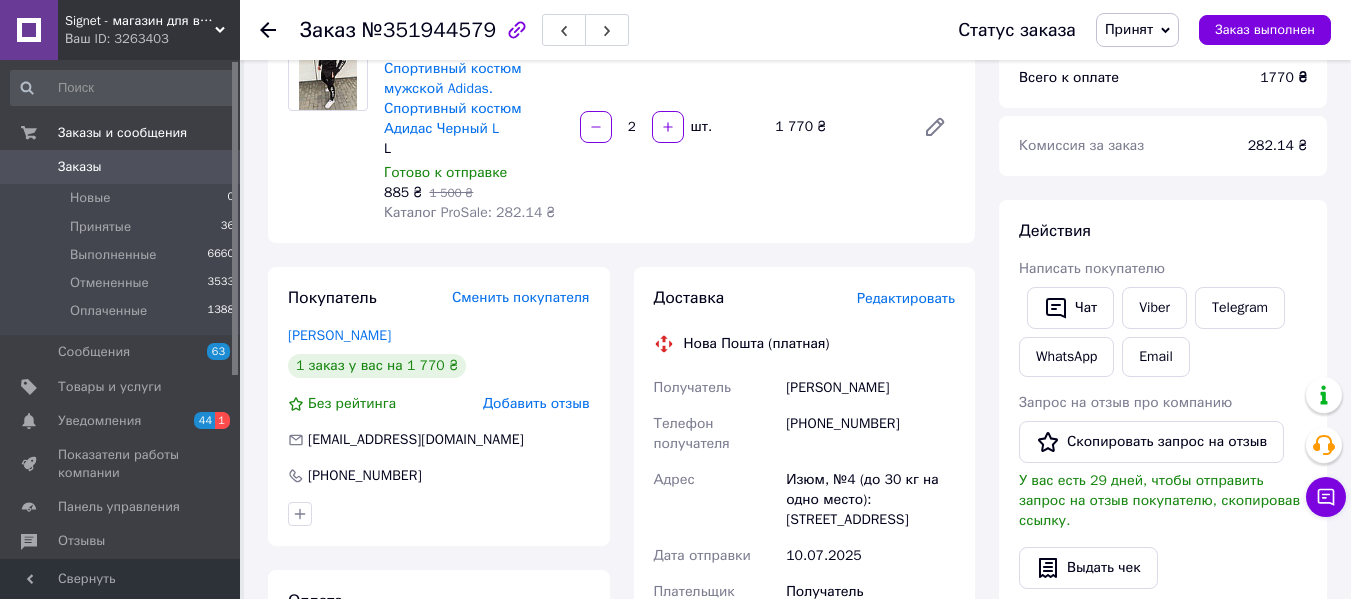 click on "Изюм, №4 (до 30 кг на одно место): ул. Рождественская ,2а/3" at bounding box center [870, 500] 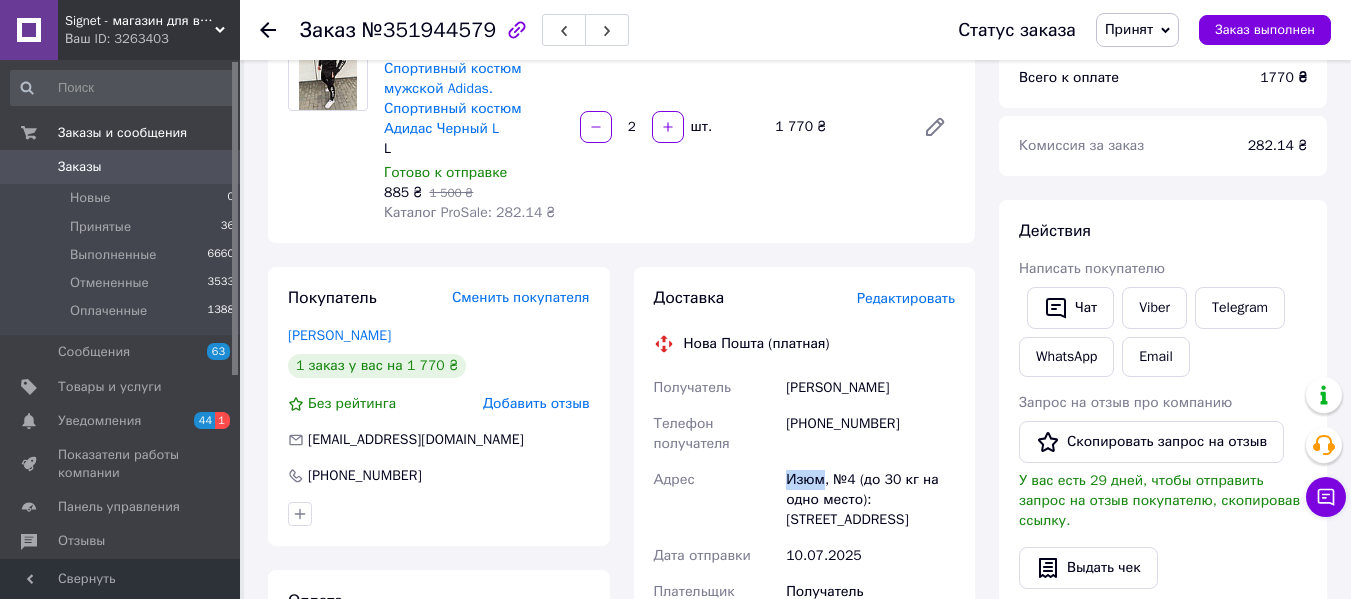 click on "Изюм, №4 (до 30 кг на одно место): ул. Рождественская ,2а/3" at bounding box center [870, 500] 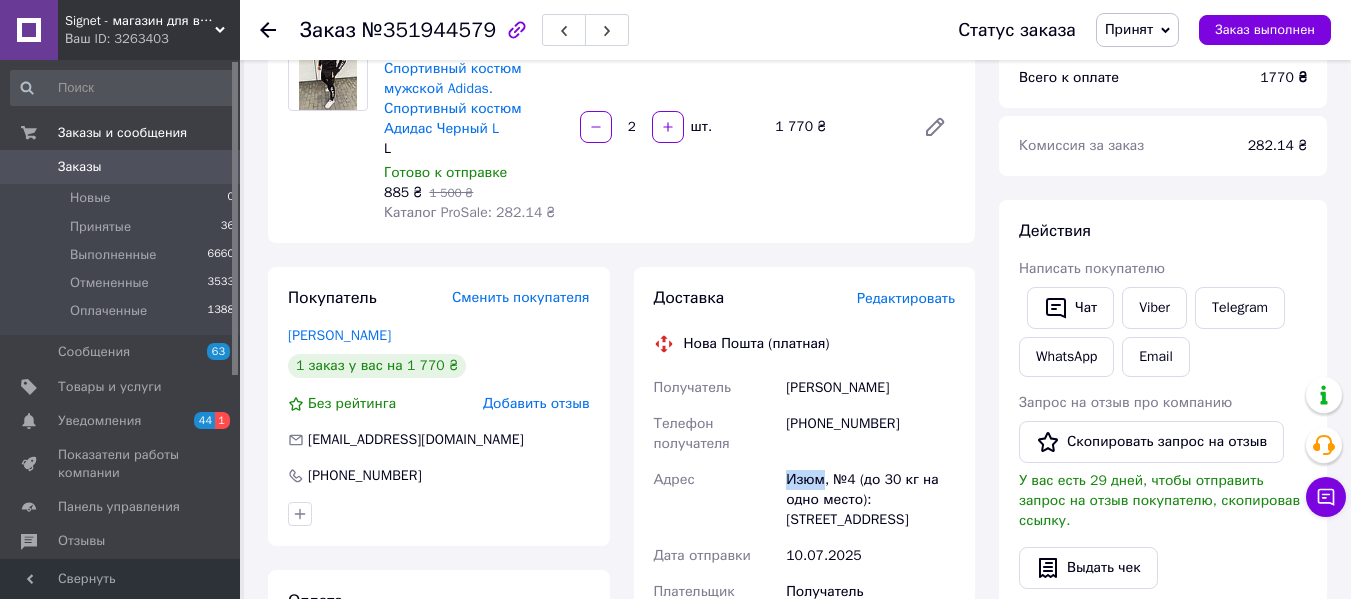 copy on "Изюм" 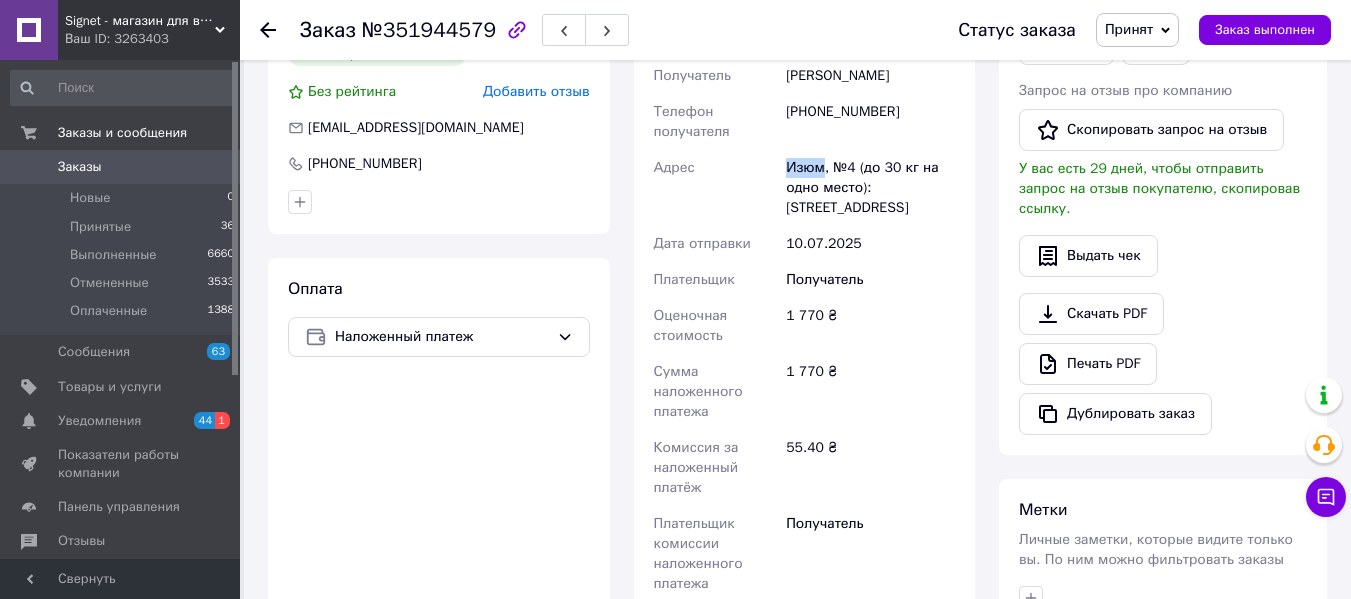 scroll, scrollTop: 800, scrollLeft: 0, axis: vertical 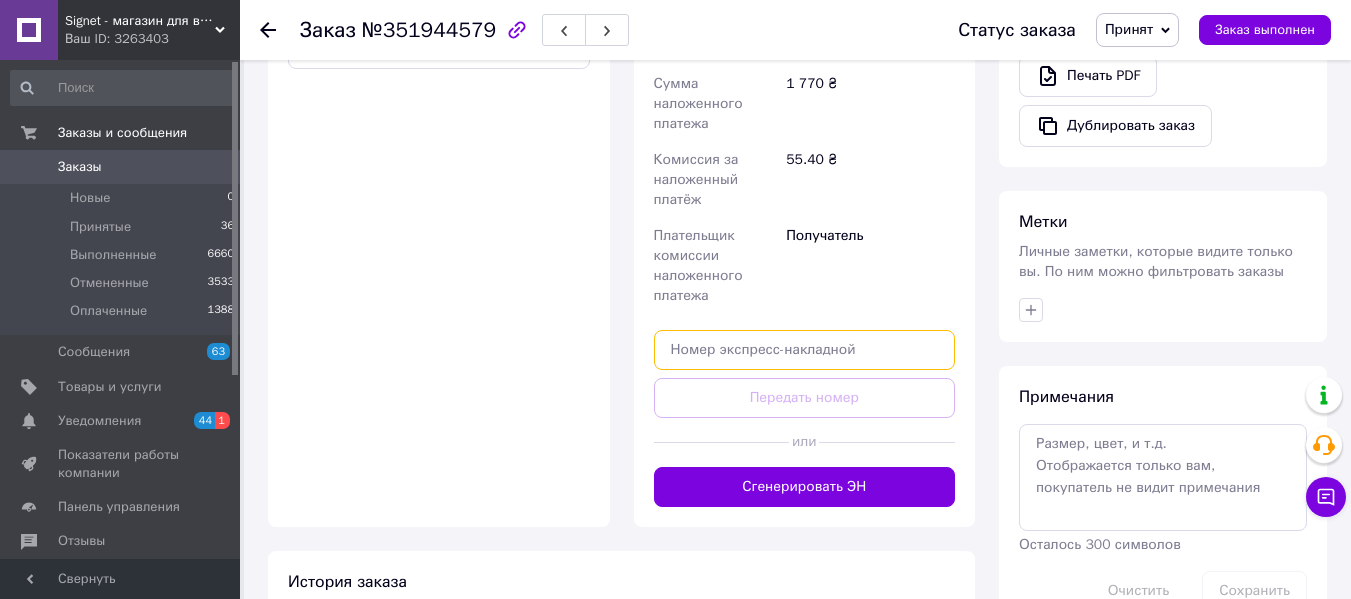 click at bounding box center [805, 350] 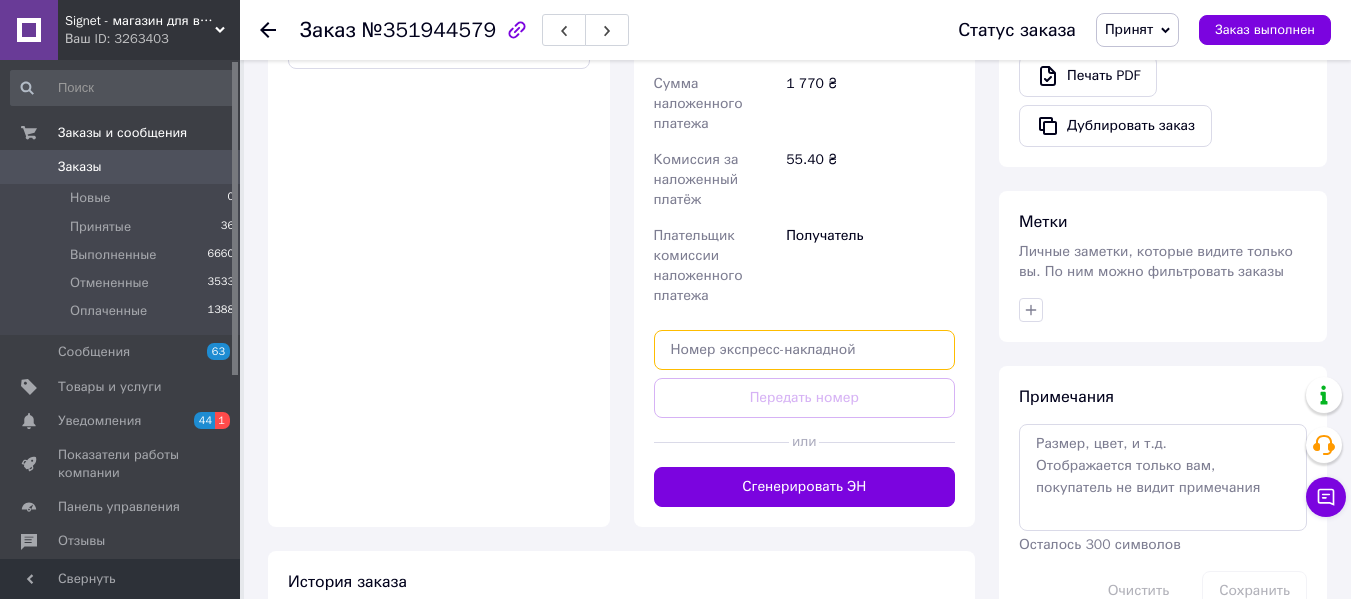paste on "20451202765042" 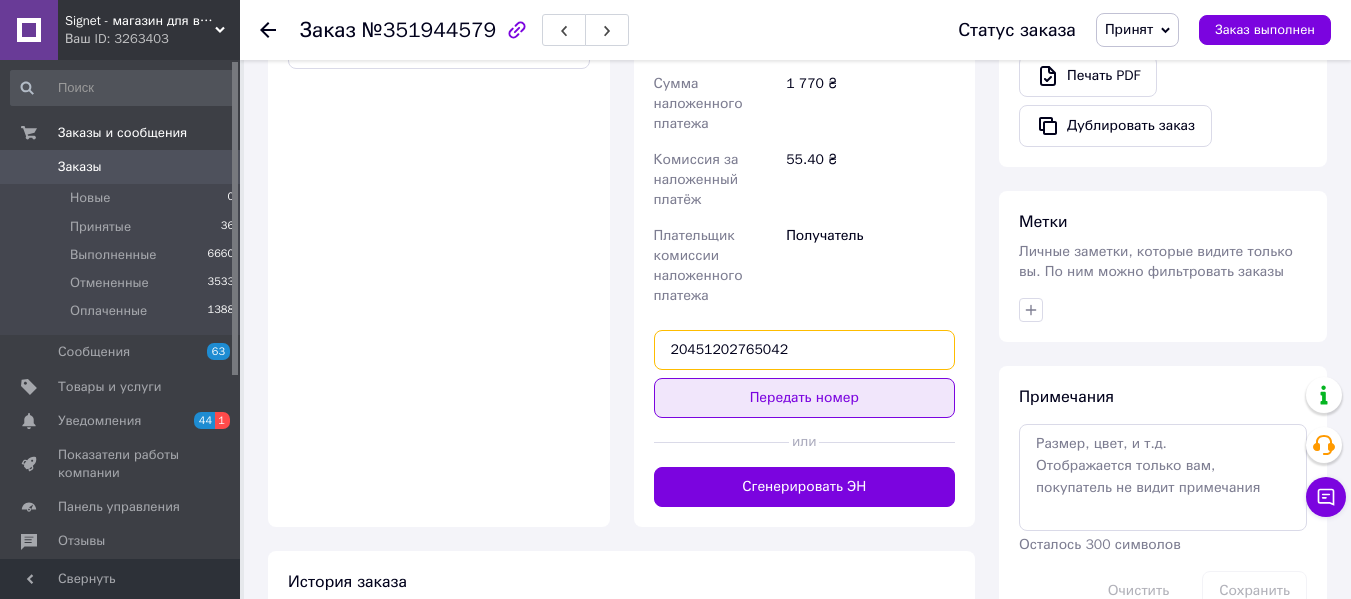 type on "20451202765042" 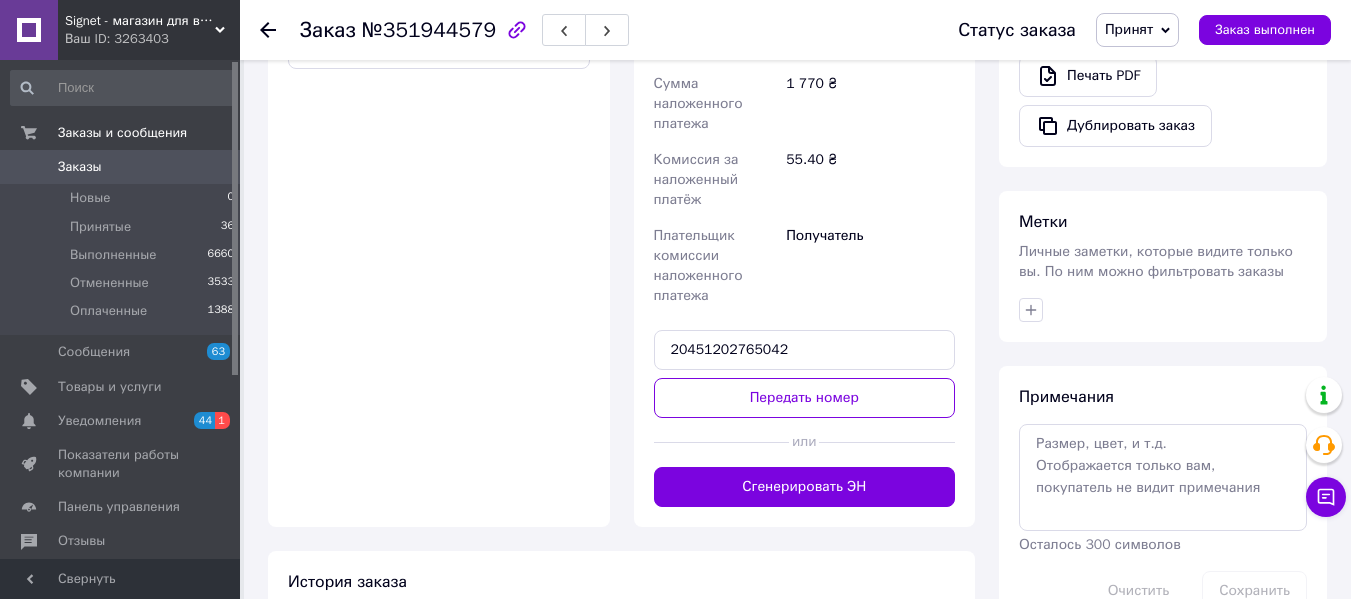 drag, startPoint x: 815, startPoint y: 410, endPoint x: 809, endPoint y: 421, distance: 12.529964 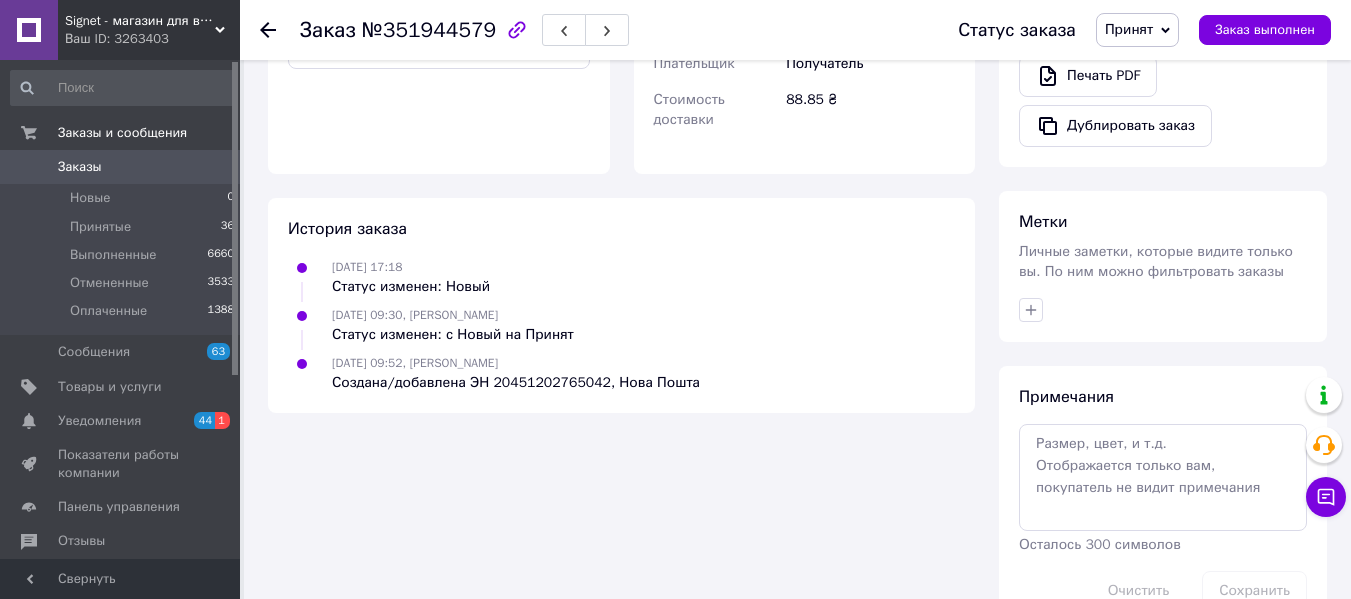 click on "Заказы" at bounding box center (121, 167) 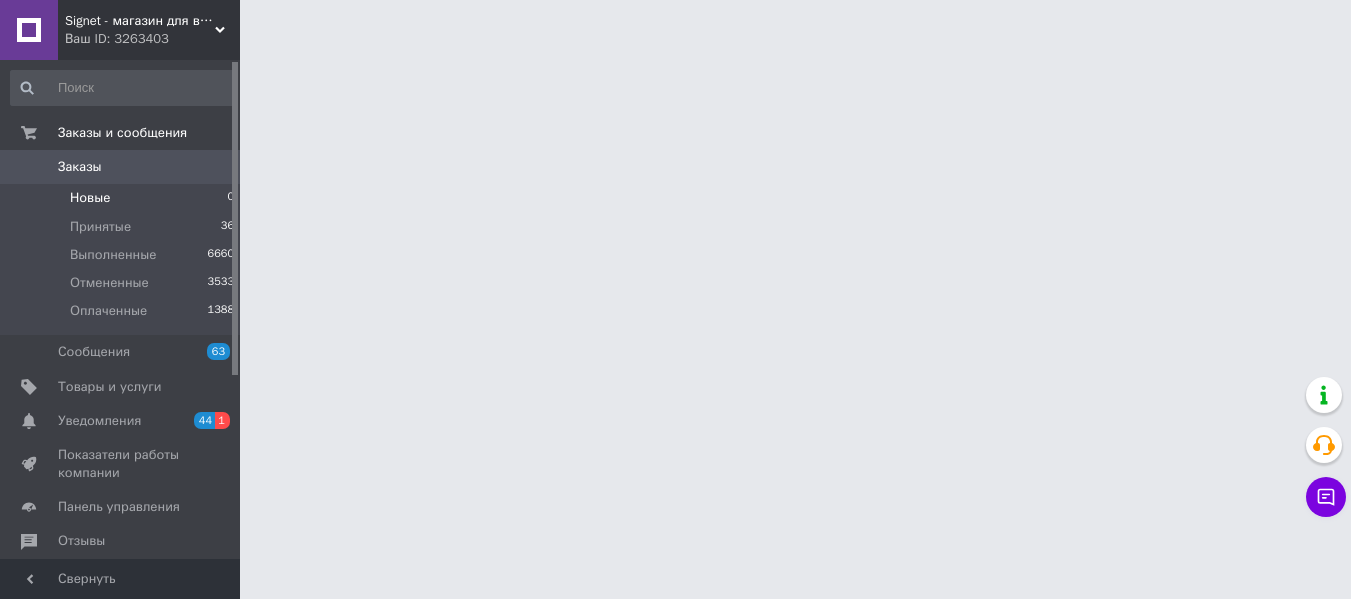 scroll, scrollTop: 0, scrollLeft: 0, axis: both 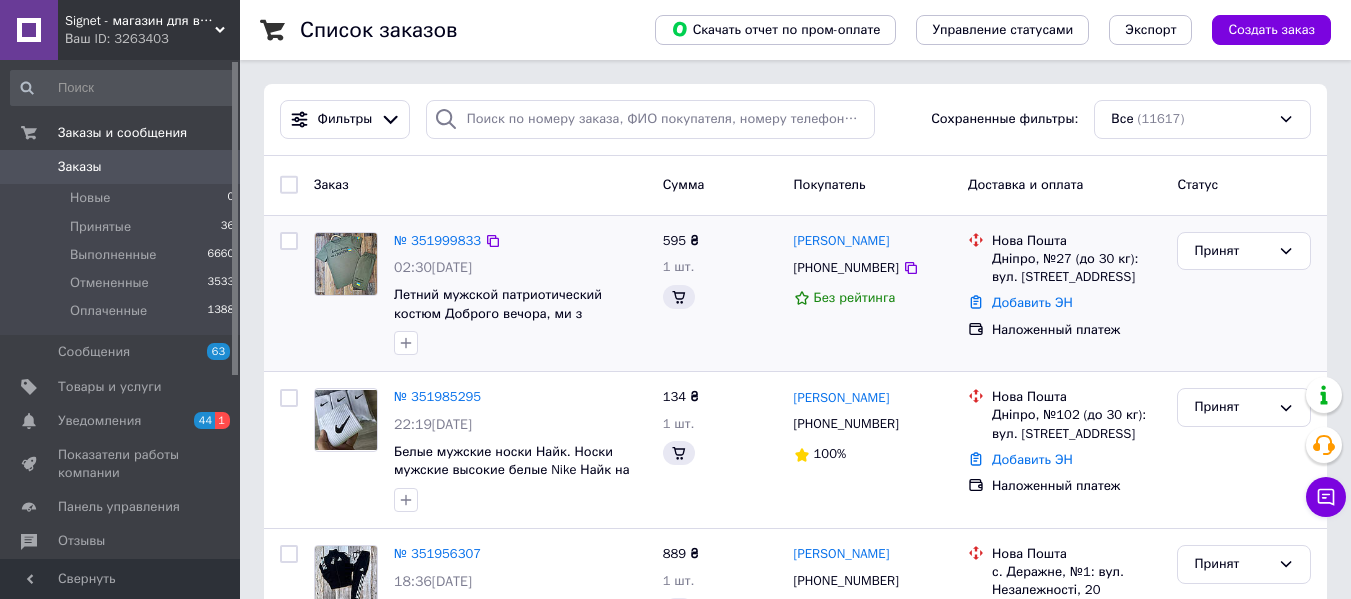 click on "Фильтры Сохраненные фильтры: Все (11617)" at bounding box center (795, 120) 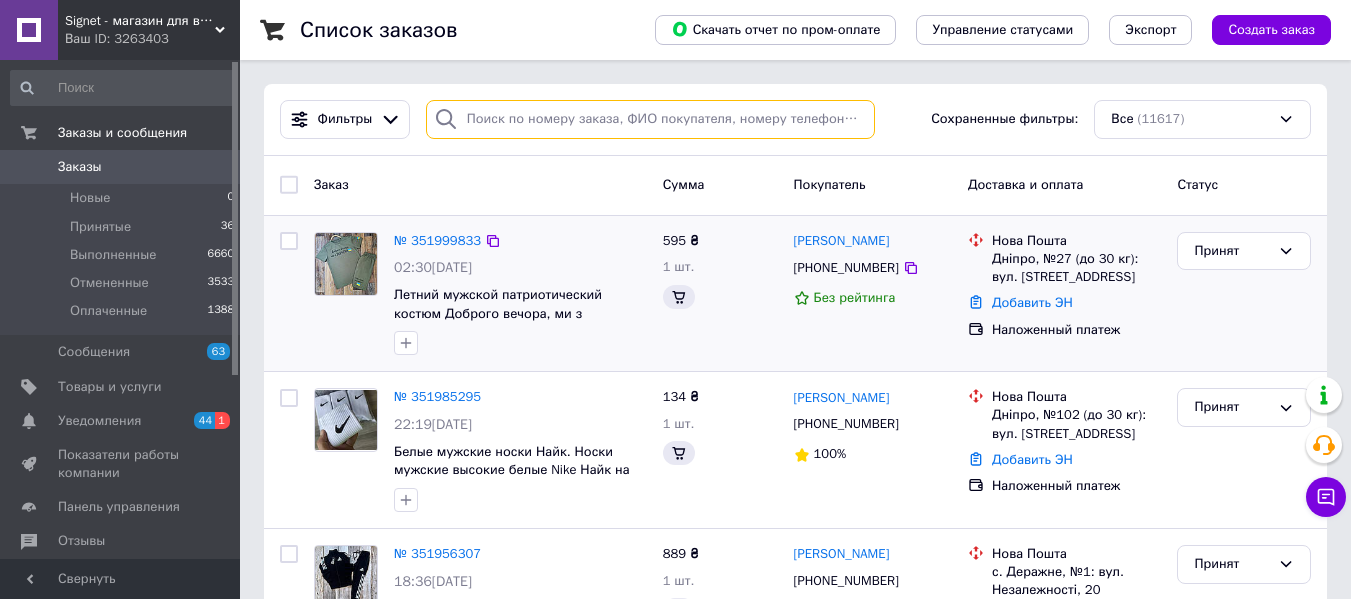 click at bounding box center (650, 119) 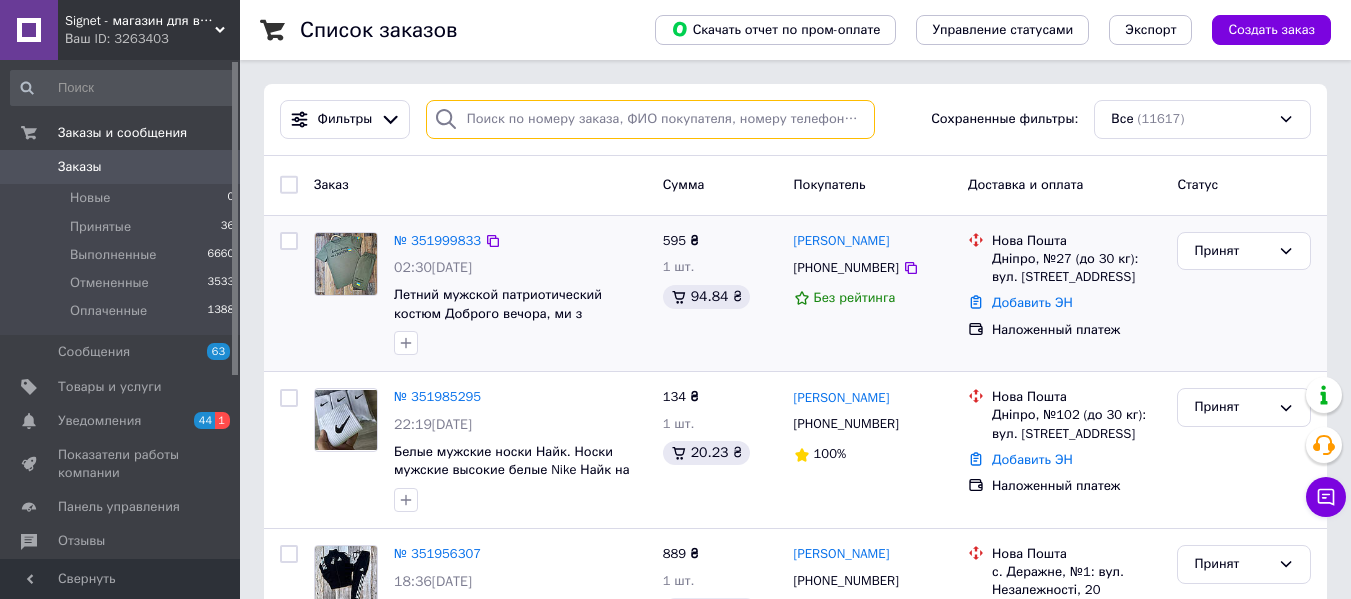 paste on "Воронкова" 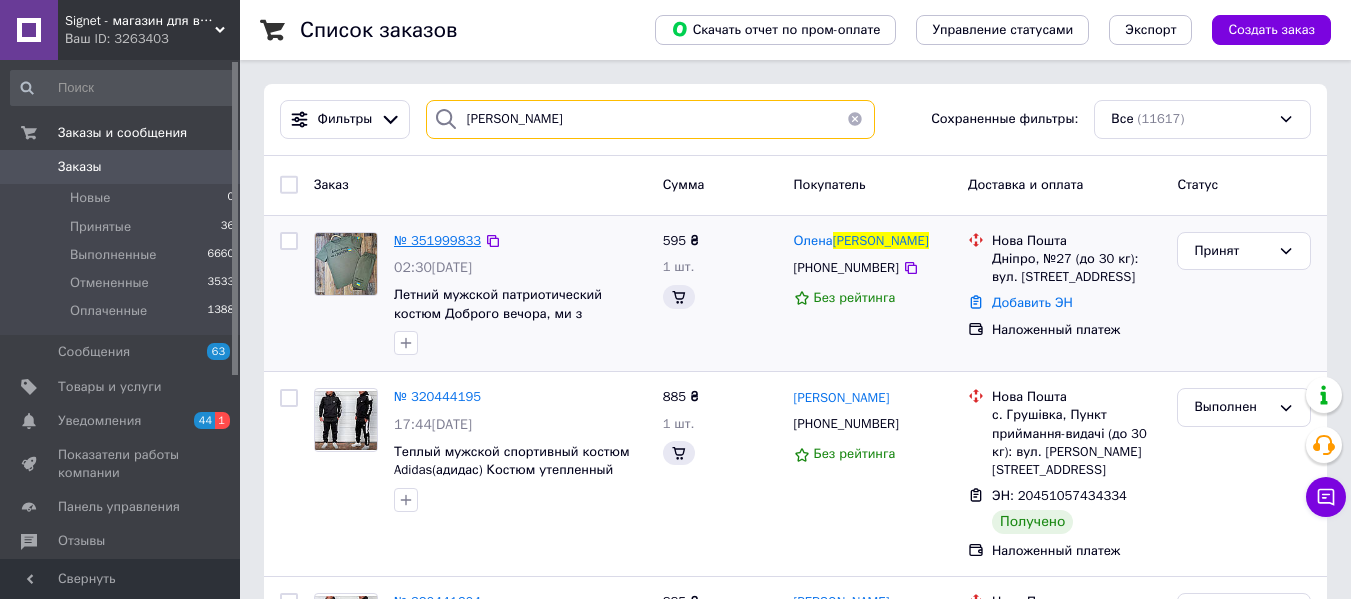 type on "Воронкова" 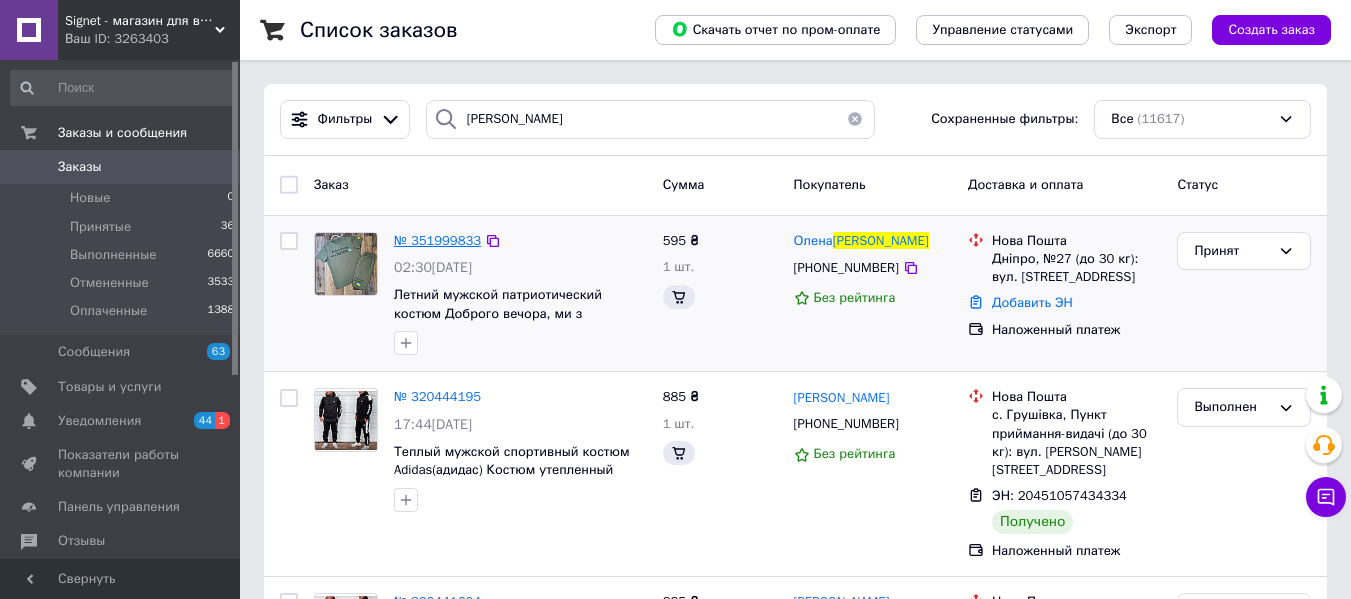 click on "№ 351999833" at bounding box center (437, 240) 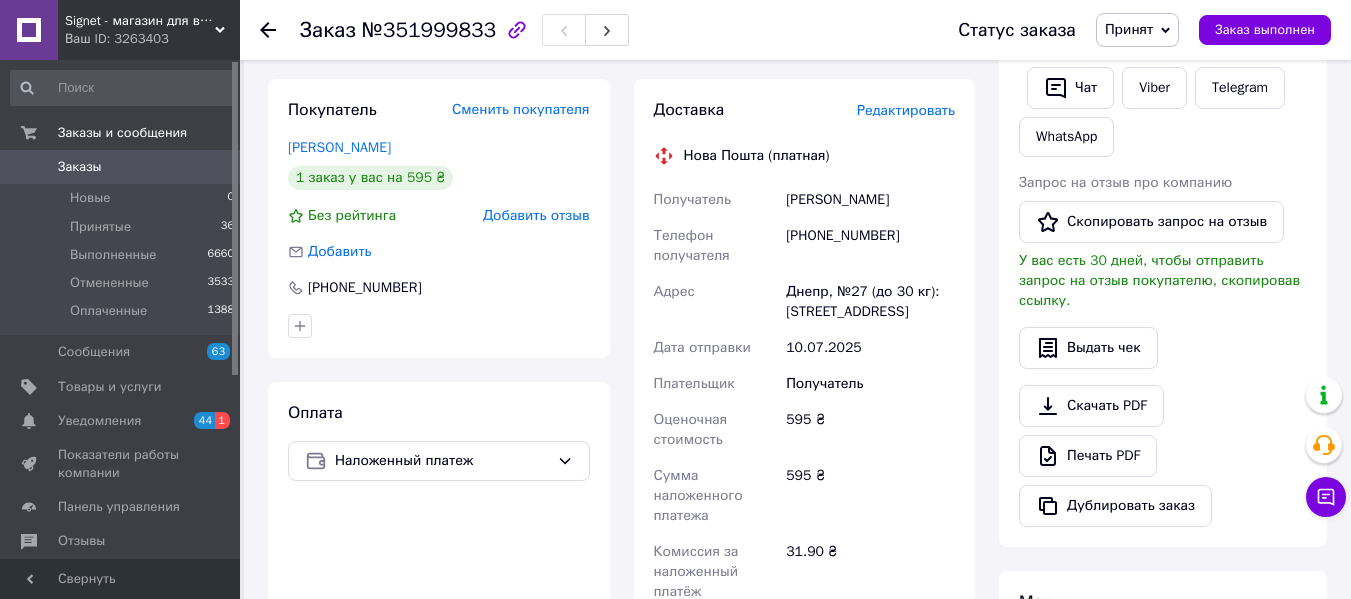 scroll, scrollTop: 500, scrollLeft: 0, axis: vertical 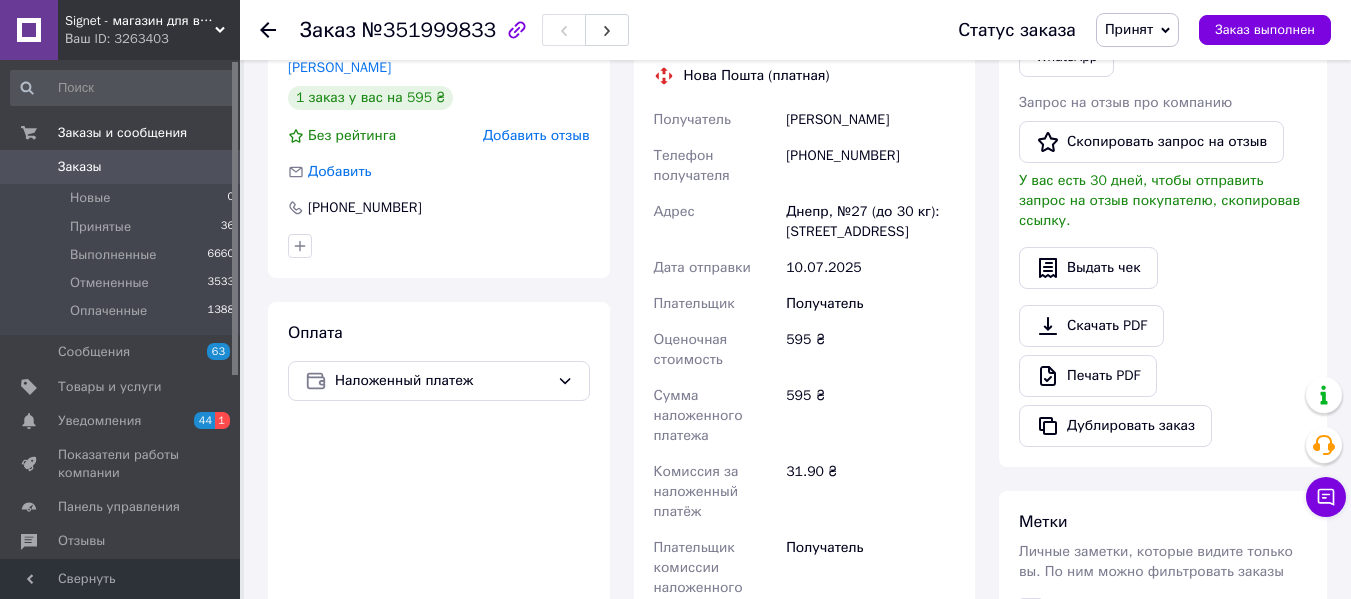 click on "Воронкова Олена" at bounding box center [870, 120] 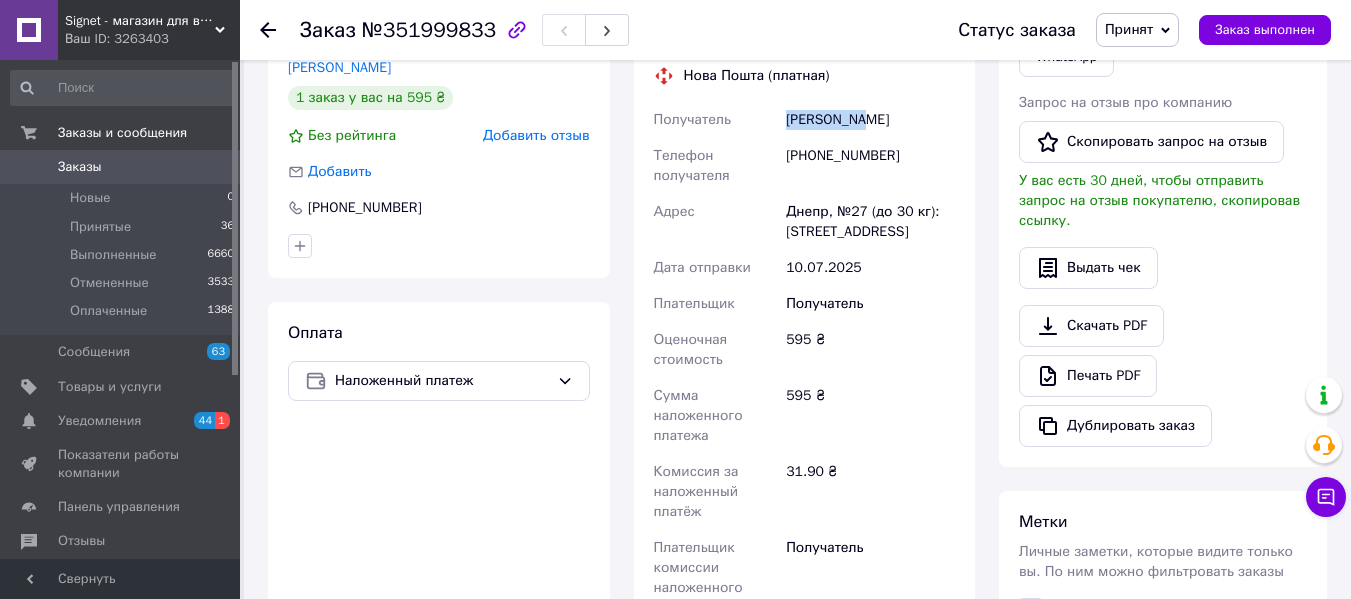 click on "Воронкова Олена" at bounding box center (870, 120) 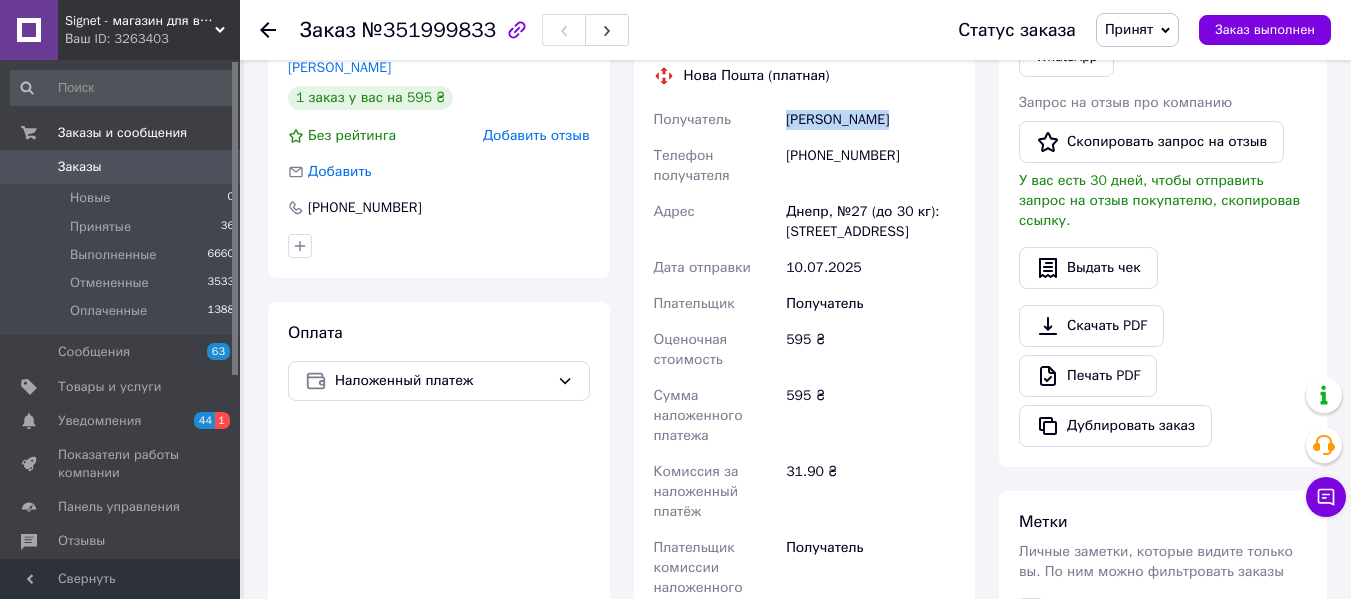 click on "Воронкова Олена" at bounding box center (870, 120) 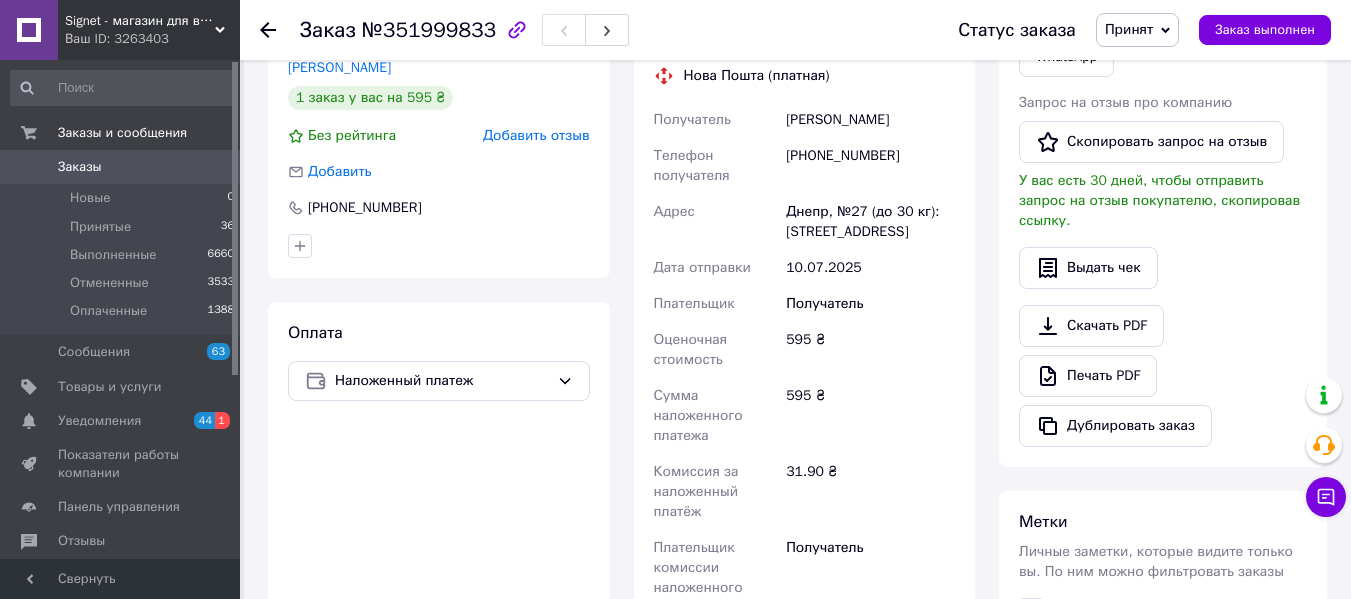 click on "+380669521535" at bounding box center [870, 166] 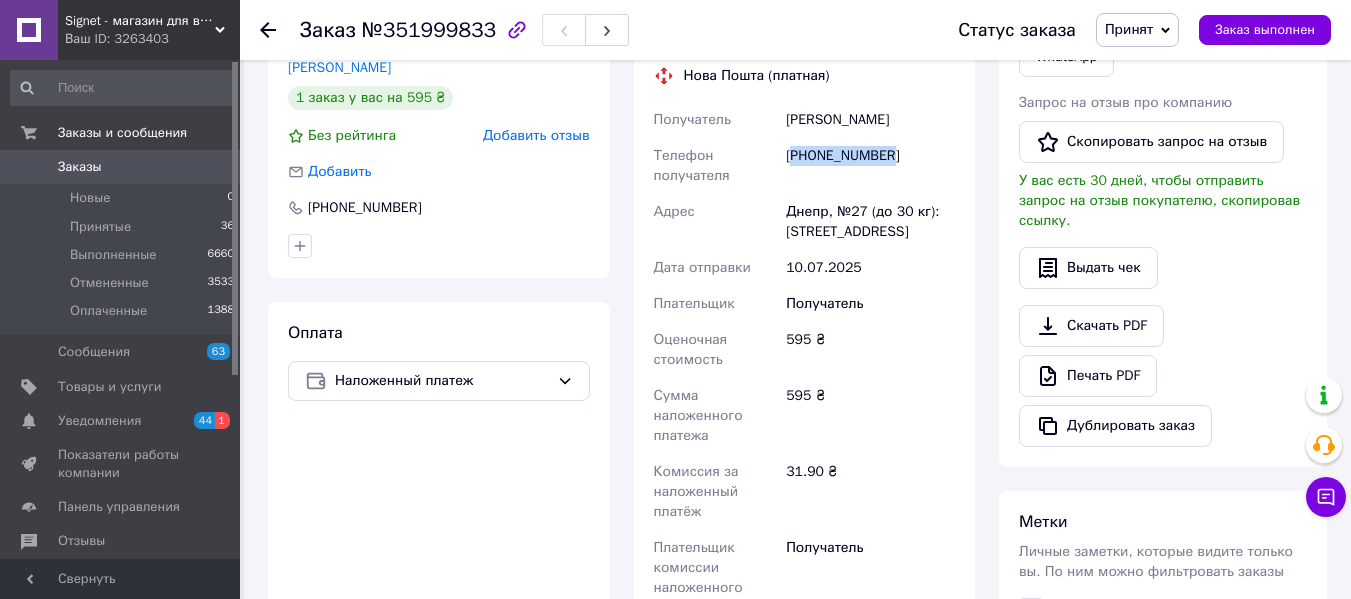 click on "+380669521535" at bounding box center [870, 166] 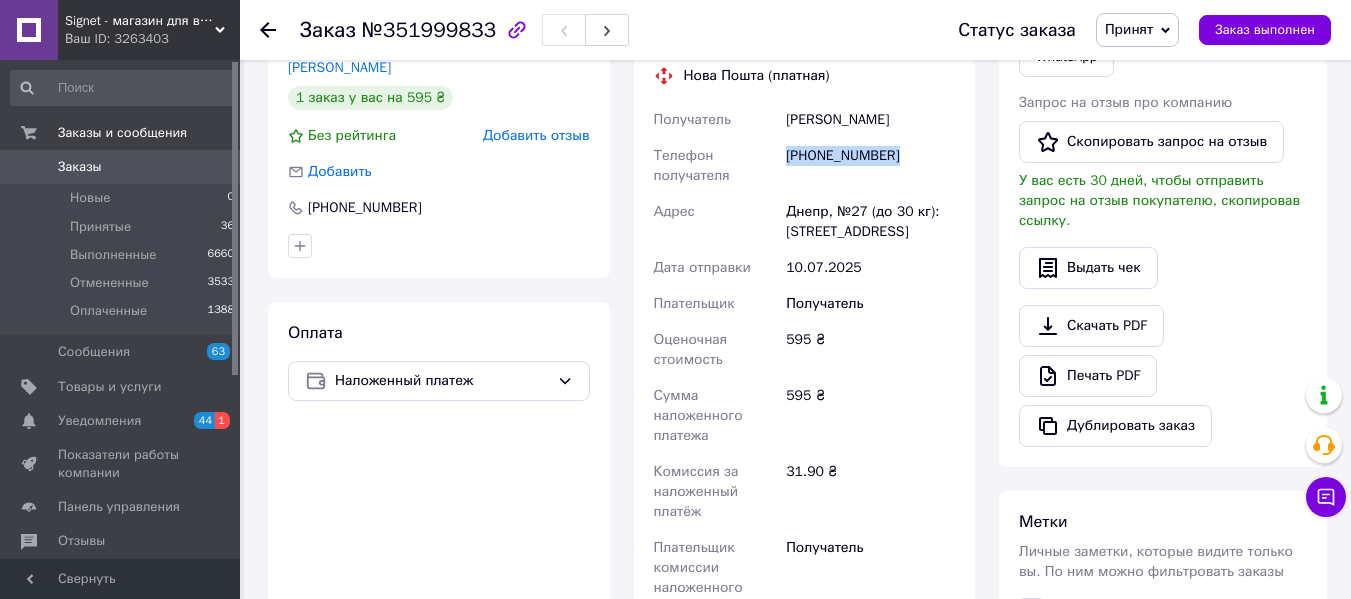 click on "+380669521535" at bounding box center (870, 166) 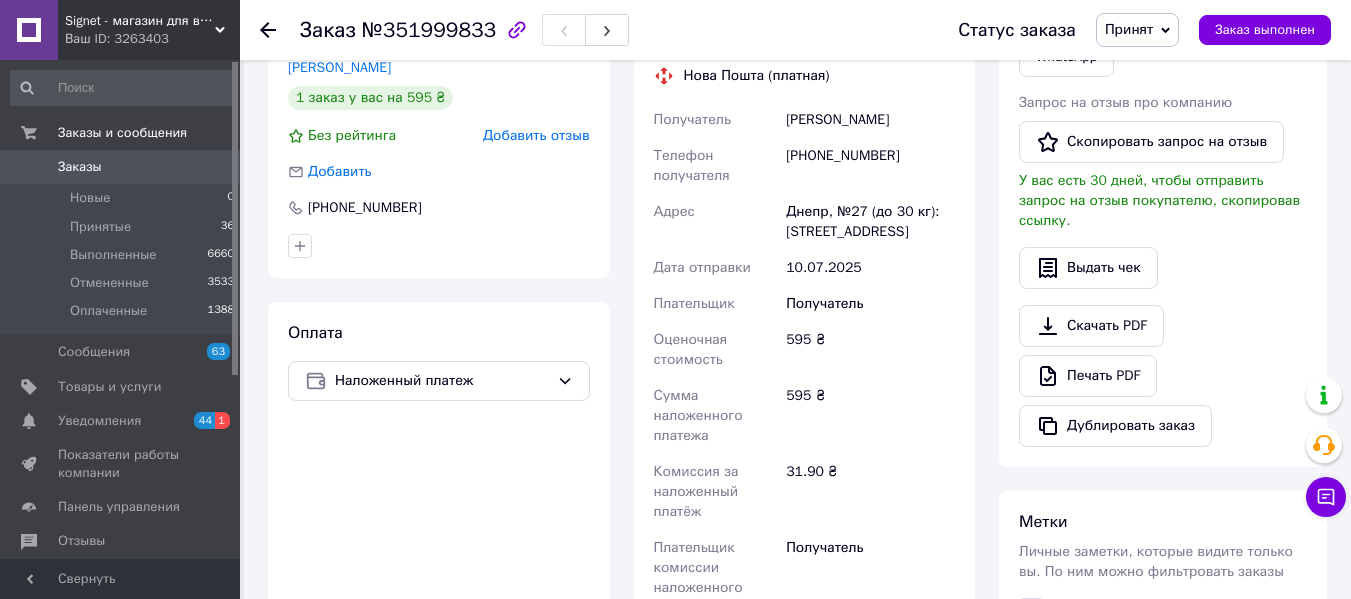 click on "Днепр, №27 (до 30 кг): ул. Космонавтов, 15" at bounding box center (870, 222) 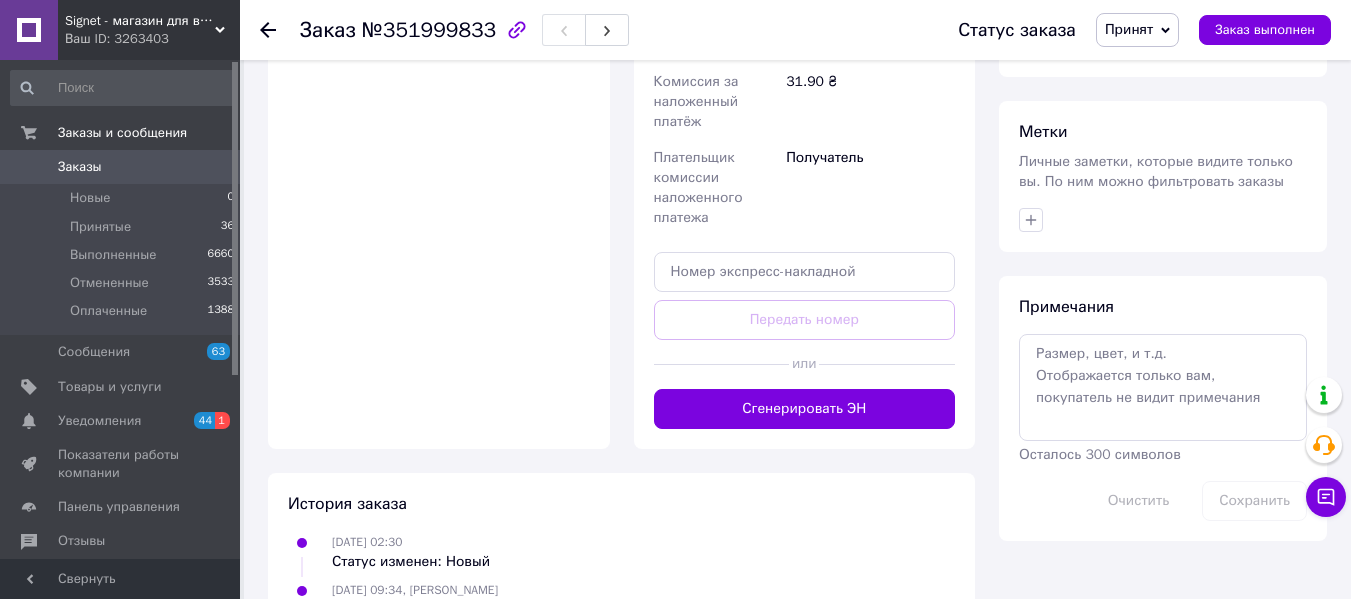 scroll, scrollTop: 900, scrollLeft: 0, axis: vertical 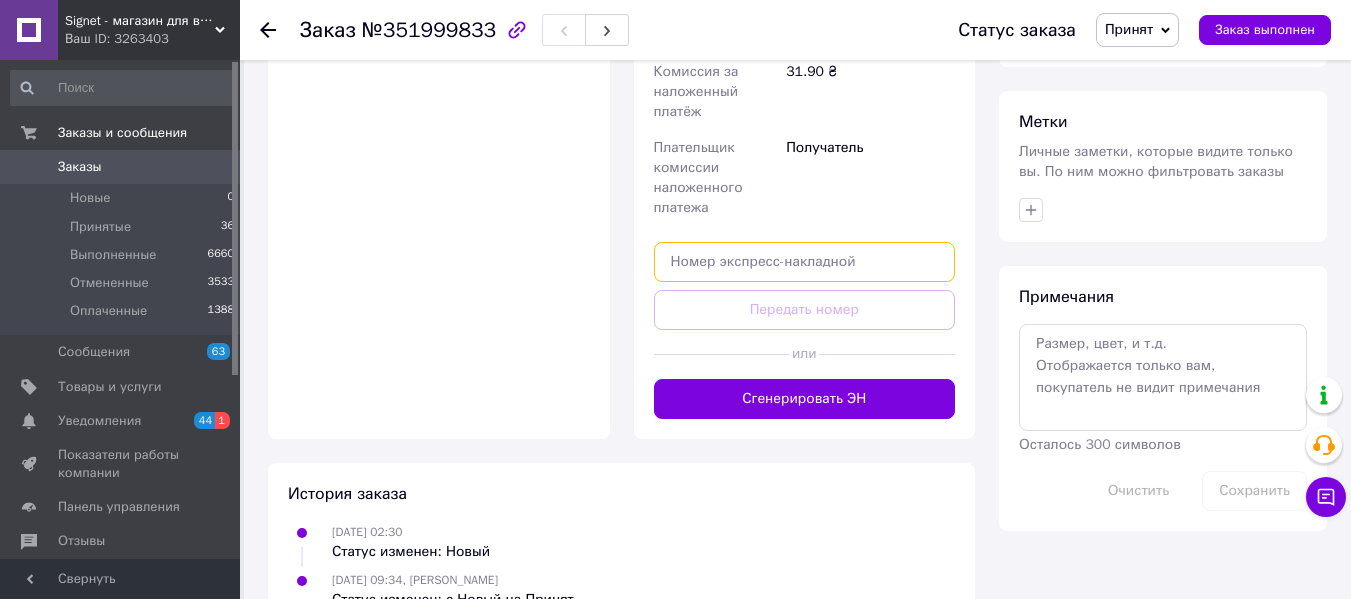 click at bounding box center (805, 262) 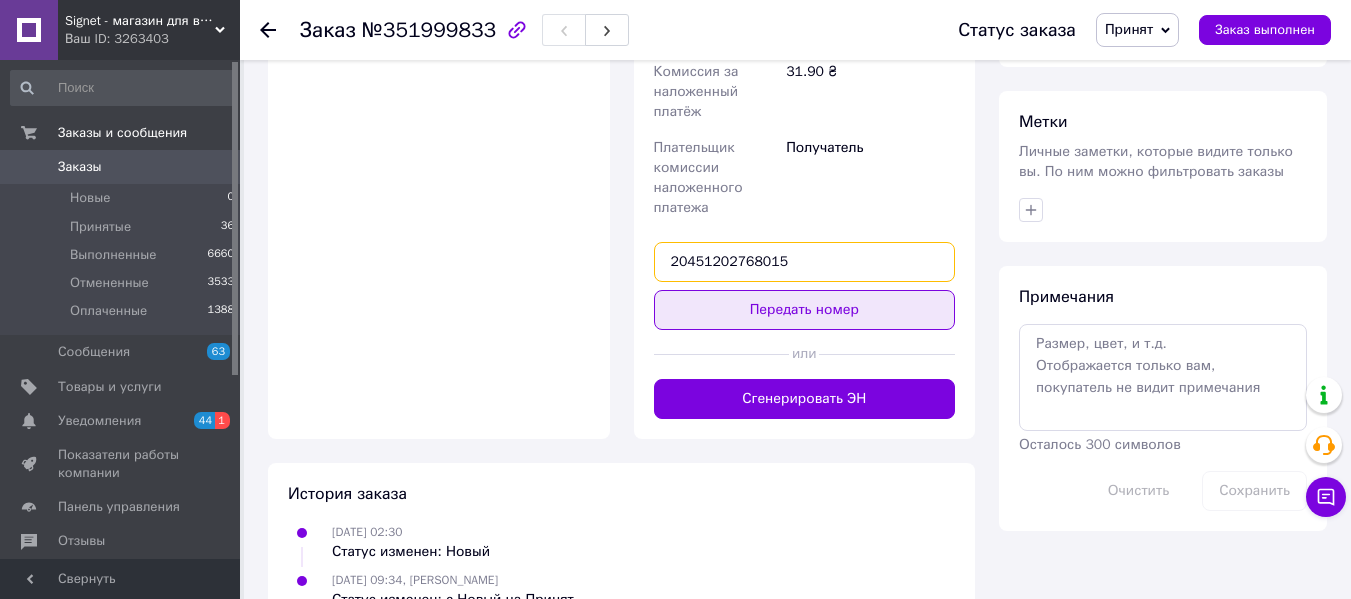 type on "20451202768015" 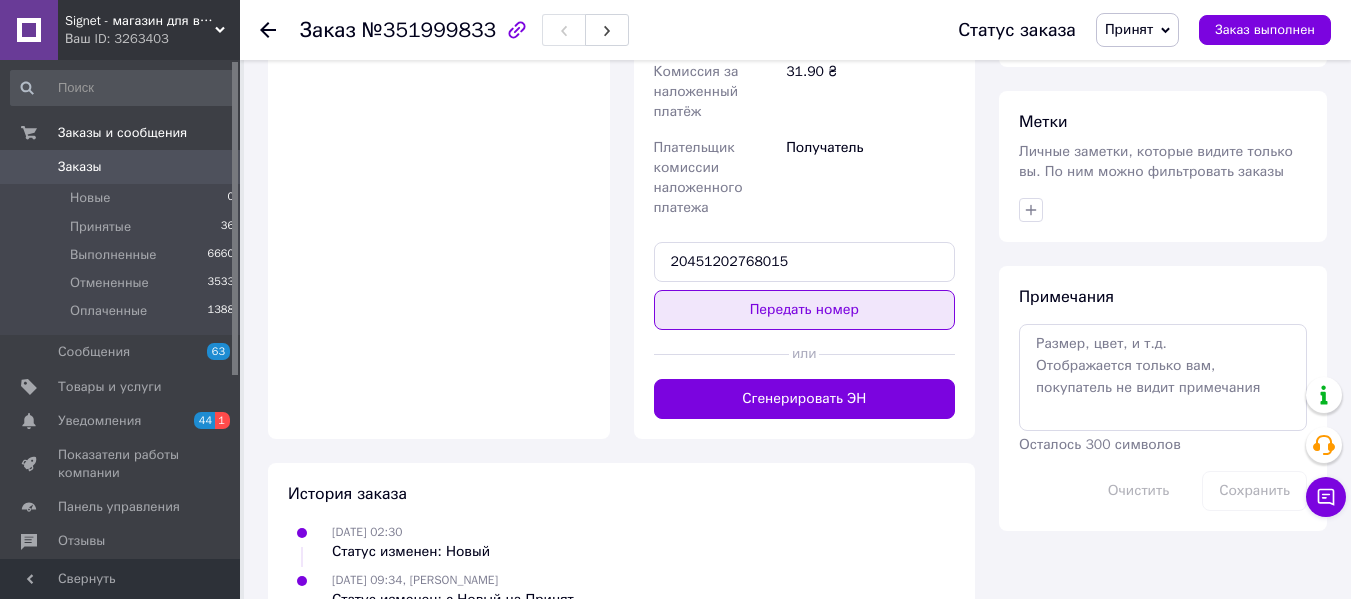 click on "Передать номер" at bounding box center [805, 310] 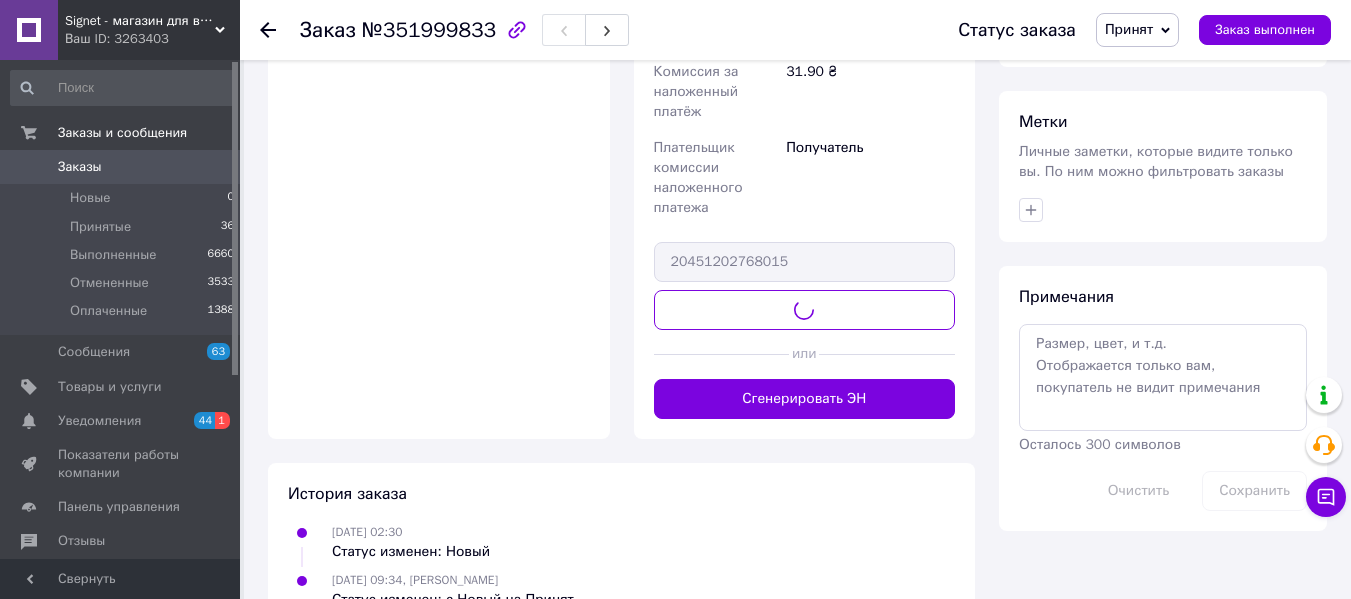 scroll, scrollTop: 836, scrollLeft: 0, axis: vertical 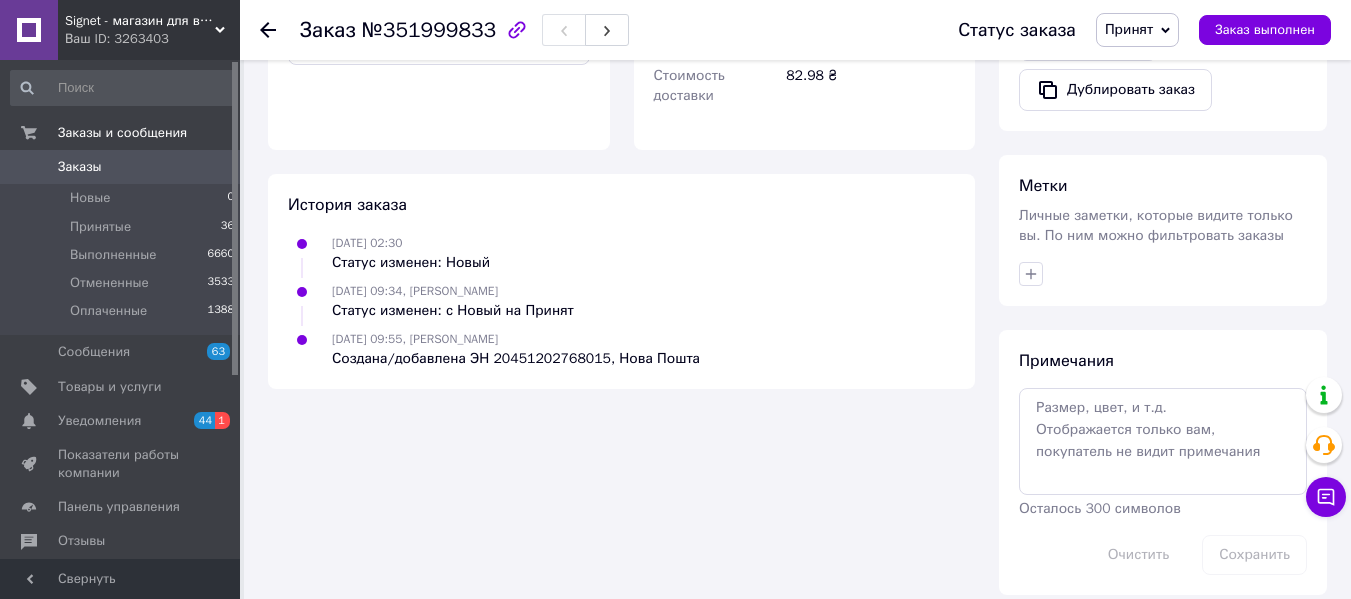 click on "0" at bounding box center [212, 167] 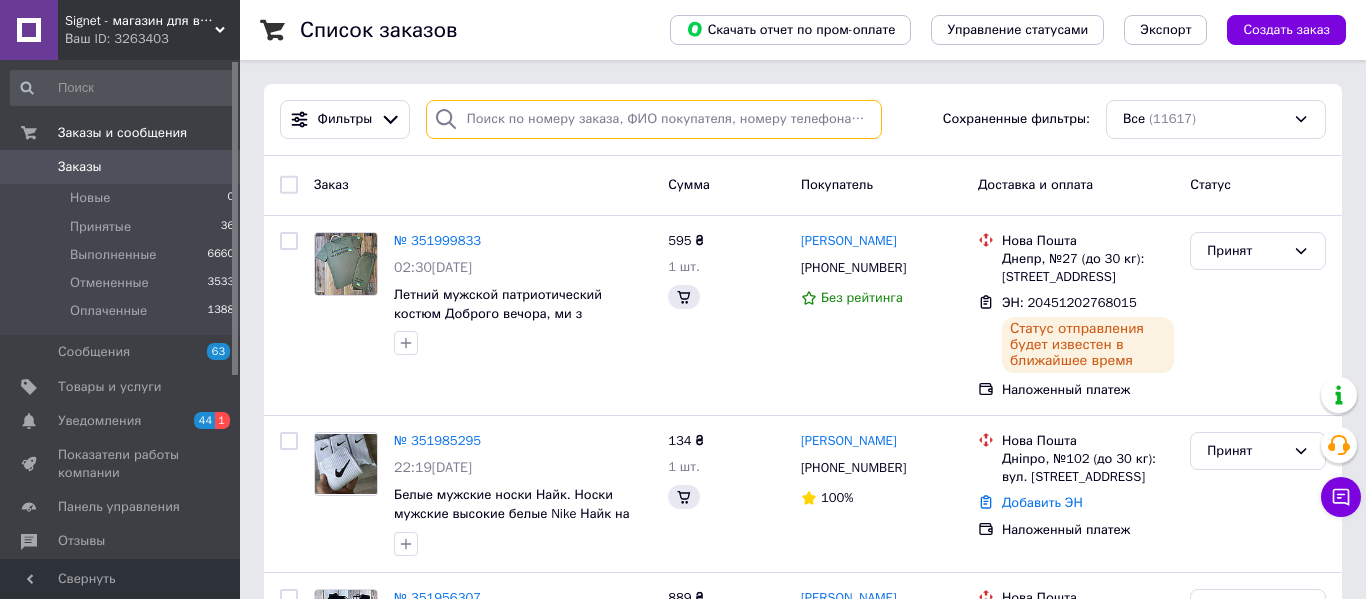 click at bounding box center [654, 119] 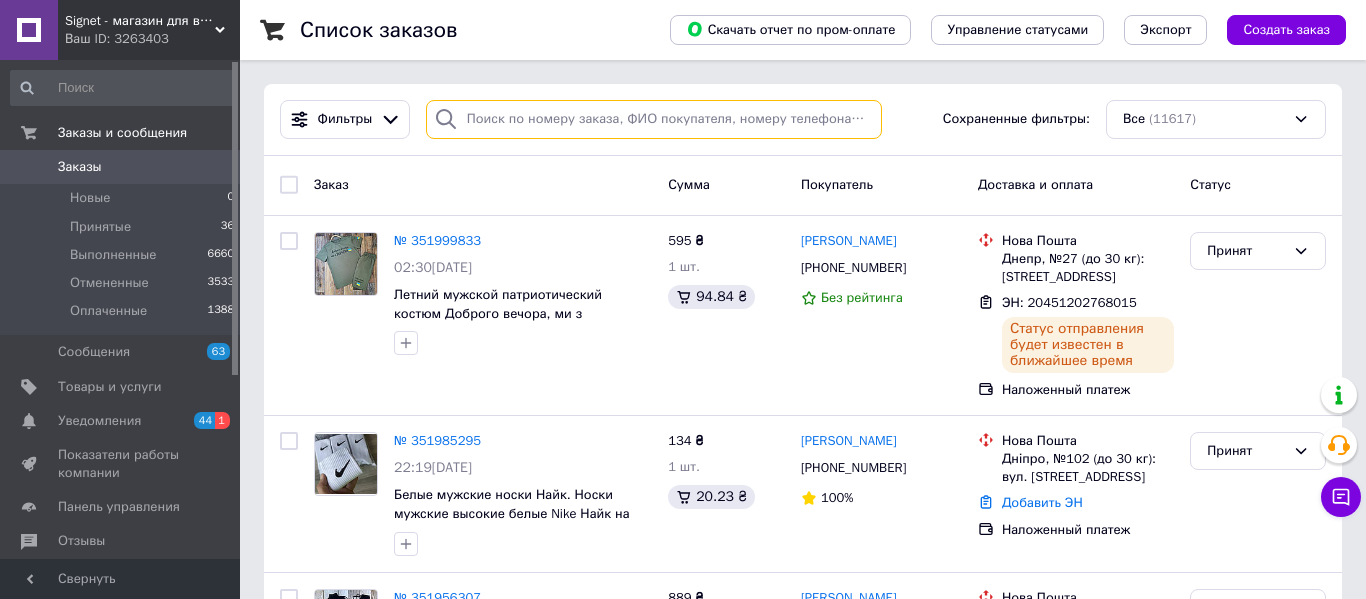 paste on "Смирнова" 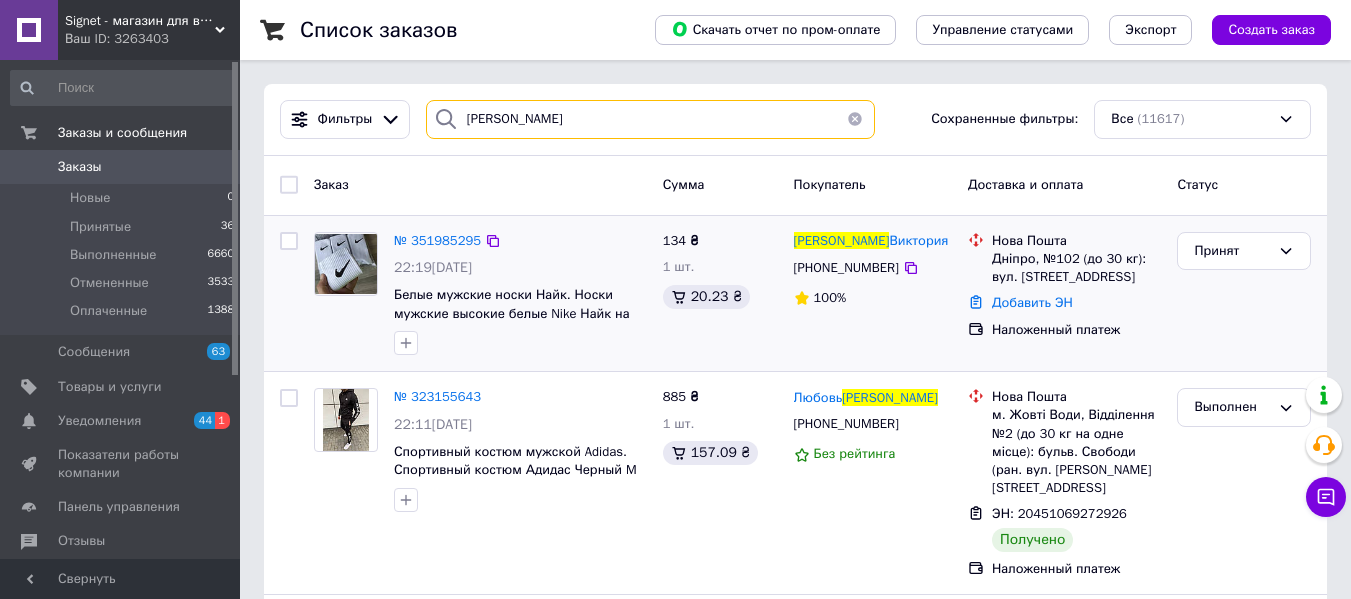 type on "Смирнова" 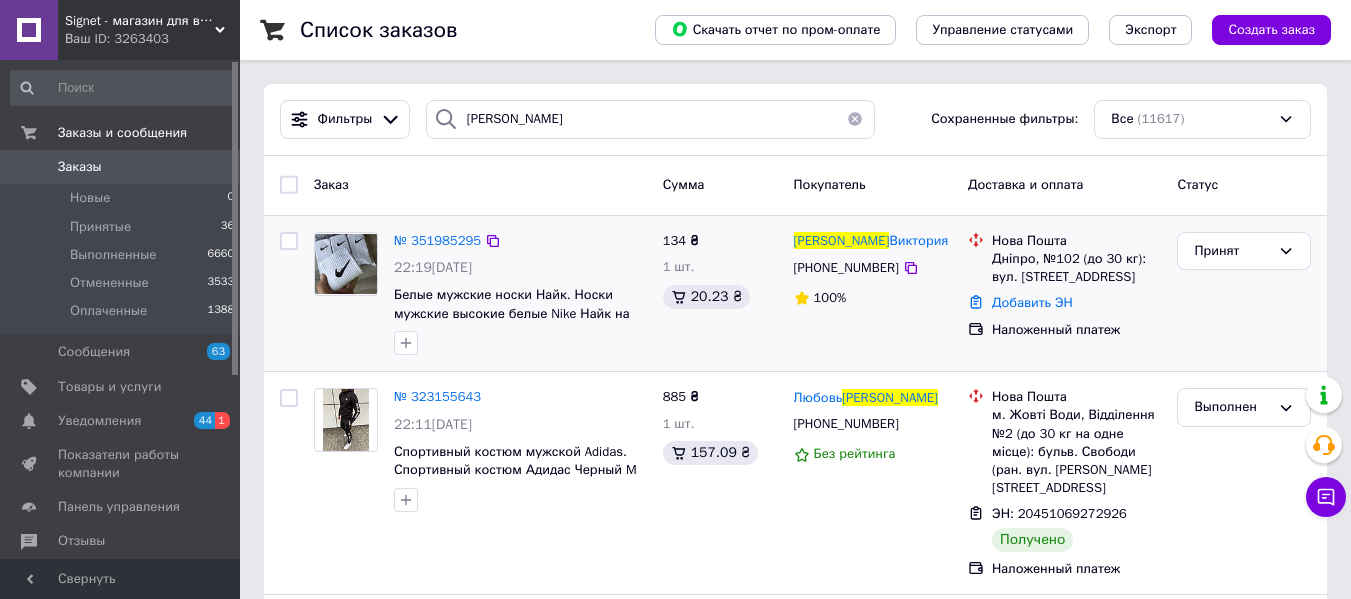 drag, startPoint x: 929, startPoint y: 238, endPoint x: 789, endPoint y: 252, distance: 140.69826 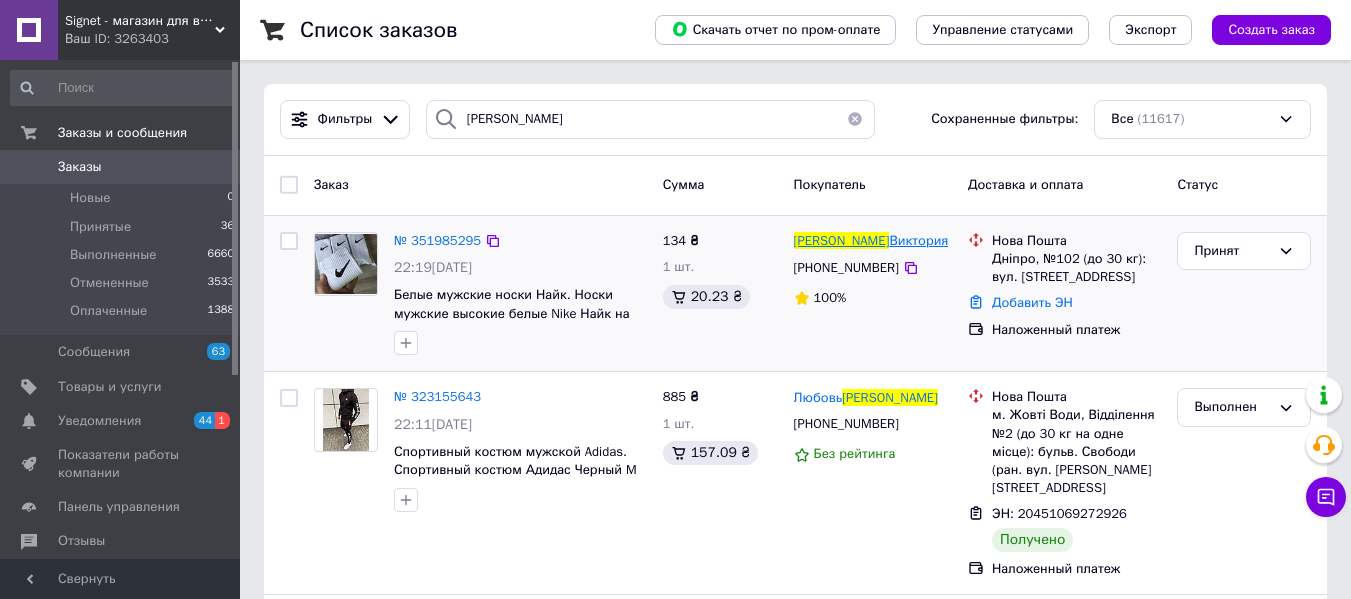 drag, startPoint x: 826, startPoint y: 255, endPoint x: 824, endPoint y: 239, distance: 16.124516 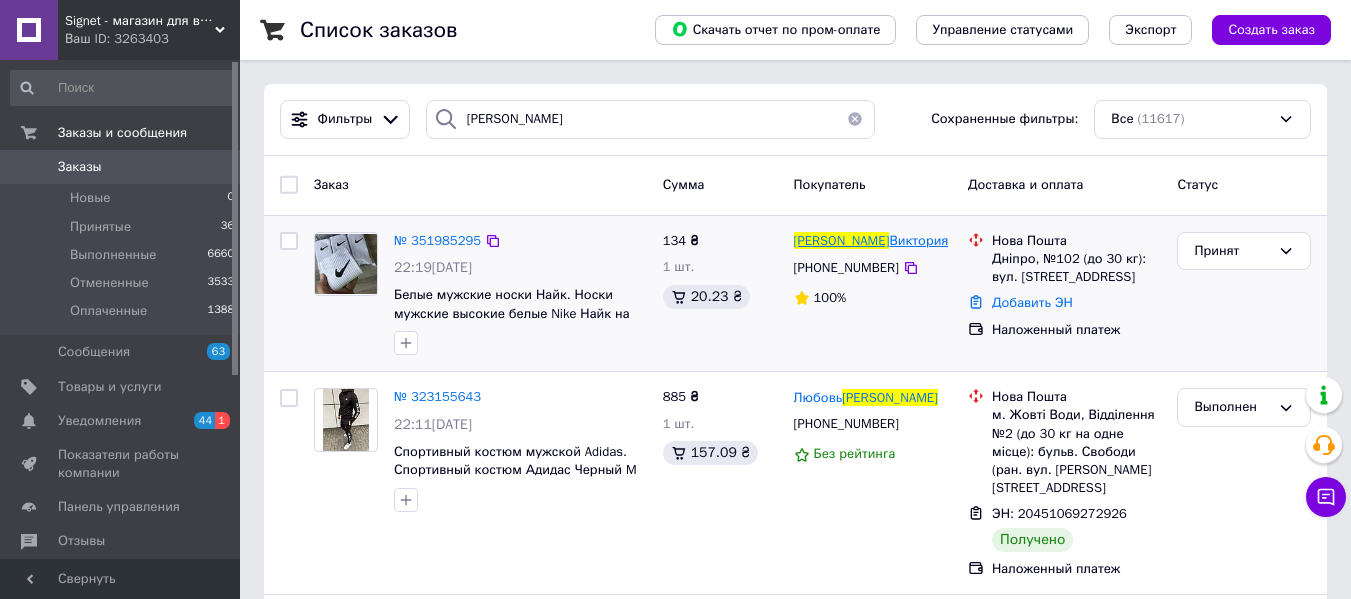 drag, startPoint x: 937, startPoint y: 245, endPoint x: 797, endPoint y: 245, distance: 140 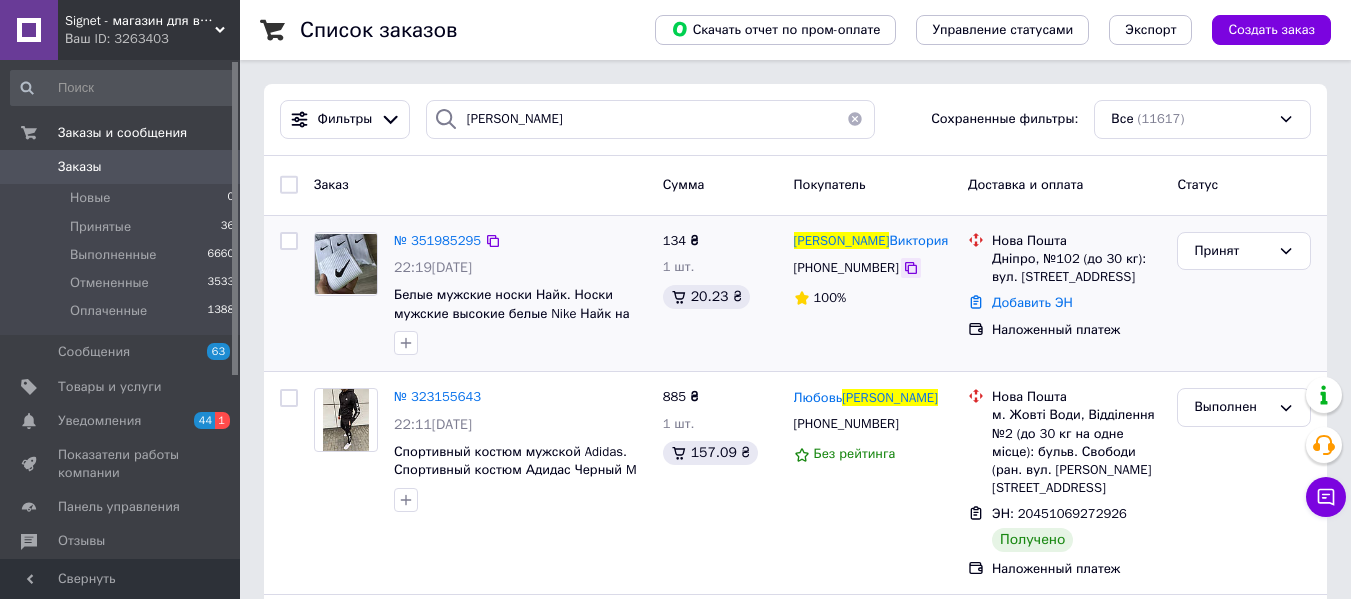 click 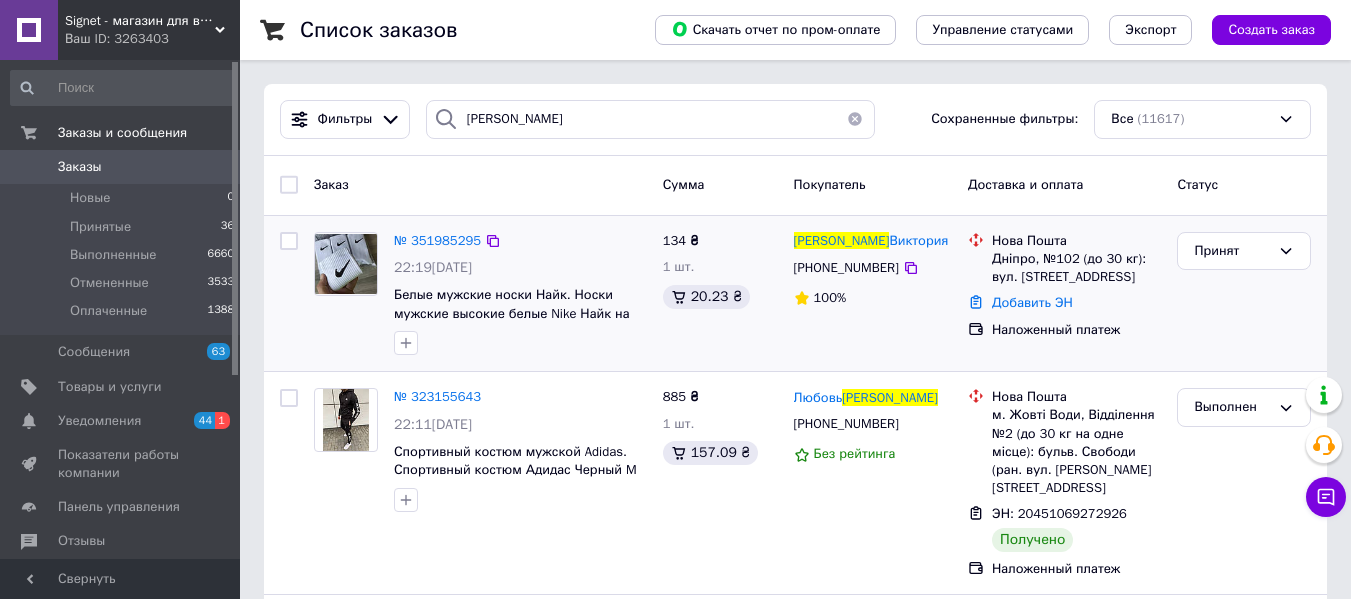 click on "Нова Пошта" at bounding box center (1076, 241) 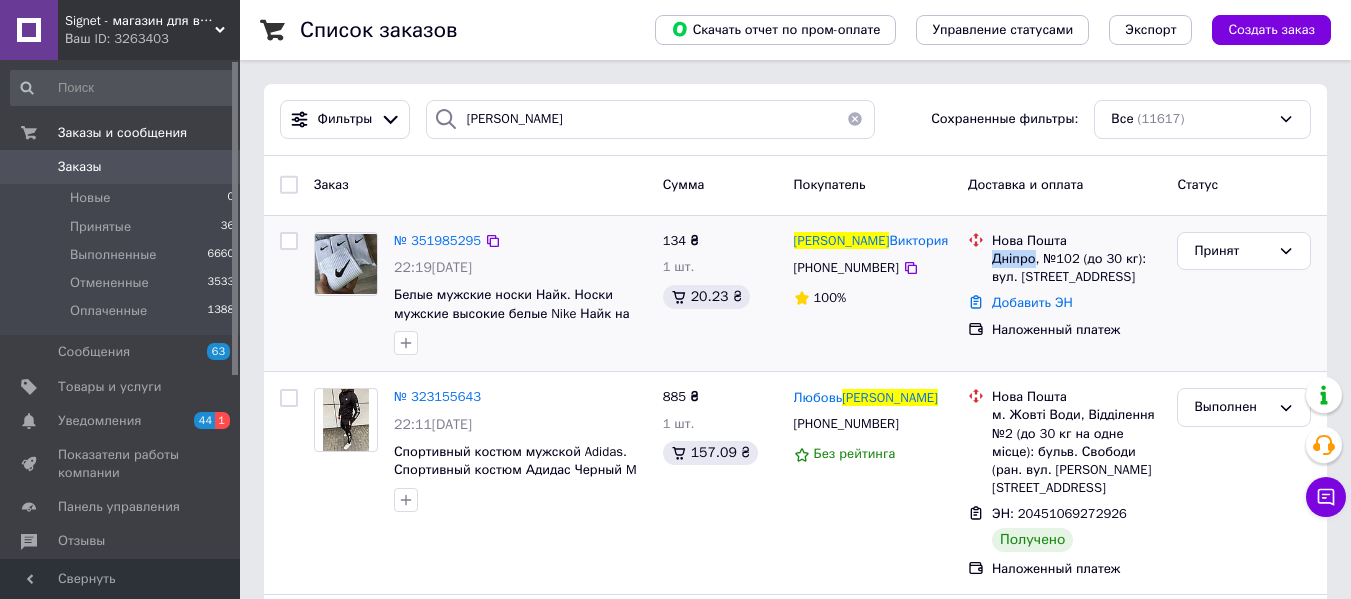 click on "Дніпро, №102 (до 30 кг): вул. Спогадів, 160а" at bounding box center (1076, 268) 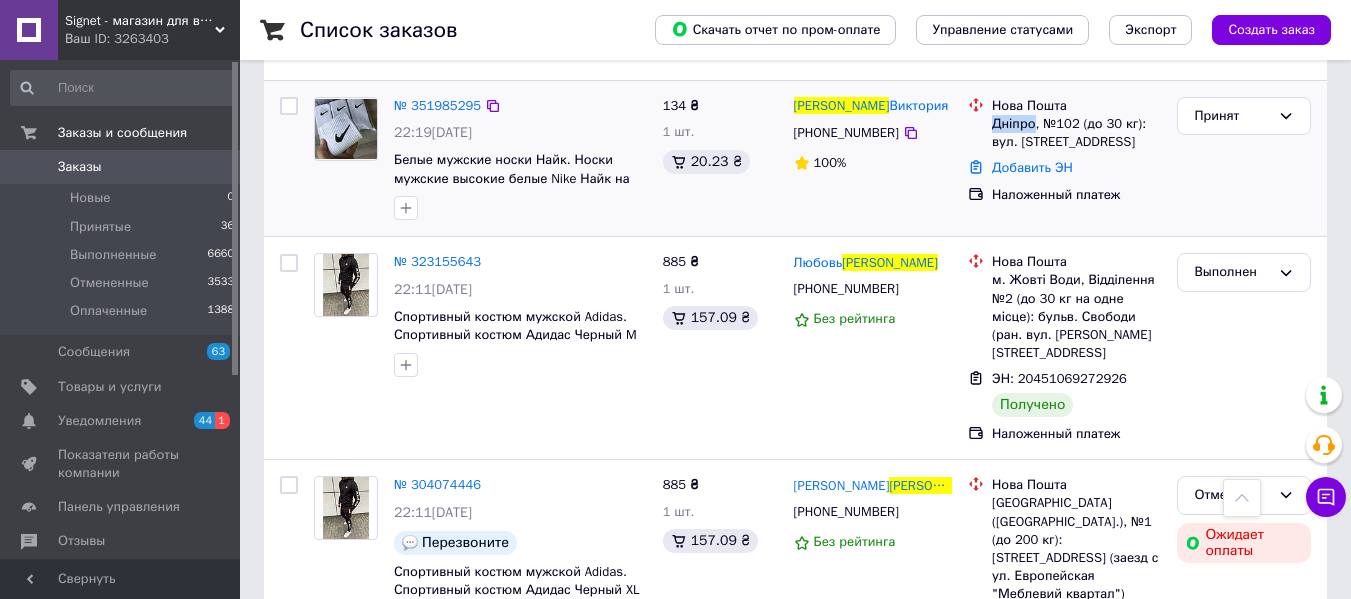 scroll, scrollTop: 100, scrollLeft: 0, axis: vertical 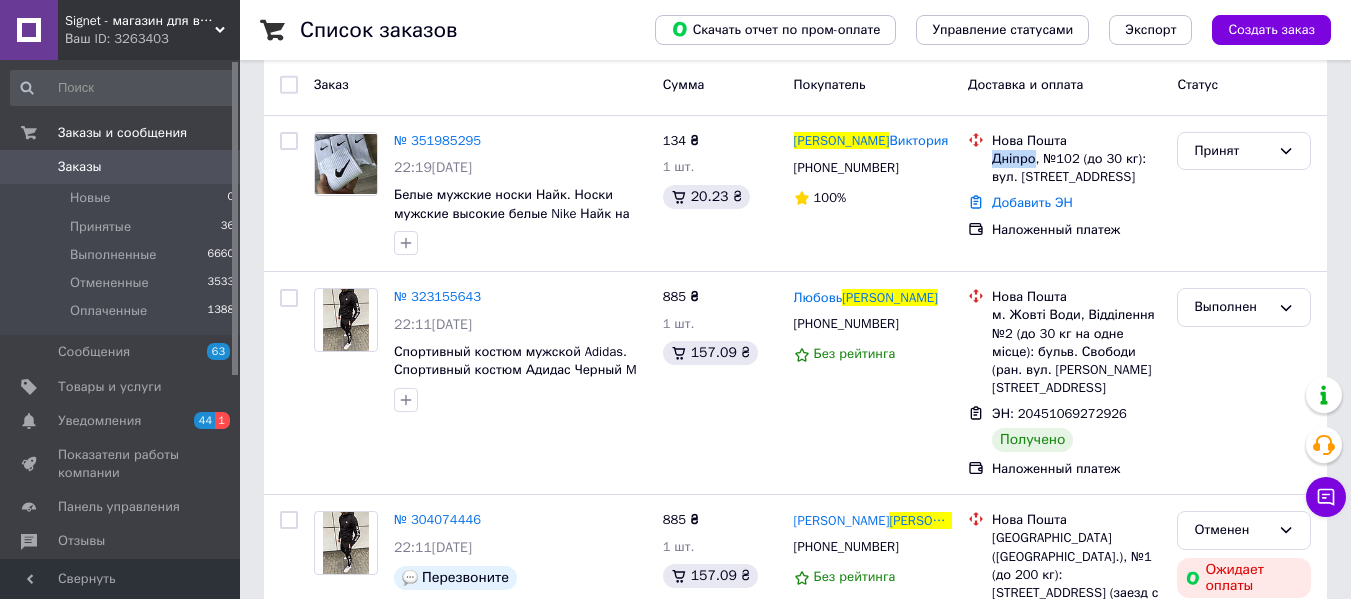 click on "Заказ" at bounding box center (480, 85) 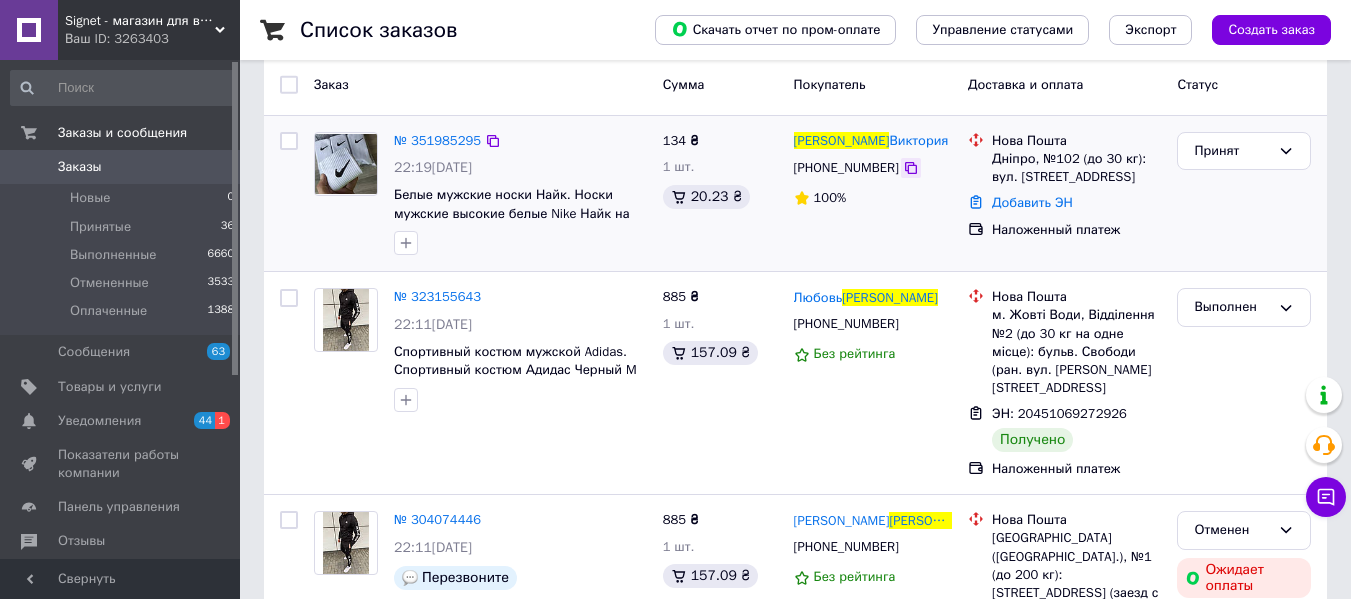click 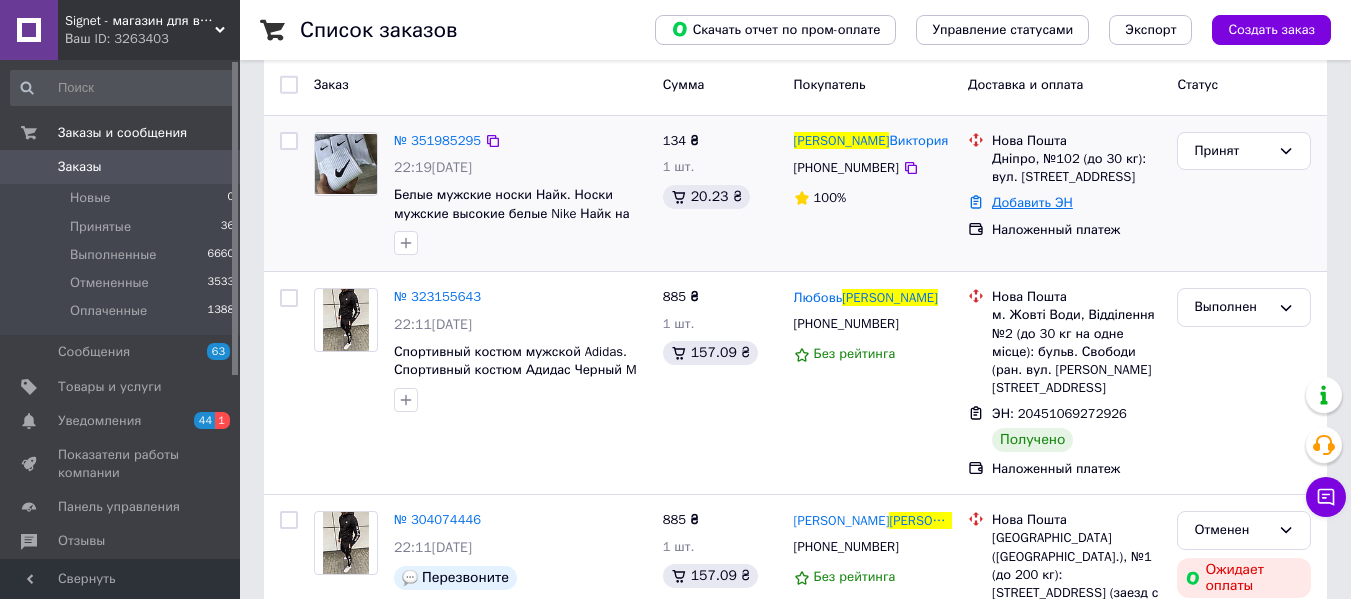 click on "Добавить ЭН" at bounding box center [1032, 202] 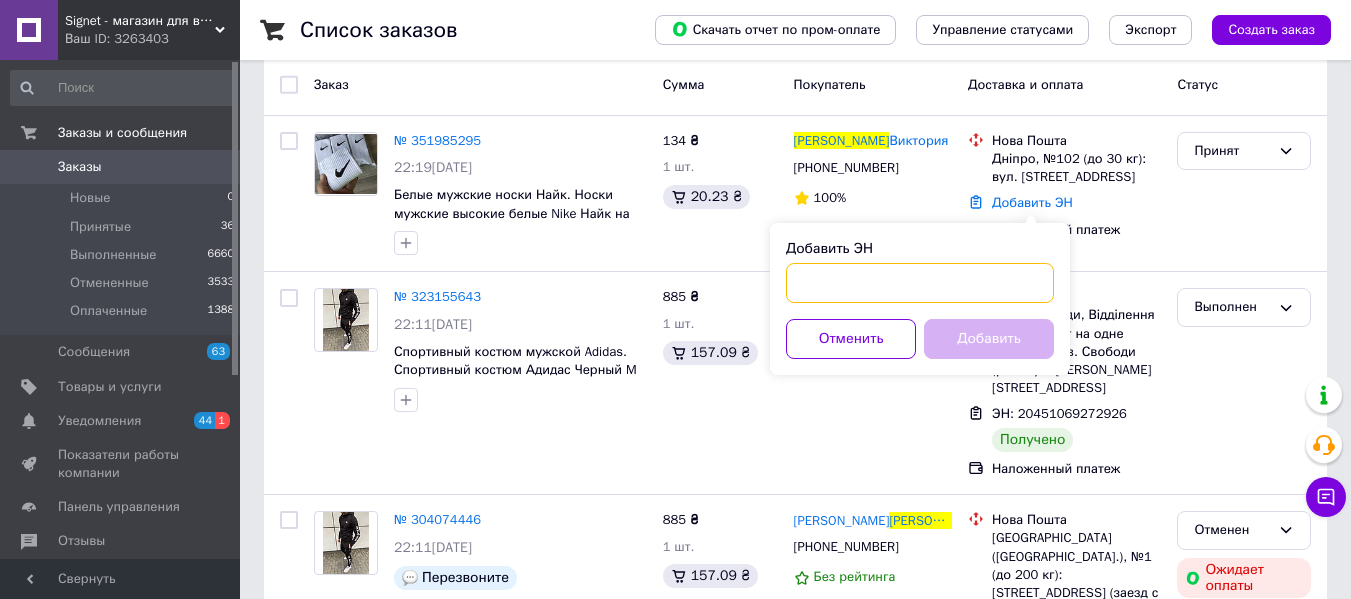 click on "Добавить ЭН" at bounding box center [920, 283] 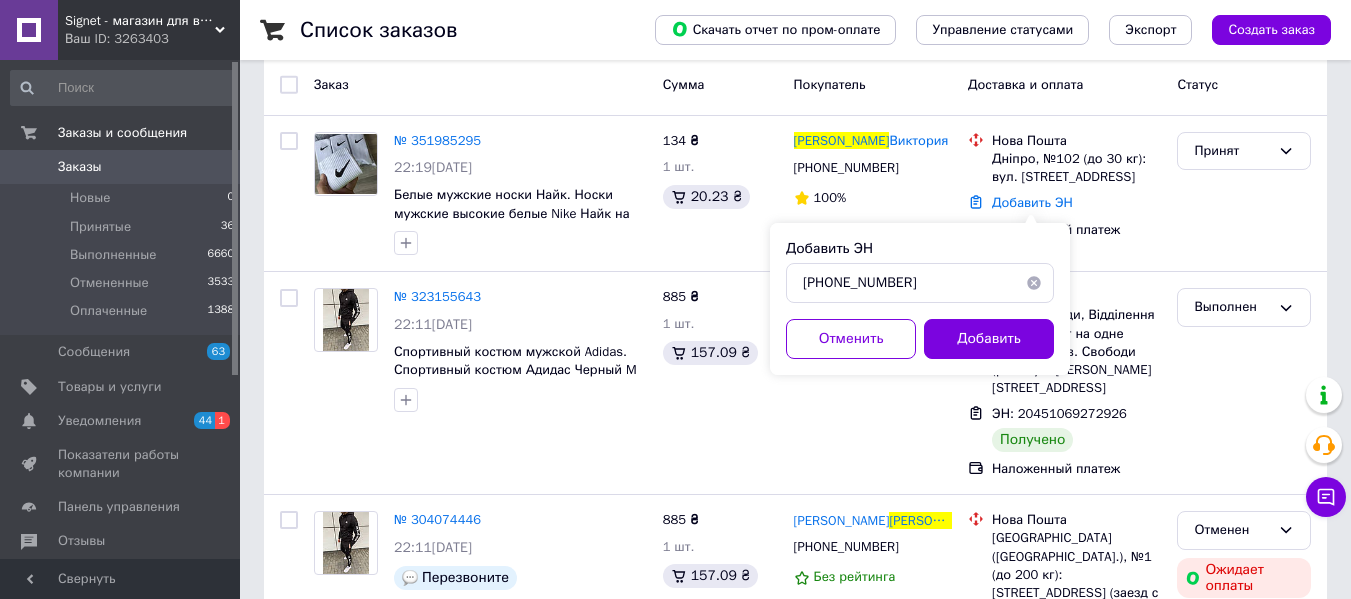 drag, startPoint x: 1006, startPoint y: 347, endPoint x: 804, endPoint y: 315, distance: 204.51895 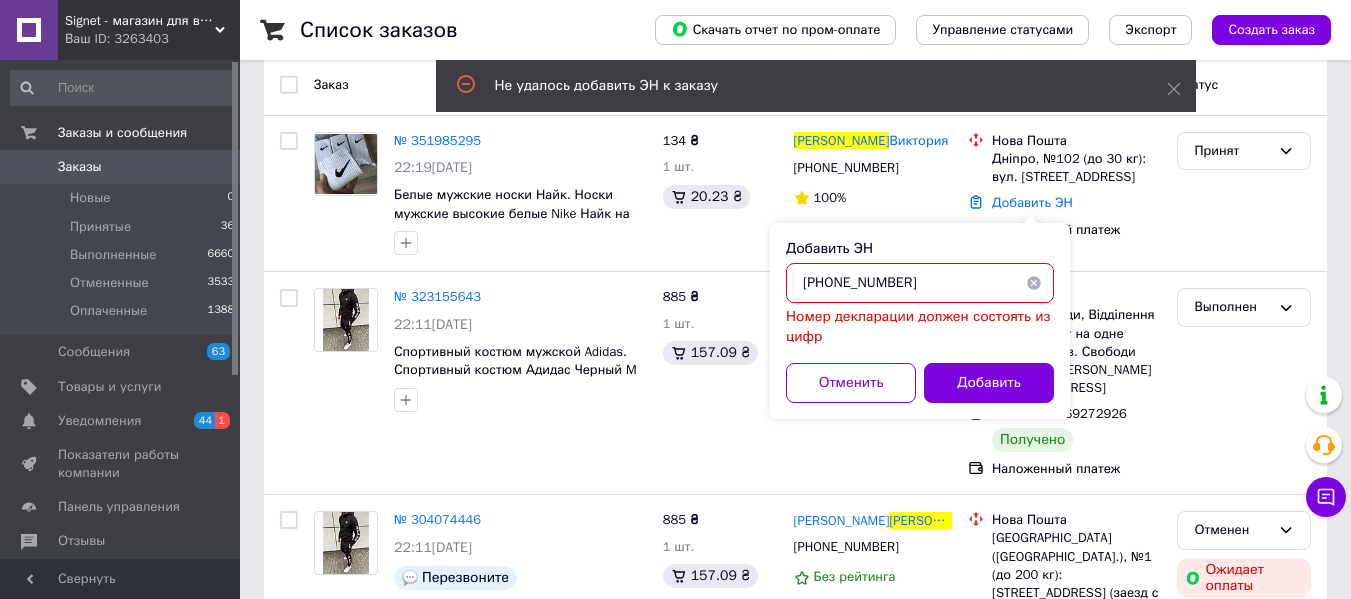 click on "[PHONE_NUMBER]" at bounding box center (920, 283) 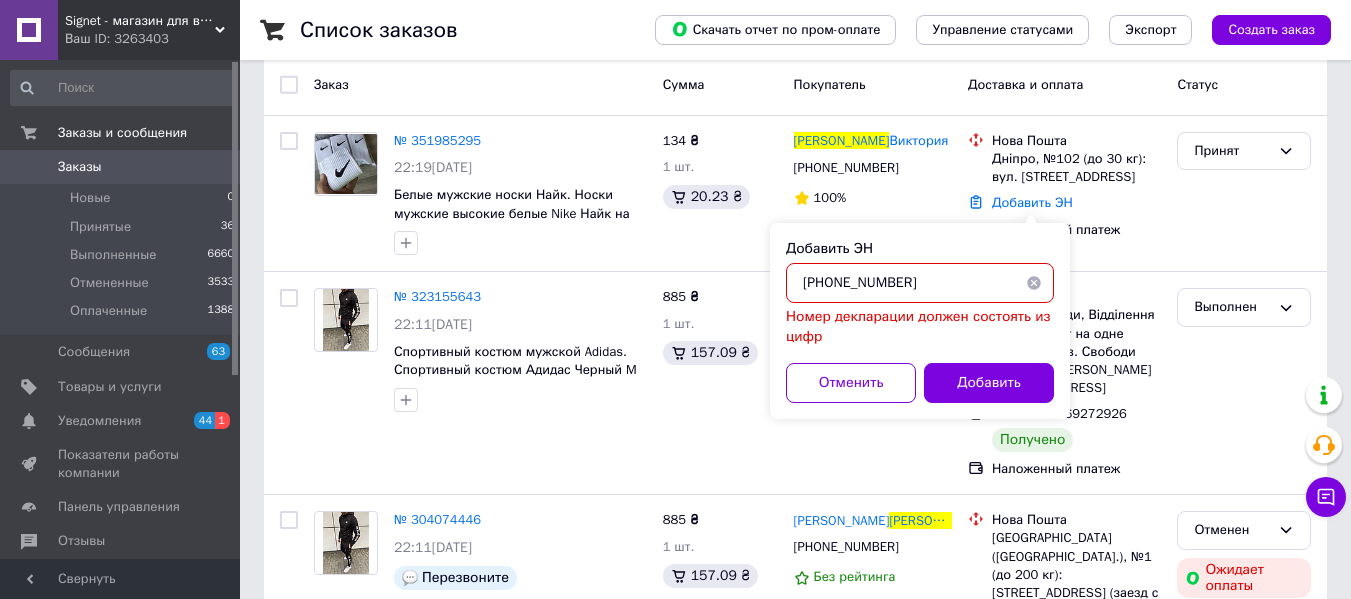 paste on "20451202769463" 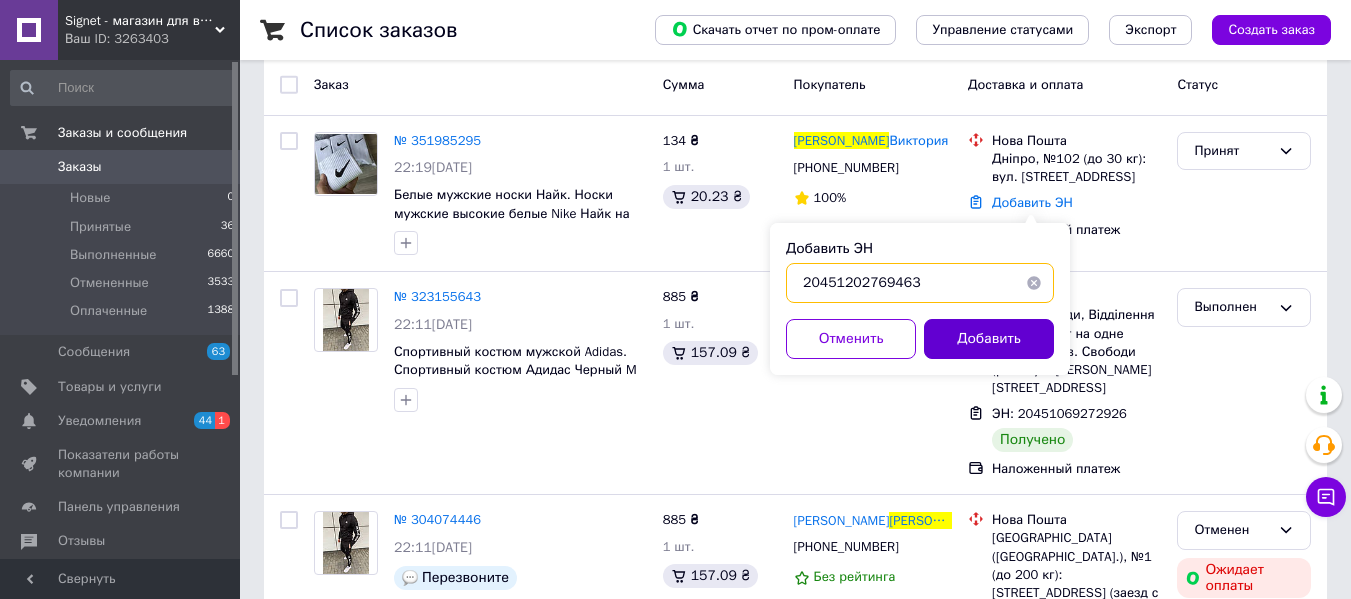 type on "20451202769463" 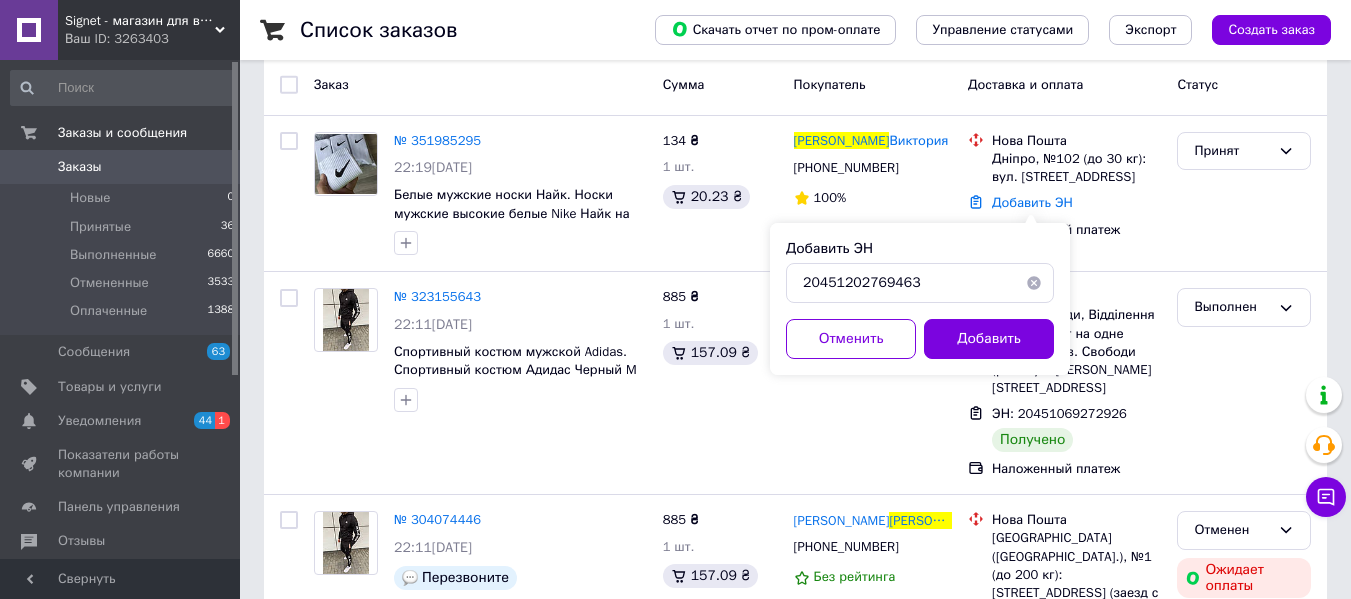 drag, startPoint x: 979, startPoint y: 345, endPoint x: 970, endPoint y: 331, distance: 16.643316 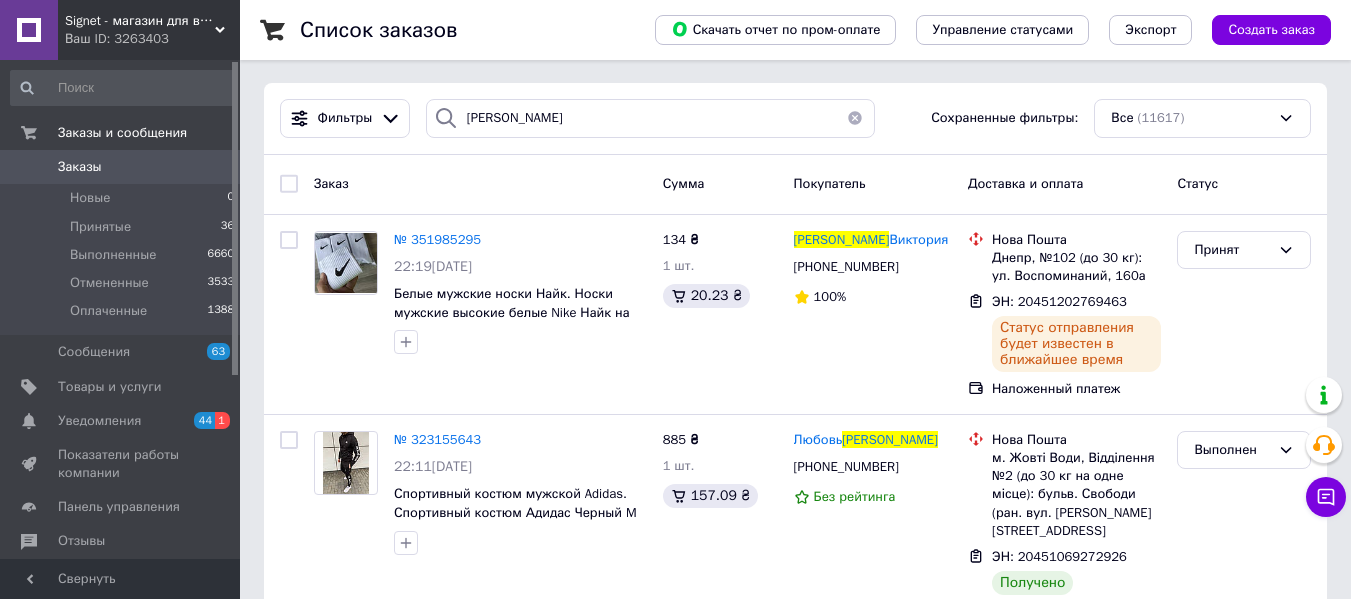 scroll, scrollTop: 0, scrollLeft: 0, axis: both 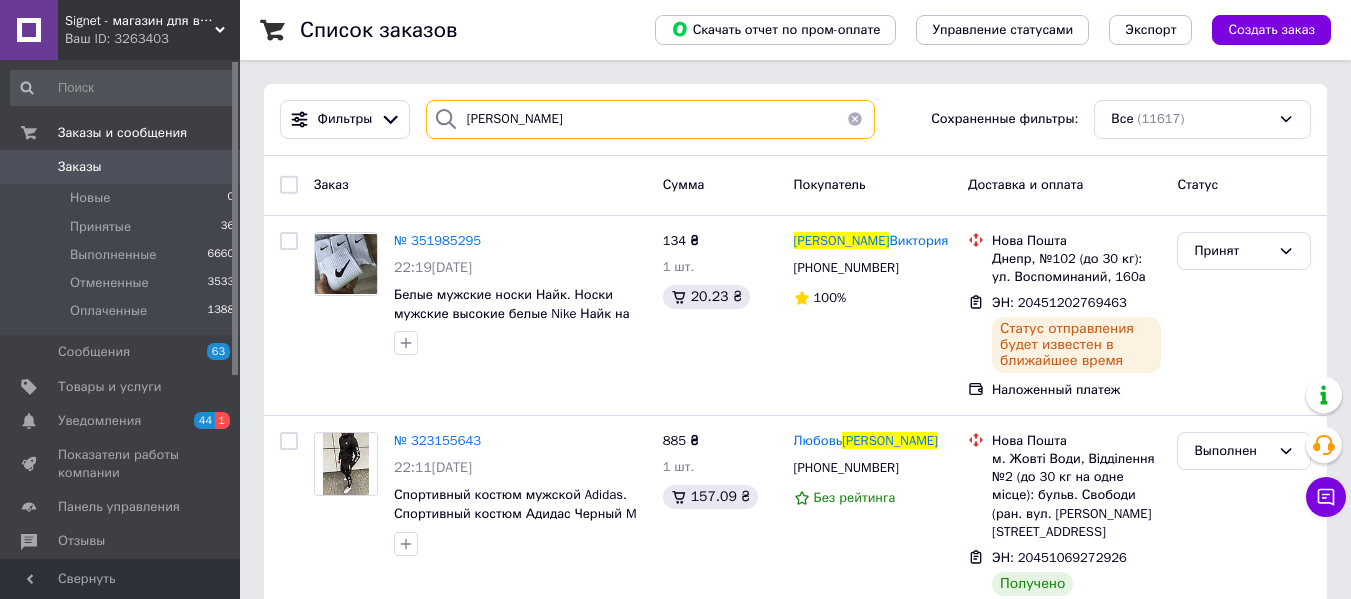 click on "Смирнова" at bounding box center (650, 119) 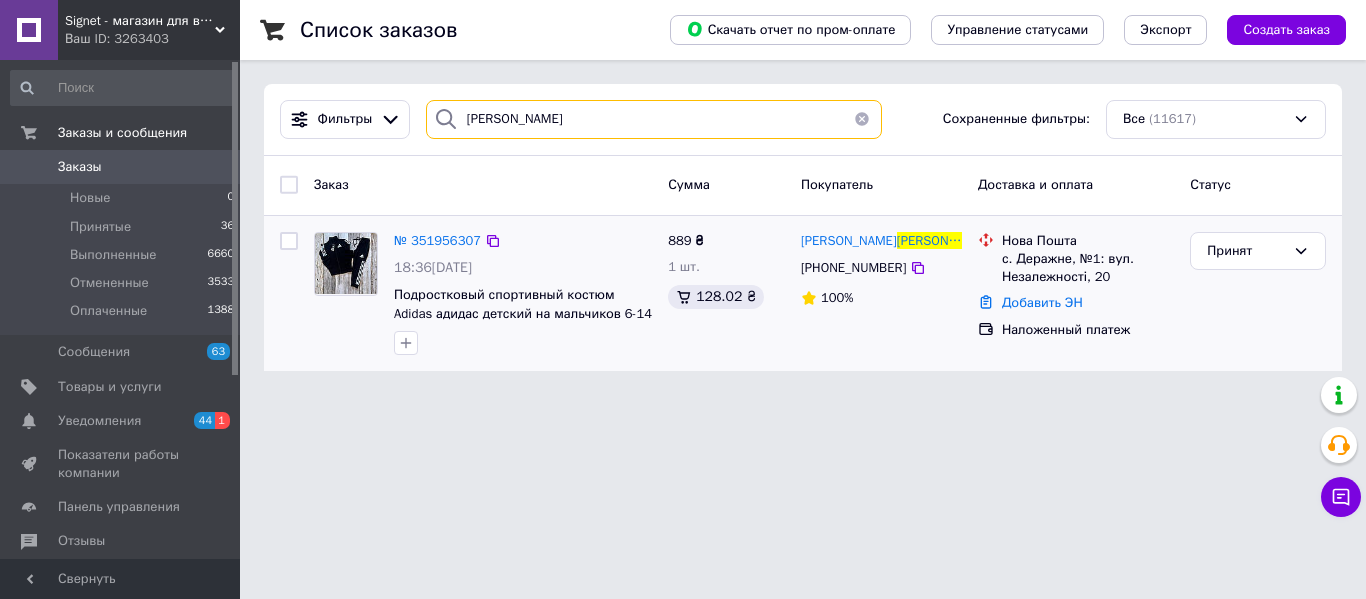 type on "Фінчук" 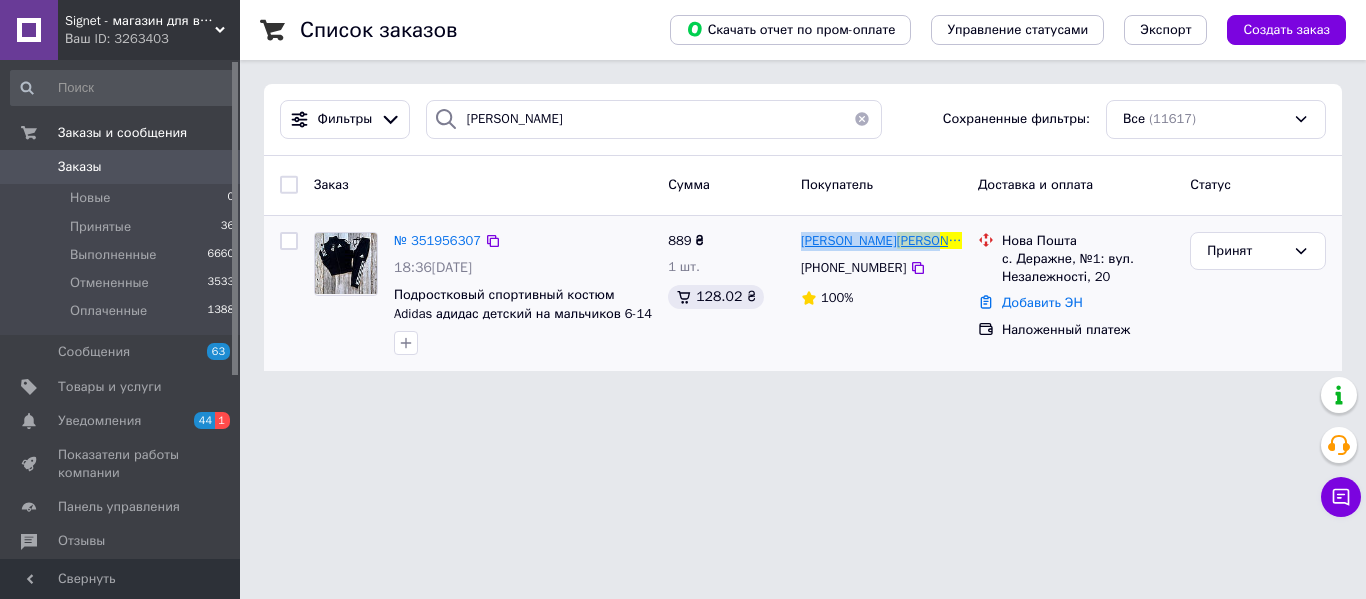 drag, startPoint x: 900, startPoint y: 238, endPoint x: 803, endPoint y: 233, distance: 97.128784 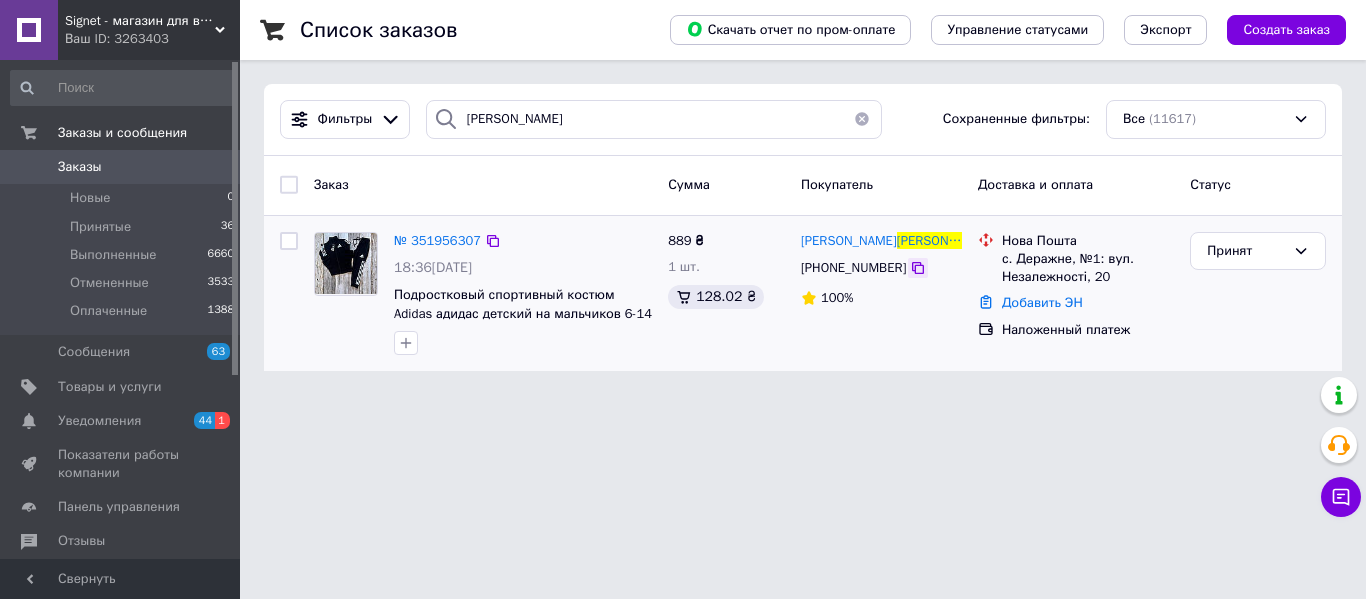 click 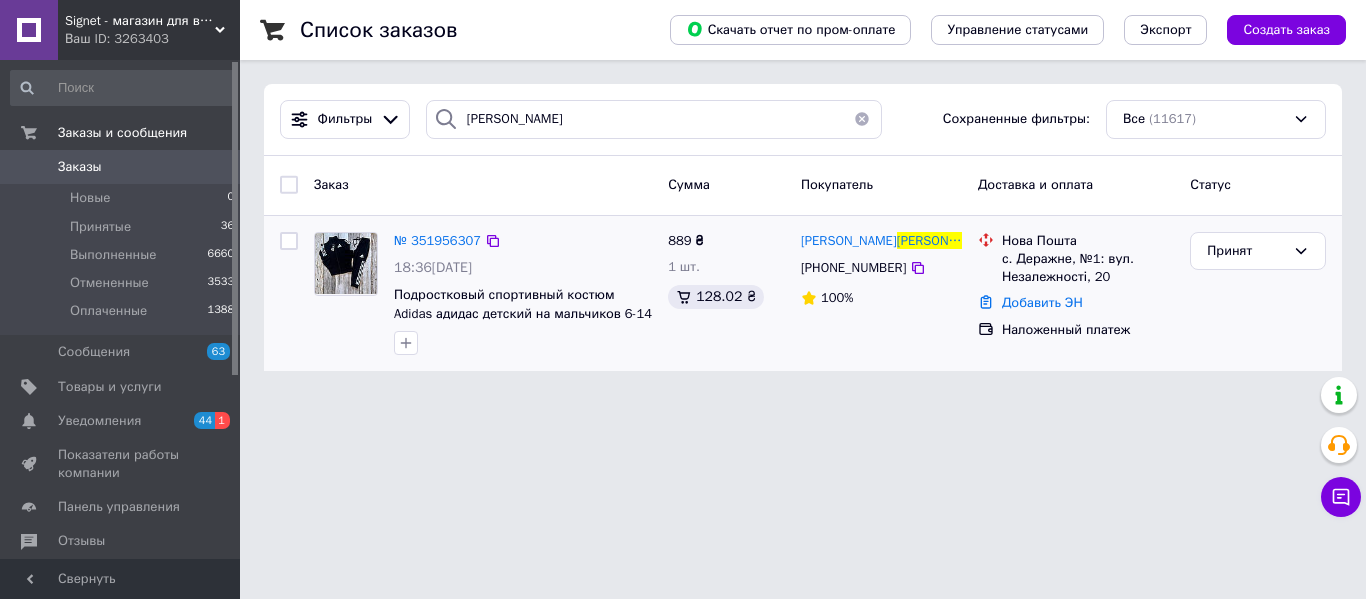 click on "с. Деражне, №1: вул. Незалежності, 20" at bounding box center [1088, 268] 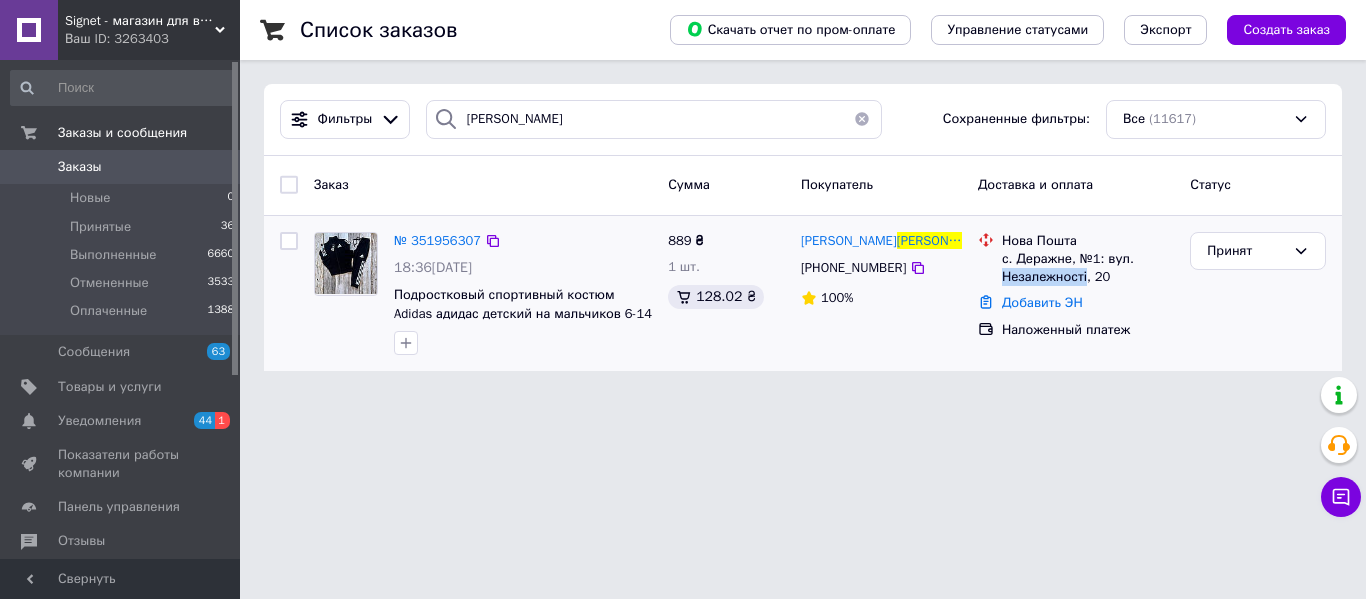 click on "с. Деражне, №1: вул. Незалежності, 20" at bounding box center (1088, 268) 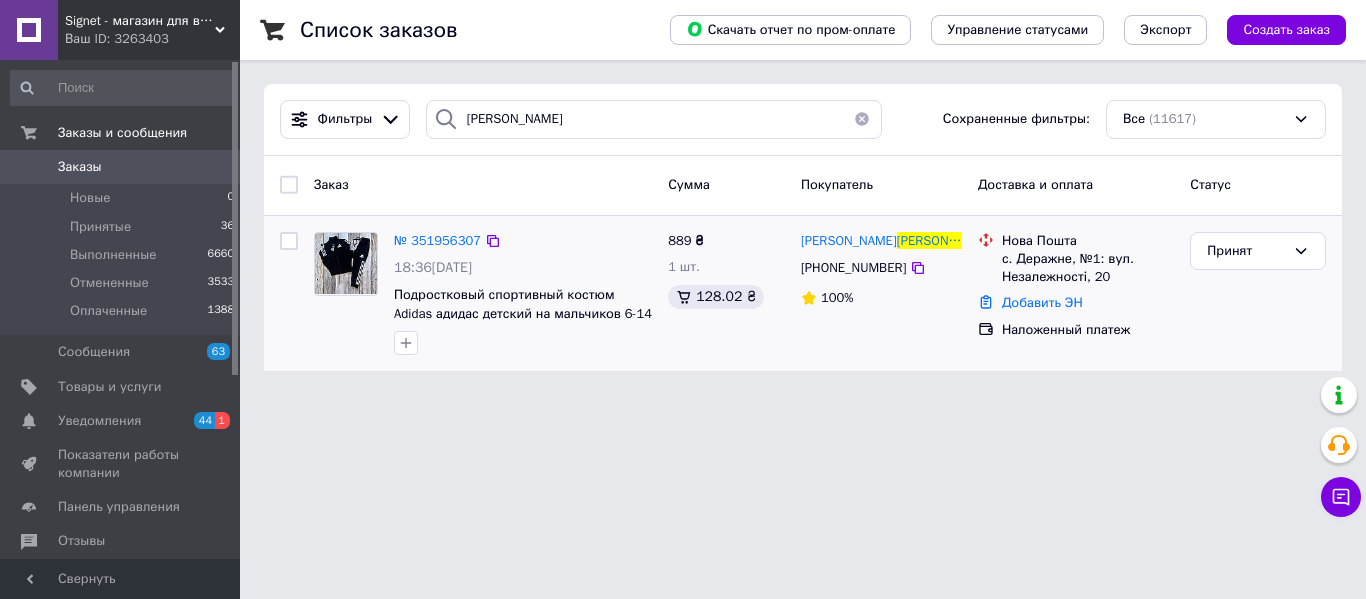click on "с. Деражне, №1: вул. Незалежності, 20" at bounding box center [1088, 268] 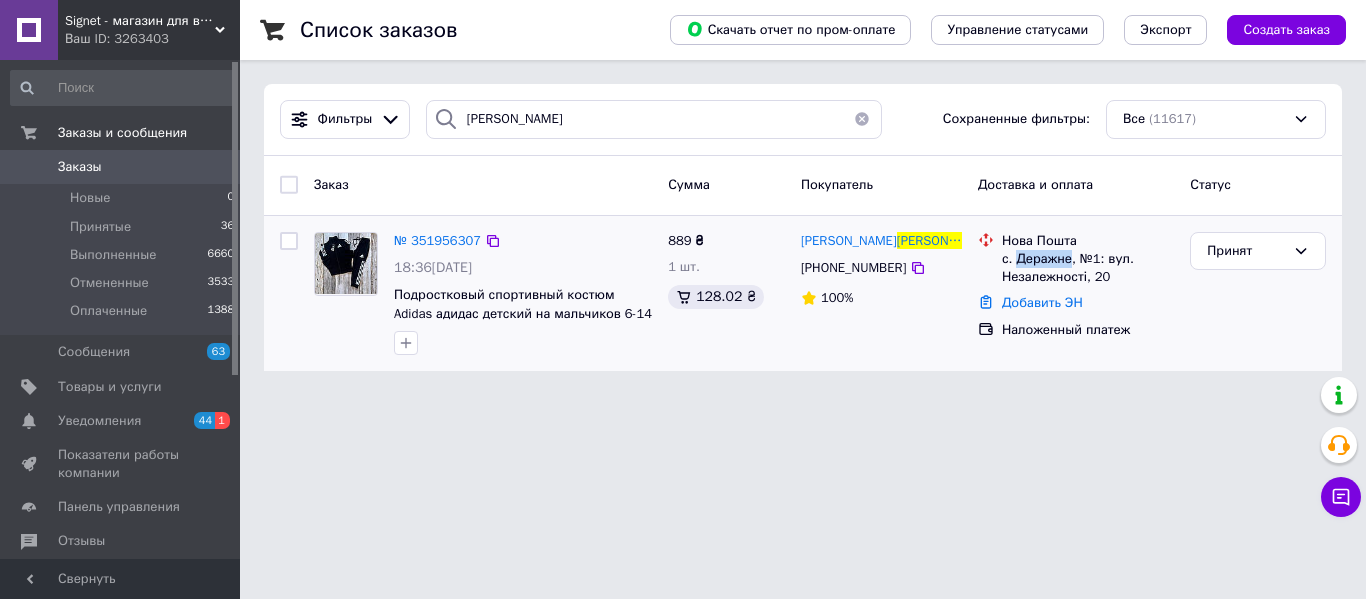 click on "с. Деражне, №1: вул. Незалежності, 20" at bounding box center [1088, 268] 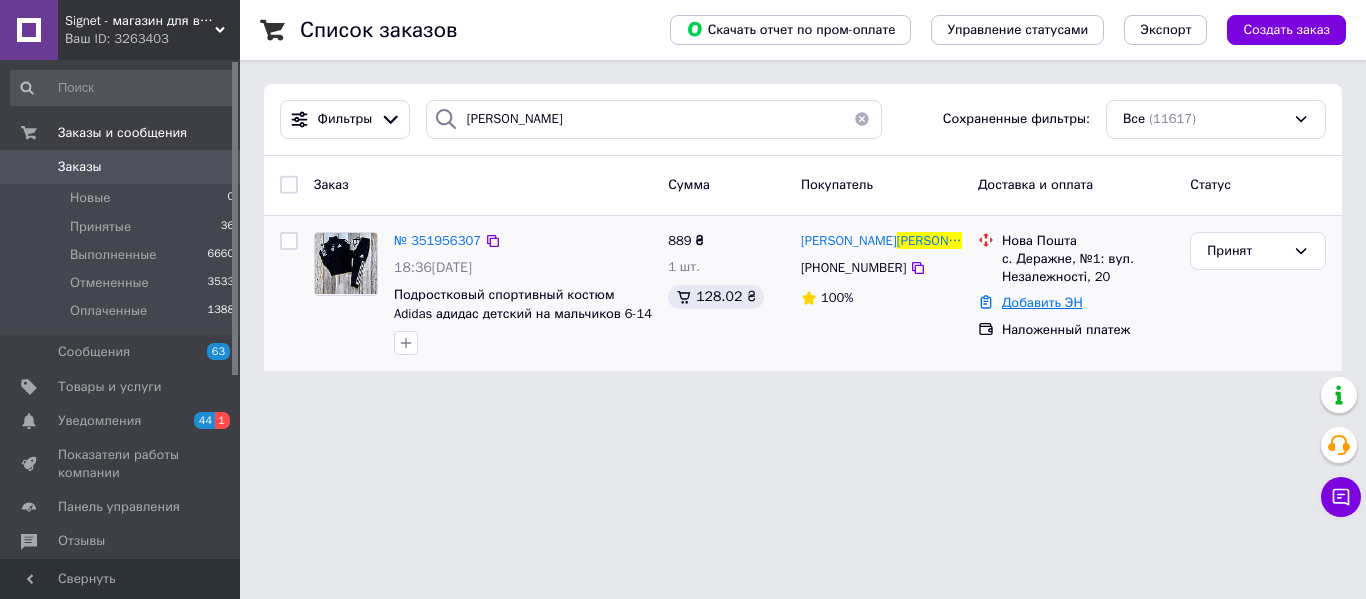 click on "Добавить ЭН" at bounding box center [1042, 302] 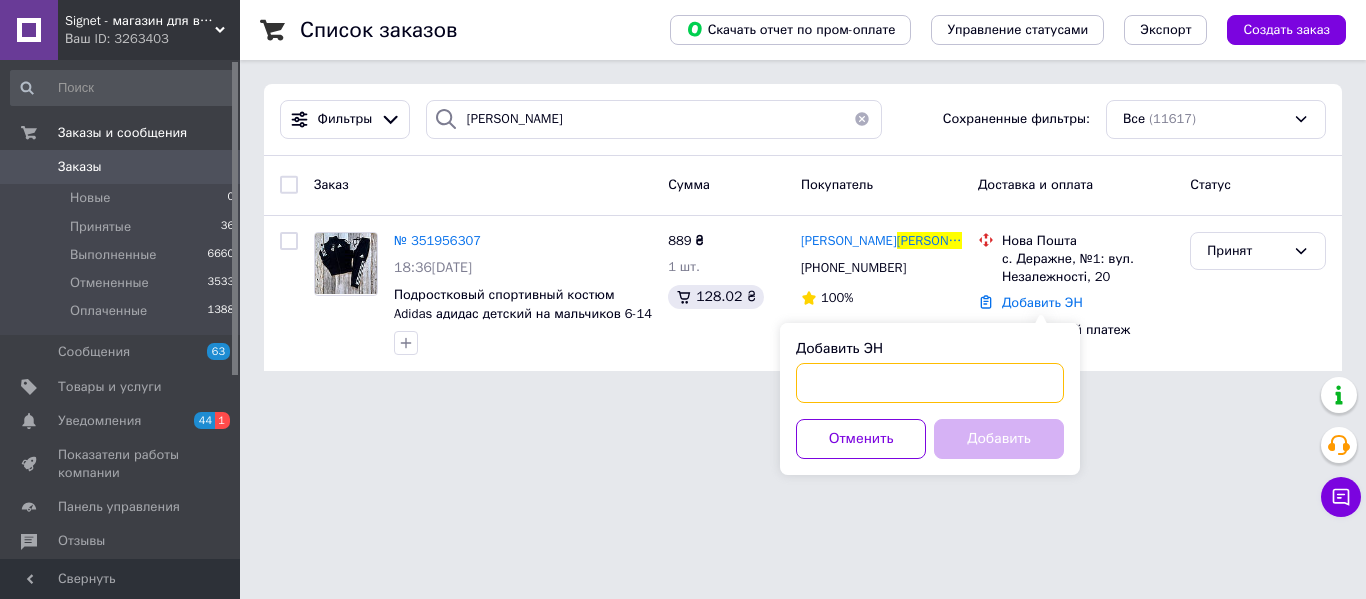 click on "Добавить ЭН" at bounding box center (930, 383) 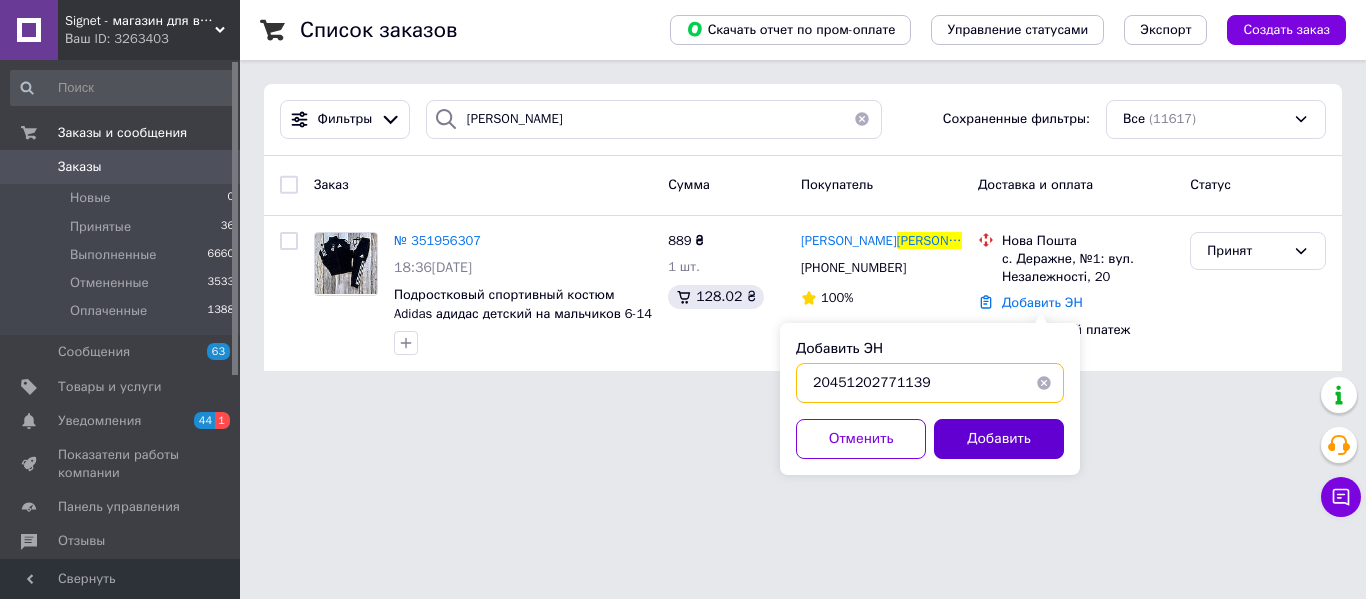 type on "20451202771139" 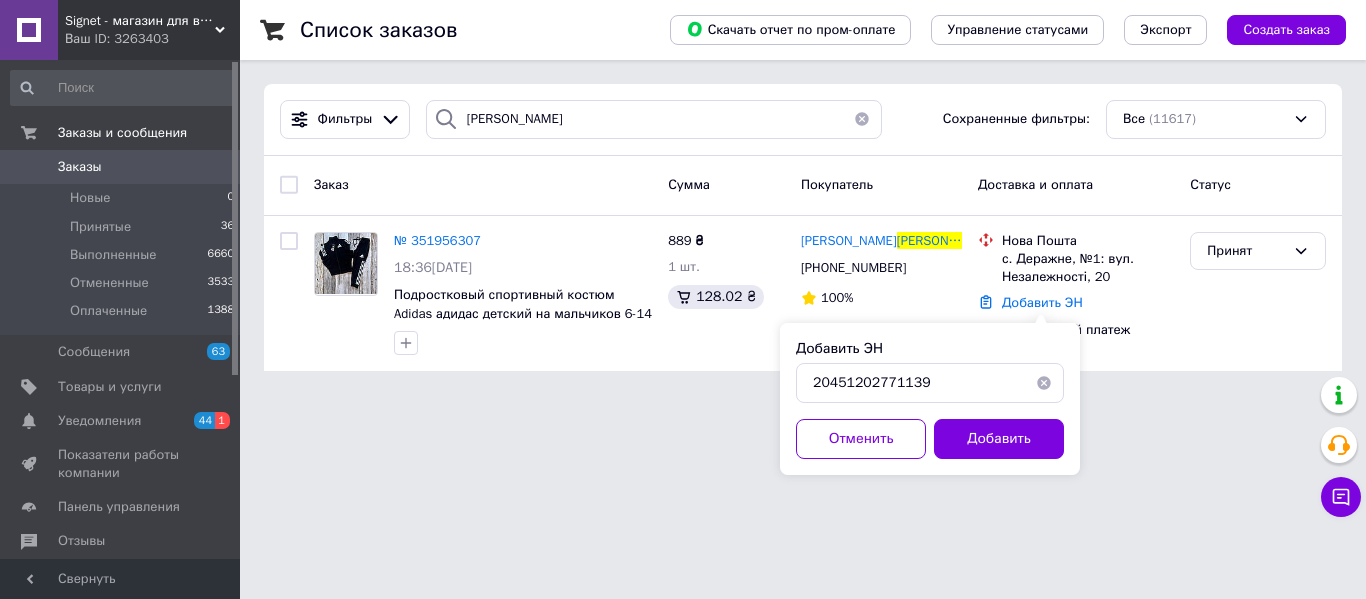 click on "Добавить" at bounding box center [999, 439] 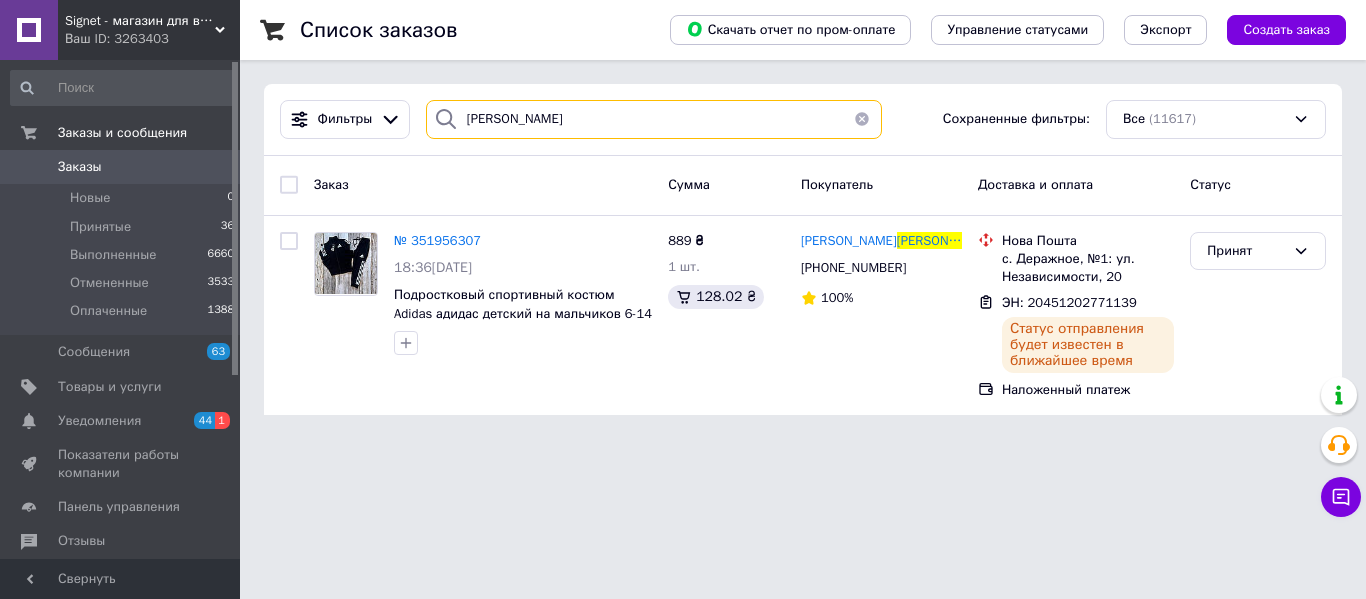 click on "Фінчук" at bounding box center (654, 119) 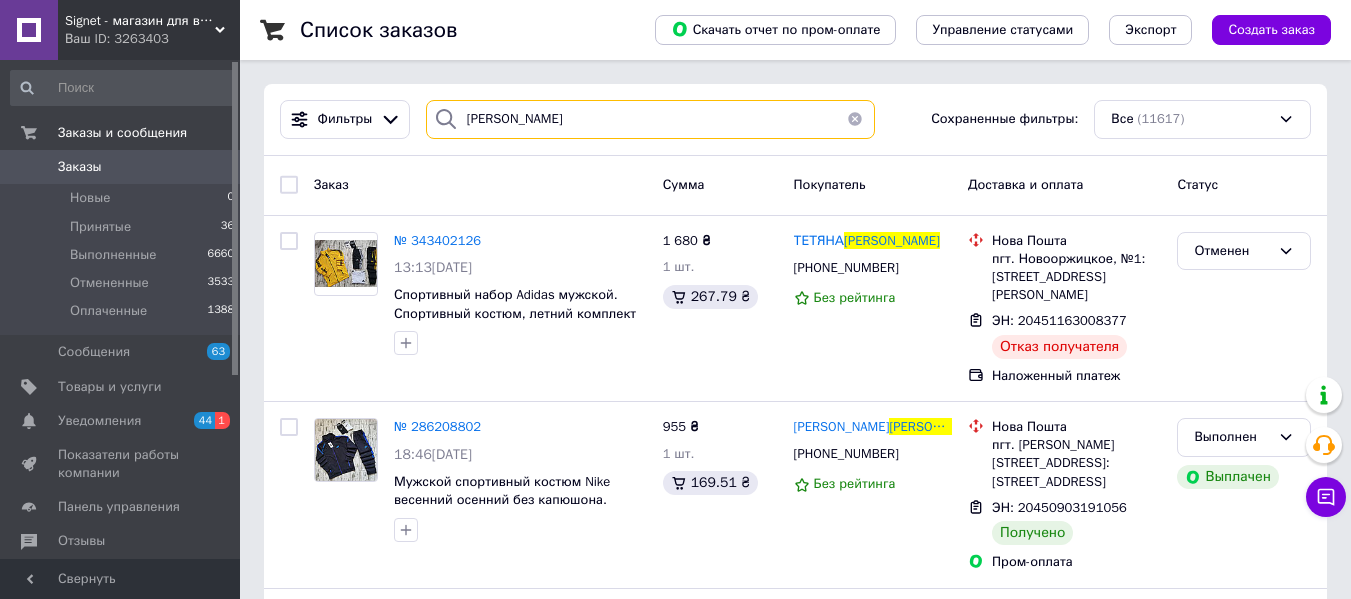 type on "Сергієнко" 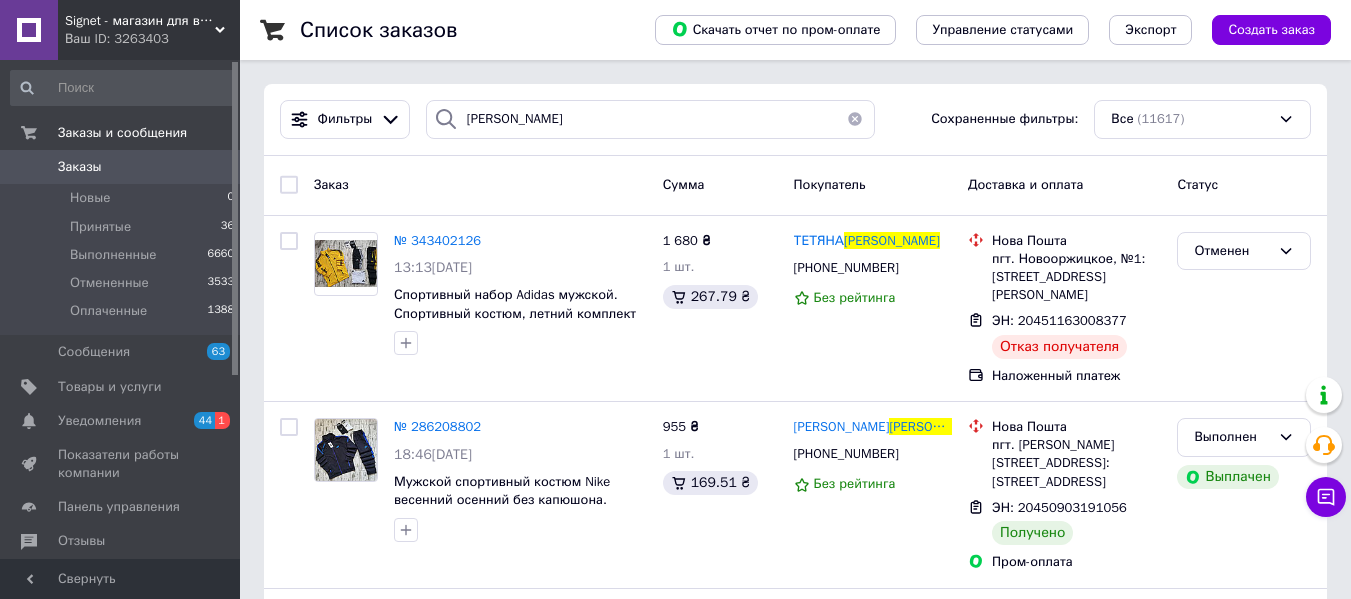 click on "Ваш ID: 3263403" at bounding box center (152, 39) 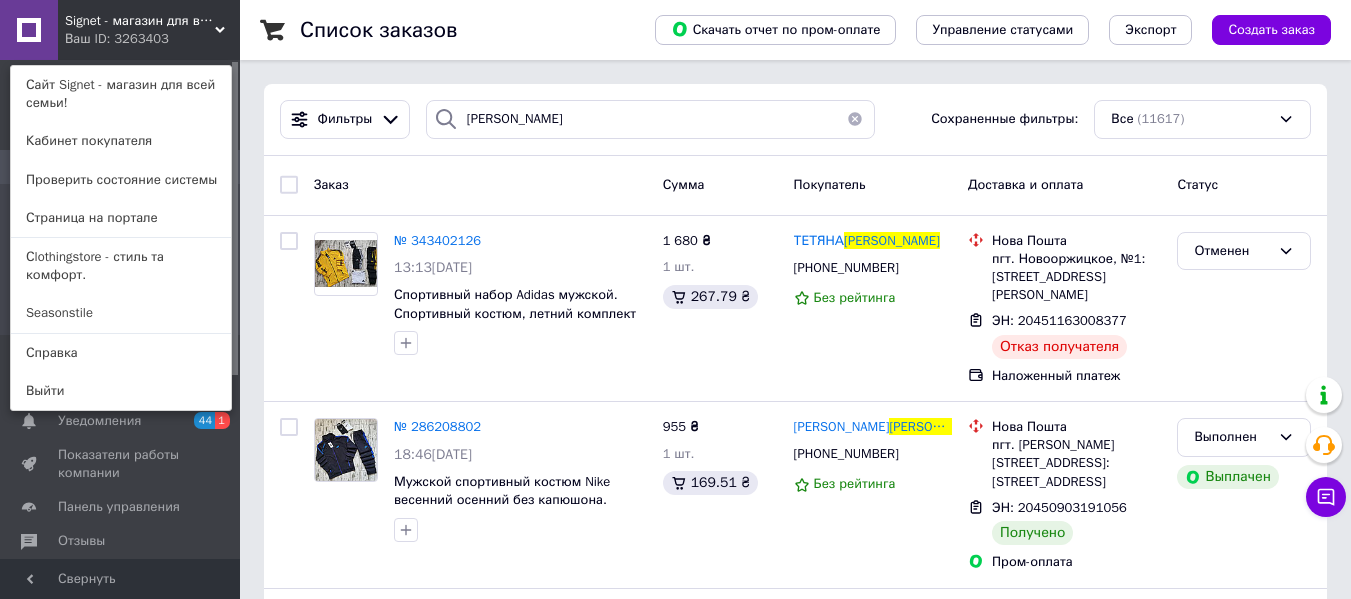 click on "Seasonstile" at bounding box center (121, 313) 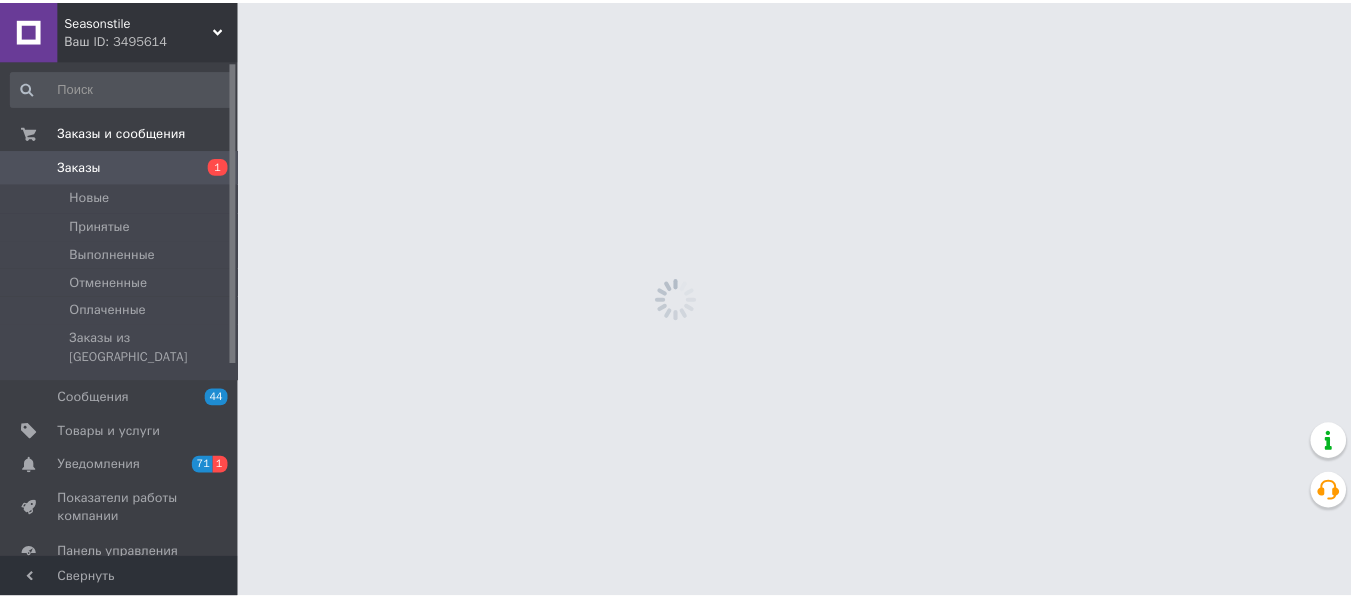 scroll, scrollTop: 0, scrollLeft: 0, axis: both 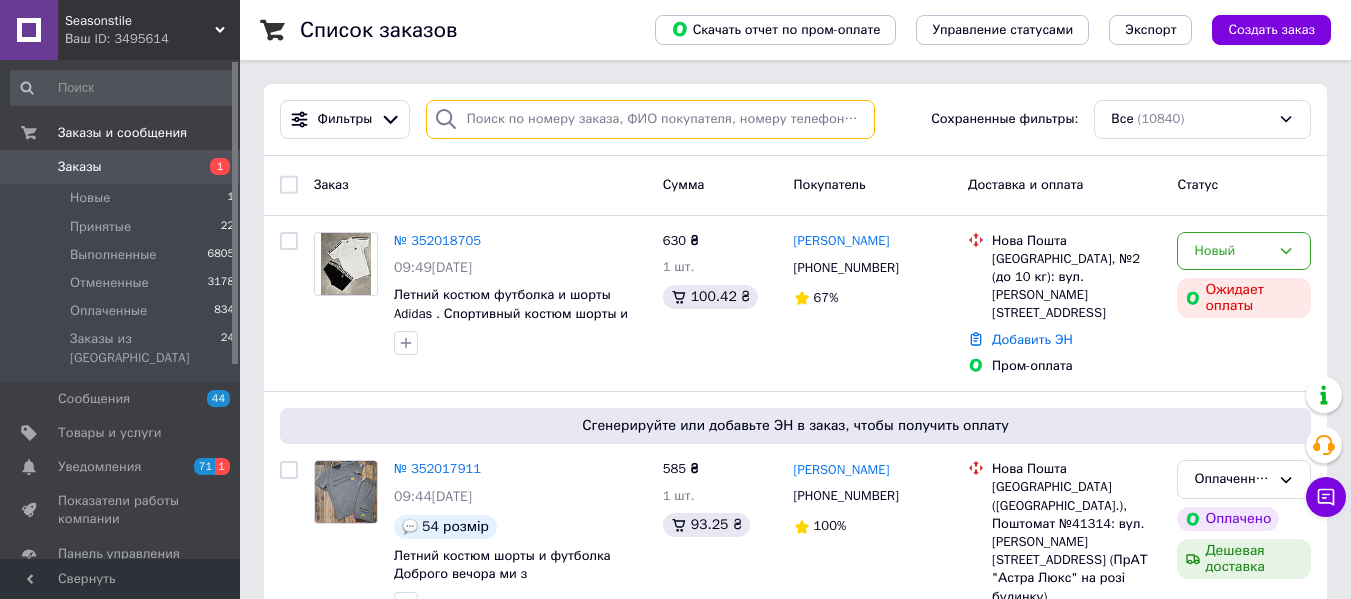 click at bounding box center [650, 119] 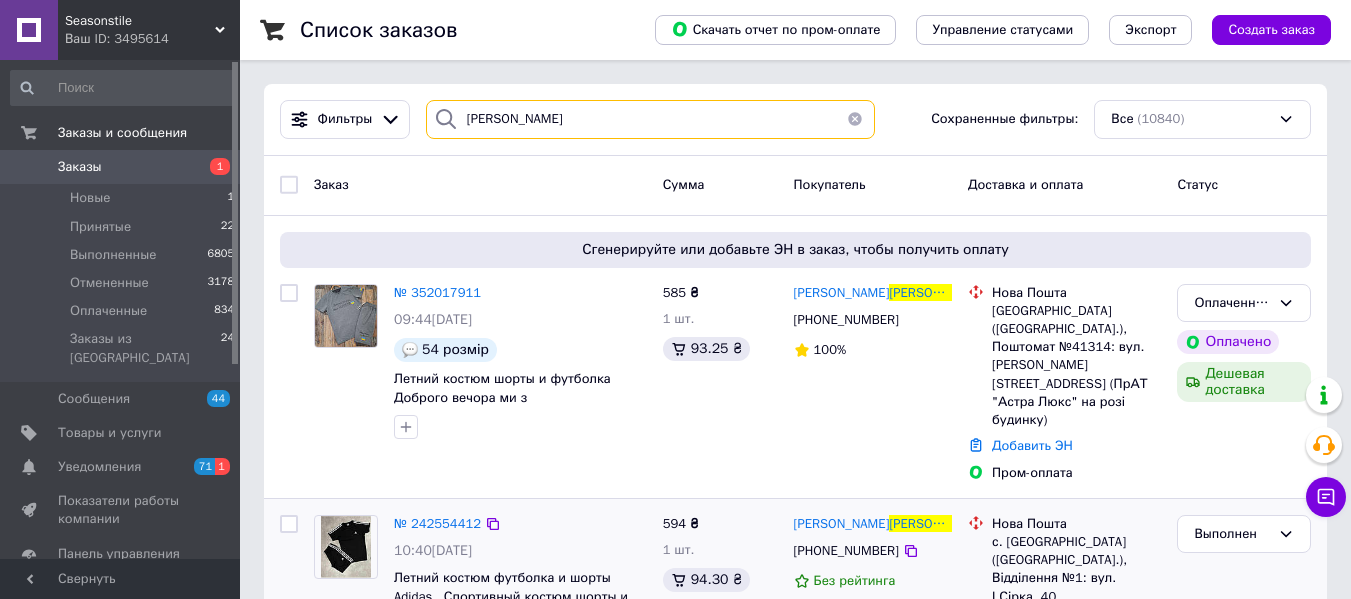 type on "Сергієнко" 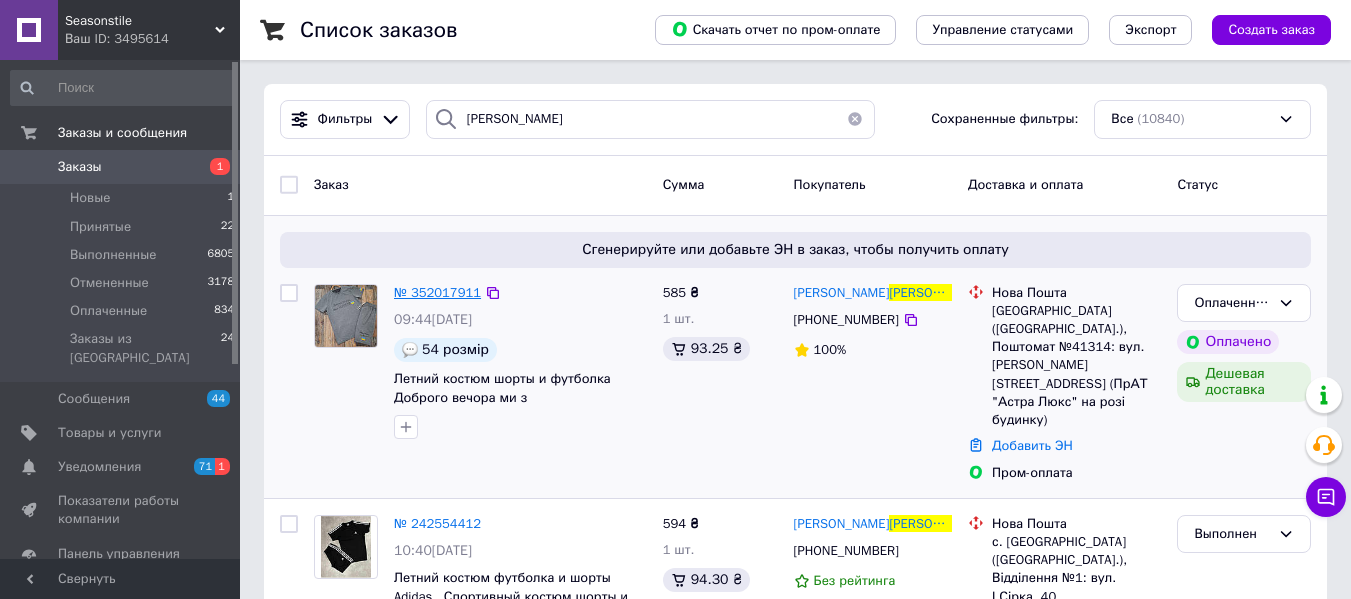 click on "№ 352017911" at bounding box center [437, 292] 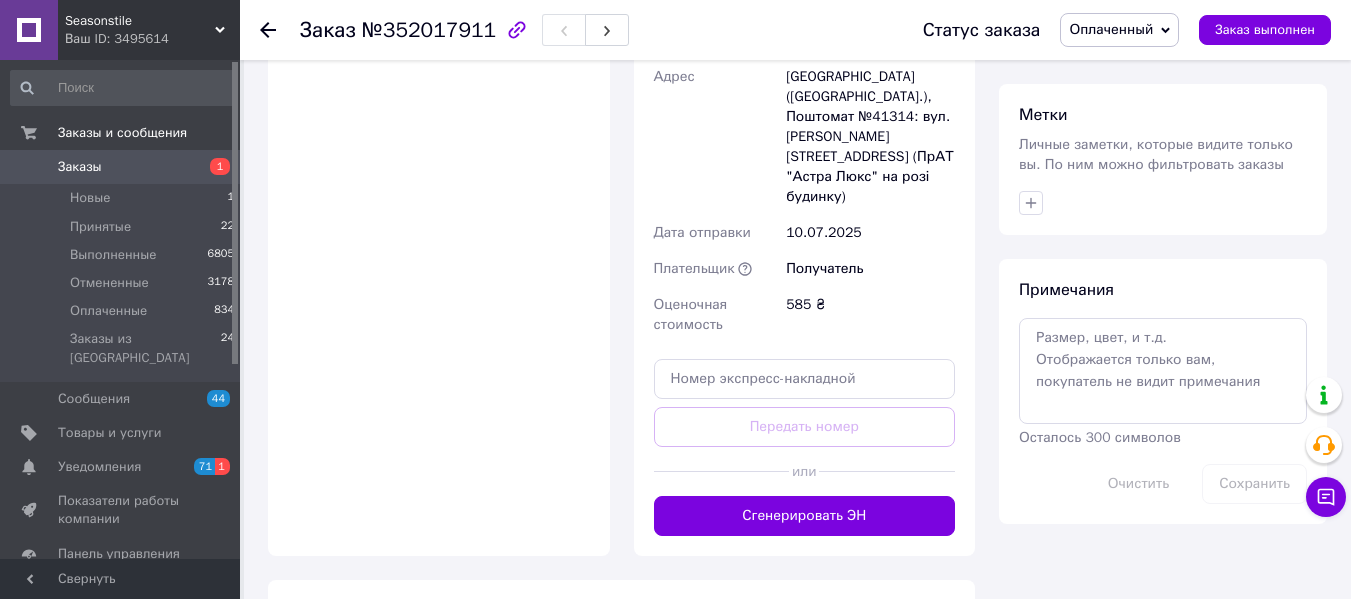 scroll, scrollTop: 1151, scrollLeft: 0, axis: vertical 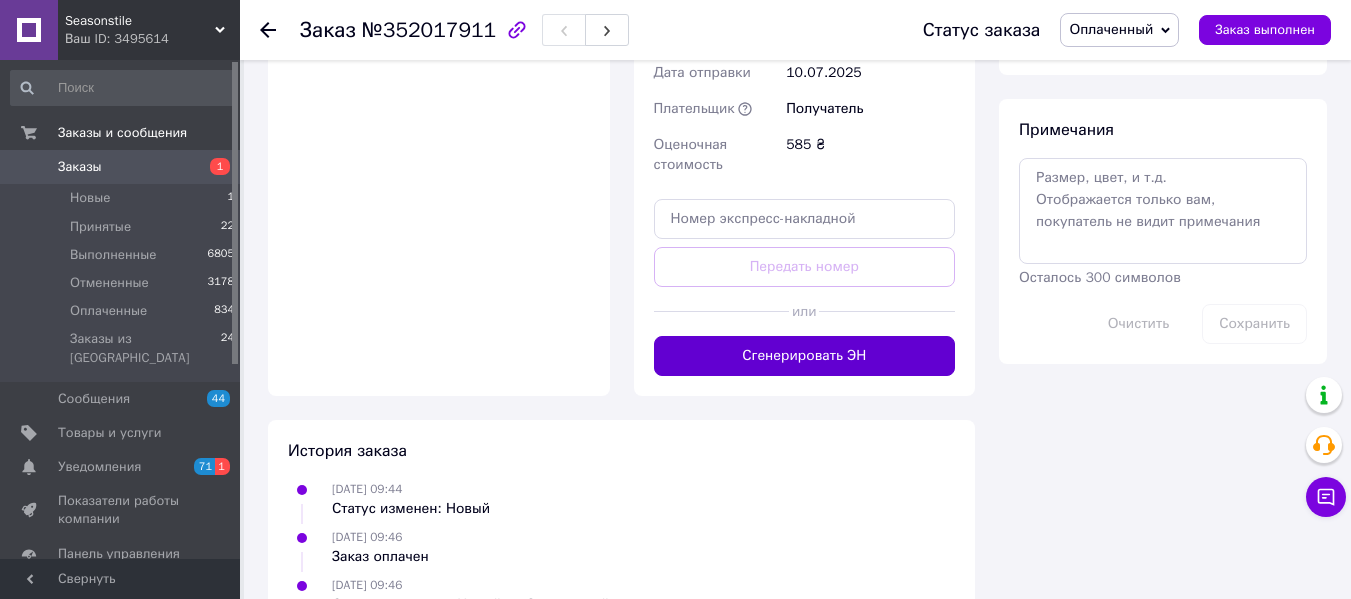click on "Сгенерировать ЭН" at bounding box center (805, 356) 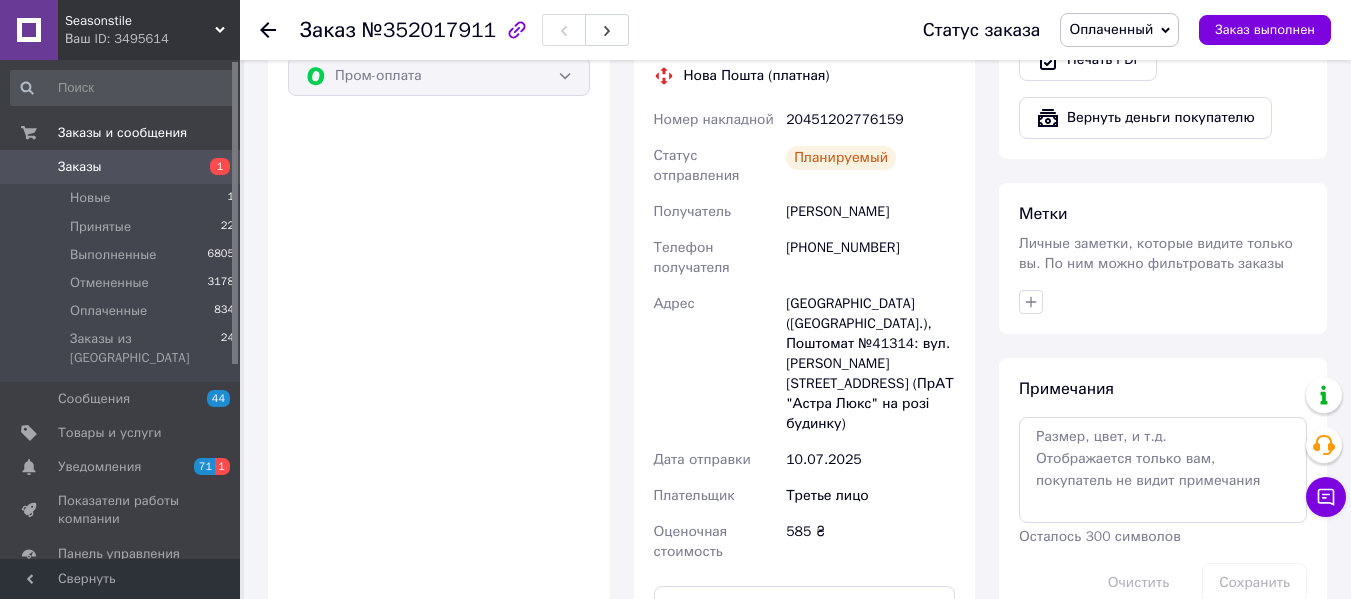 scroll, scrollTop: 851, scrollLeft: 0, axis: vertical 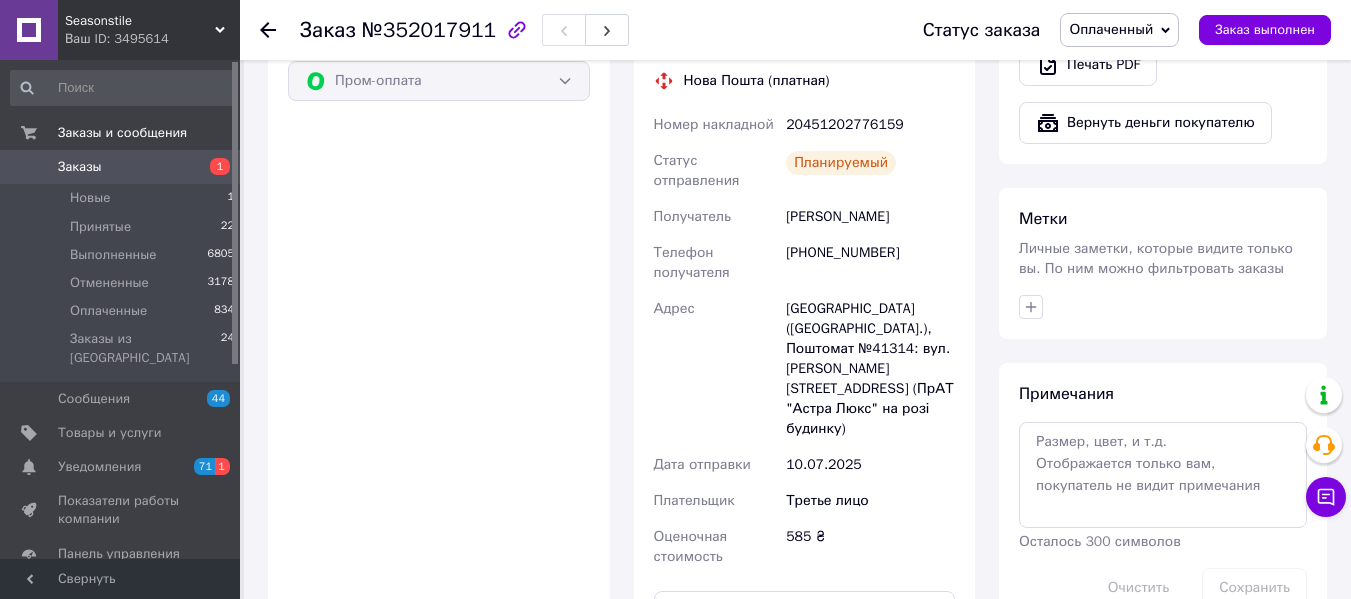 drag, startPoint x: 155, startPoint y: 161, endPoint x: 516, endPoint y: 390, distance: 427.5067 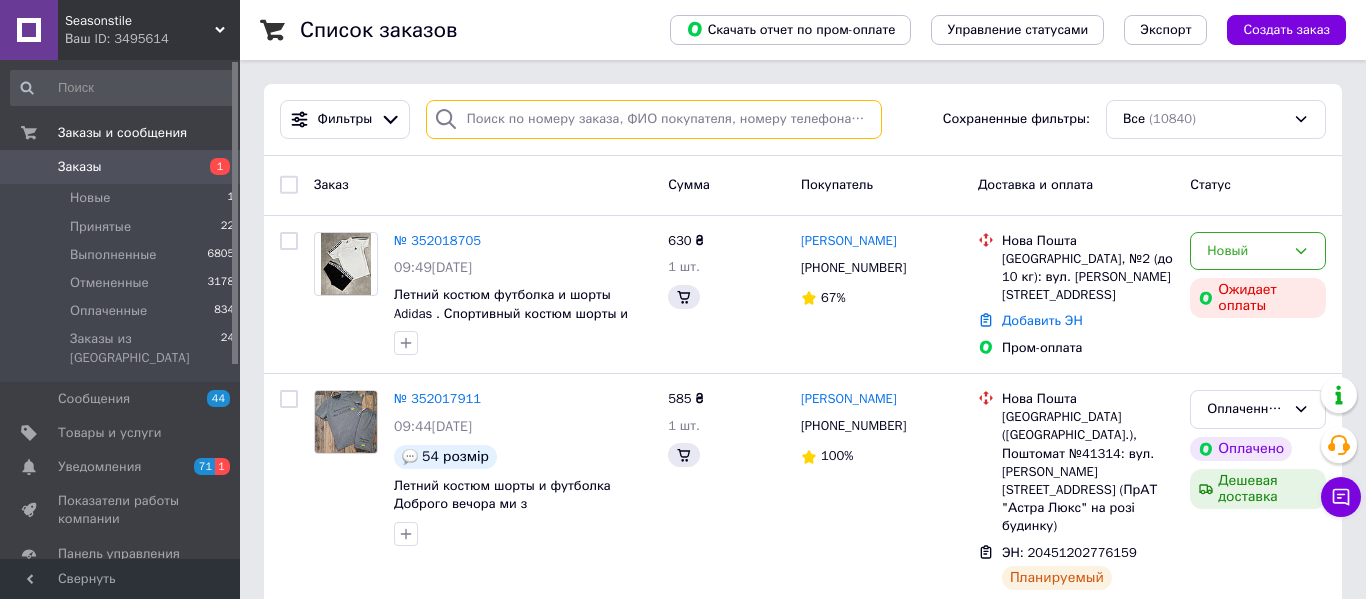 click at bounding box center [654, 119] 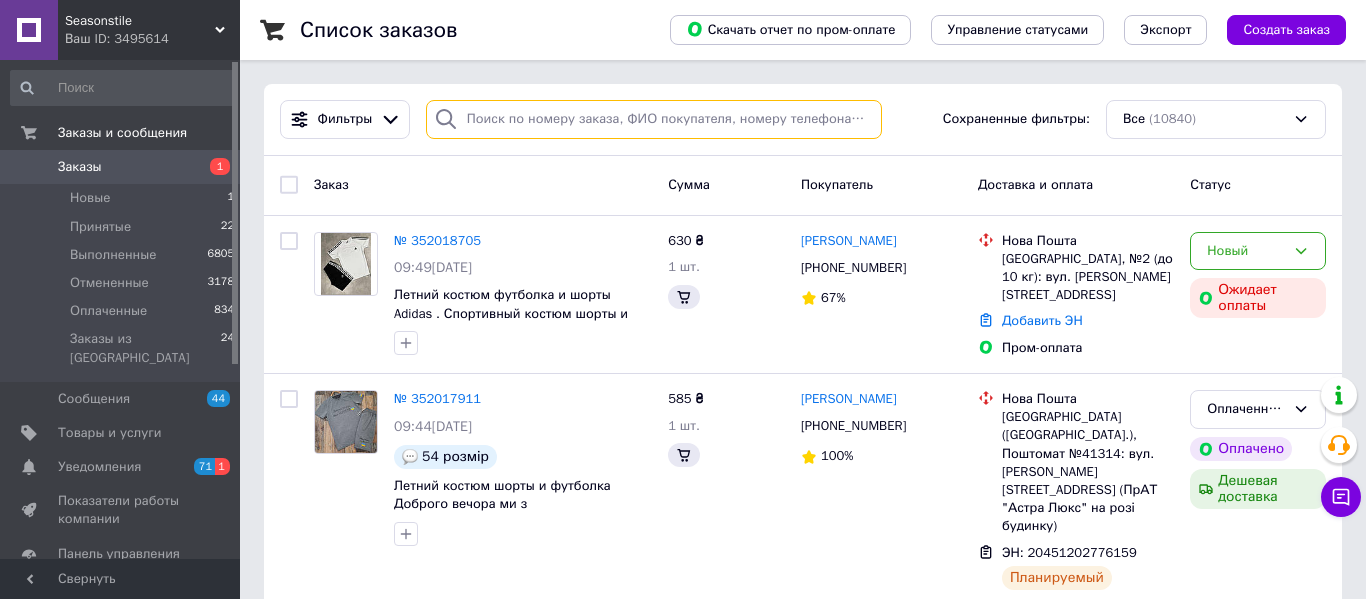 paste on "Яцыкива" 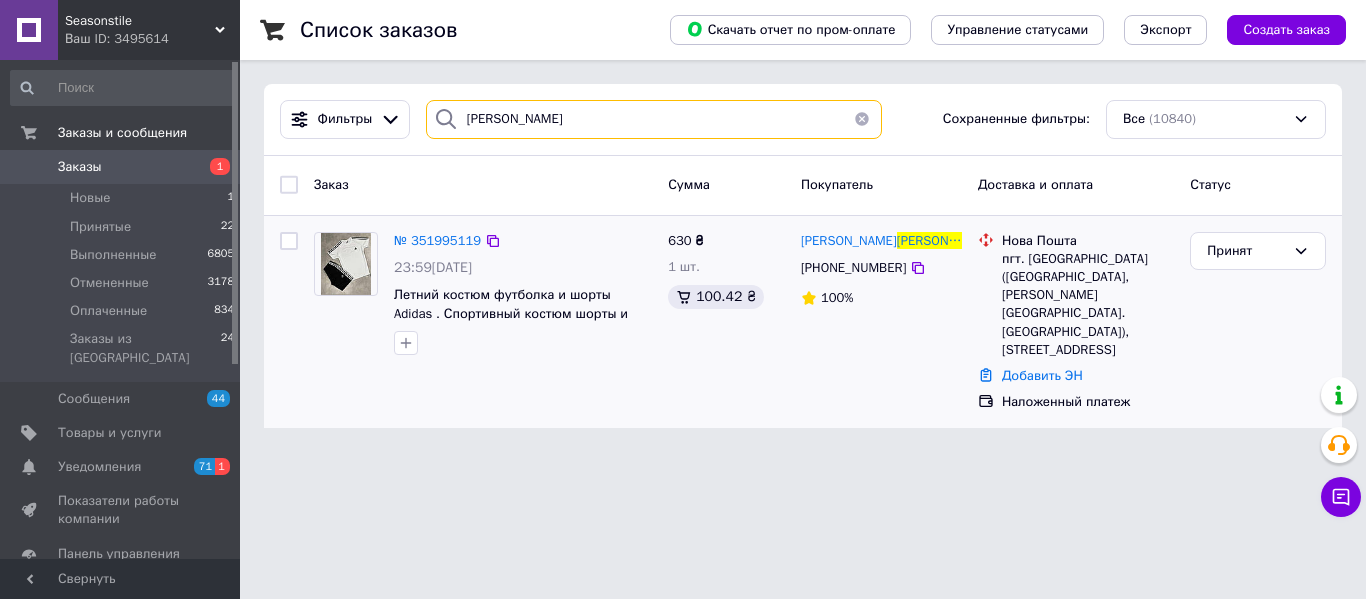 type on "Яцыкива" 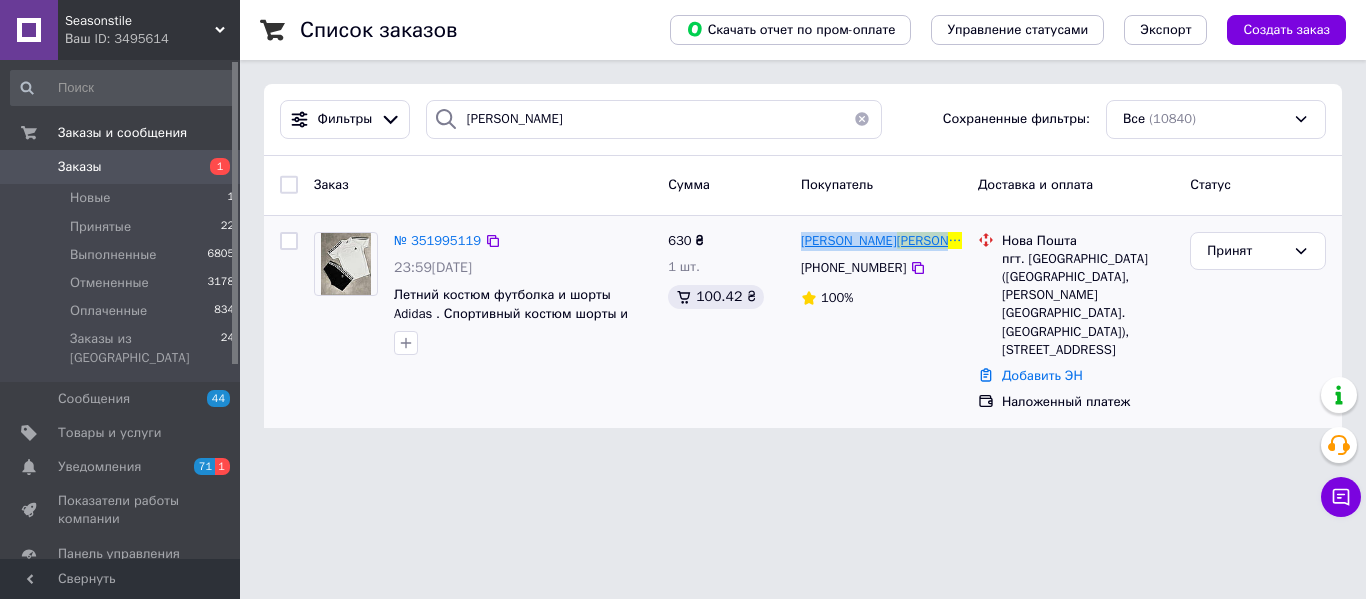 drag, startPoint x: 927, startPoint y: 238, endPoint x: 821, endPoint y: 247, distance: 106.381386 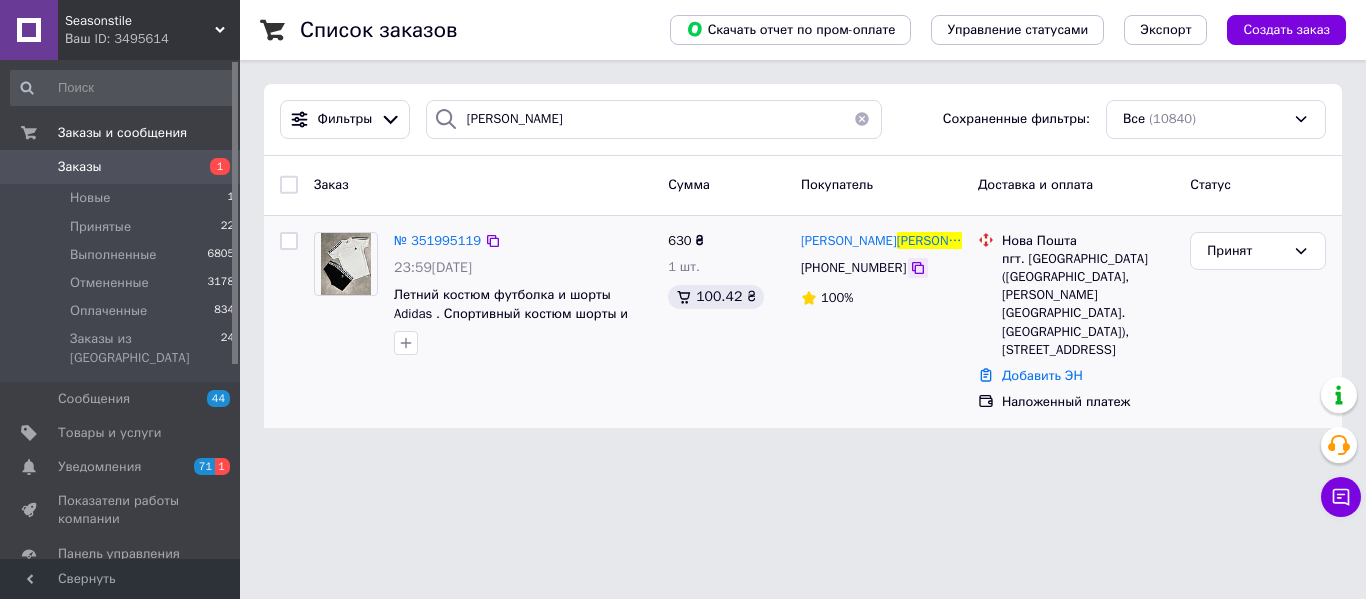 click 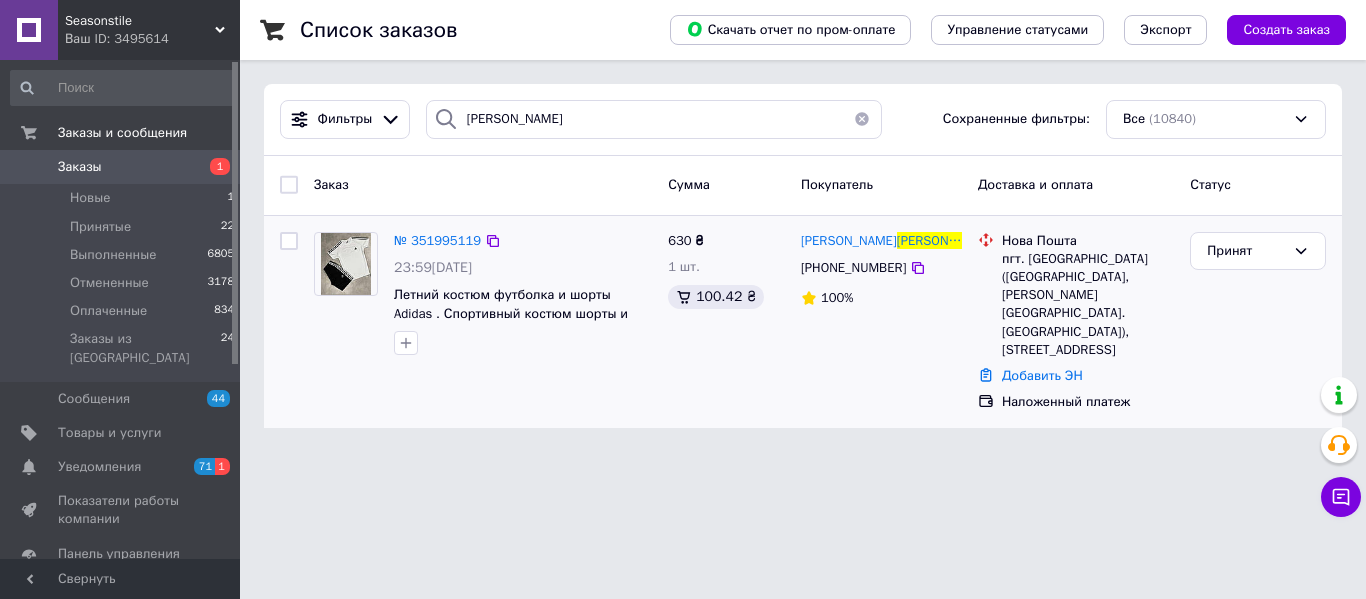 click on "пгт. [GEOGRAPHIC_DATA] ([GEOGRAPHIC_DATA], [PERSON_NAME][GEOGRAPHIC_DATA]. [GEOGRAPHIC_DATA]), �[STREET_ADDRESS]" at bounding box center [1088, 304] 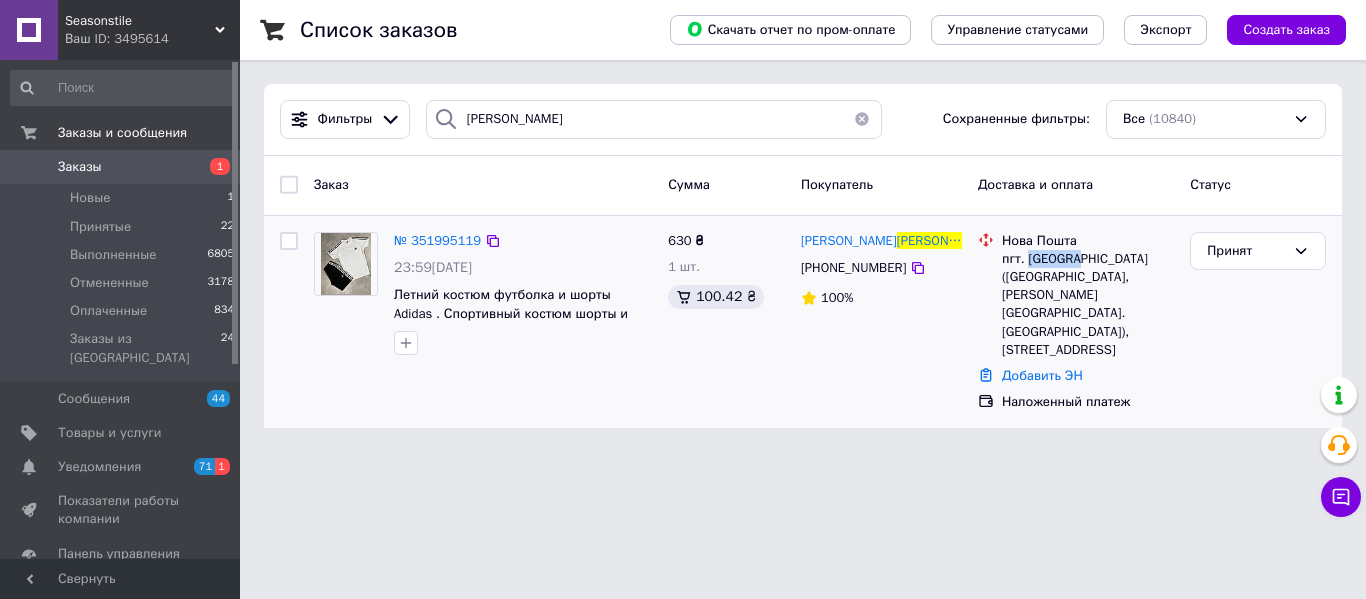 click on "пгт. [GEOGRAPHIC_DATA] ([GEOGRAPHIC_DATA], [PERSON_NAME][GEOGRAPHIC_DATA]. [GEOGRAPHIC_DATA]), �[STREET_ADDRESS]" at bounding box center (1088, 304) 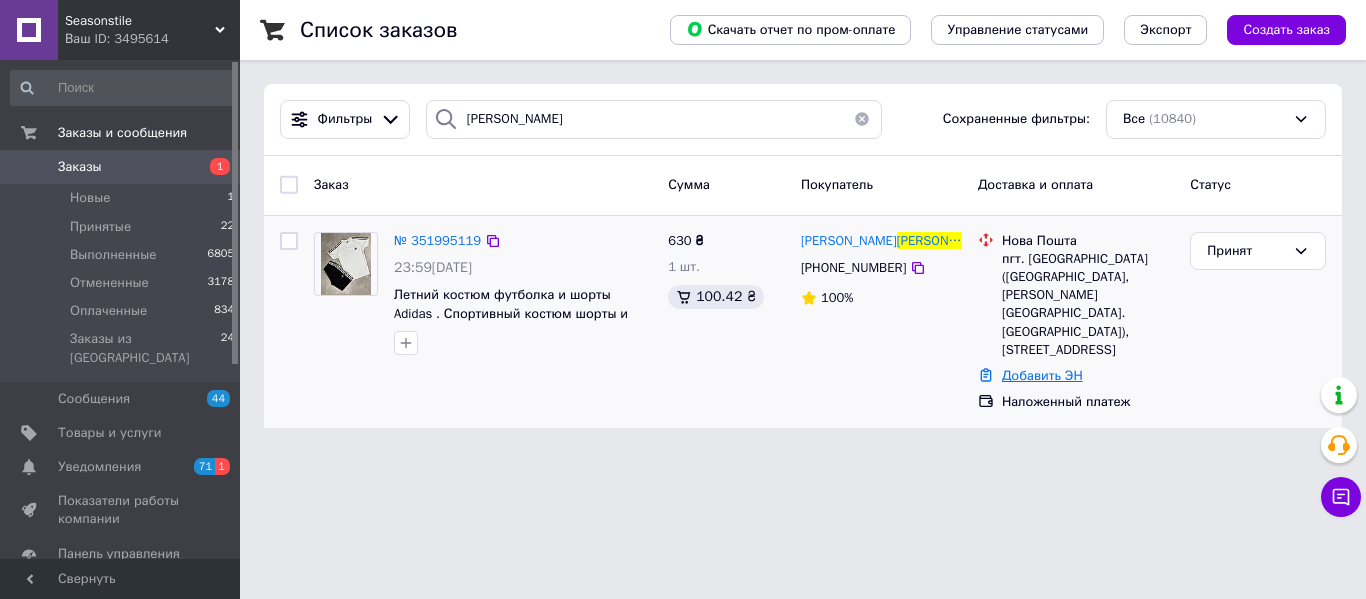 click on "Добавить ЭН" at bounding box center [1042, 375] 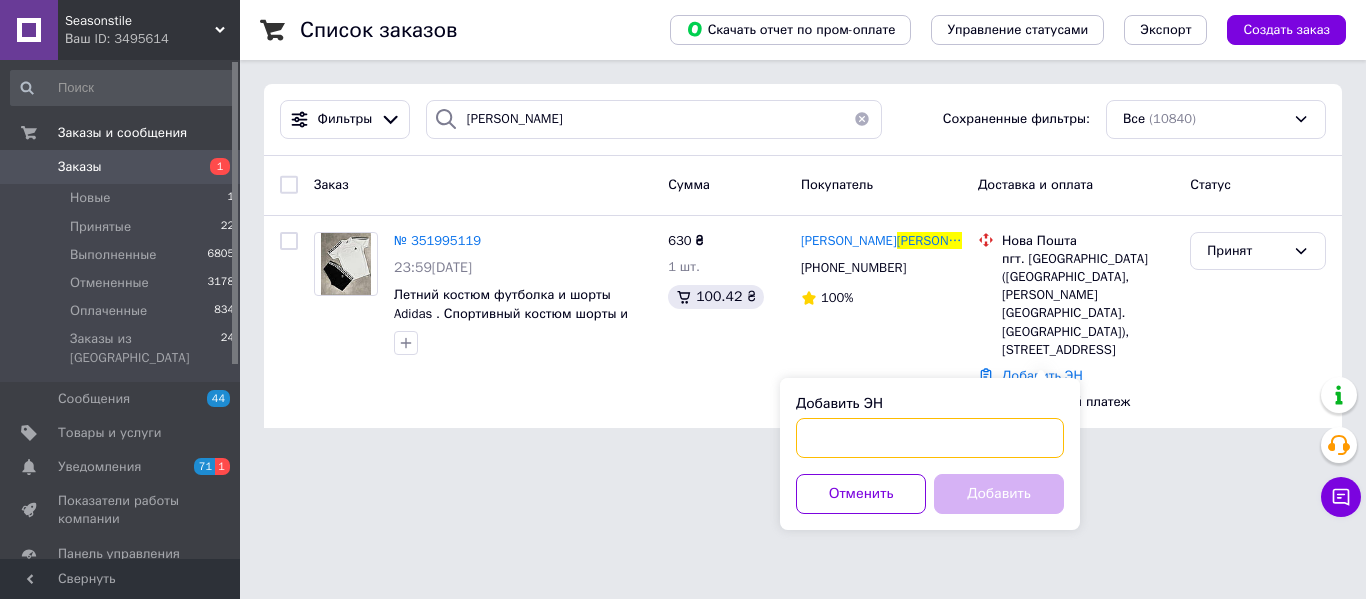 click on "Добавить ЭН" at bounding box center [930, 438] 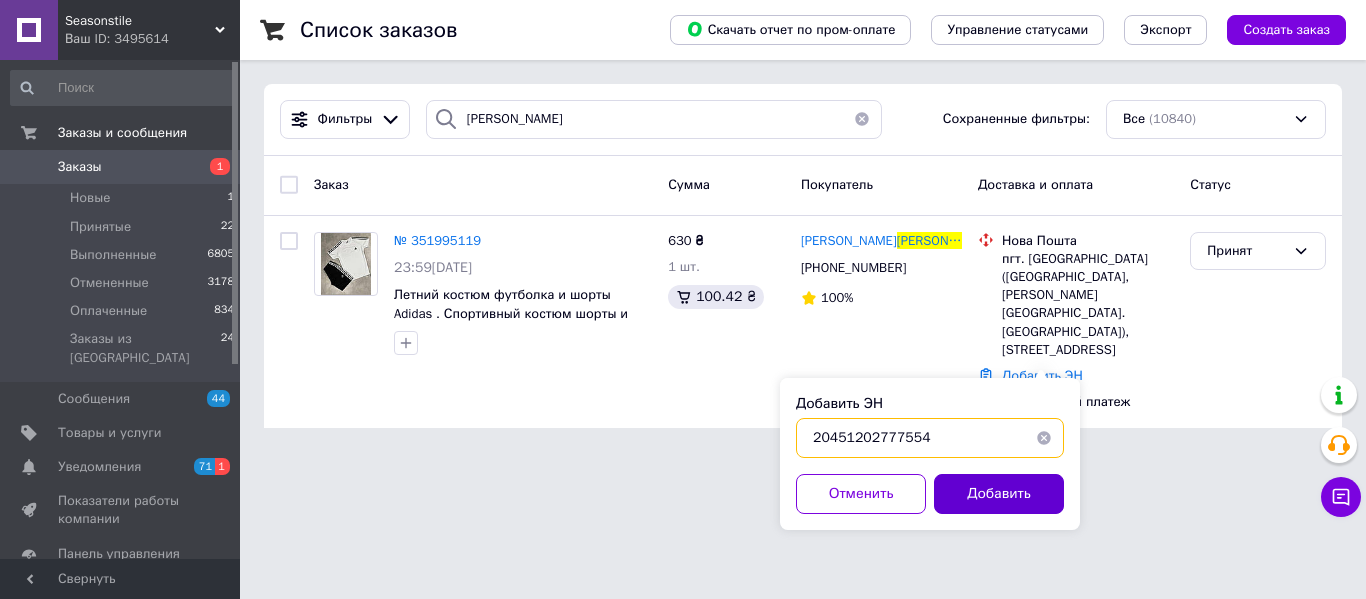 type on "20451202777554" 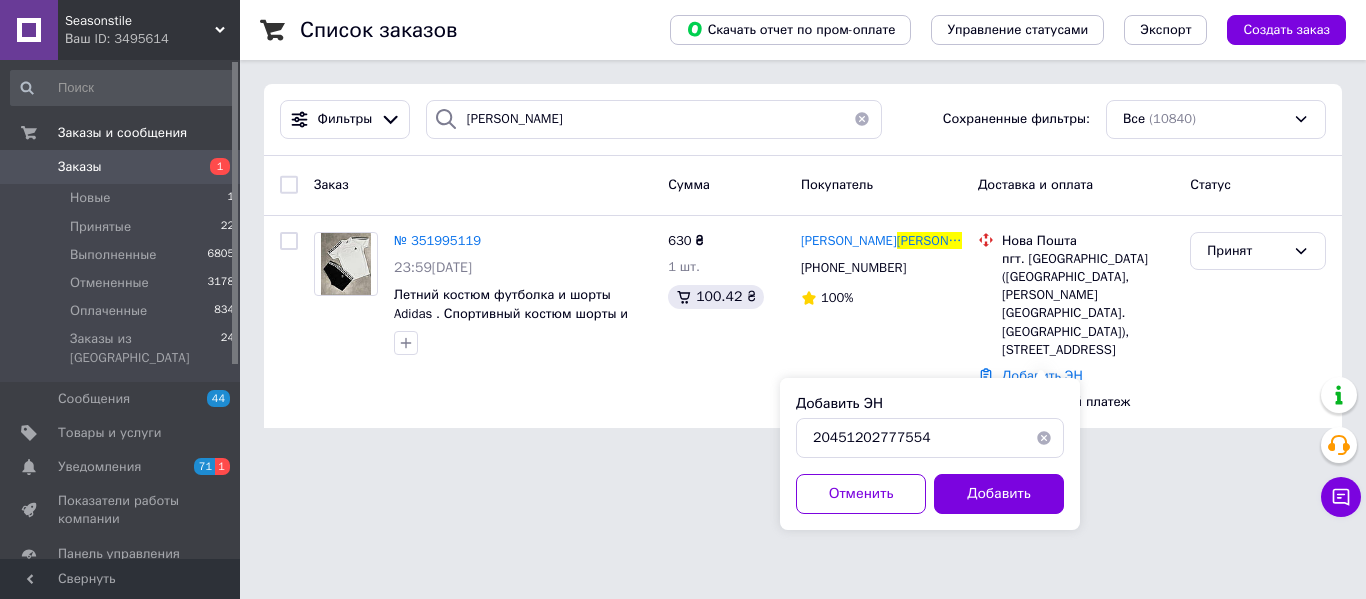 drag, startPoint x: 1017, startPoint y: 494, endPoint x: 852, endPoint y: 386, distance: 197.20294 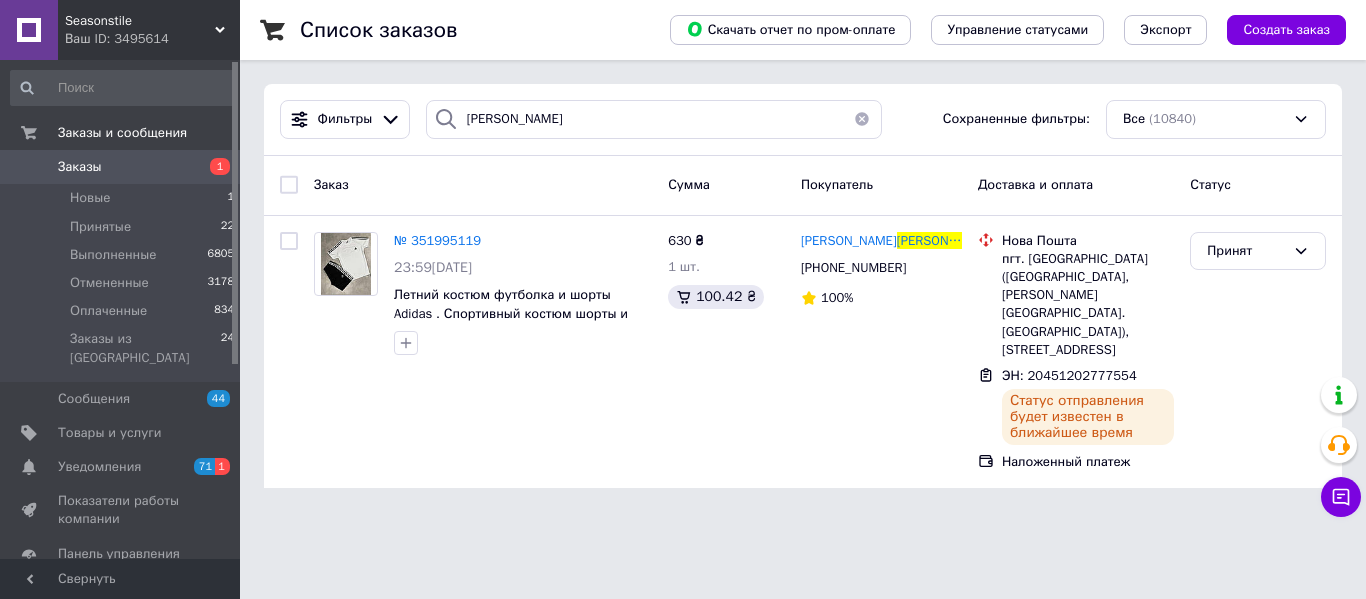 click on "Заказы" at bounding box center (121, 167) 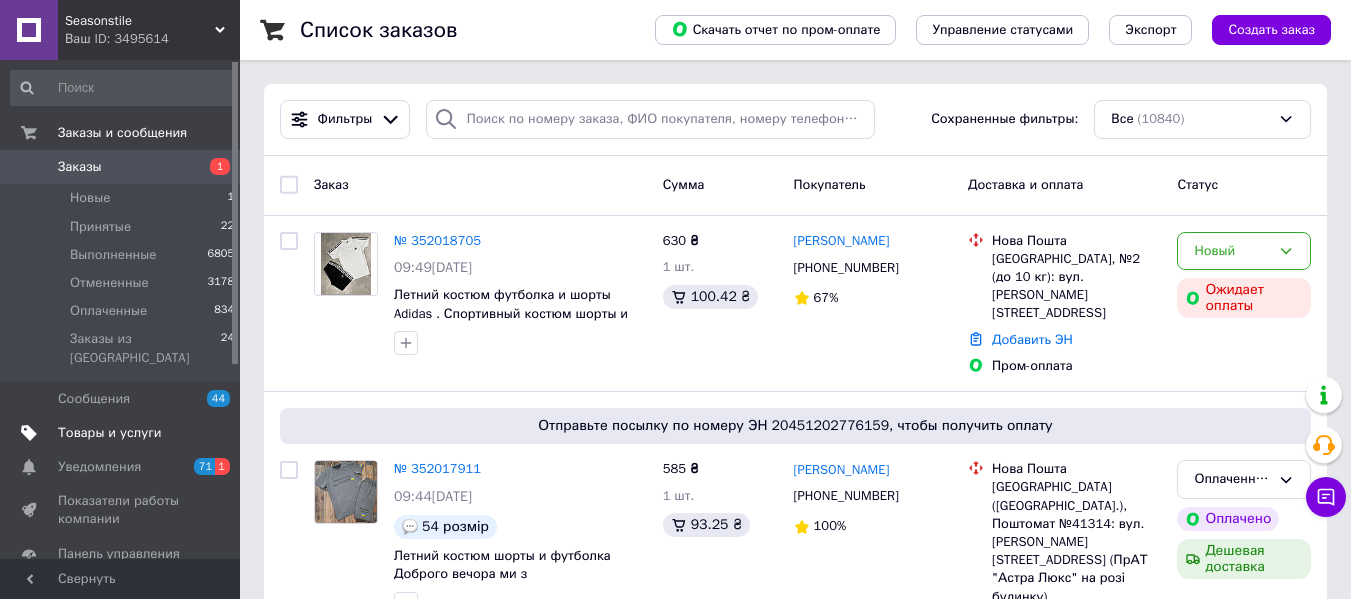 click on "Товары и услуги" at bounding box center [110, 433] 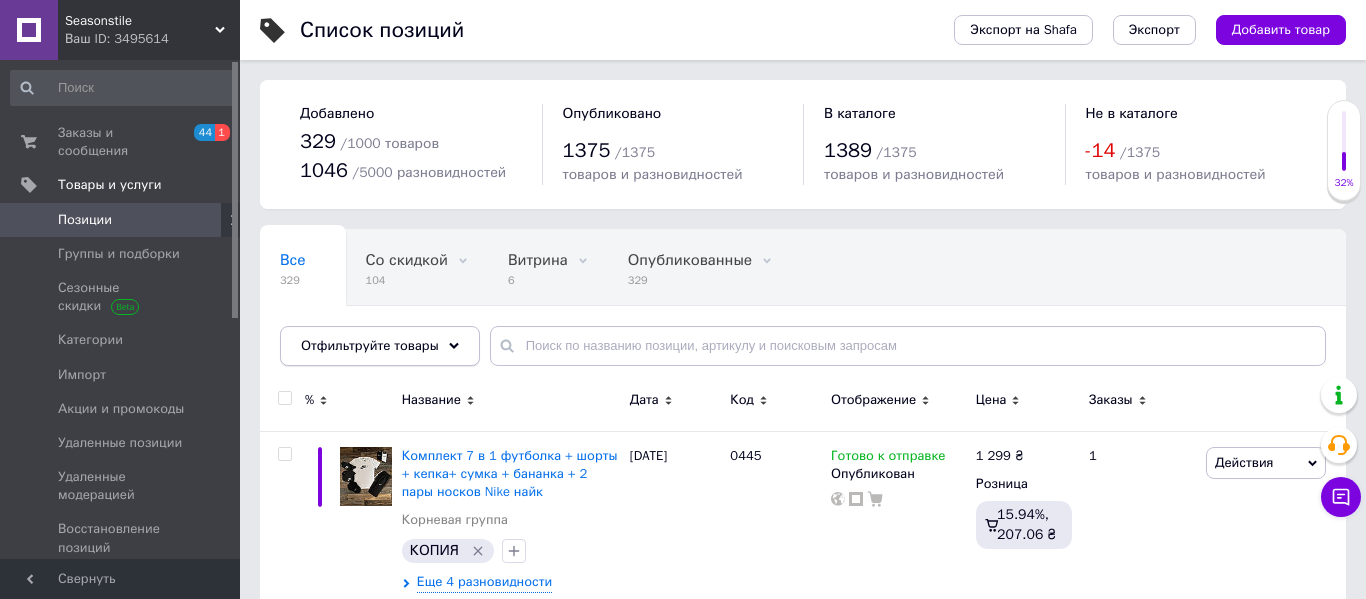 click on "Отфильтруйте товары" at bounding box center (370, 345) 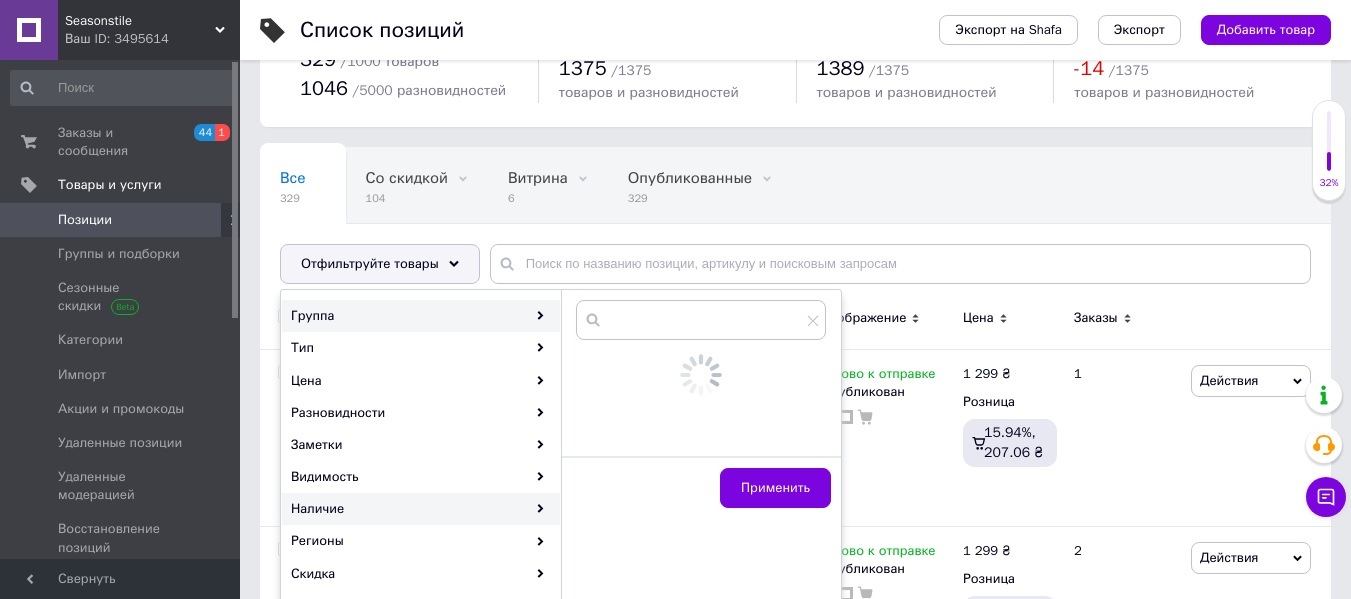 scroll, scrollTop: 100, scrollLeft: 0, axis: vertical 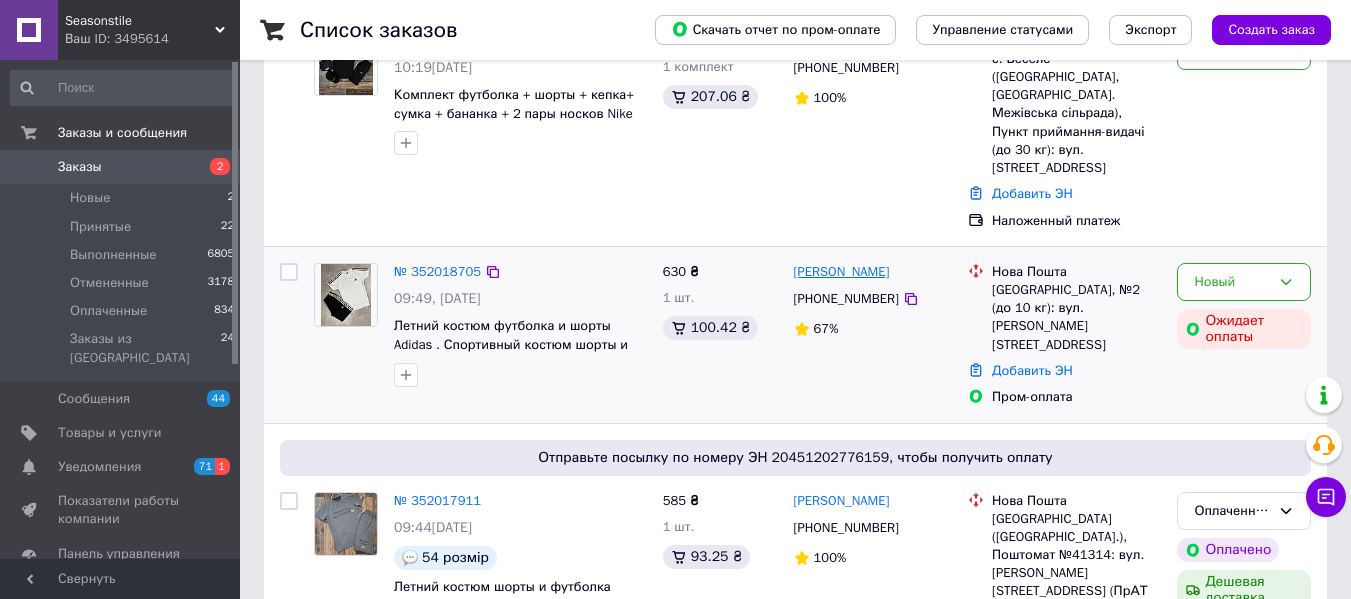 click on "[PERSON_NAME]" at bounding box center (842, 272) 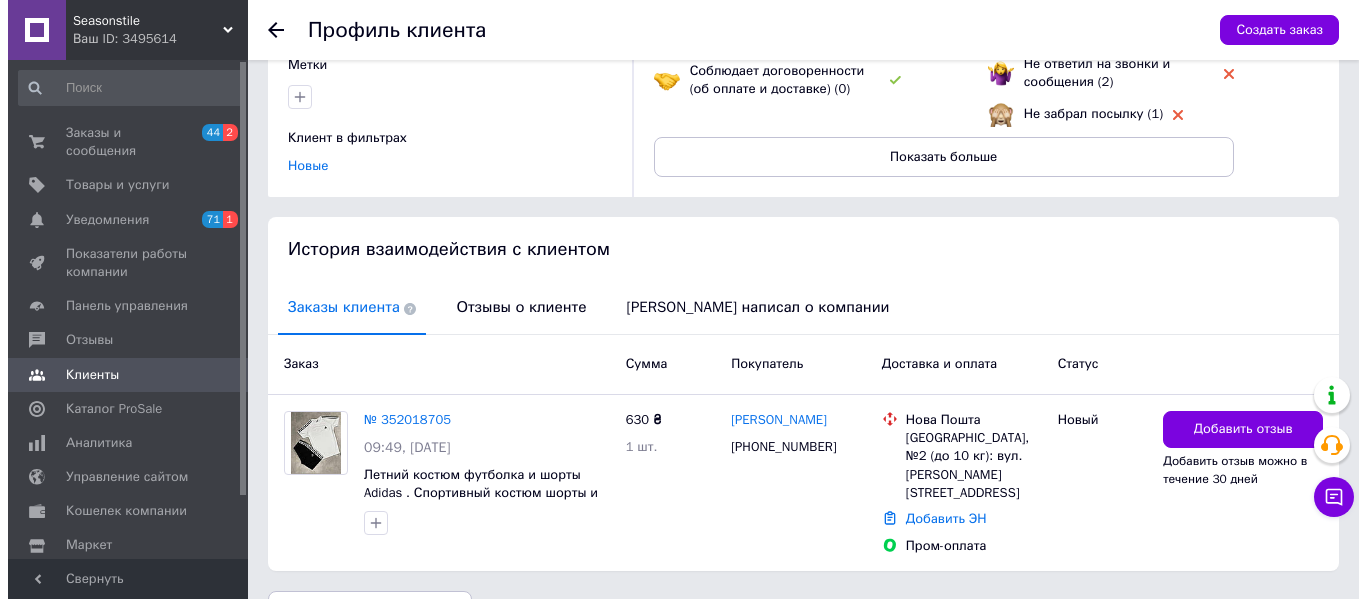 scroll, scrollTop: 262, scrollLeft: 0, axis: vertical 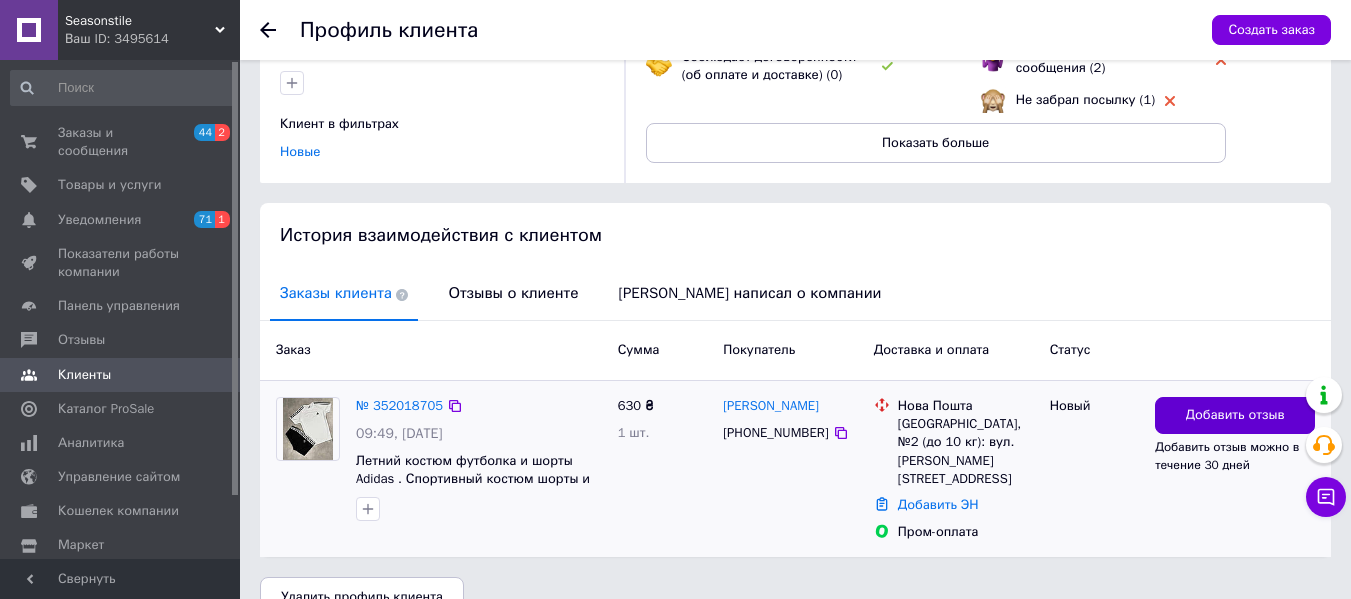 click on "Добавить отзыв" at bounding box center (1235, 415) 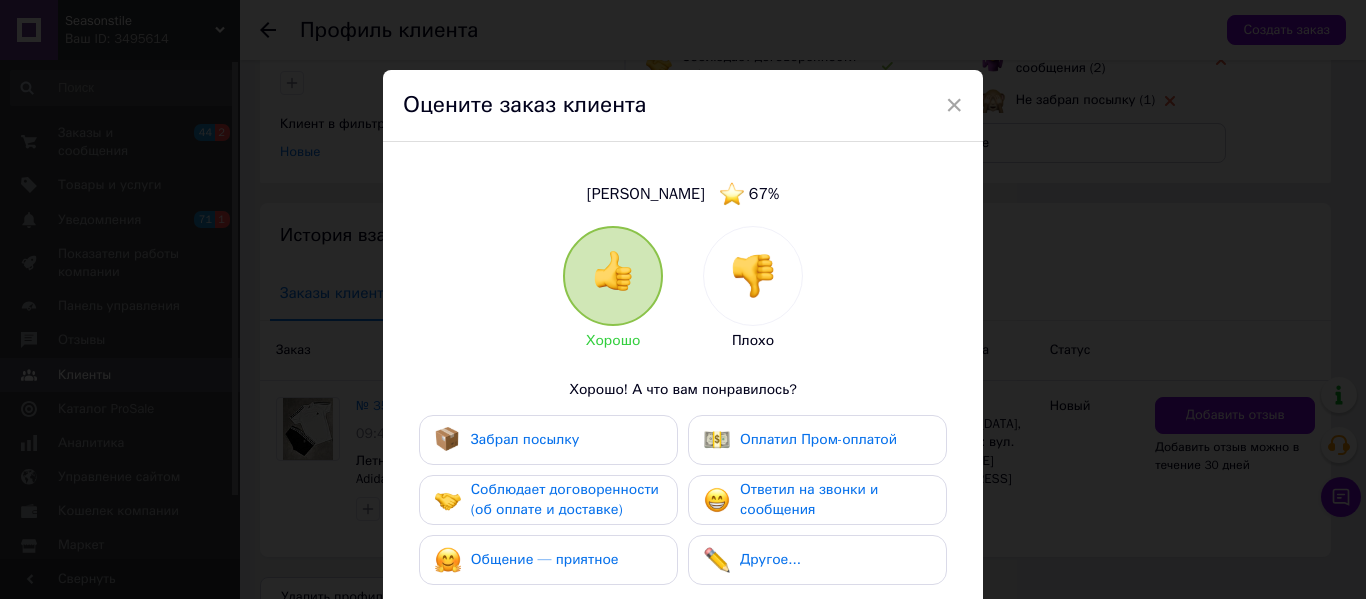click at bounding box center (753, 276) 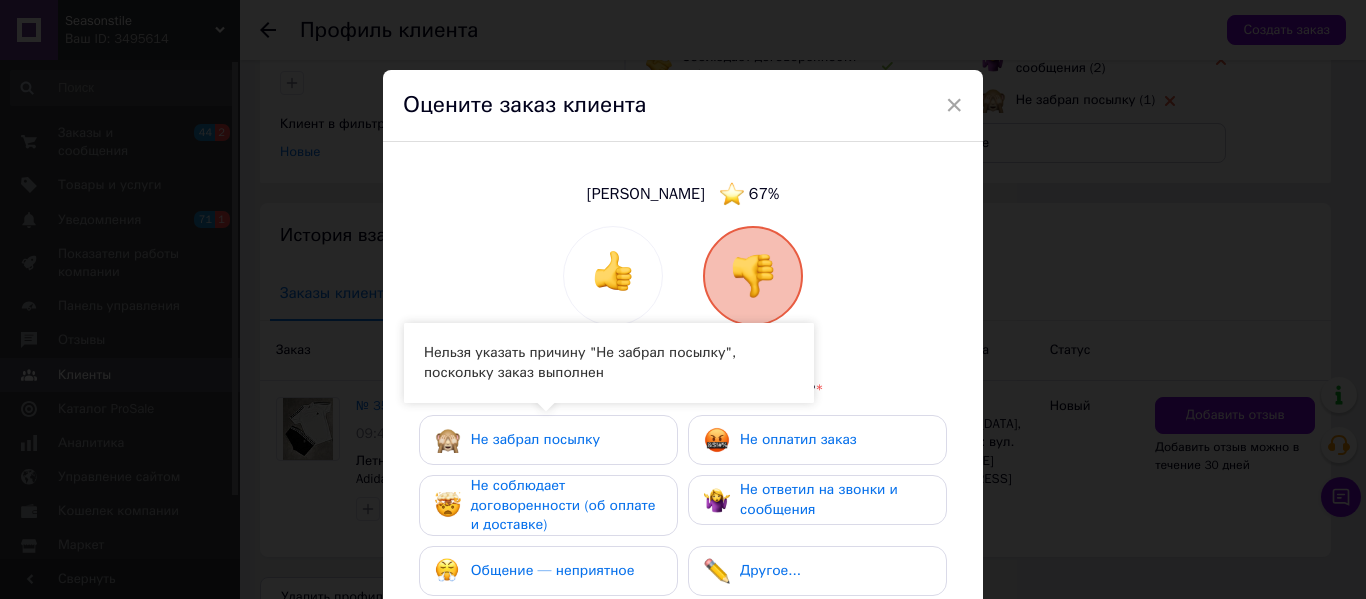 click on "Не оплатил заказ" at bounding box center [798, 439] 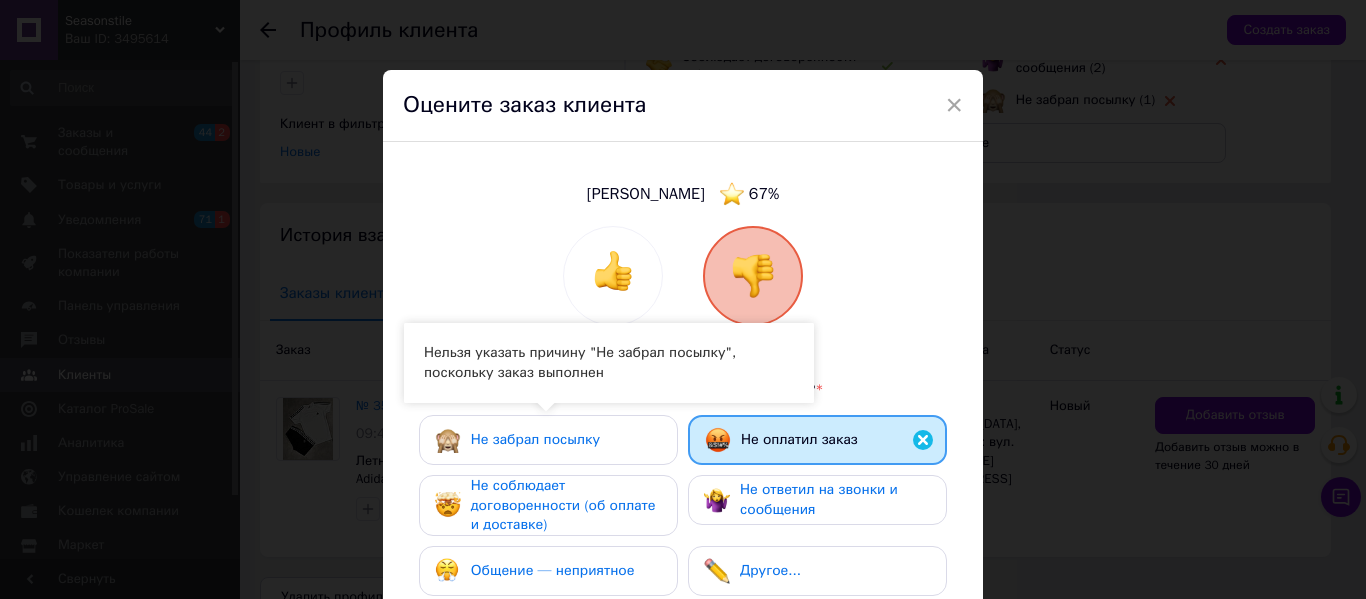 click on "Не ответил на звонки и сообщения" at bounding box center [819, 499] 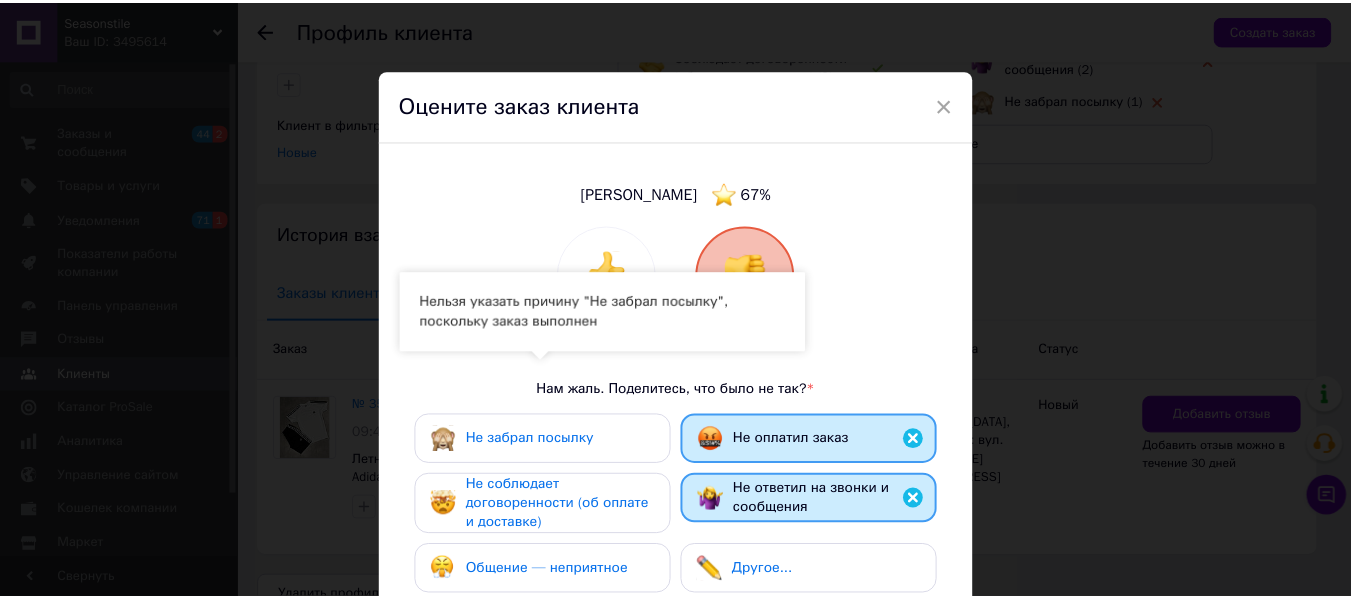 scroll, scrollTop: 394, scrollLeft: 0, axis: vertical 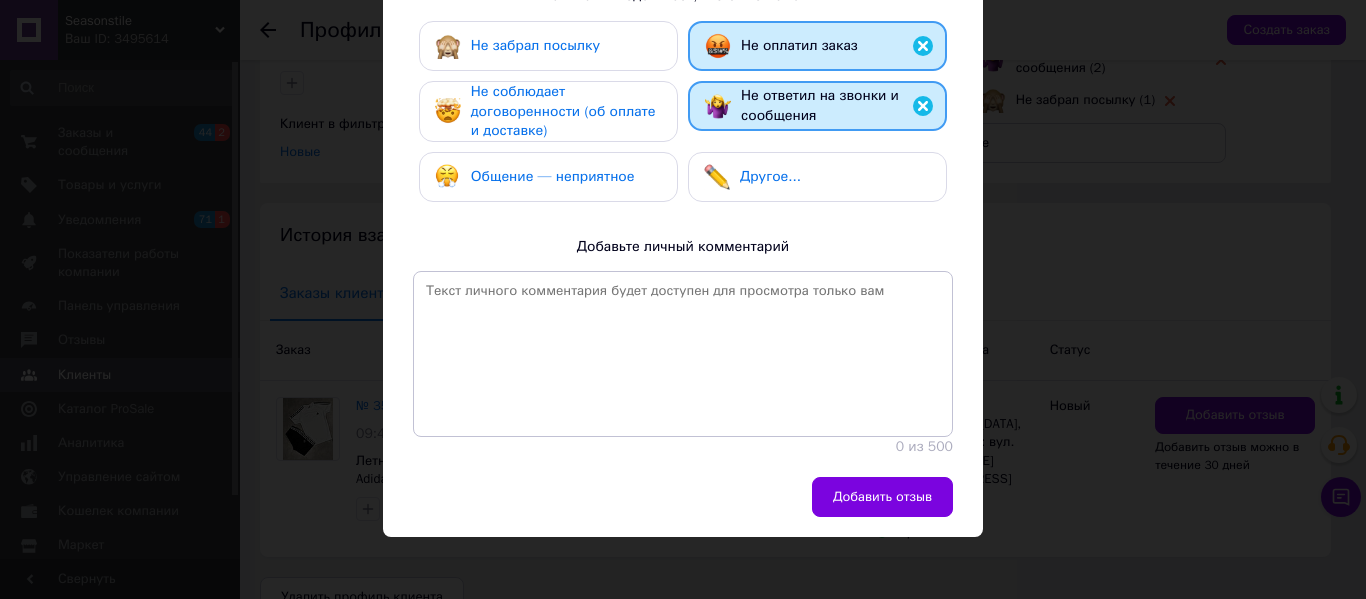 click on "Добавить отзыв" at bounding box center (882, 497) 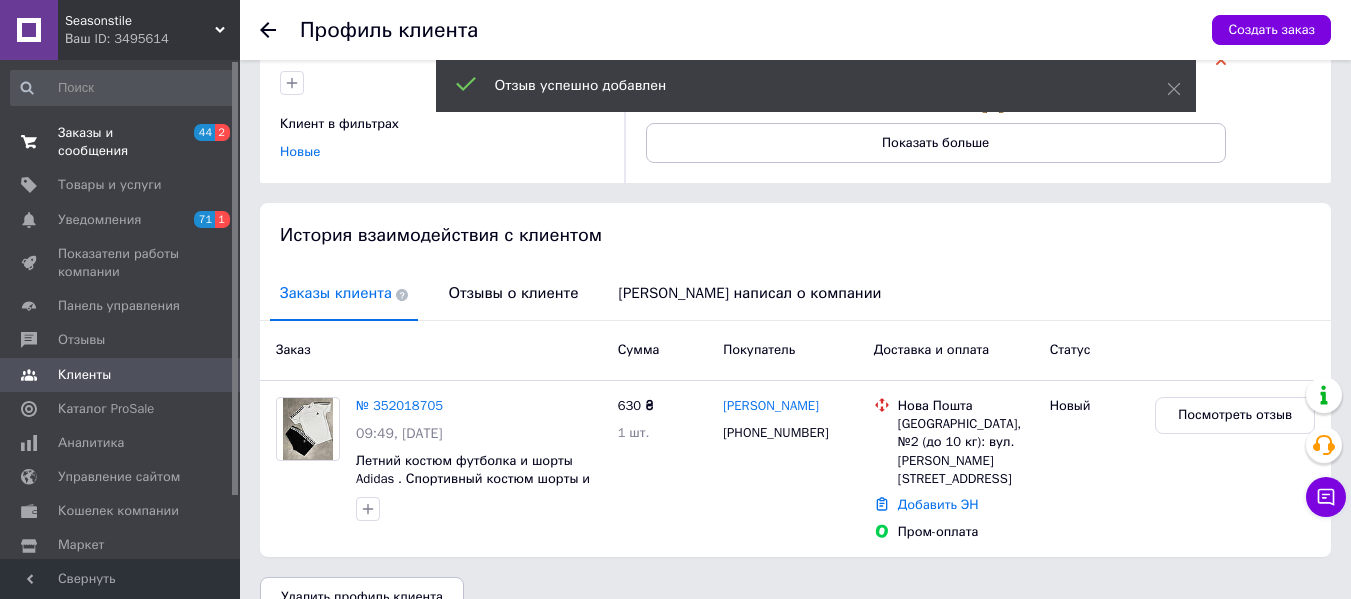 click on "Заказы и сообщения 44 2" at bounding box center [123, 142] 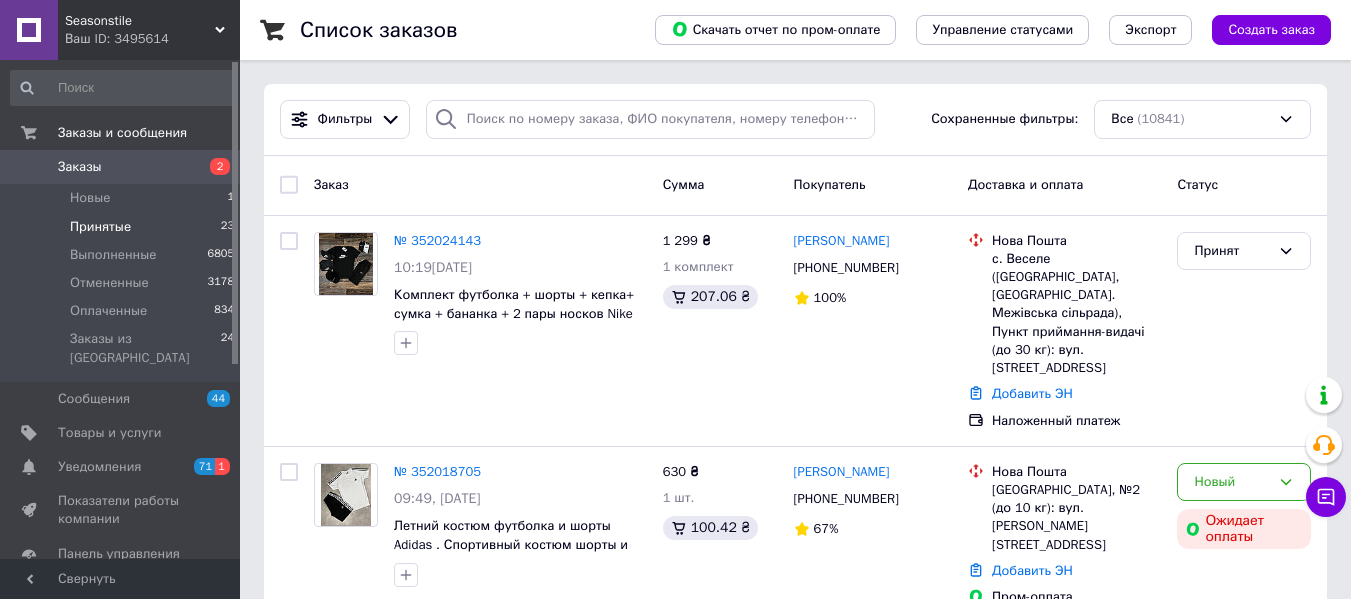 click on "Принятые" at bounding box center (100, 227) 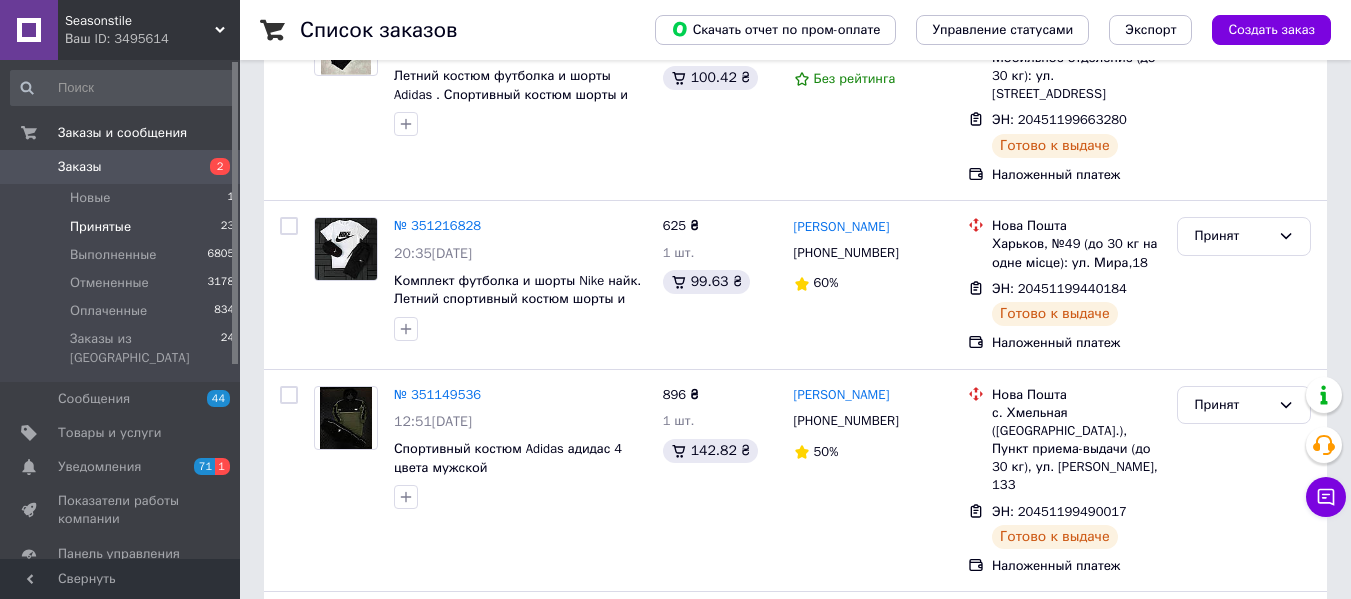 scroll, scrollTop: 4153, scrollLeft: 0, axis: vertical 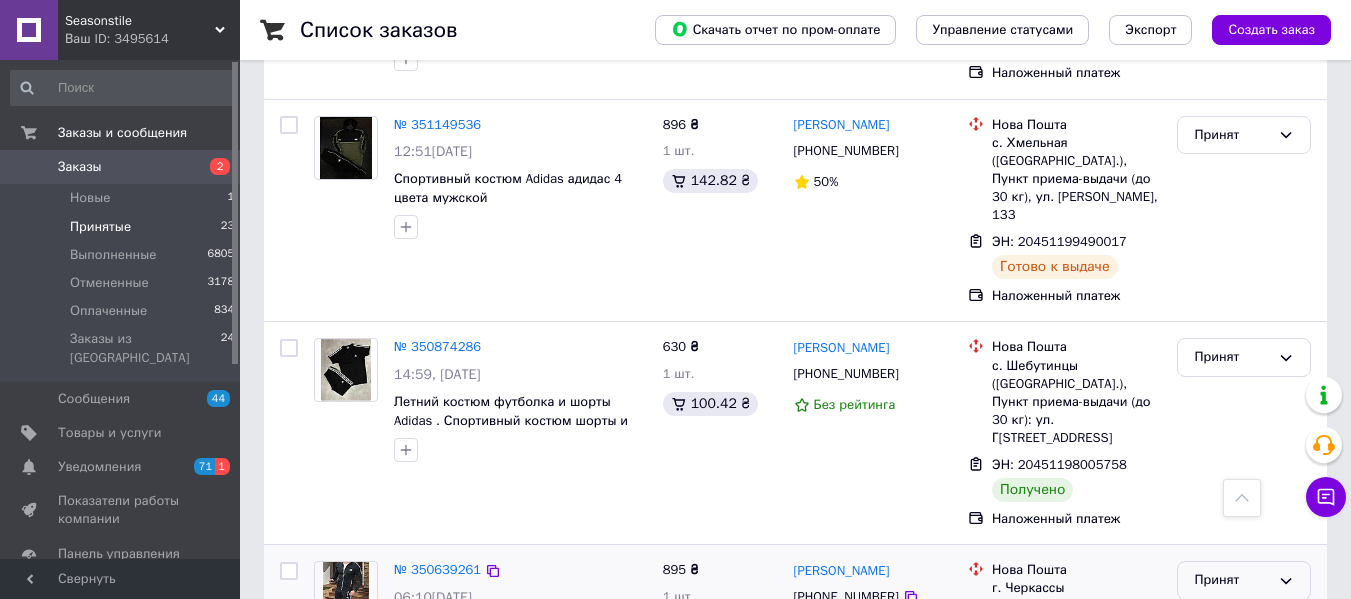 click on "Принят" at bounding box center (1244, 580) 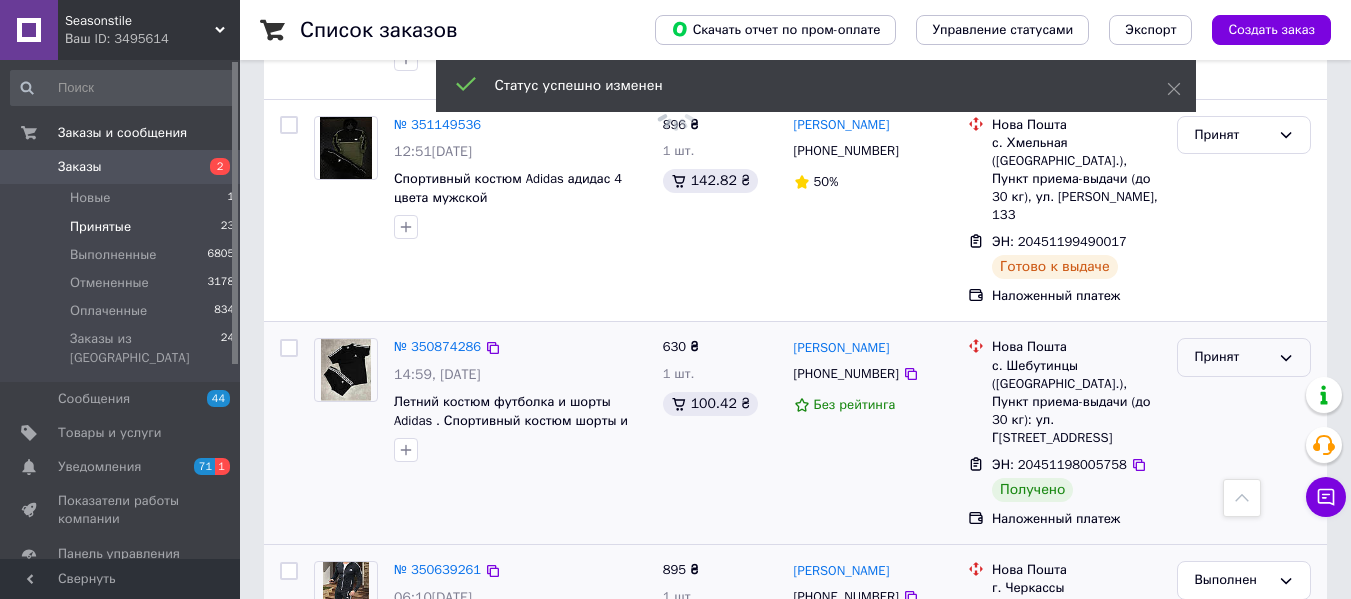 click on "Принят" at bounding box center [1232, 357] 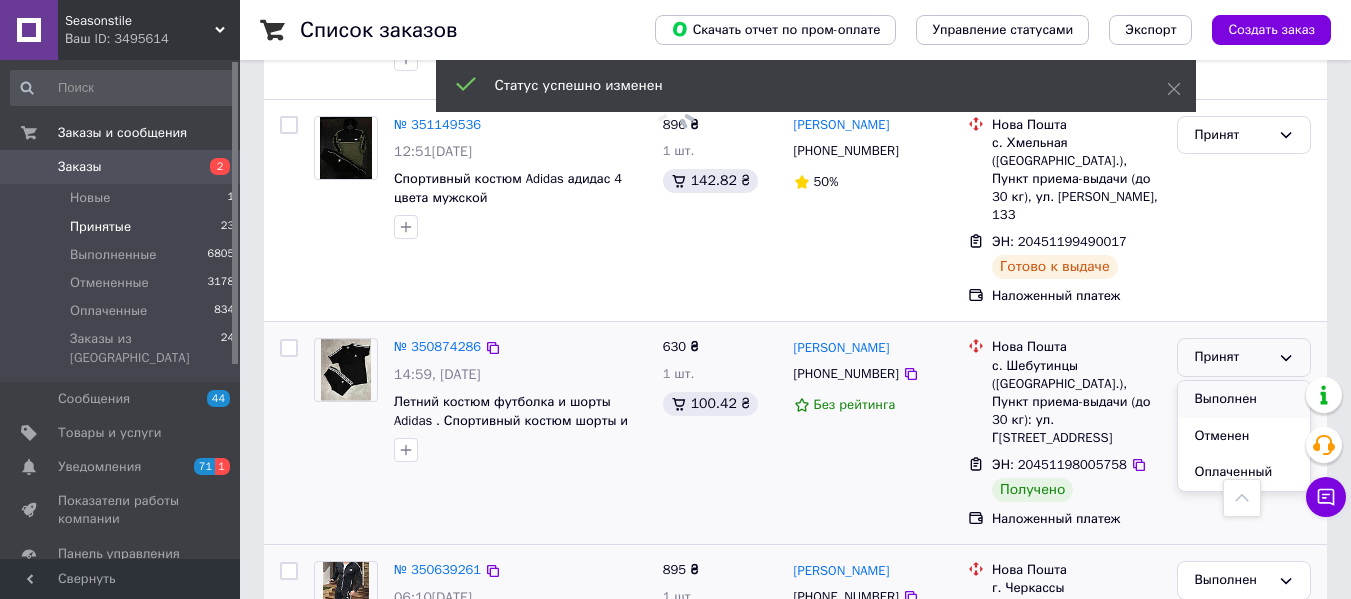 click on "Выполнен" at bounding box center (1244, 399) 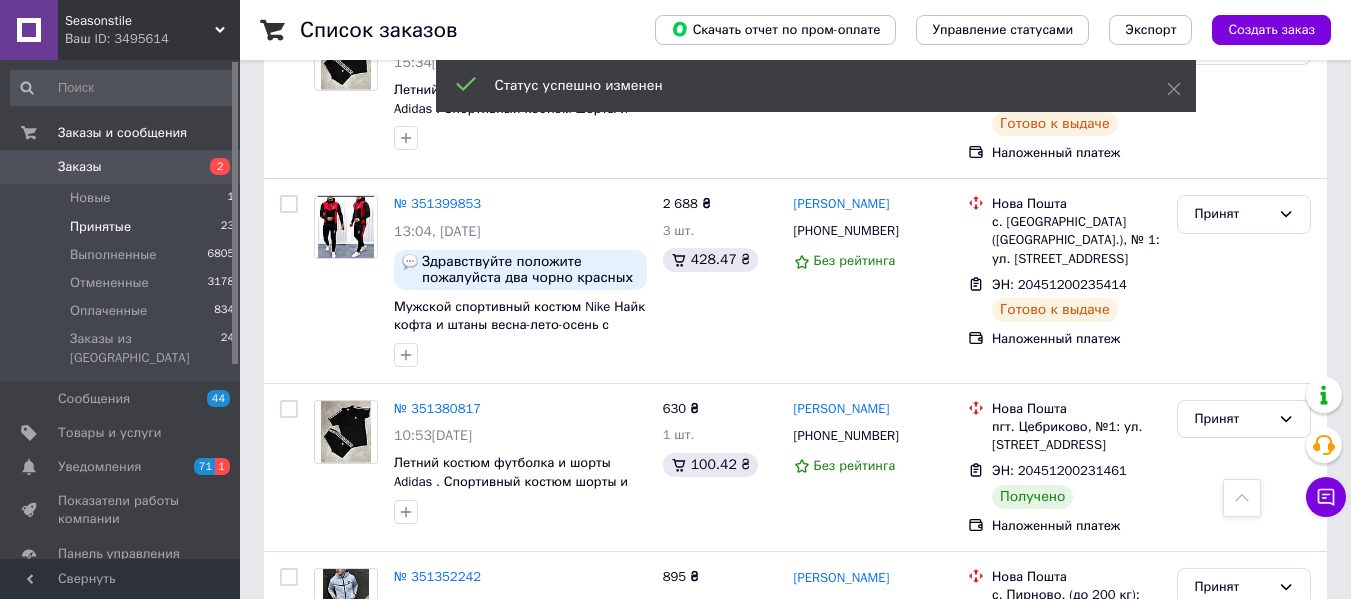 scroll, scrollTop: 3153, scrollLeft: 0, axis: vertical 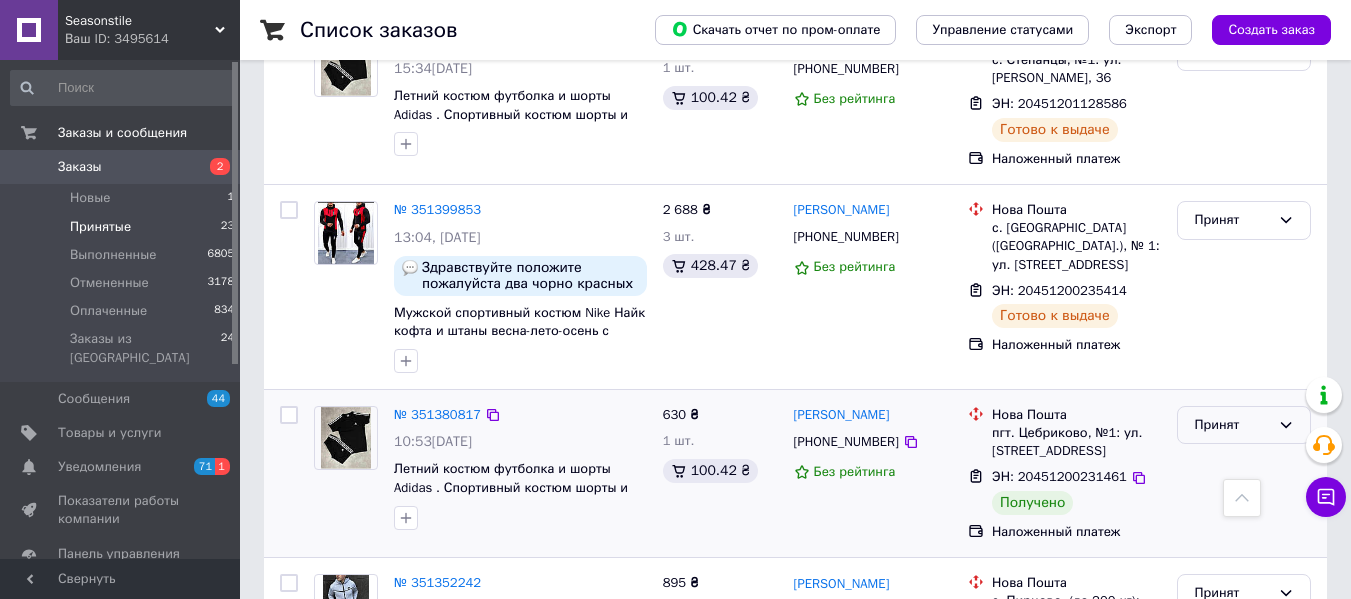 click on "Принят" at bounding box center [1244, 425] 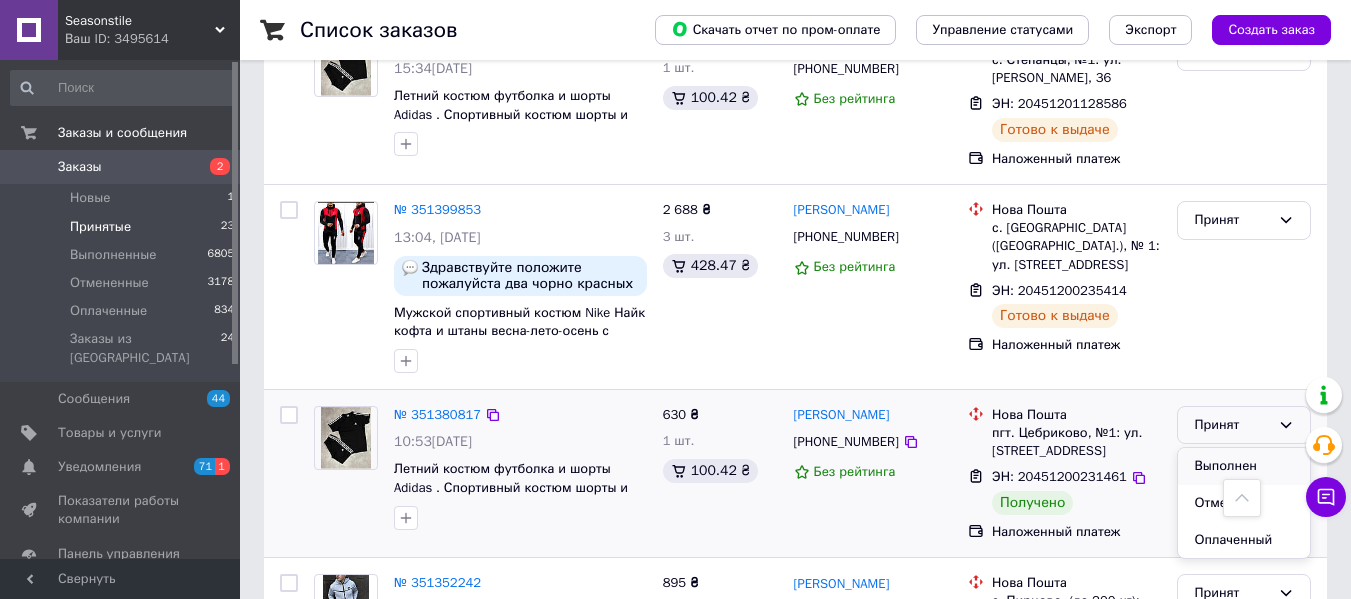 click on "Выполнен" at bounding box center [1244, 466] 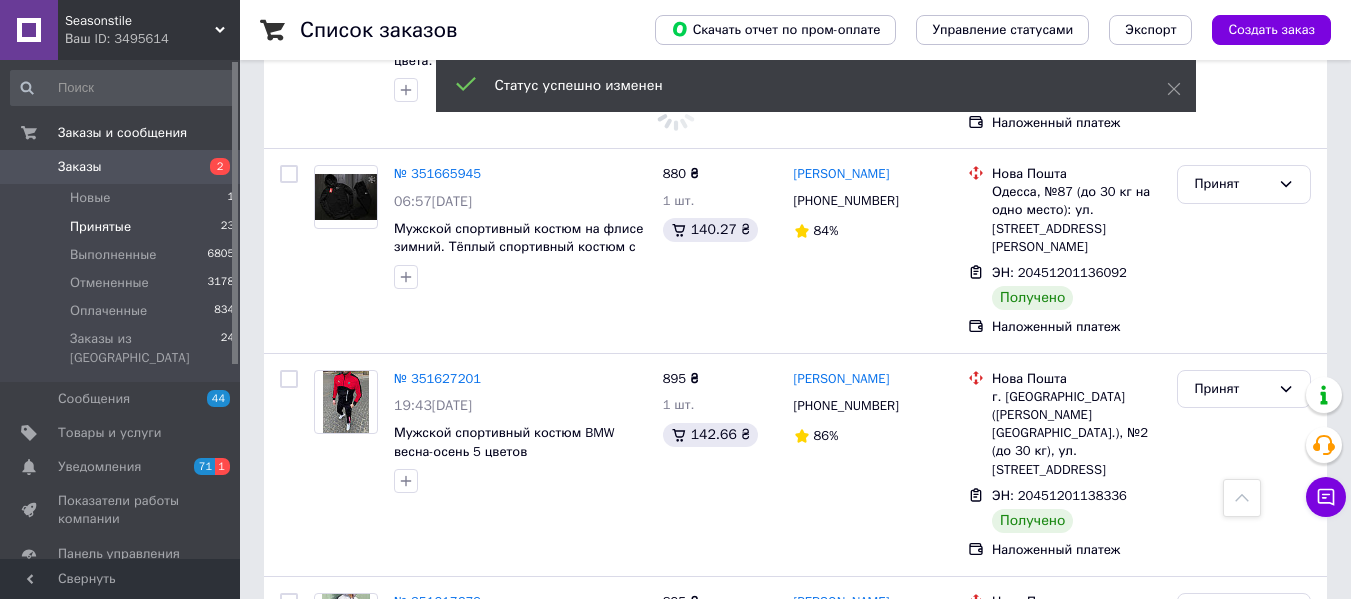 scroll, scrollTop: 2153, scrollLeft: 0, axis: vertical 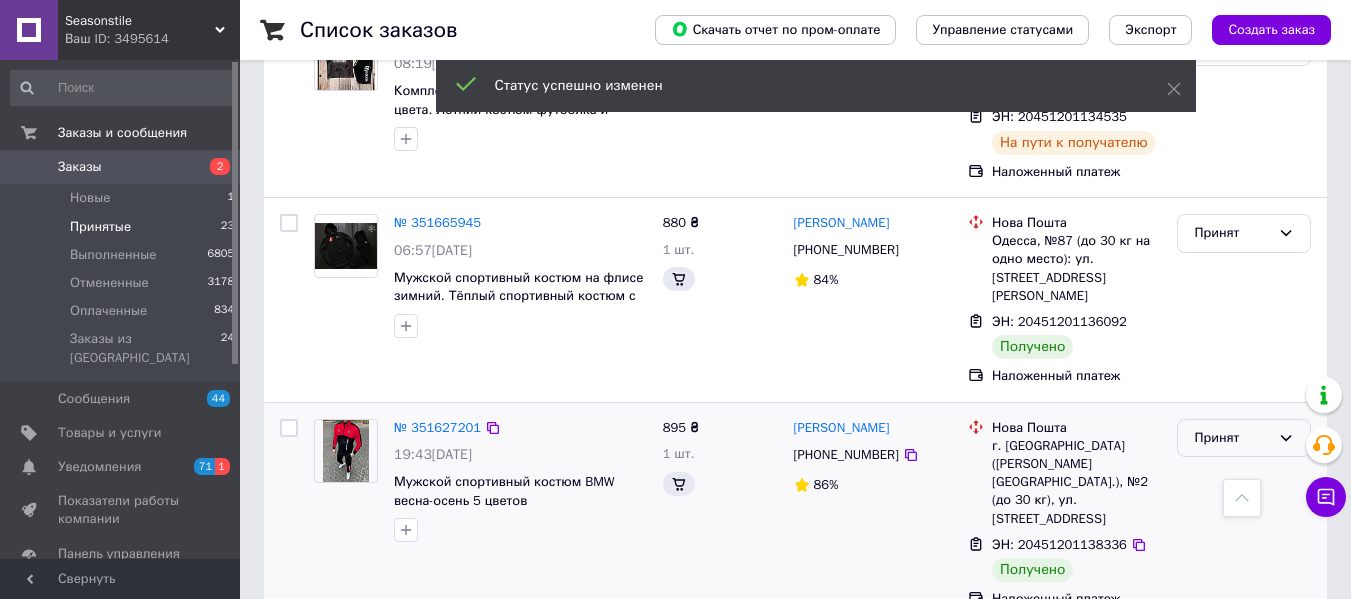 click on "Принят" at bounding box center (1244, 438) 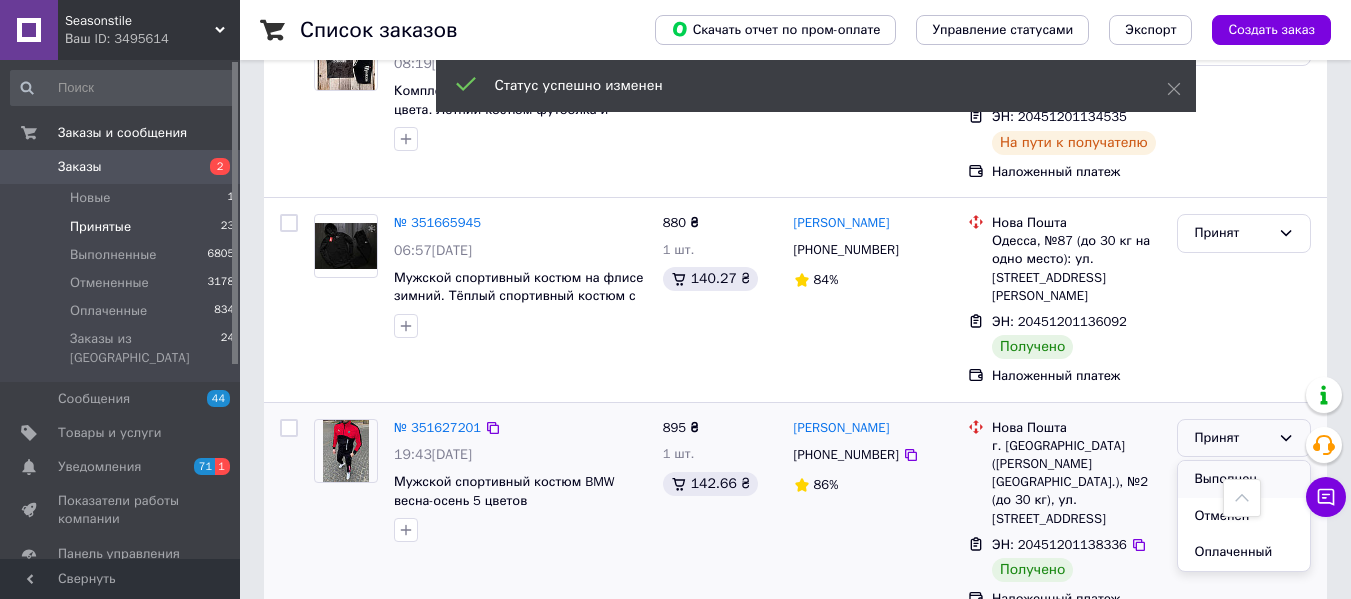 click on "Выполнен" at bounding box center (1244, 479) 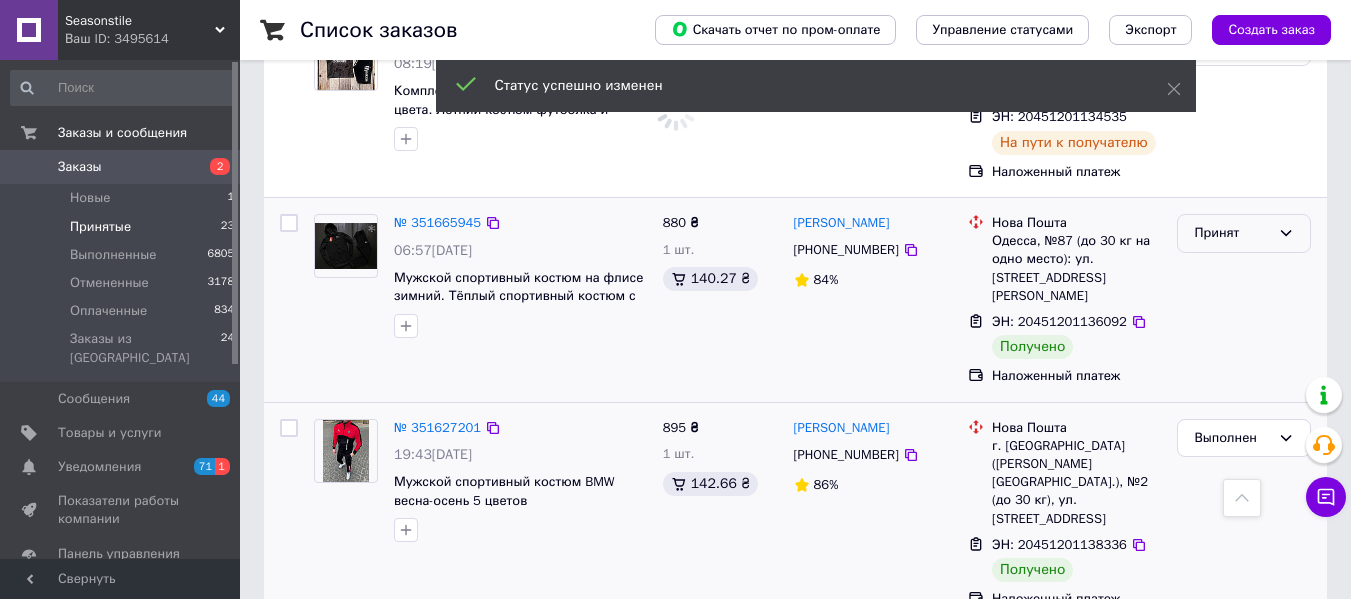 click on "Принят" at bounding box center (1244, 233) 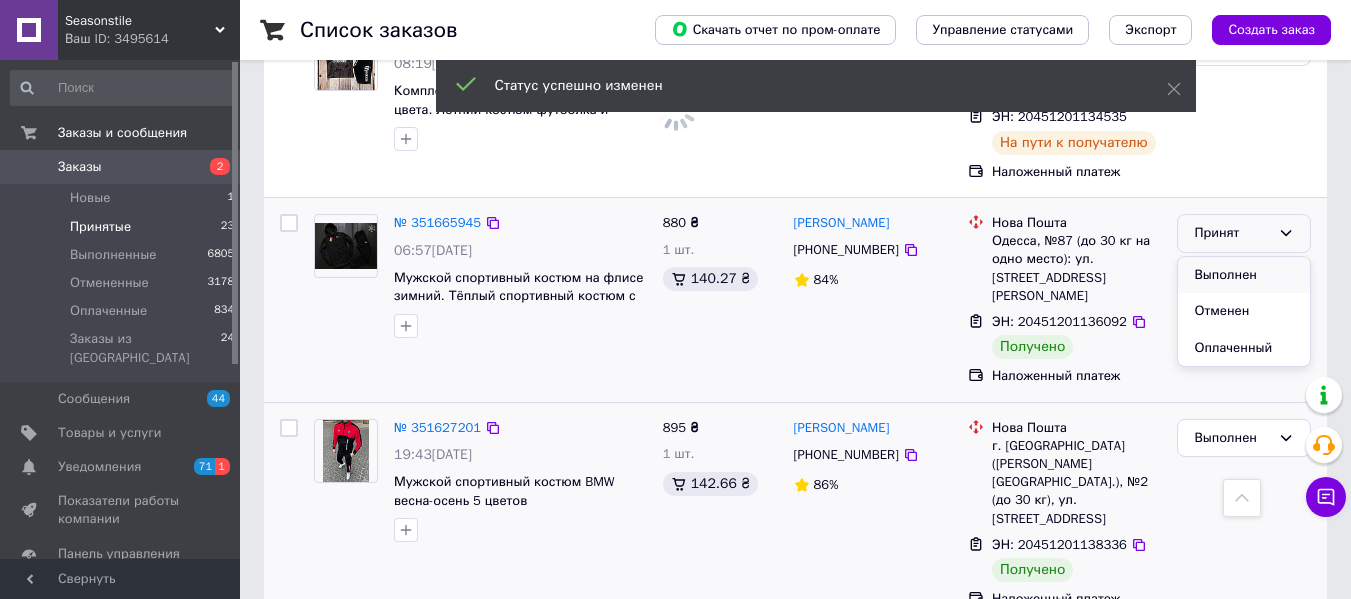 click on "Выполнен" at bounding box center [1244, 275] 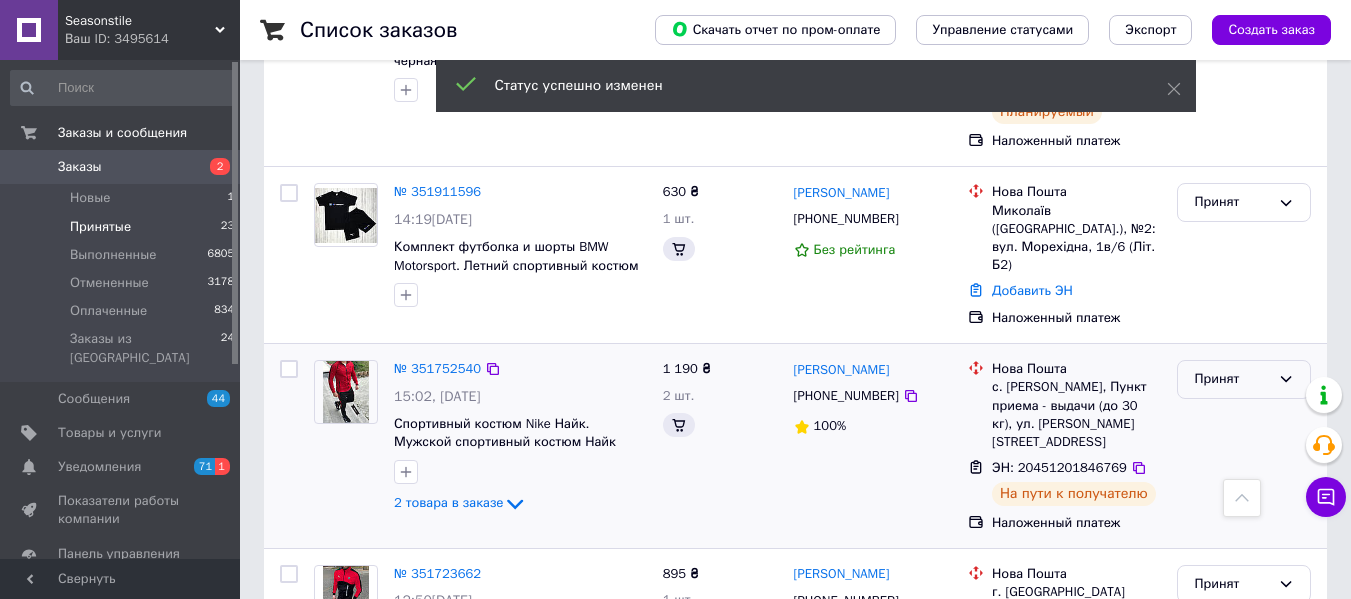 scroll, scrollTop: 1053, scrollLeft: 0, axis: vertical 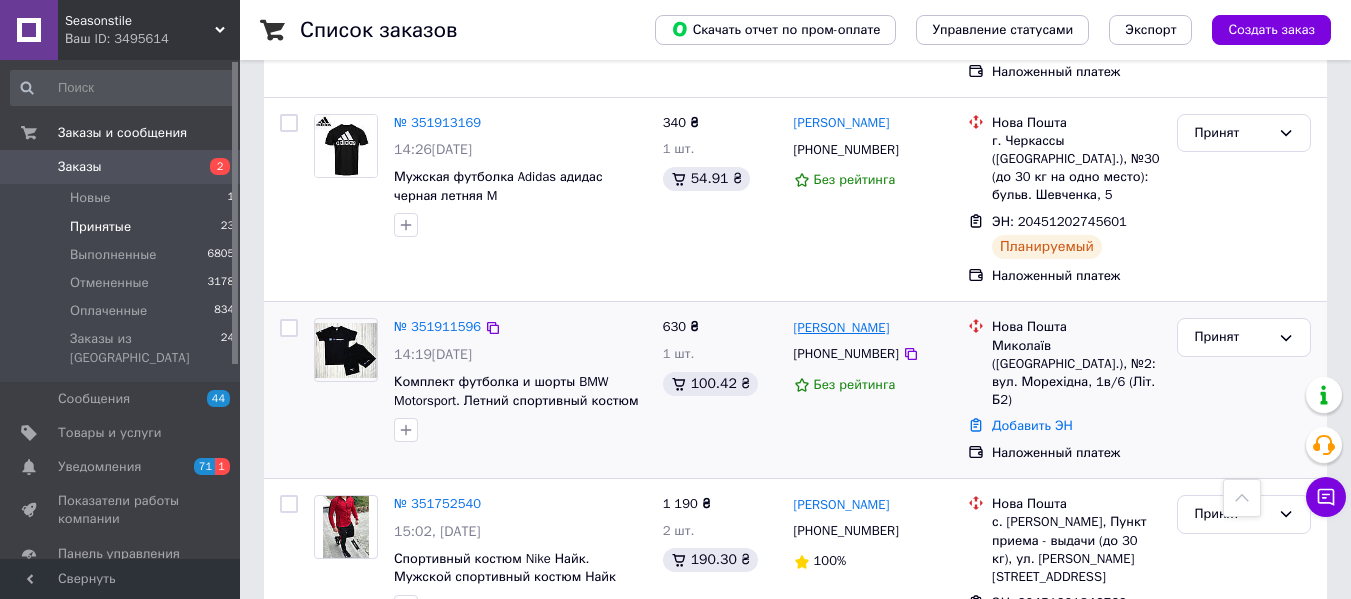 click on "[PERSON_NAME]" at bounding box center (842, 328) 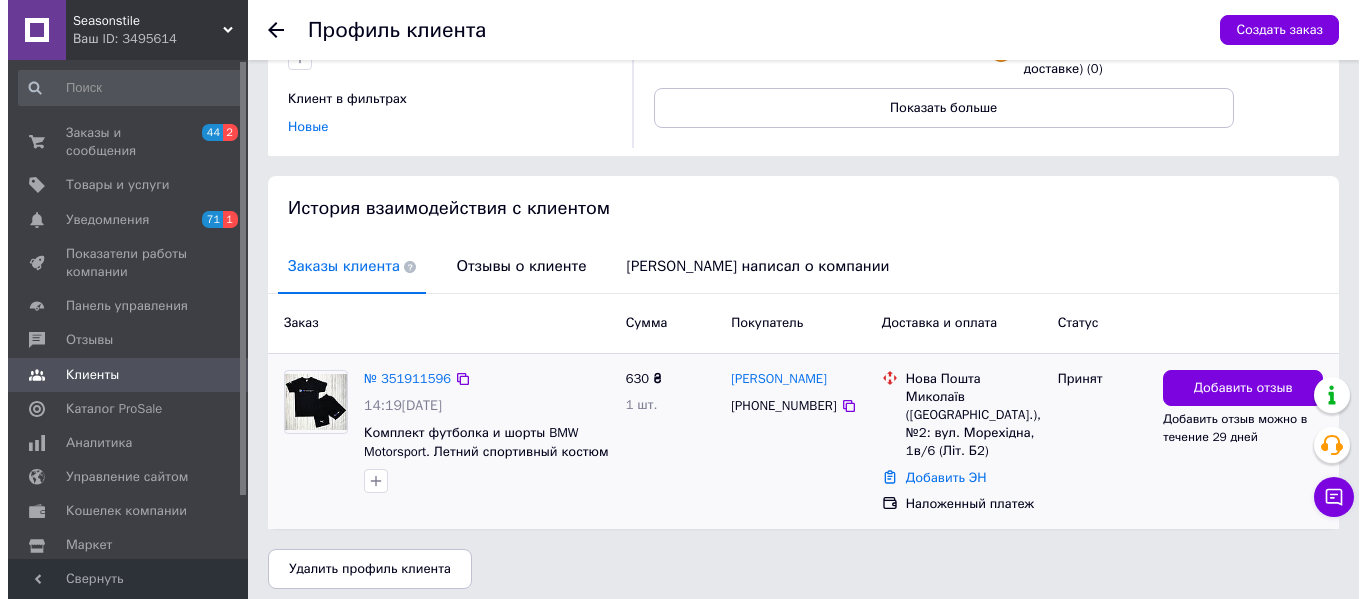 scroll, scrollTop: 297, scrollLeft: 0, axis: vertical 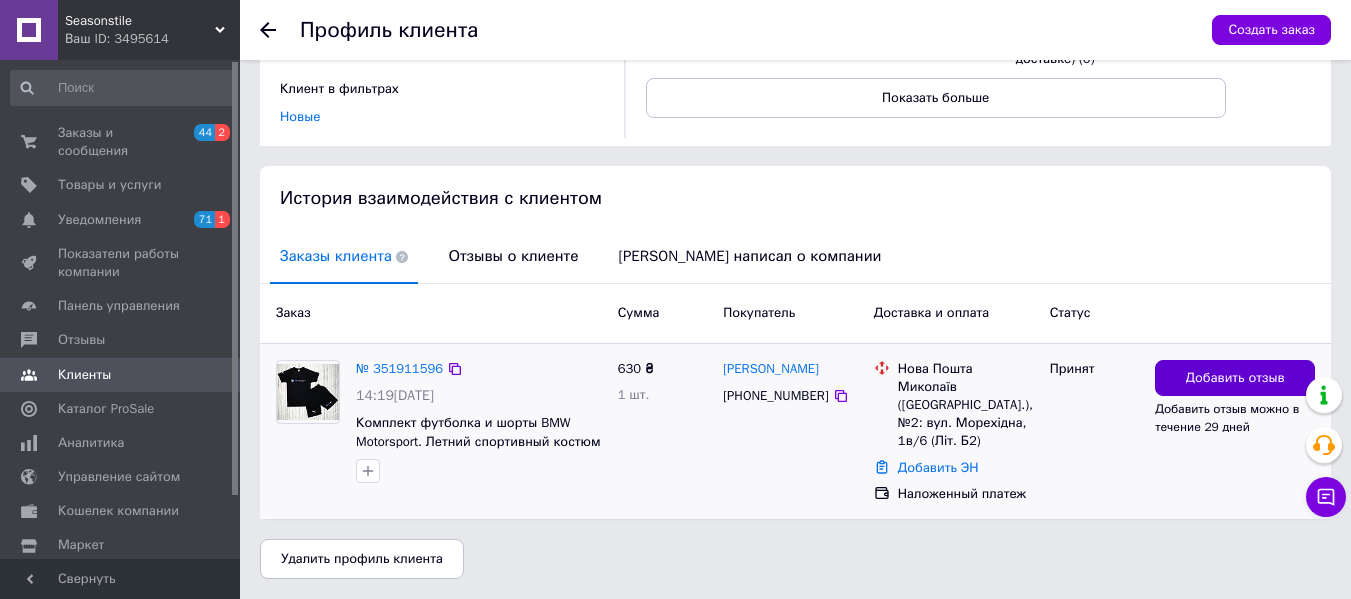 click on "Добавить отзыв" at bounding box center [1235, 378] 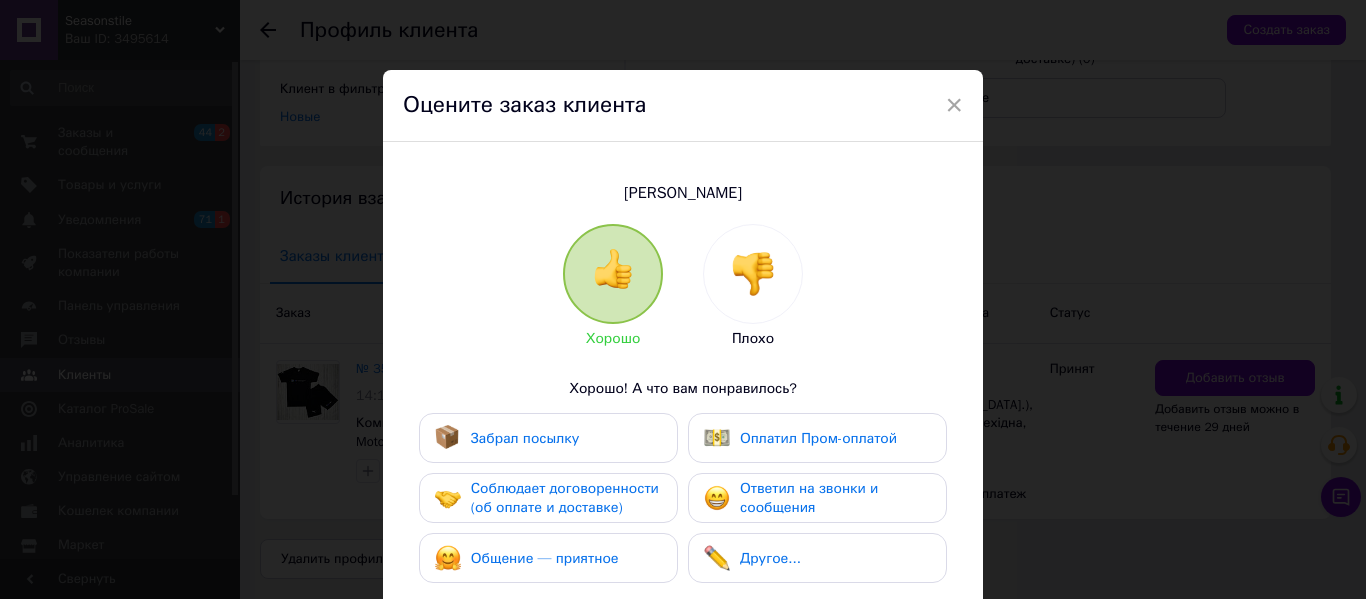 click at bounding box center (753, 274) 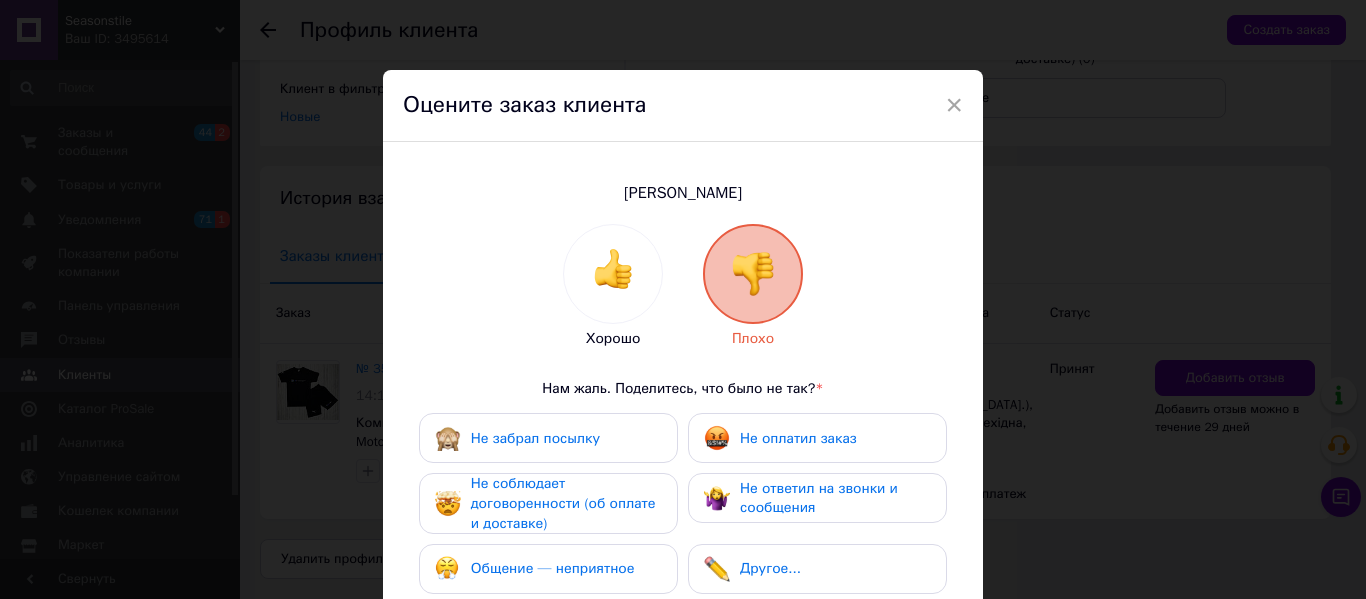 click on "Не оплатил заказ" at bounding box center [798, 438] 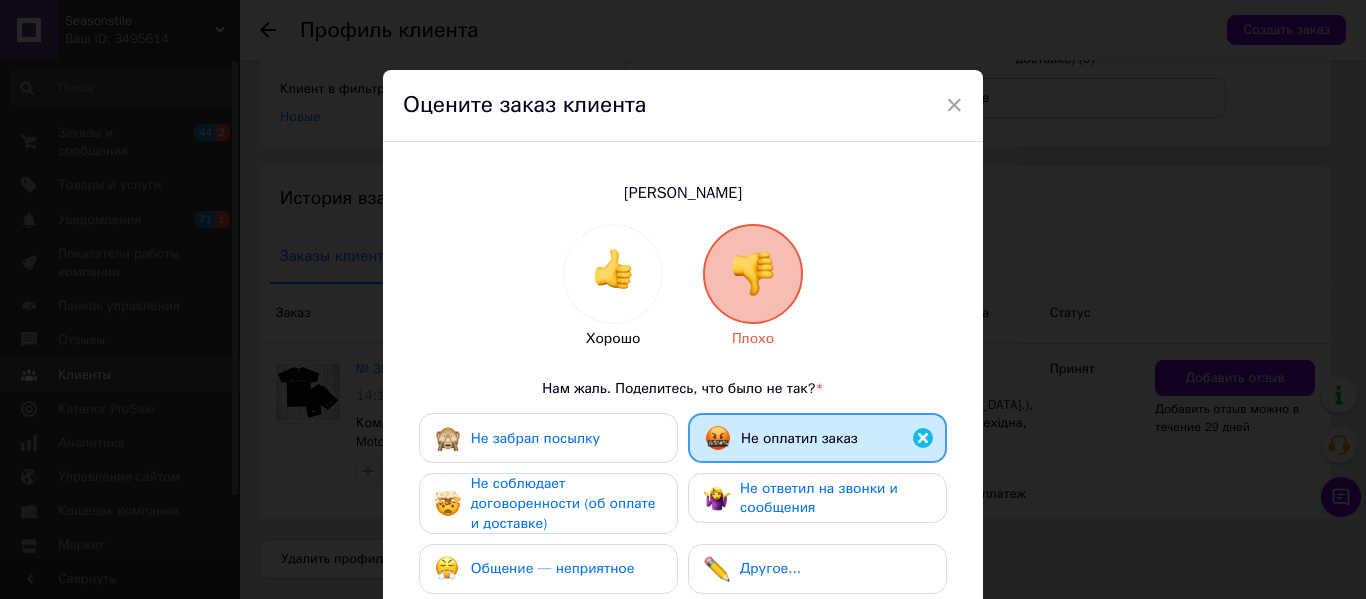click on "Не ответил на звонки и сообщения" at bounding box center [819, 498] 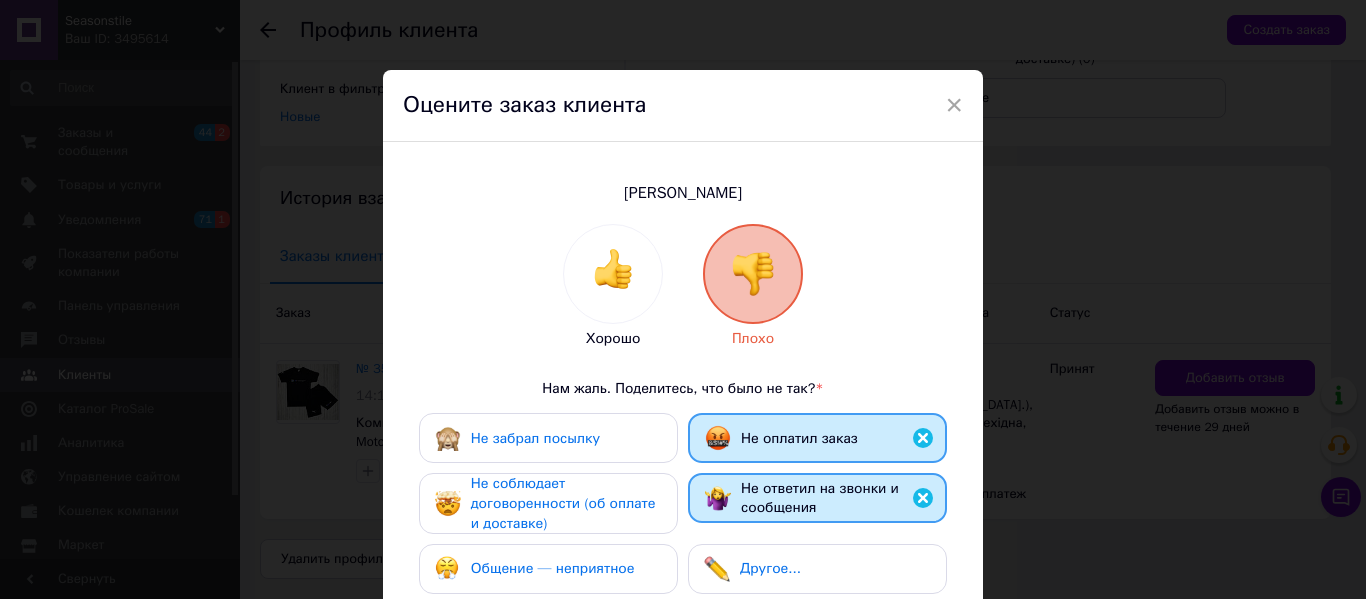 click on "Общение — неприятное" at bounding box center [553, 568] 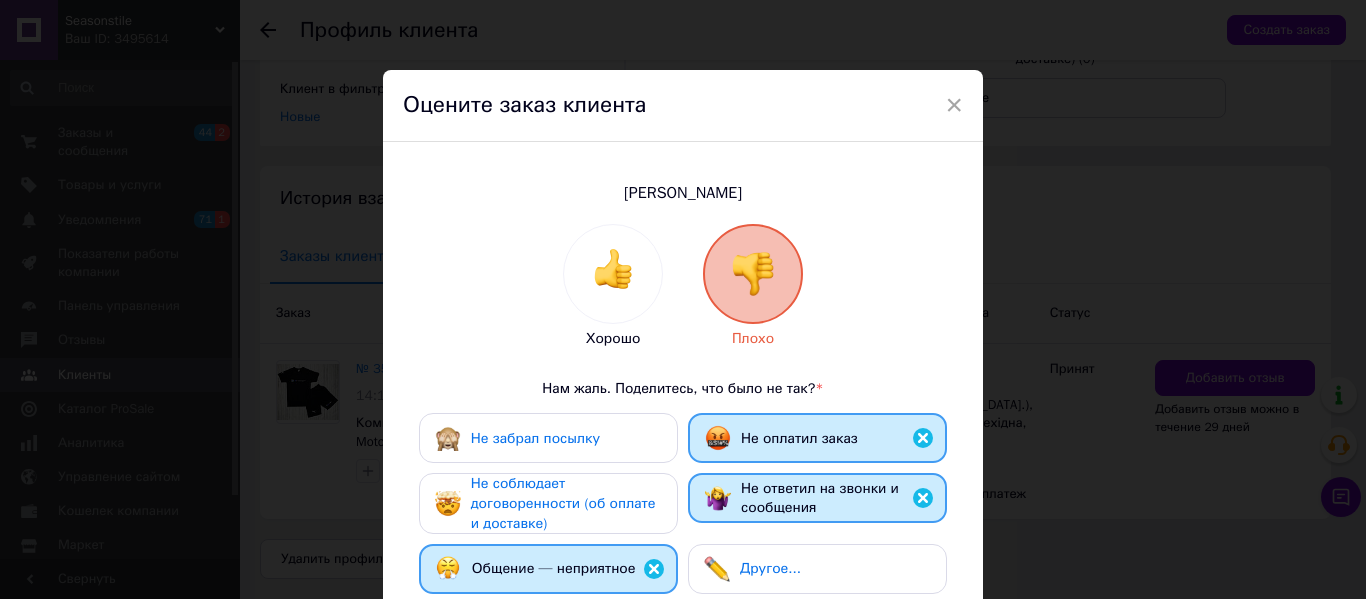 click on "Не соблюдает договоренности (об оплате и доставке)" at bounding box center (566, 503) 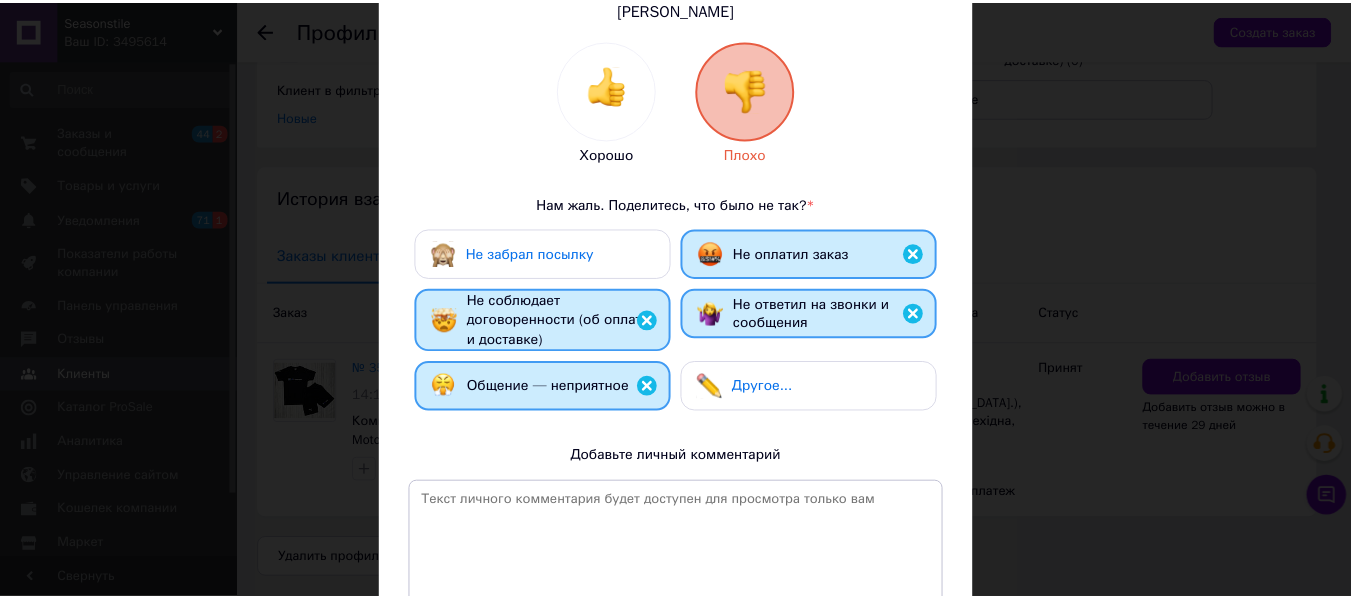 scroll, scrollTop: 394, scrollLeft: 0, axis: vertical 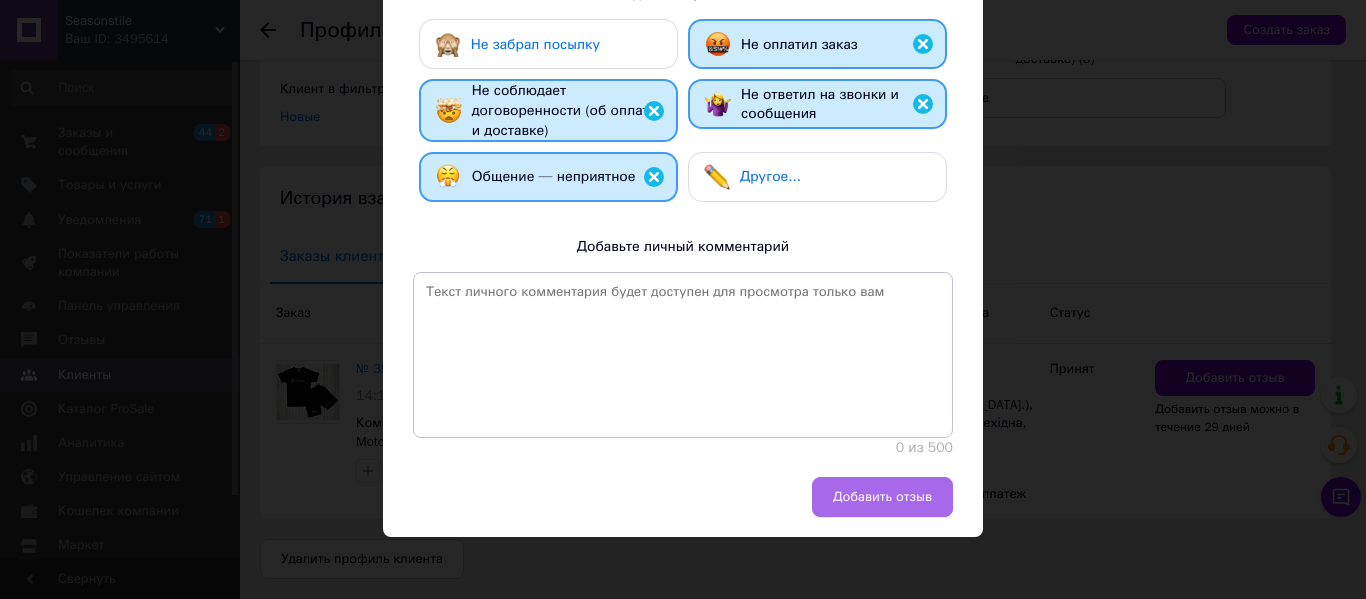 click on "Добавить отзыв" at bounding box center [882, 497] 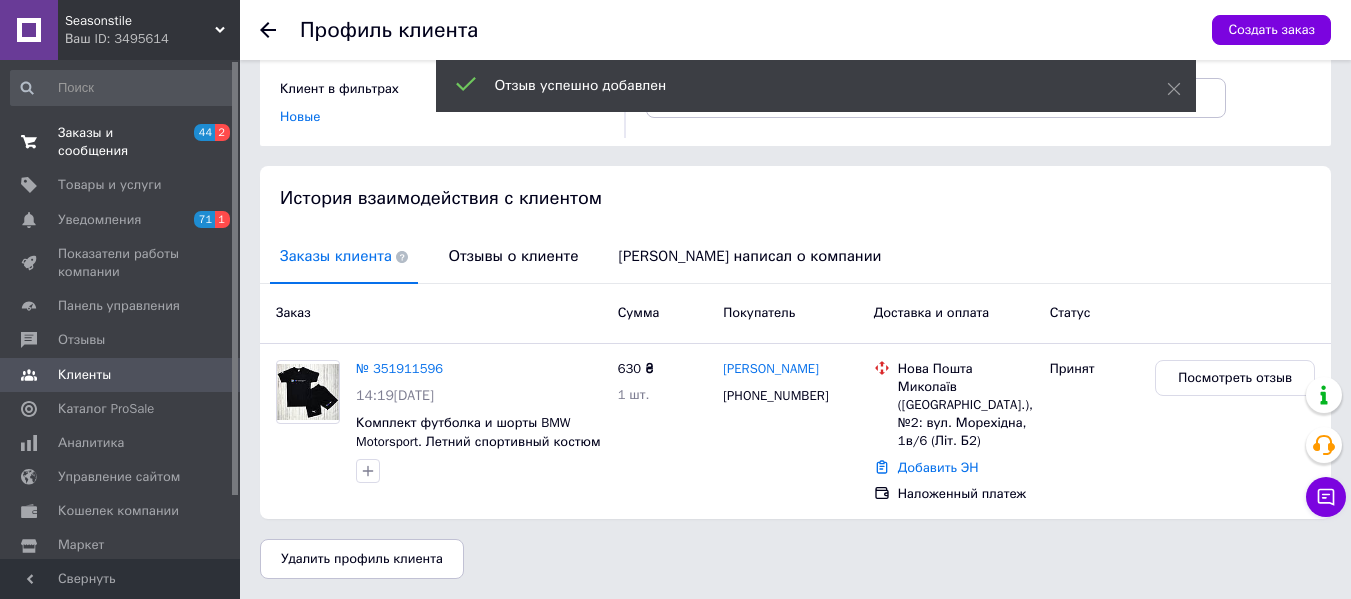 click on "Заказы и сообщения" at bounding box center (121, 142) 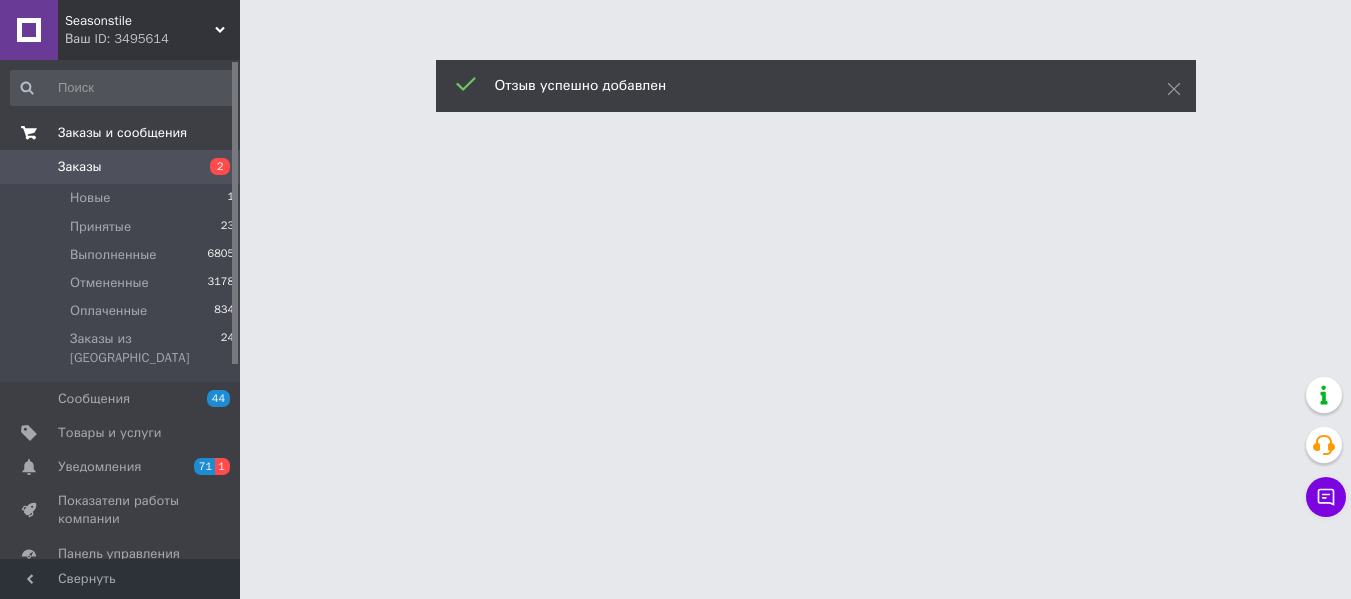 scroll, scrollTop: 0, scrollLeft: 0, axis: both 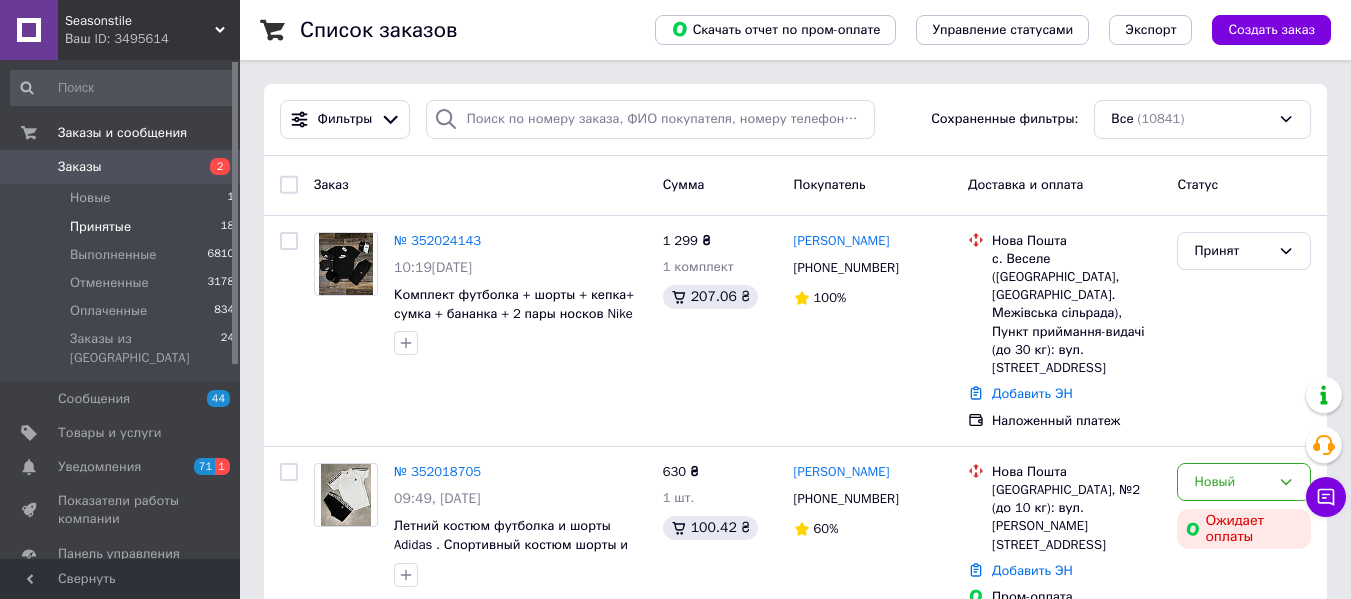 click on "Принятые" at bounding box center (100, 227) 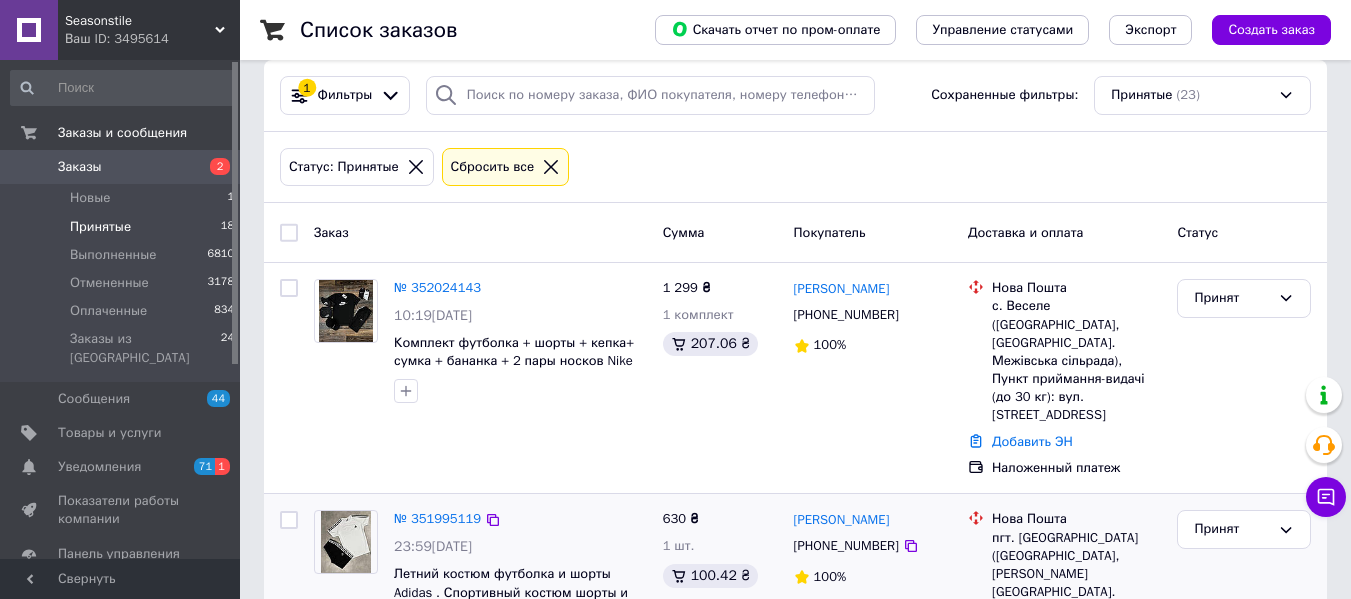 scroll, scrollTop: 0, scrollLeft: 0, axis: both 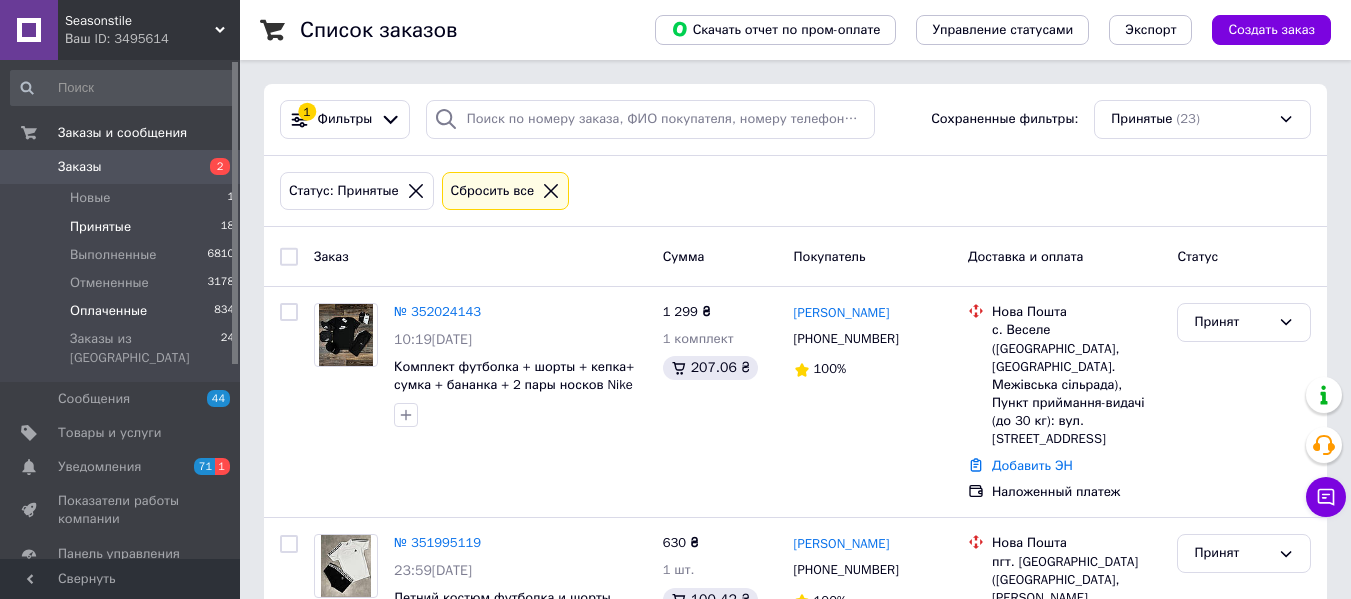 click on "Оплаченные 834" at bounding box center [123, 311] 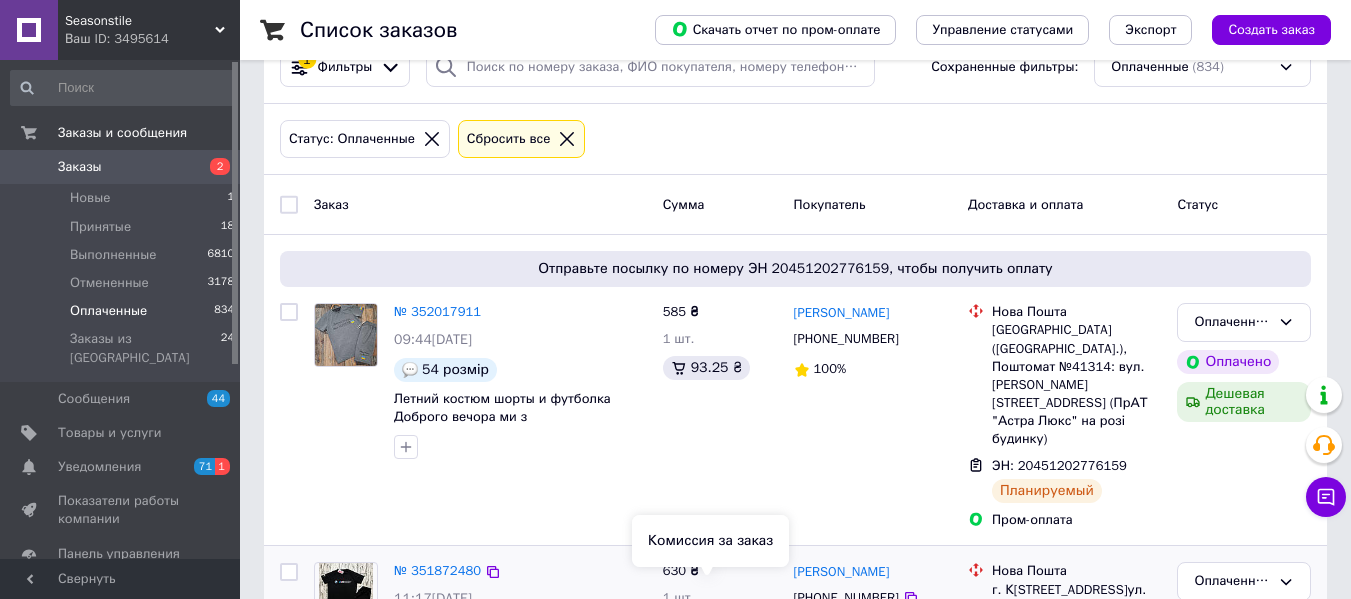 scroll, scrollTop: 0, scrollLeft: 0, axis: both 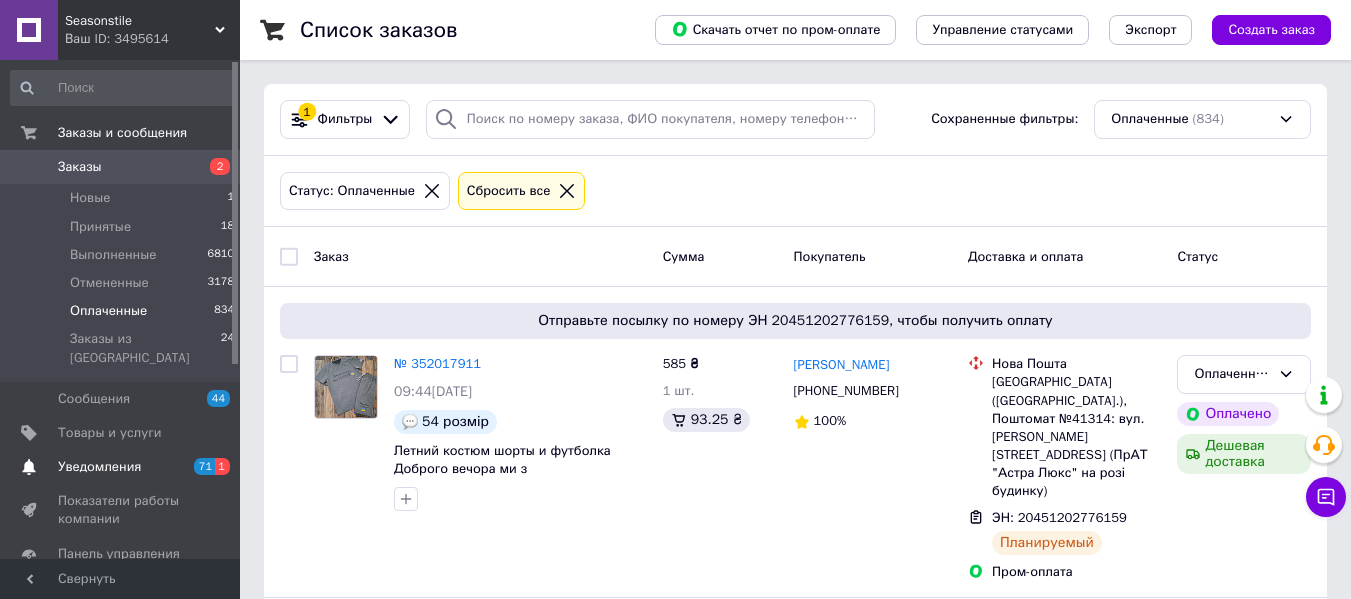click on "Уведомления" at bounding box center [99, 467] 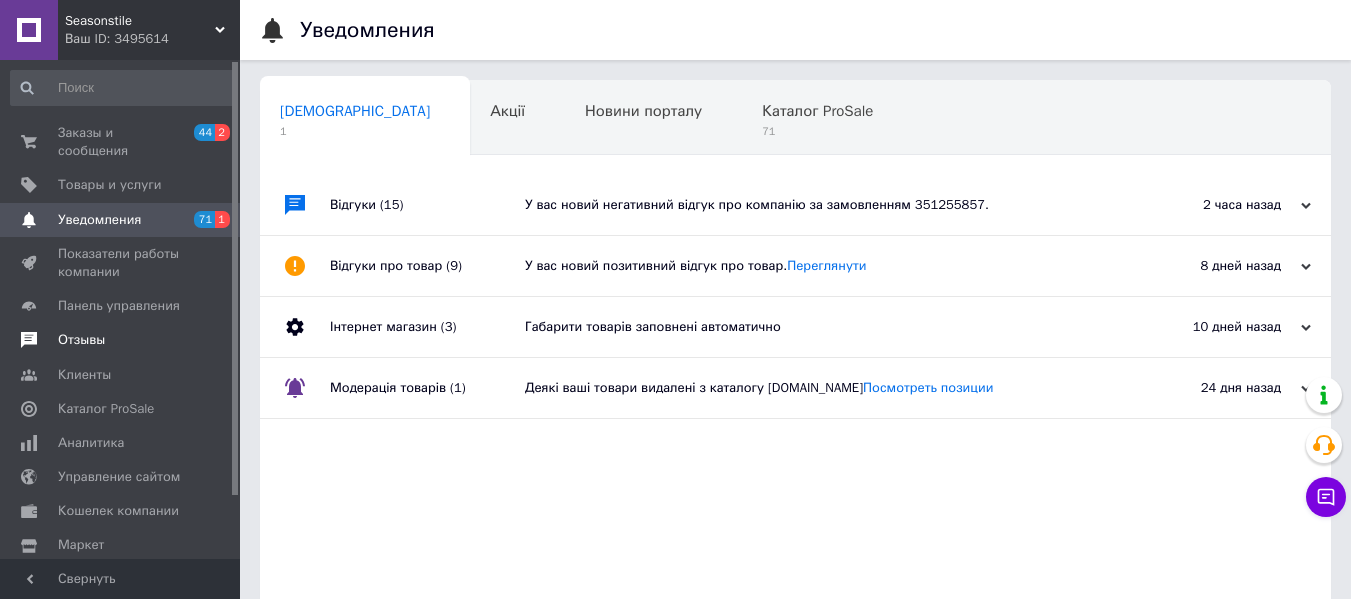 click on "Отзывы" at bounding box center (81, 340) 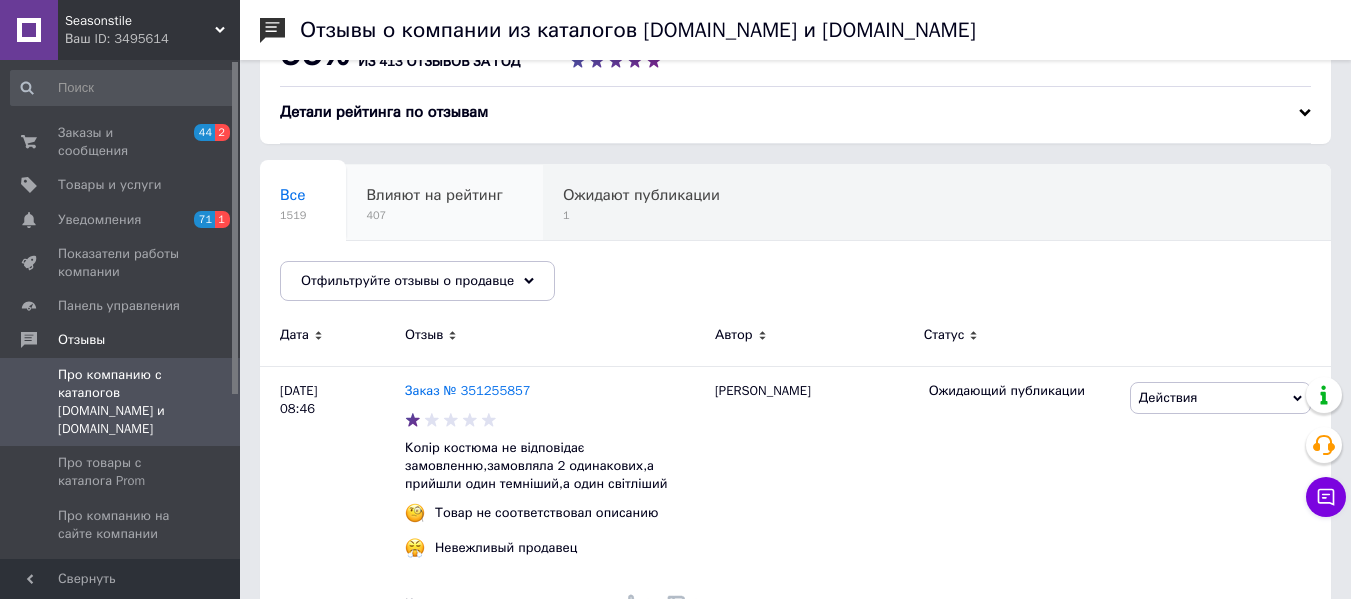 scroll, scrollTop: 100, scrollLeft: 0, axis: vertical 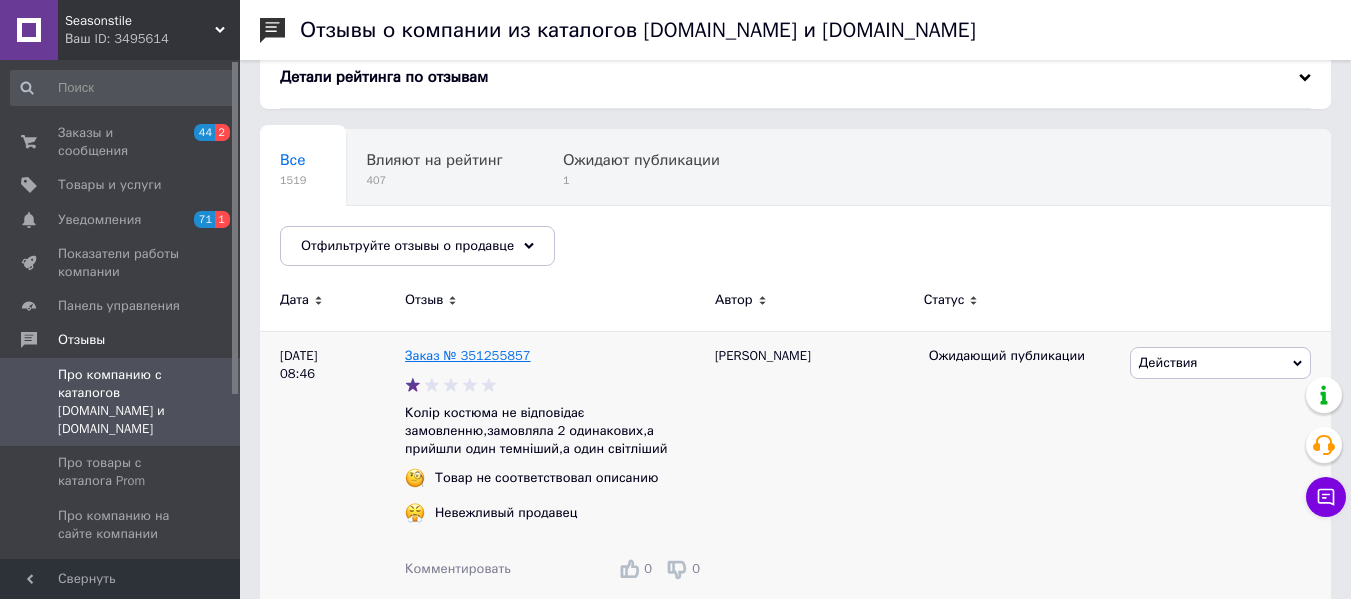 click on "Заказ № 351255857" at bounding box center (468, 355) 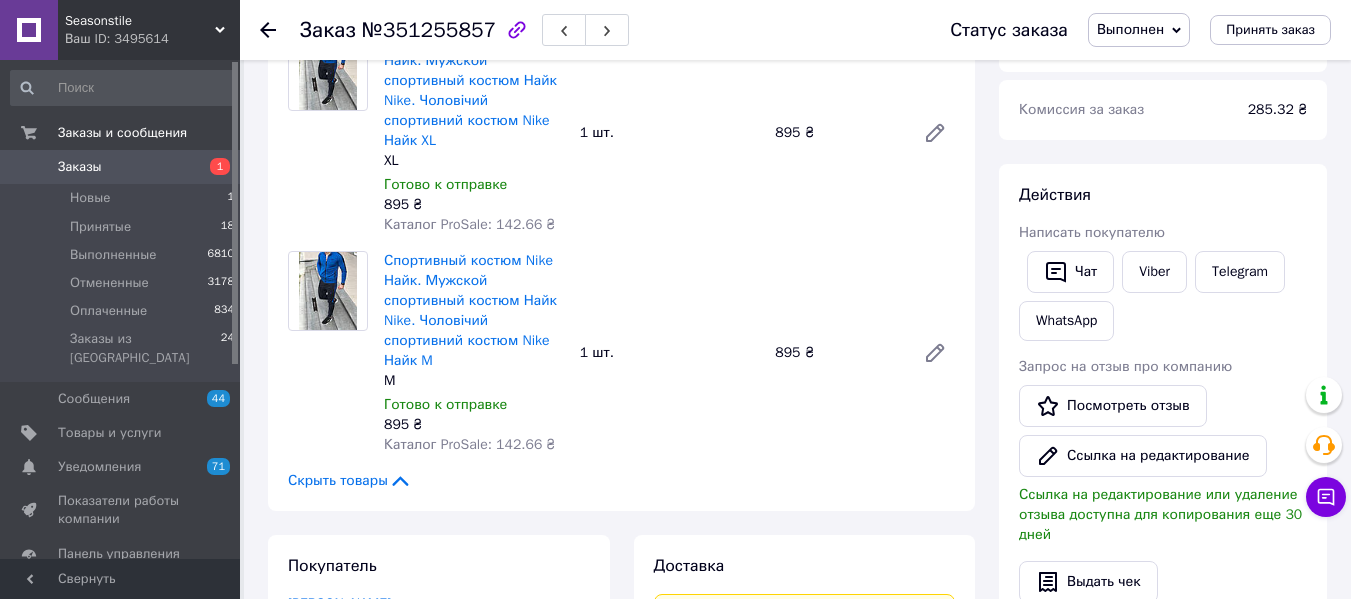 scroll, scrollTop: 400, scrollLeft: 0, axis: vertical 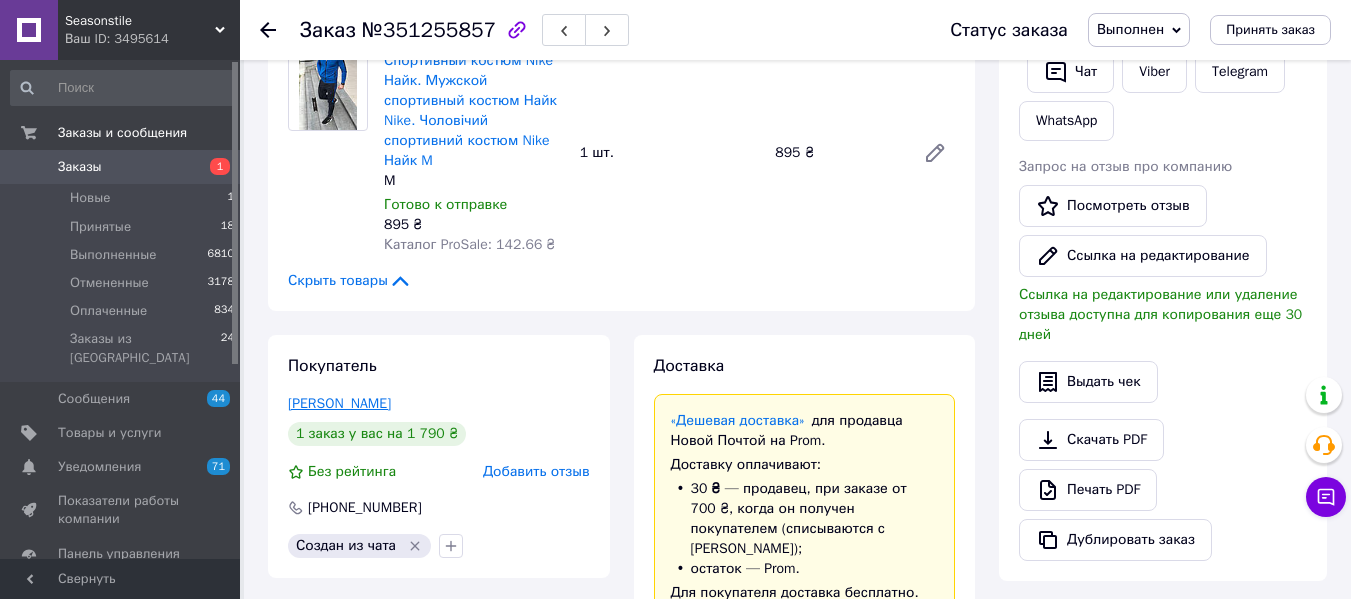 click on "[PERSON_NAME]" at bounding box center (339, 403) 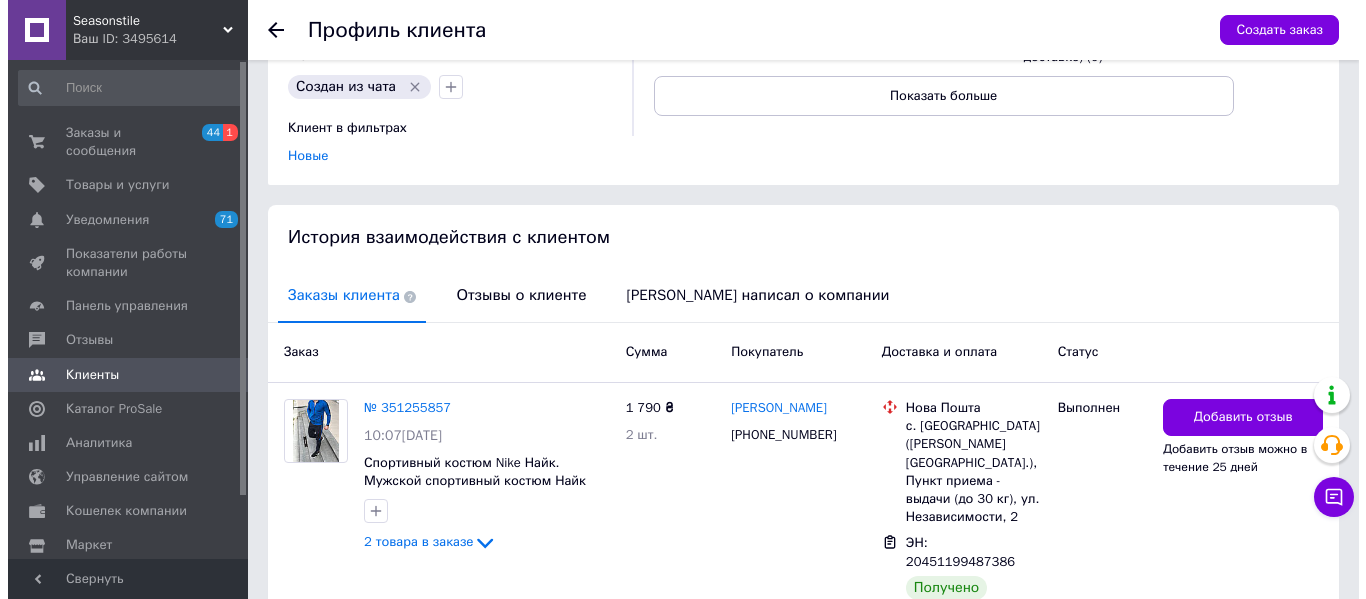 scroll, scrollTop: 385, scrollLeft: 0, axis: vertical 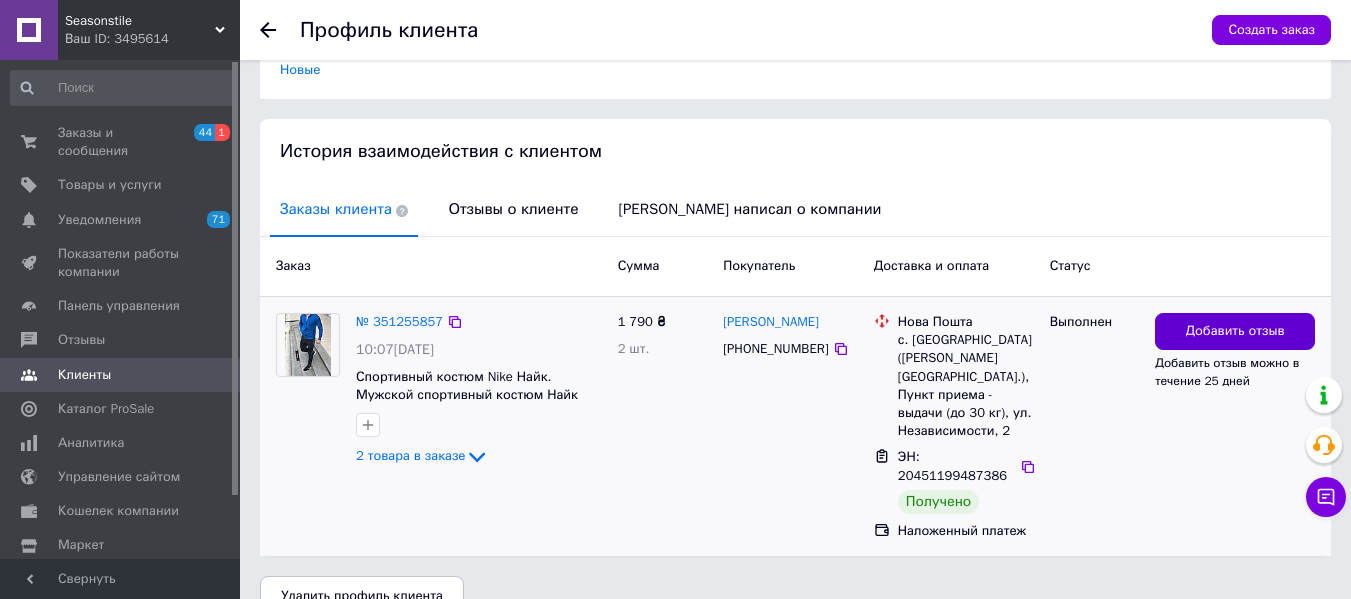 click on "Добавить отзыв" at bounding box center [1235, 331] 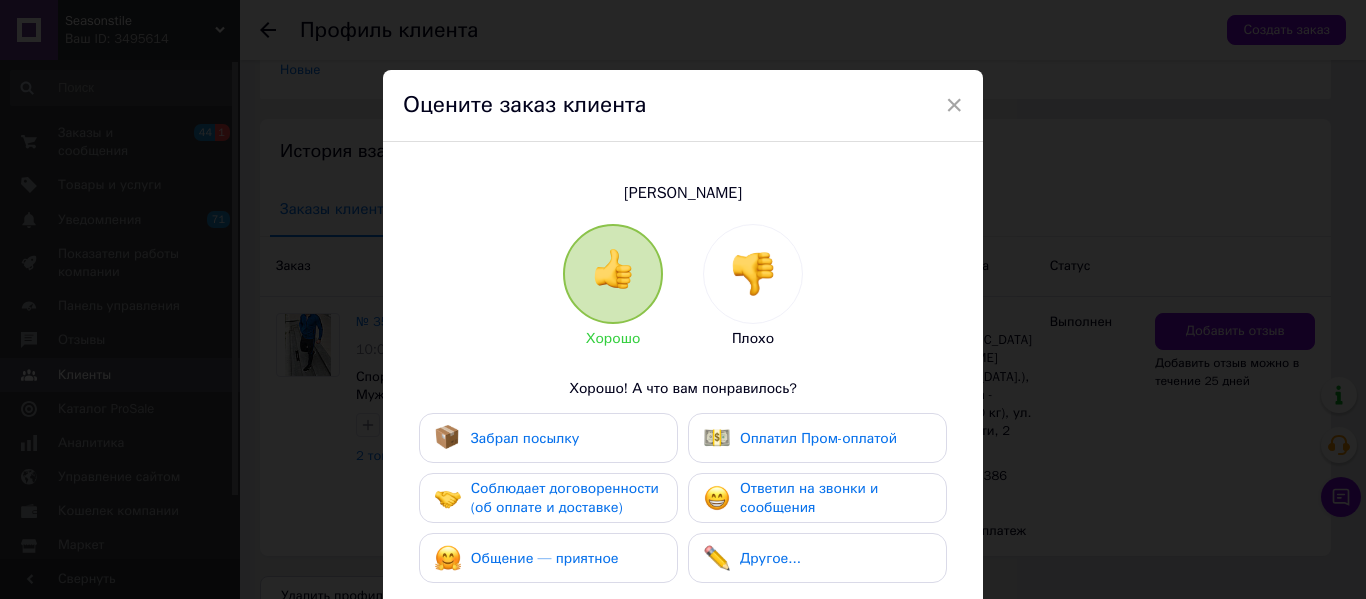 click at bounding box center (753, 274) 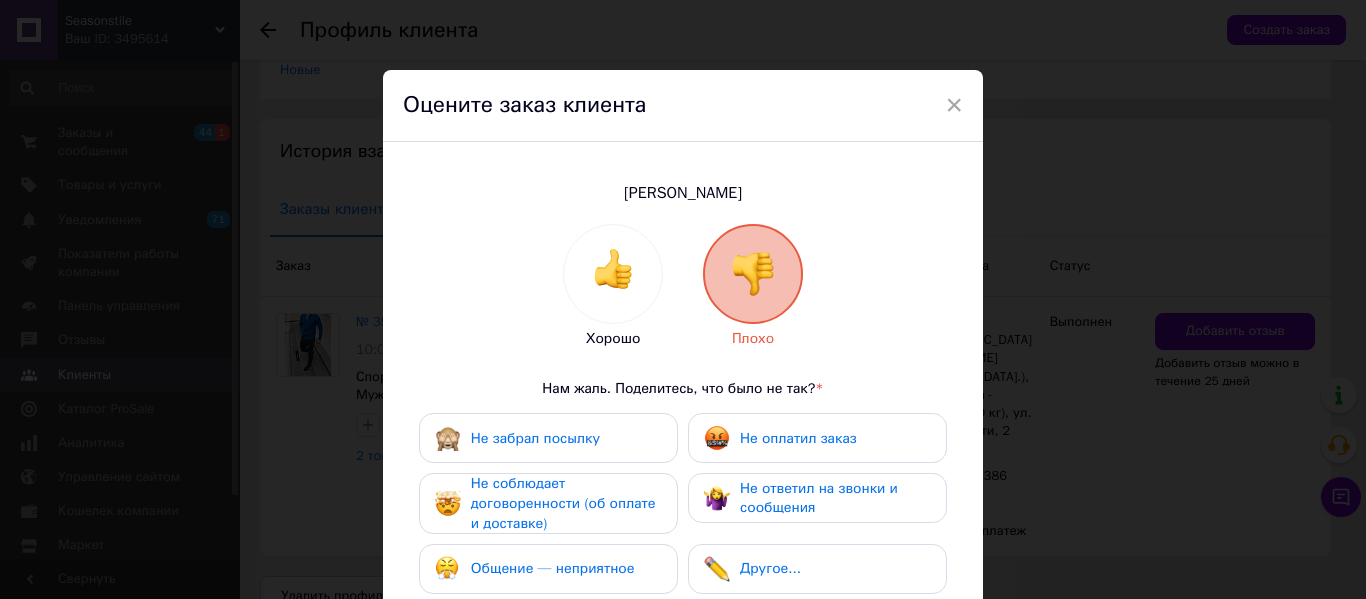 click on "Общение — неприятное" at bounding box center [553, 568] 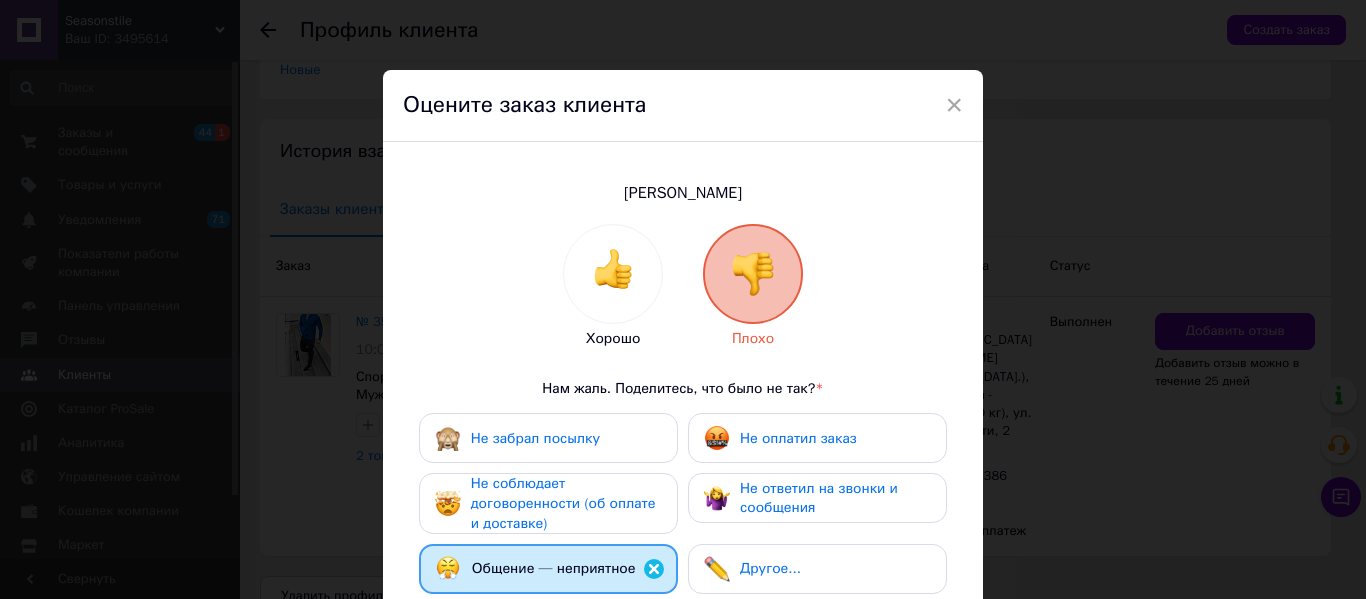 click on "Не ответил на звонки и сообщения" at bounding box center (819, 498) 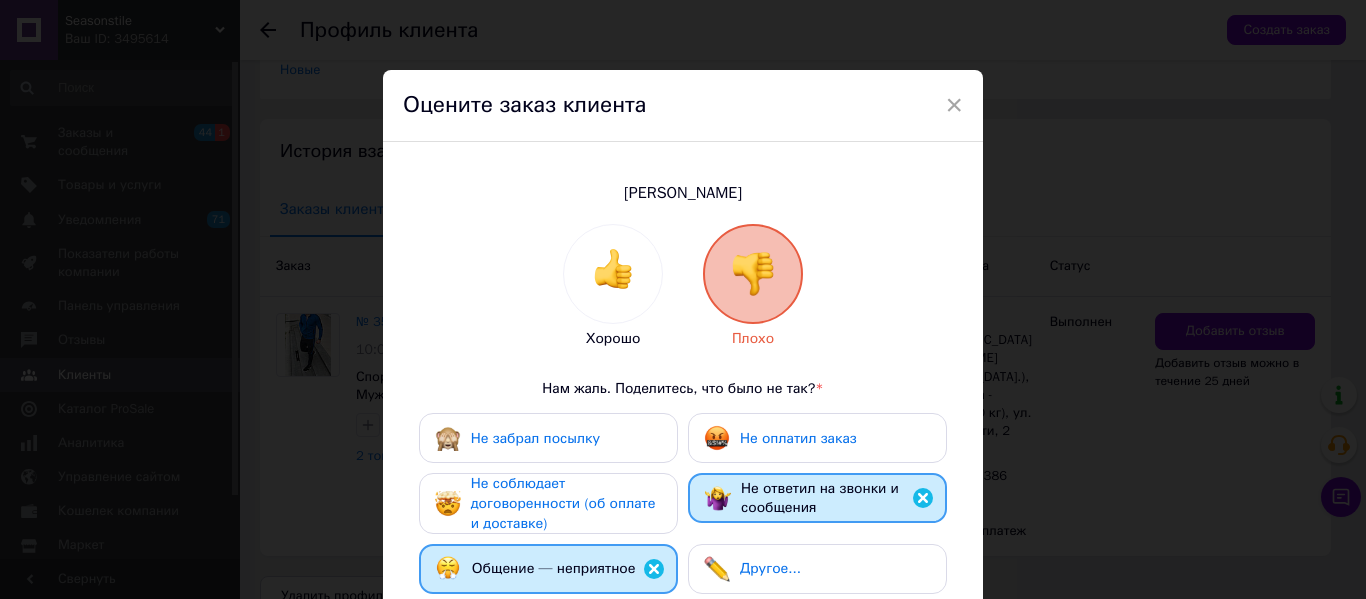 click on "Другое..." at bounding box center (770, 568) 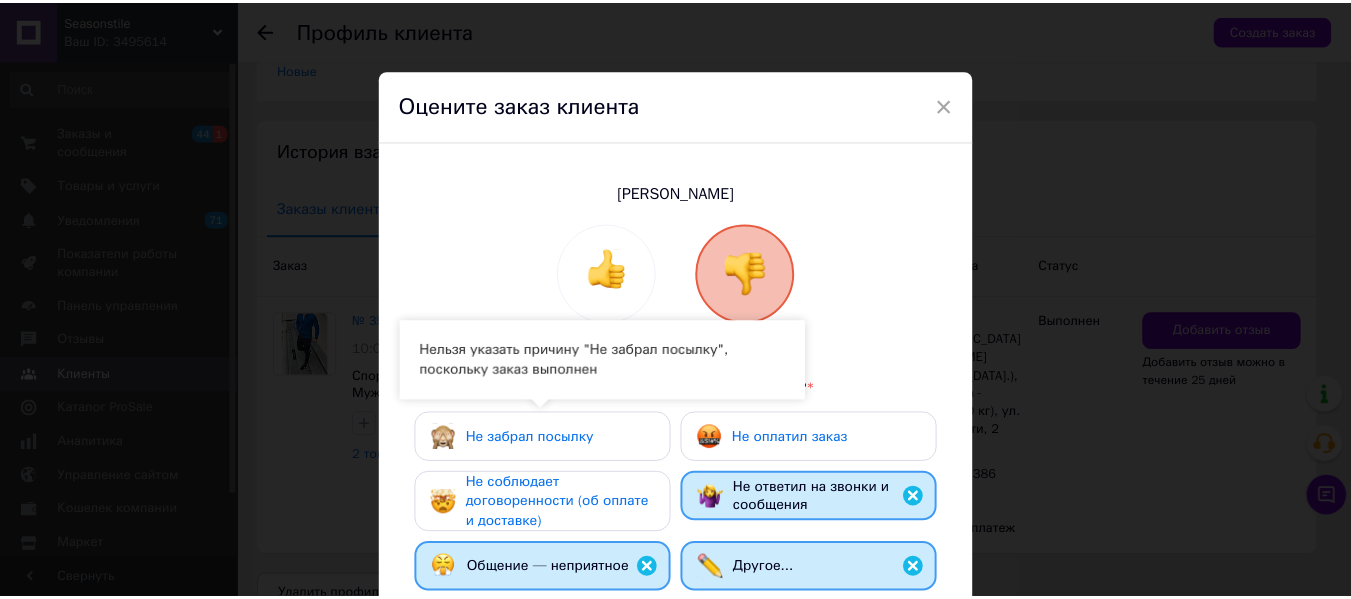scroll, scrollTop: 300, scrollLeft: 0, axis: vertical 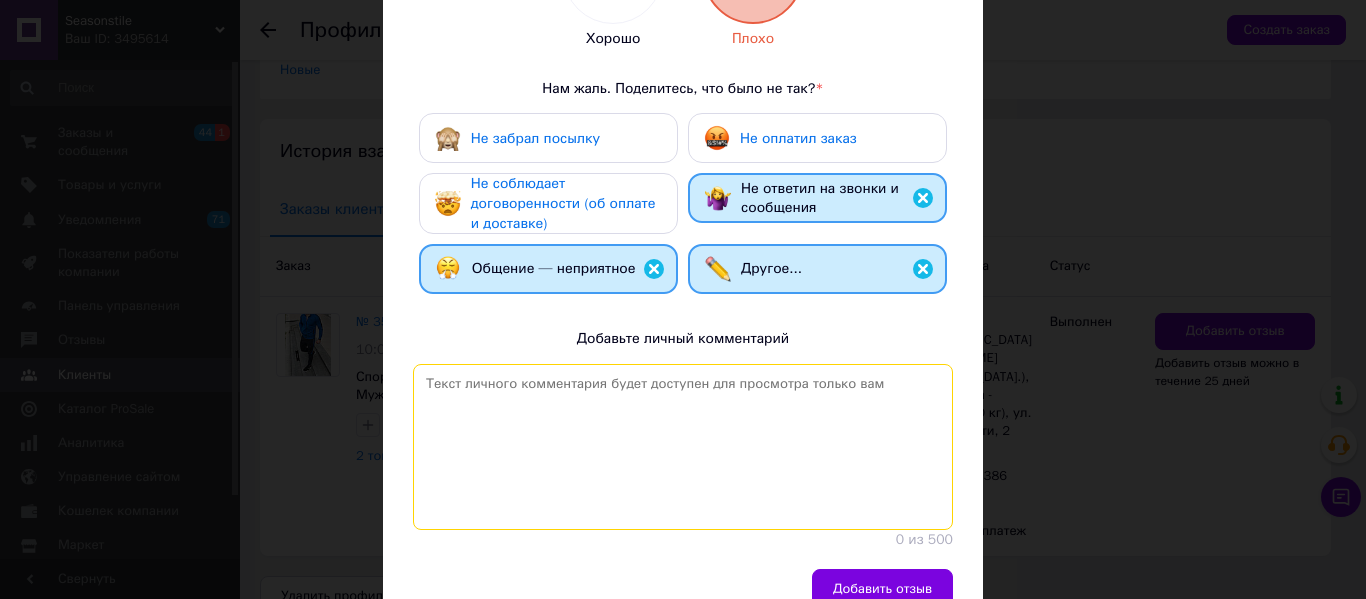 click at bounding box center [683, 447] 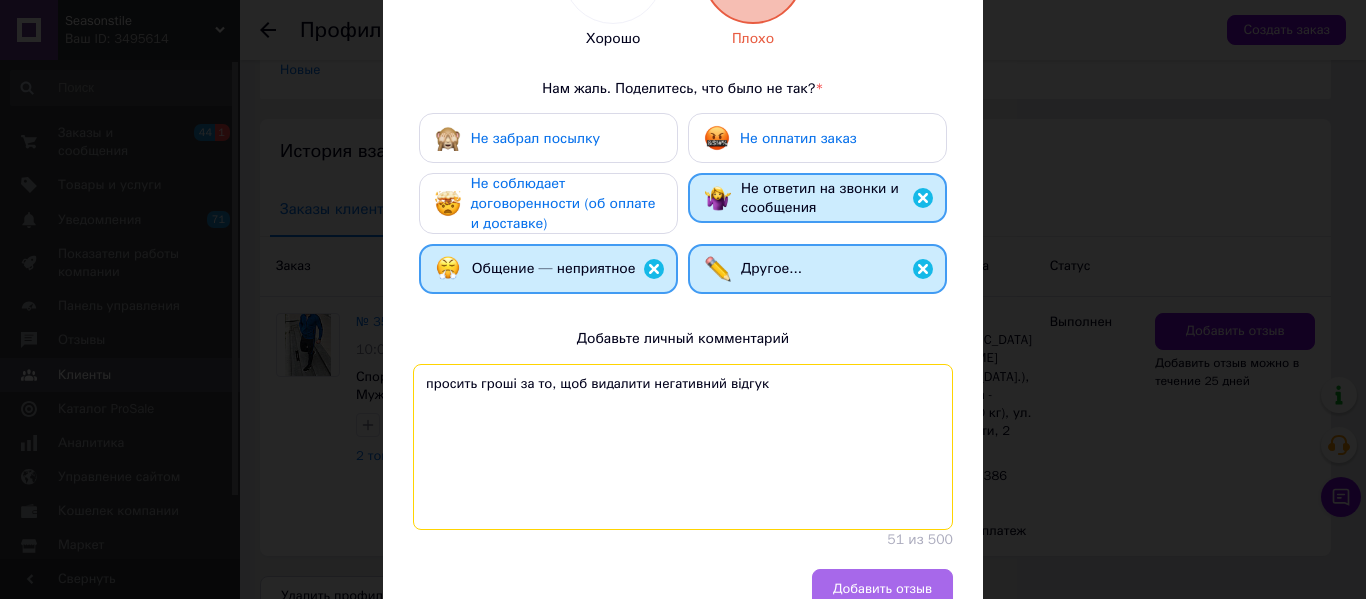 type on "просить гроші за то, щоб видалити негативний відгук" 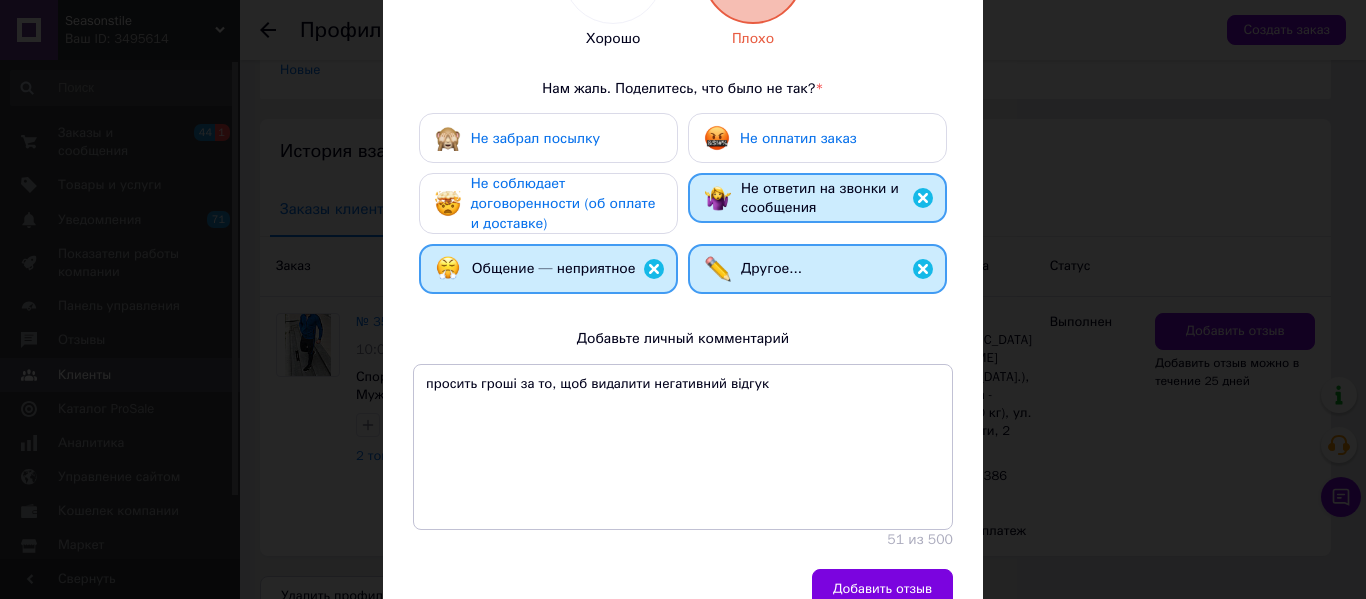 click on "Добавить отзыв" at bounding box center [882, 589] 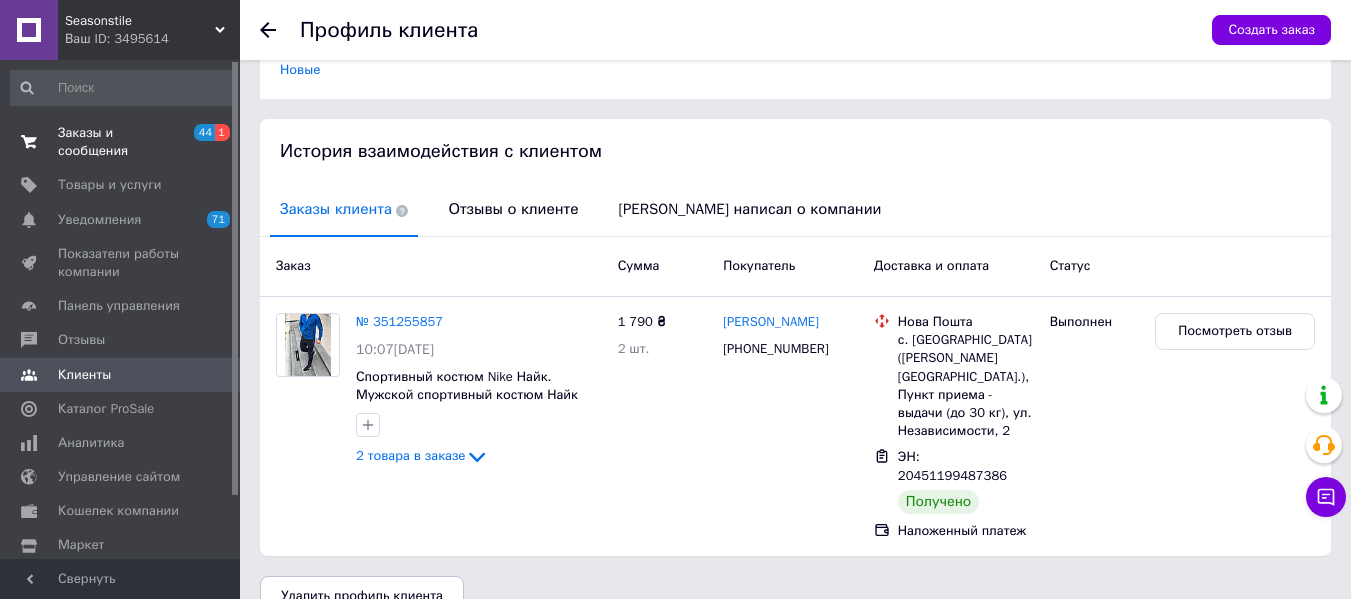 click on "Заказы и сообщения" at bounding box center (121, 142) 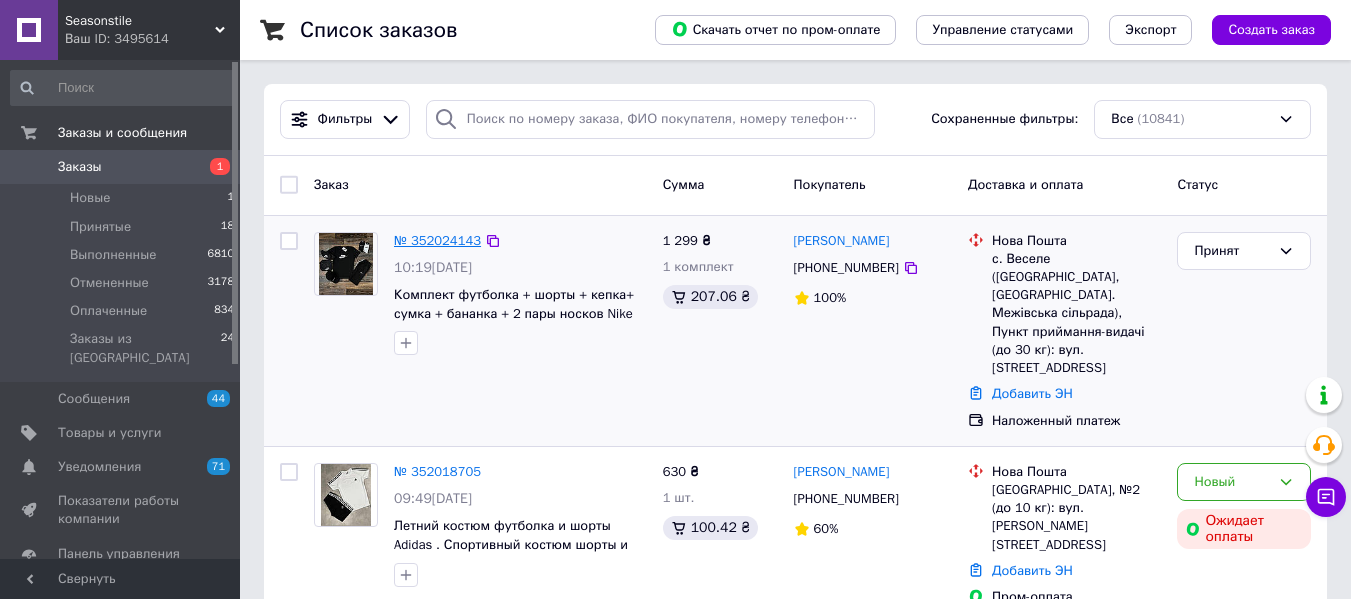 click on "№ 352024143" at bounding box center [437, 240] 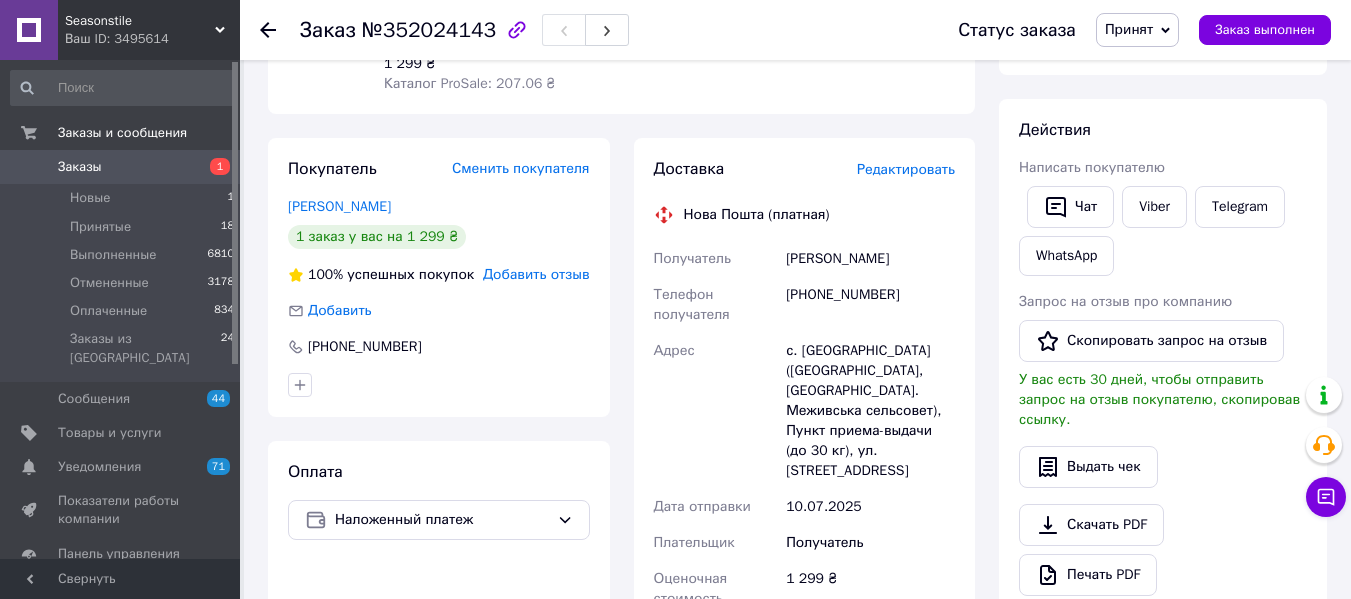 scroll, scrollTop: 300, scrollLeft: 0, axis: vertical 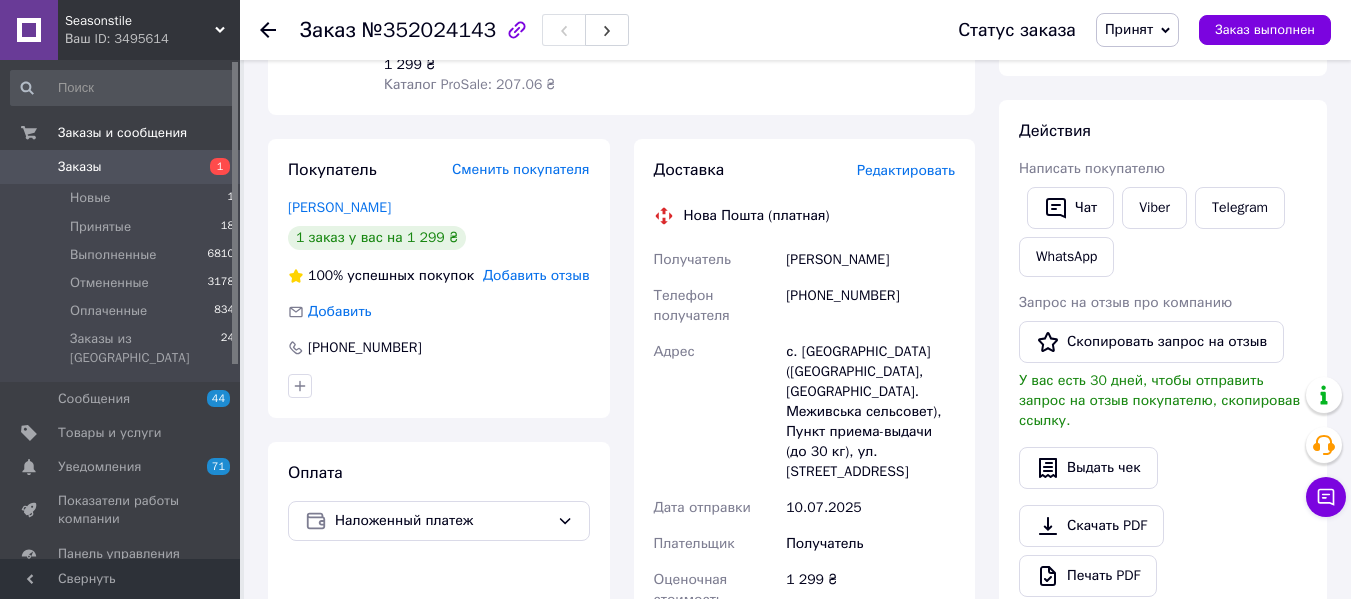 click on "Салтан Владислав" at bounding box center [870, 260] 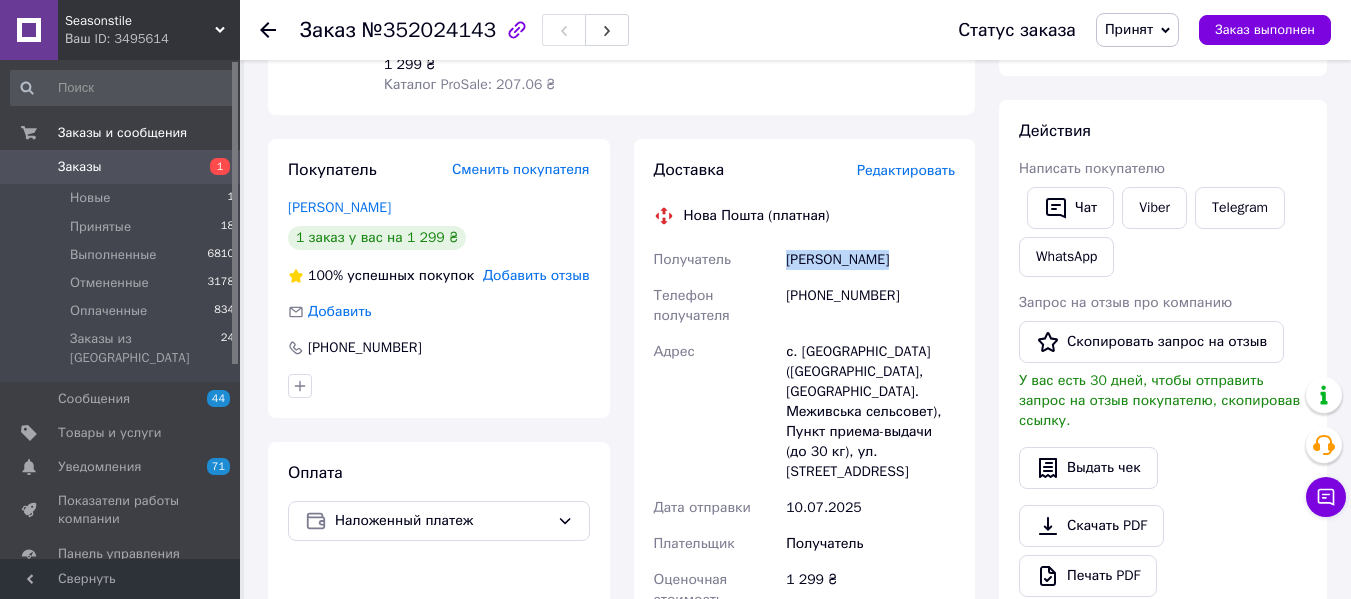 click on "Салтан Владислав" at bounding box center (870, 260) 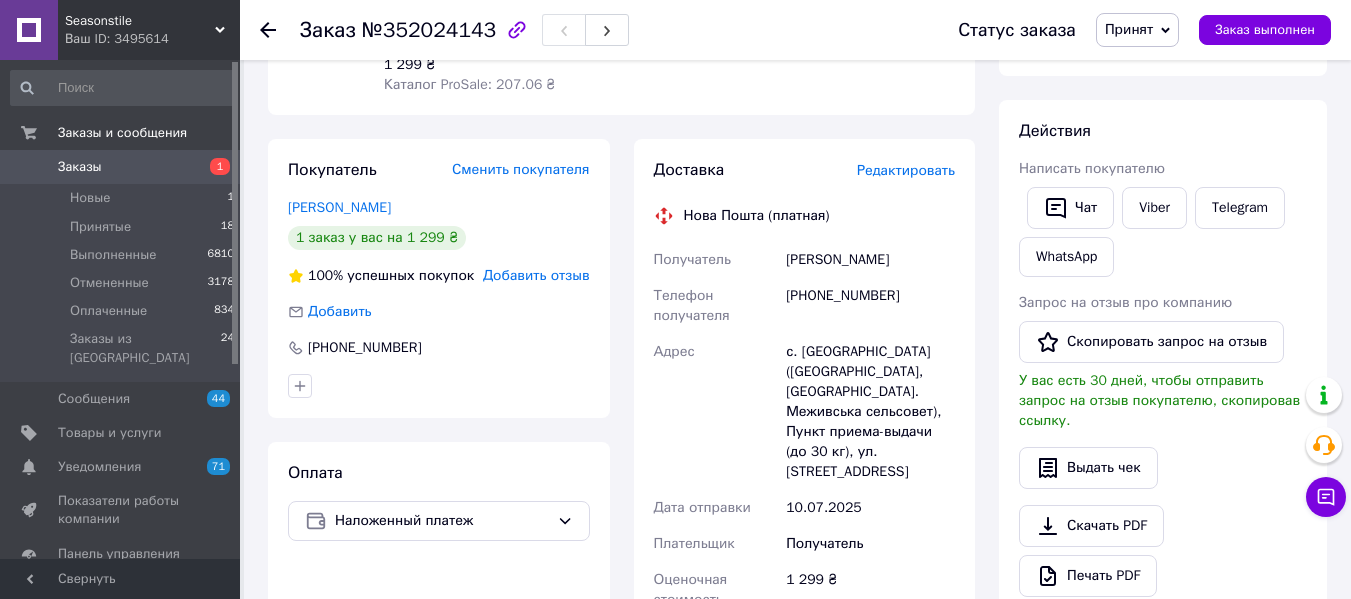 click on "+380957064792" at bounding box center [870, 306] 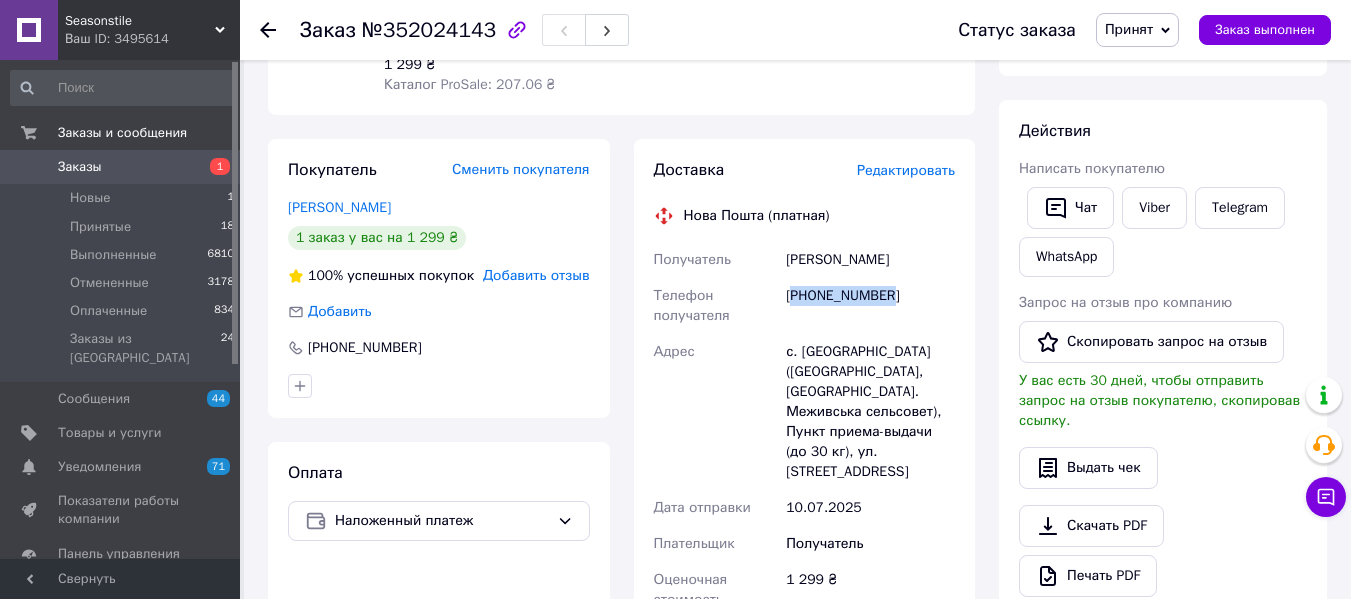click on "+380957064792" at bounding box center [870, 306] 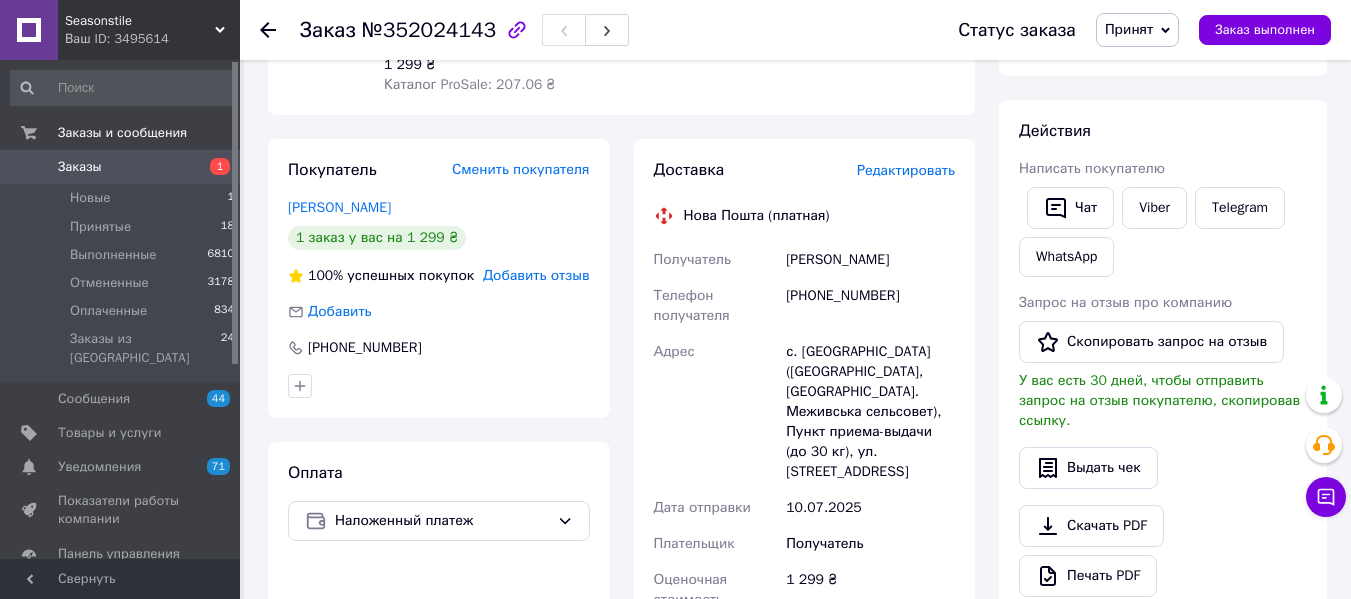 click on "с. Веселое (Днепропетровская обл., Синельниковский р-н. Меживська сельсовет), Пункт приема-выдачи (до 30 кг), ул. Центральная, 78" at bounding box center [870, 412] 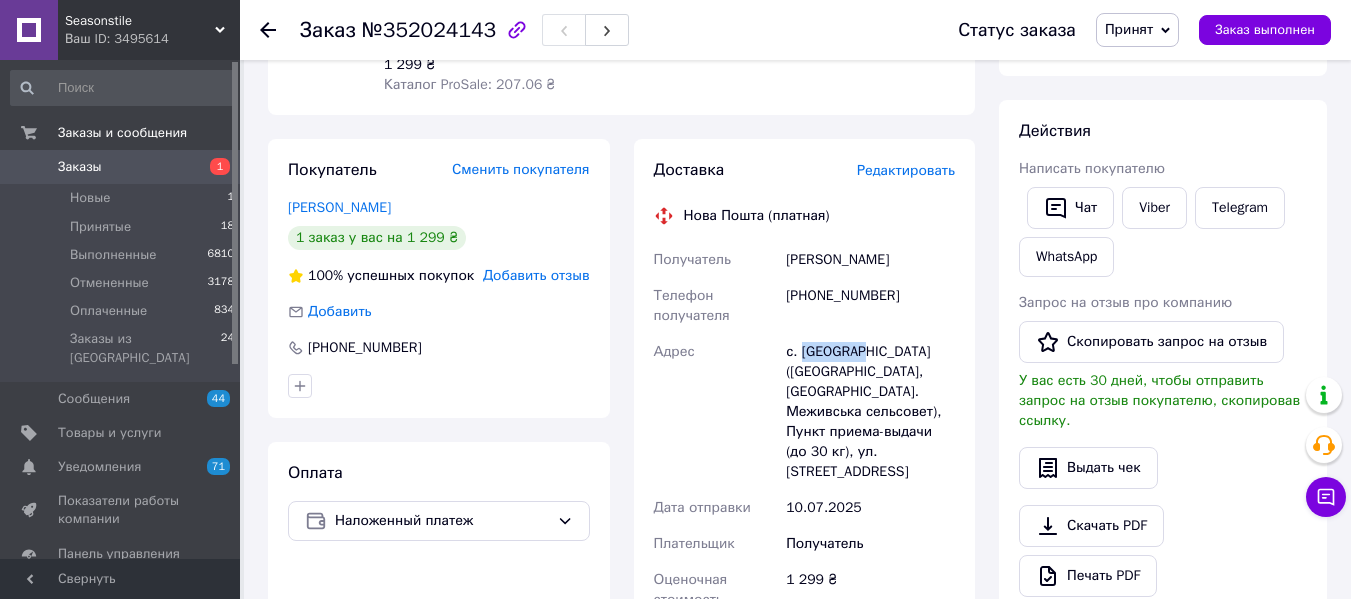 click on "с. Веселое (Днепропетровская обл., Синельниковский р-н. Меживська сельсовет), Пункт приема-выдачи (до 30 кг), ул. Центральная, 78" at bounding box center (870, 412) 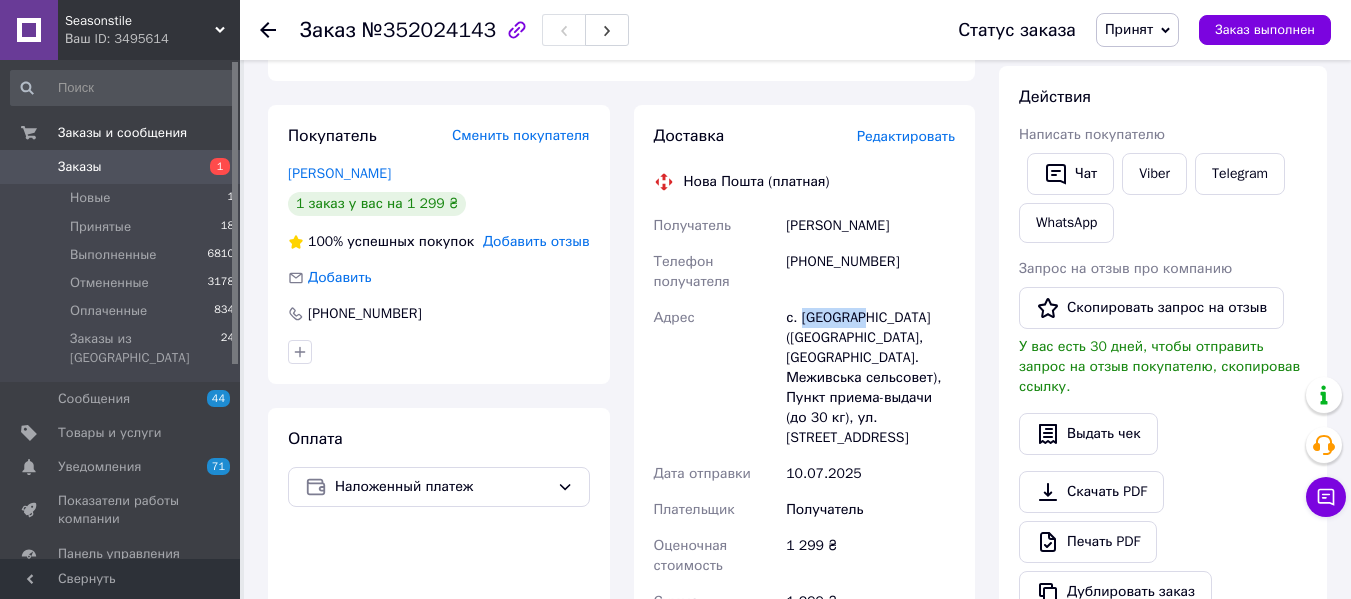 scroll, scrollTop: 700, scrollLeft: 0, axis: vertical 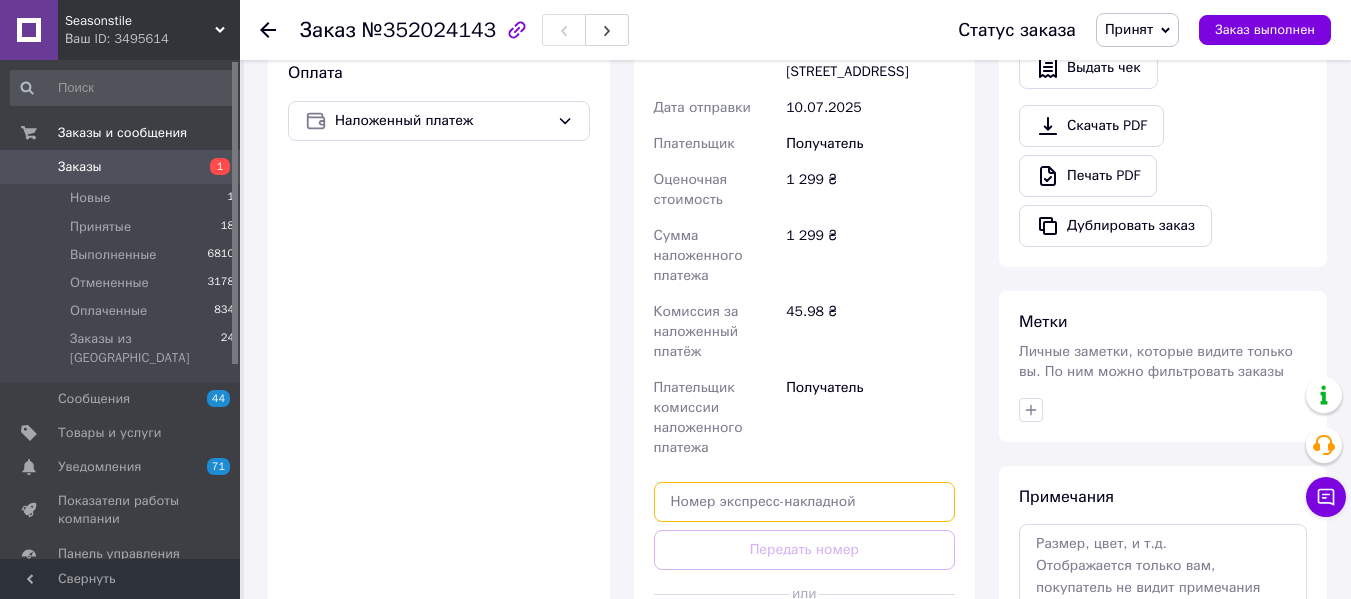 paste on "20451202803275" 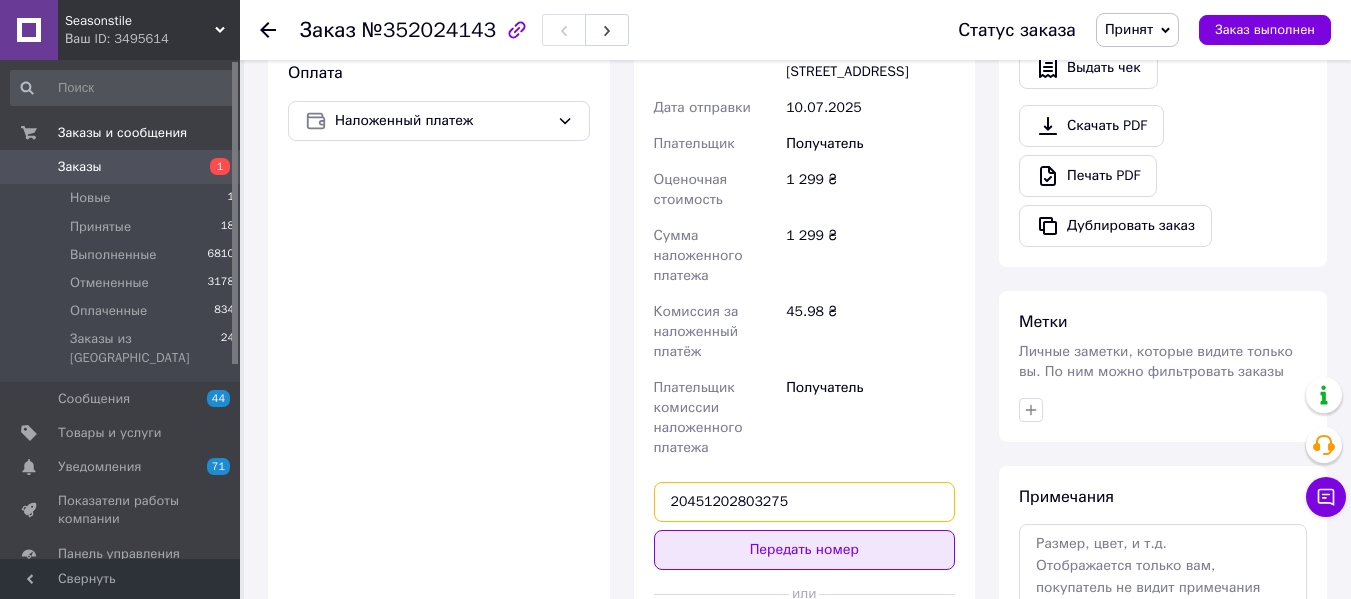 type on "20451202803275" 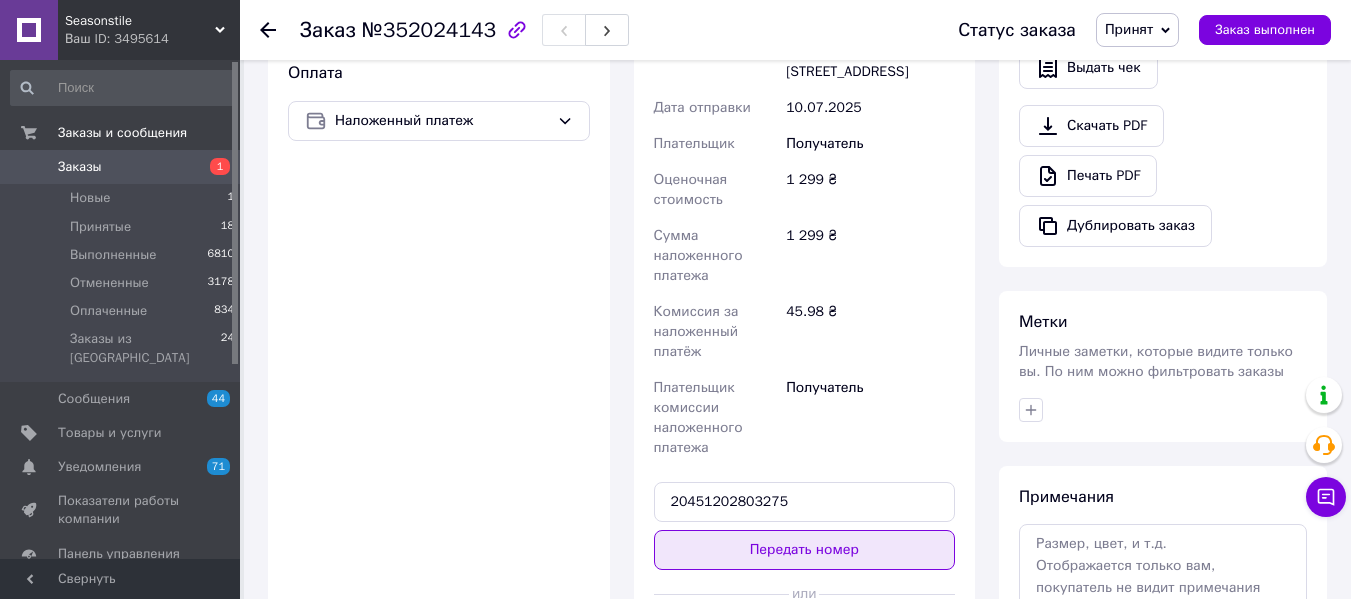 click on "Передать номер" at bounding box center (805, 550) 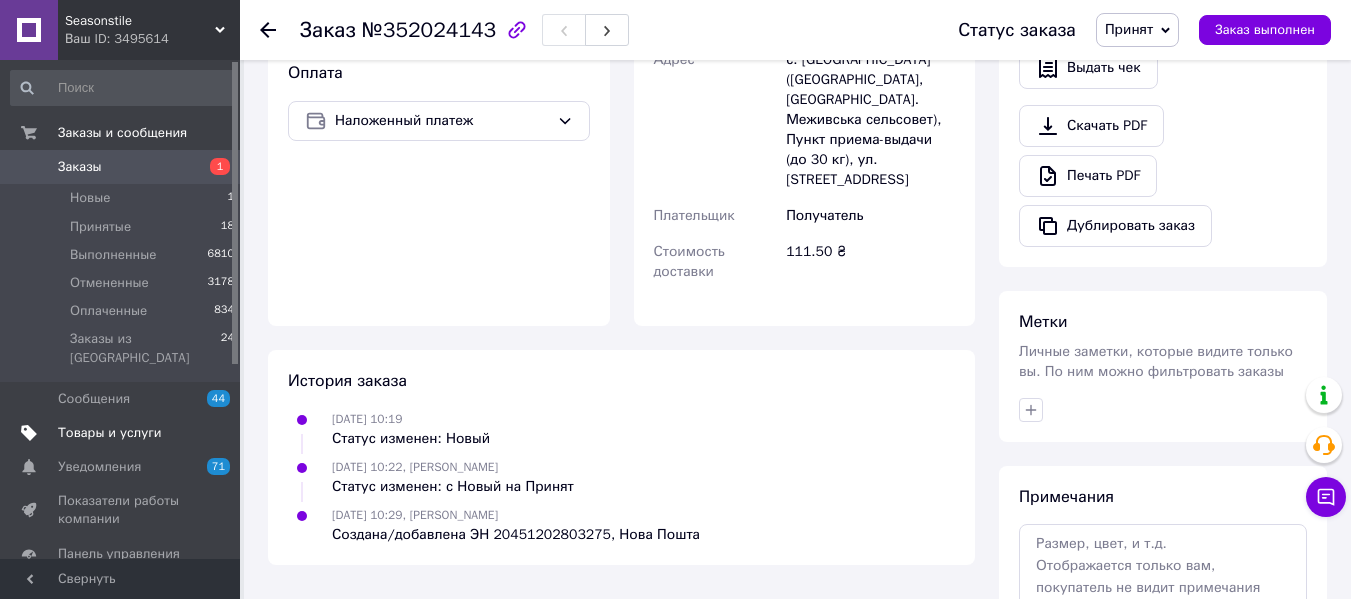 click on "Товары и услуги" at bounding box center [110, 433] 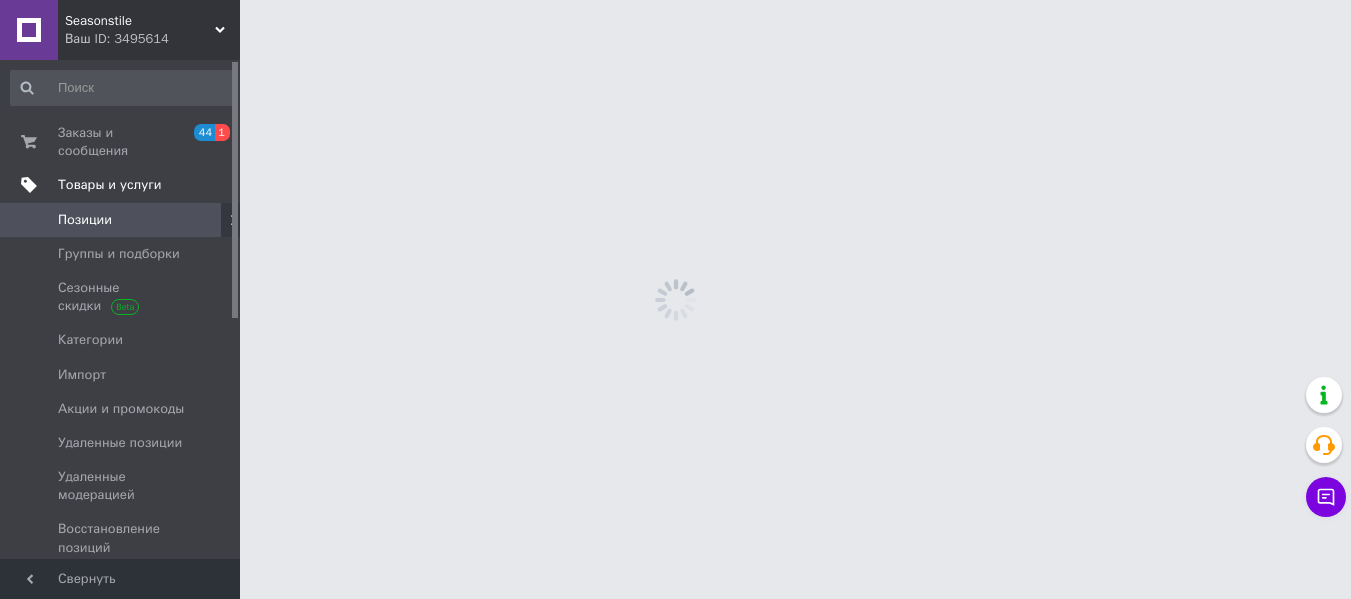 scroll, scrollTop: 0, scrollLeft: 0, axis: both 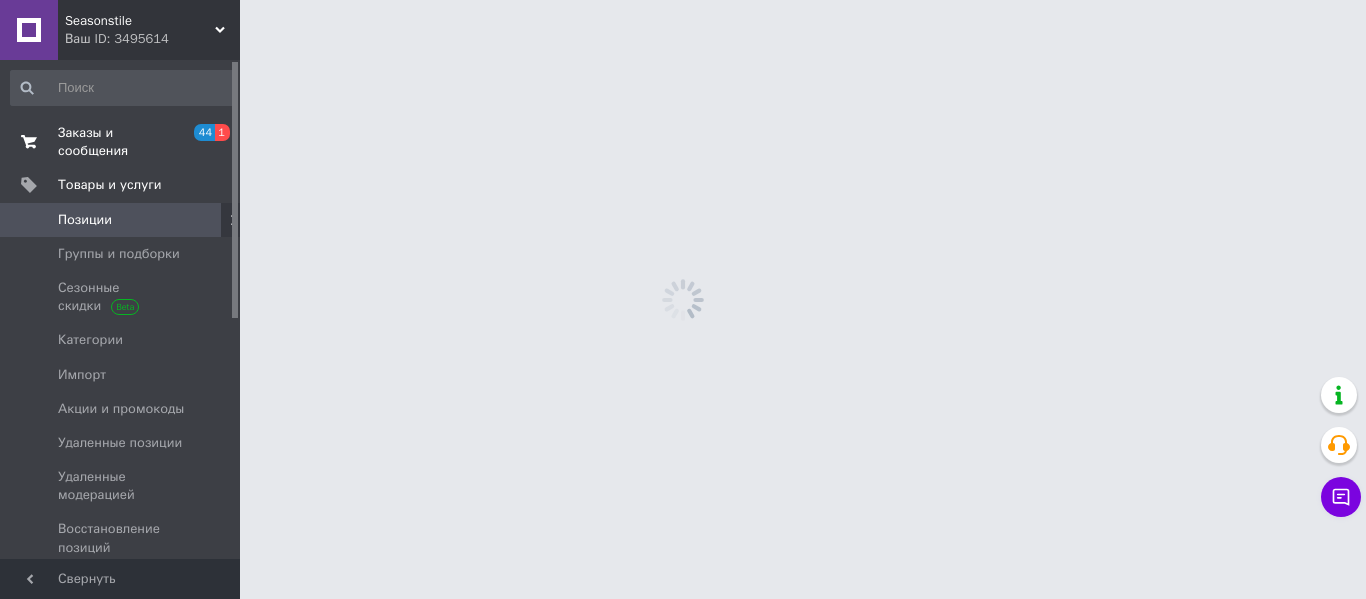 click on "Заказы и сообщения" at bounding box center [121, 142] 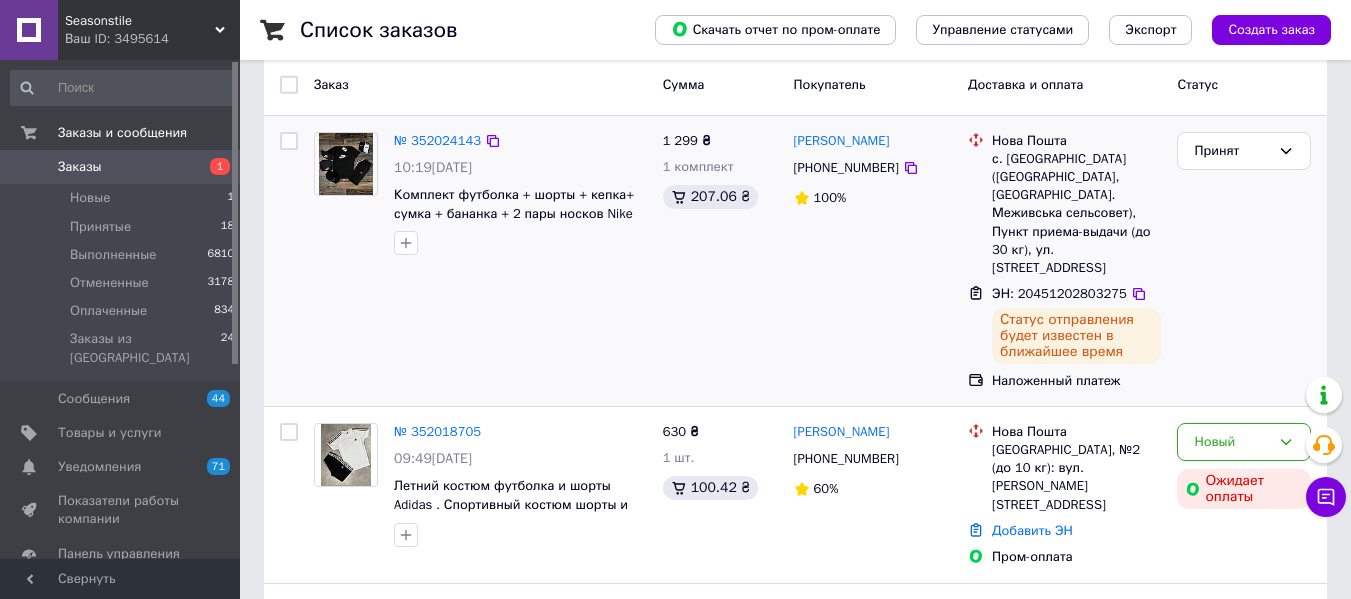 scroll, scrollTop: 200, scrollLeft: 0, axis: vertical 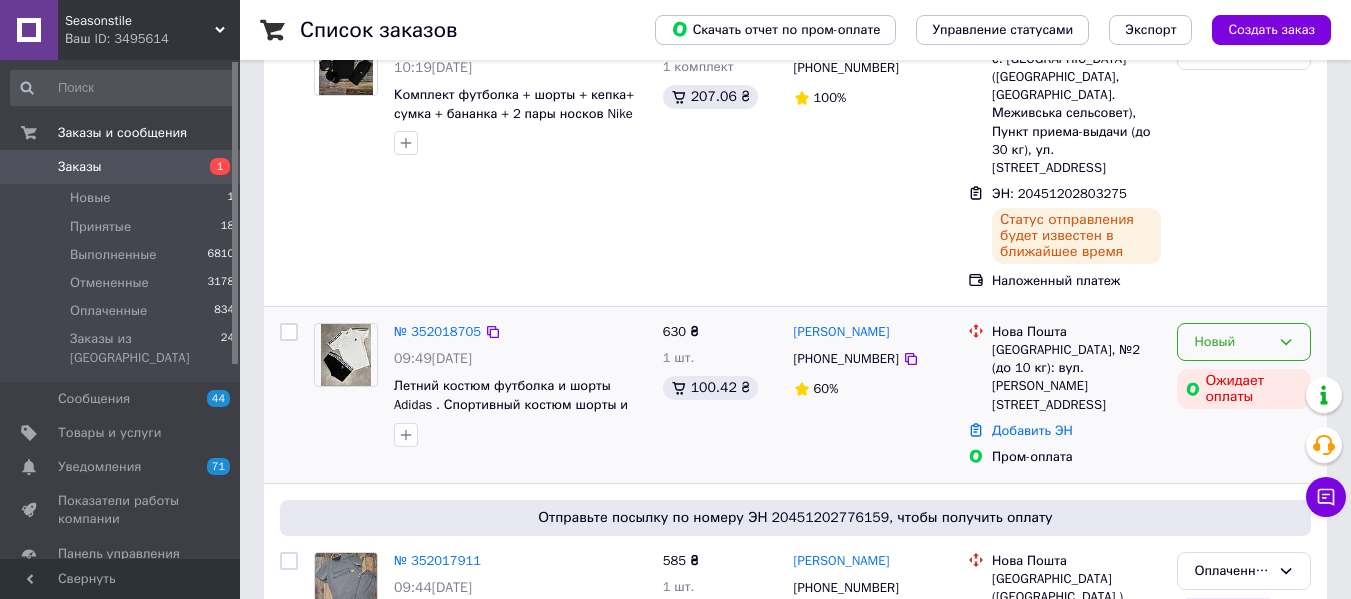click on "Новый" at bounding box center (1244, 342) 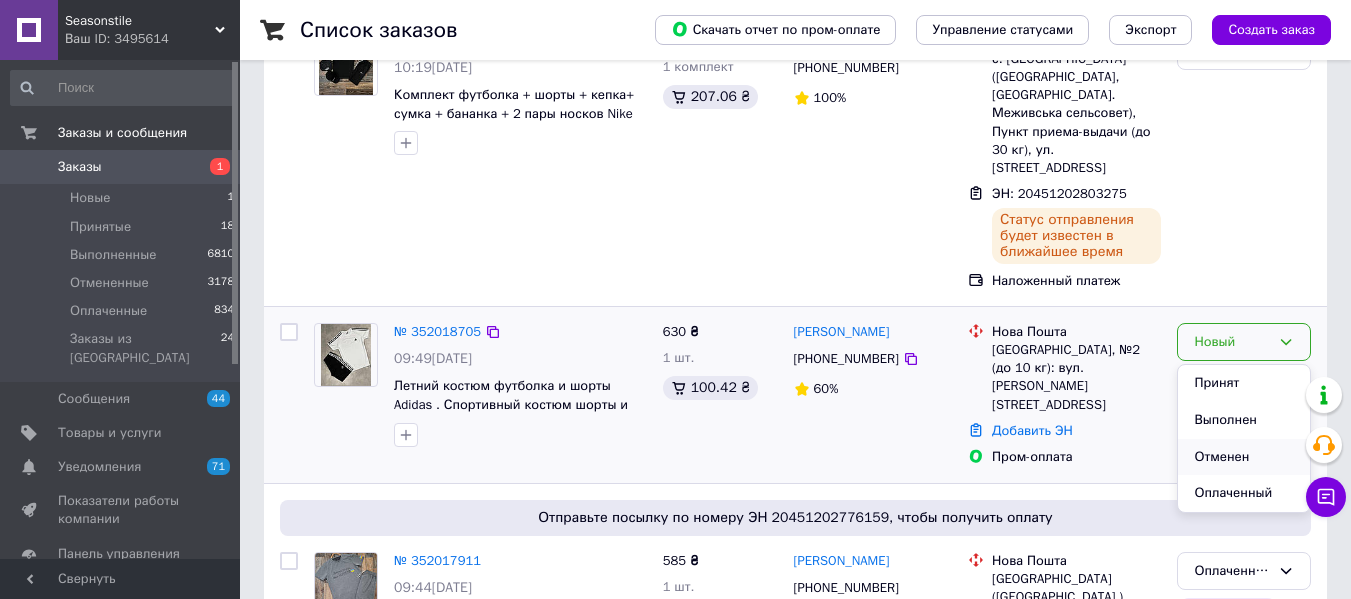 click on "Отменен" at bounding box center [1244, 457] 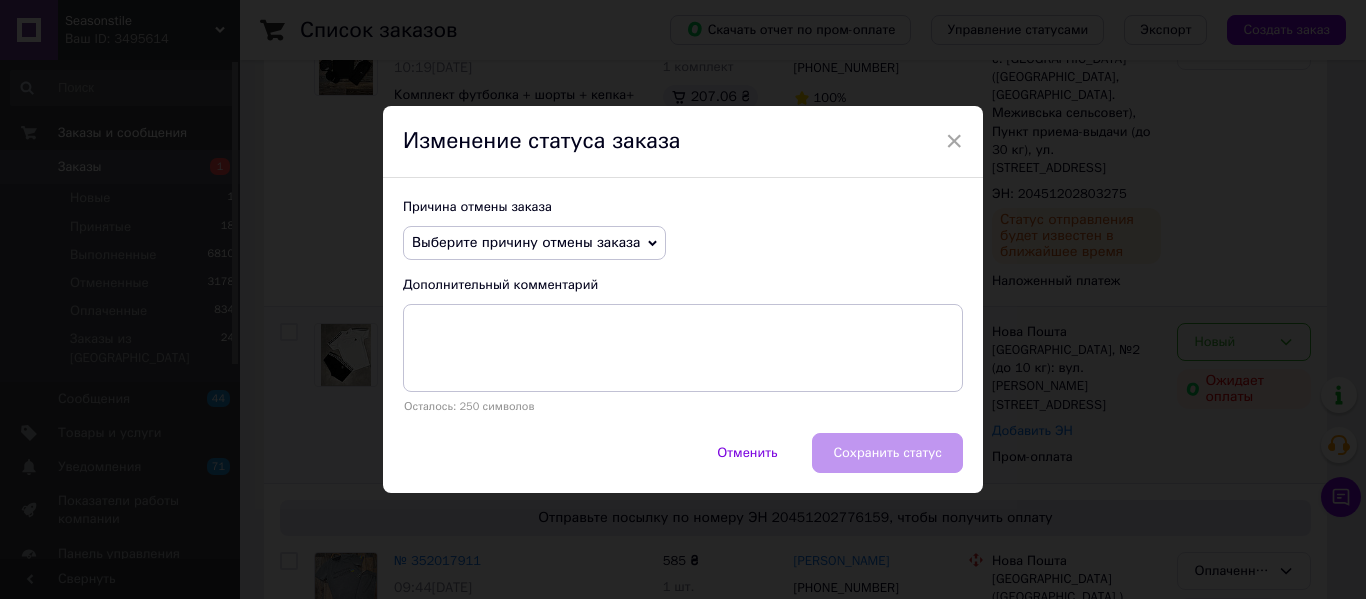 click on "Выберите причину отмены заказа Нет в наличии Нет разновидности товара Оплата не поступила По просьбе покупателя Заказ-дубликат Не получается дозвониться Другое" at bounding box center (683, 243) 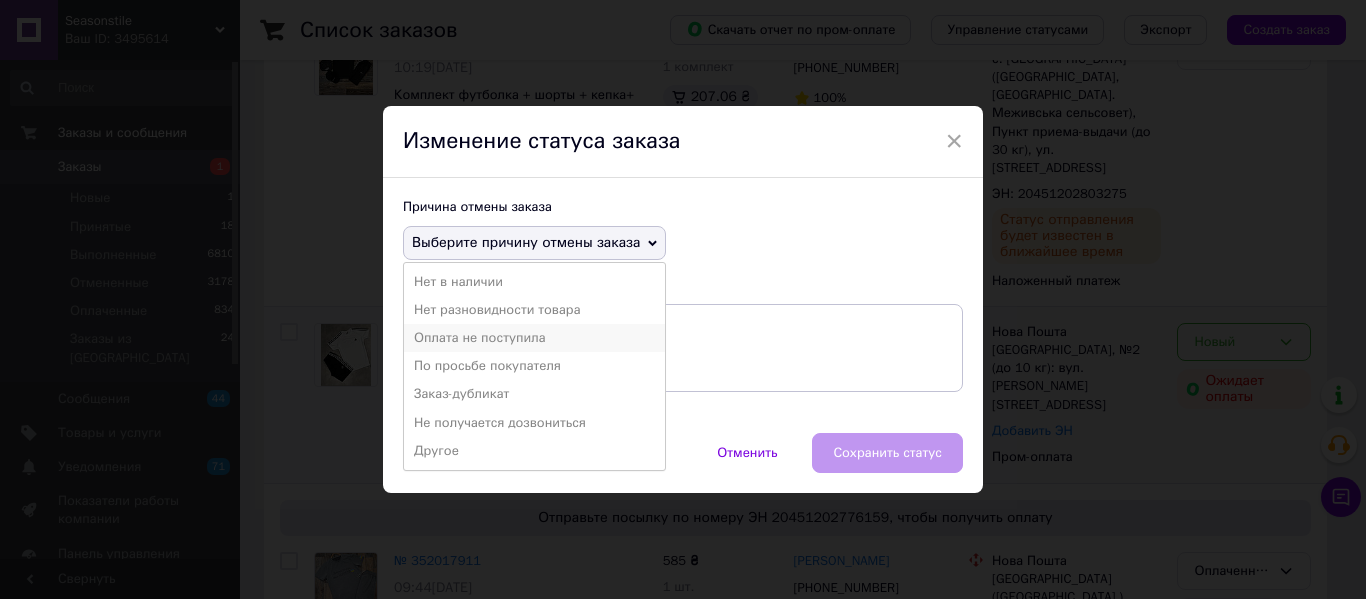 click on "Оплата не поступила" at bounding box center (534, 338) 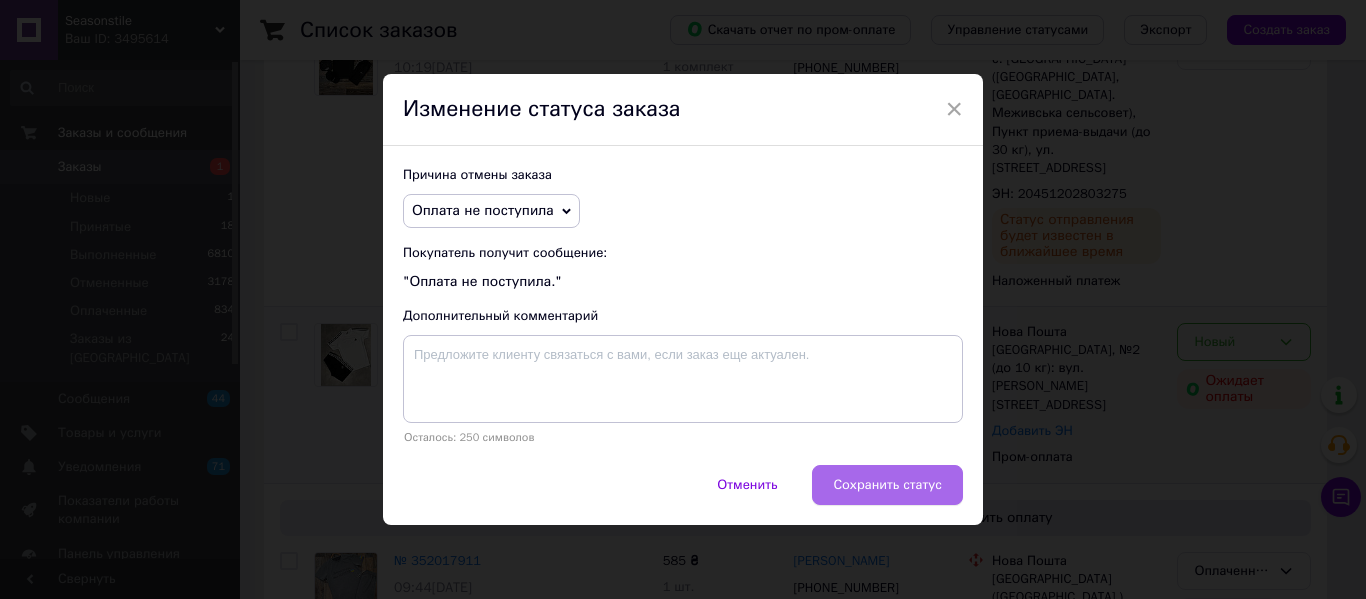 click on "Сохранить статус" at bounding box center (887, 485) 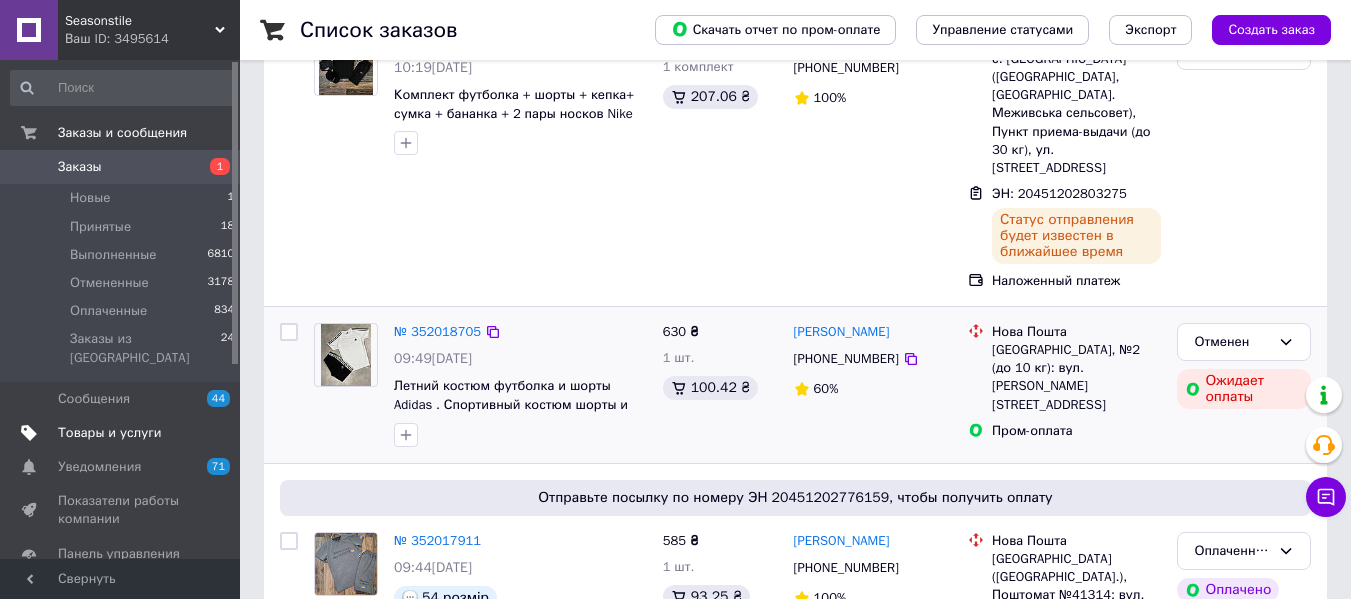 click on "Товары и услуги" at bounding box center [110, 433] 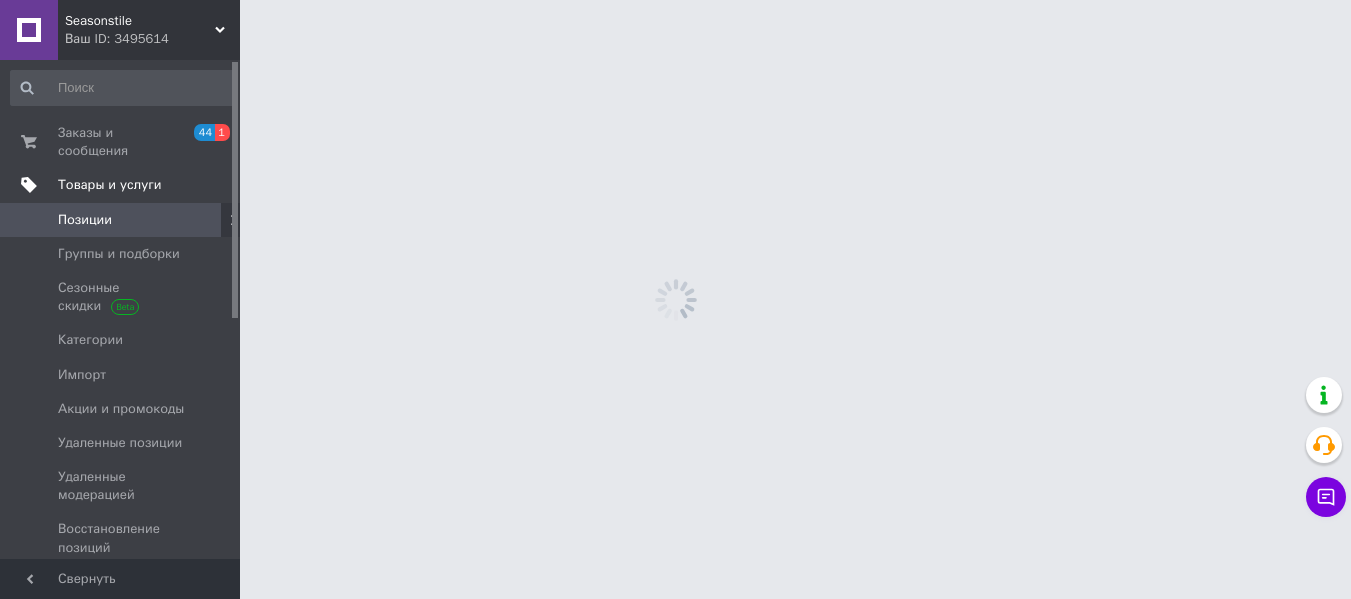 scroll, scrollTop: 0, scrollLeft: 0, axis: both 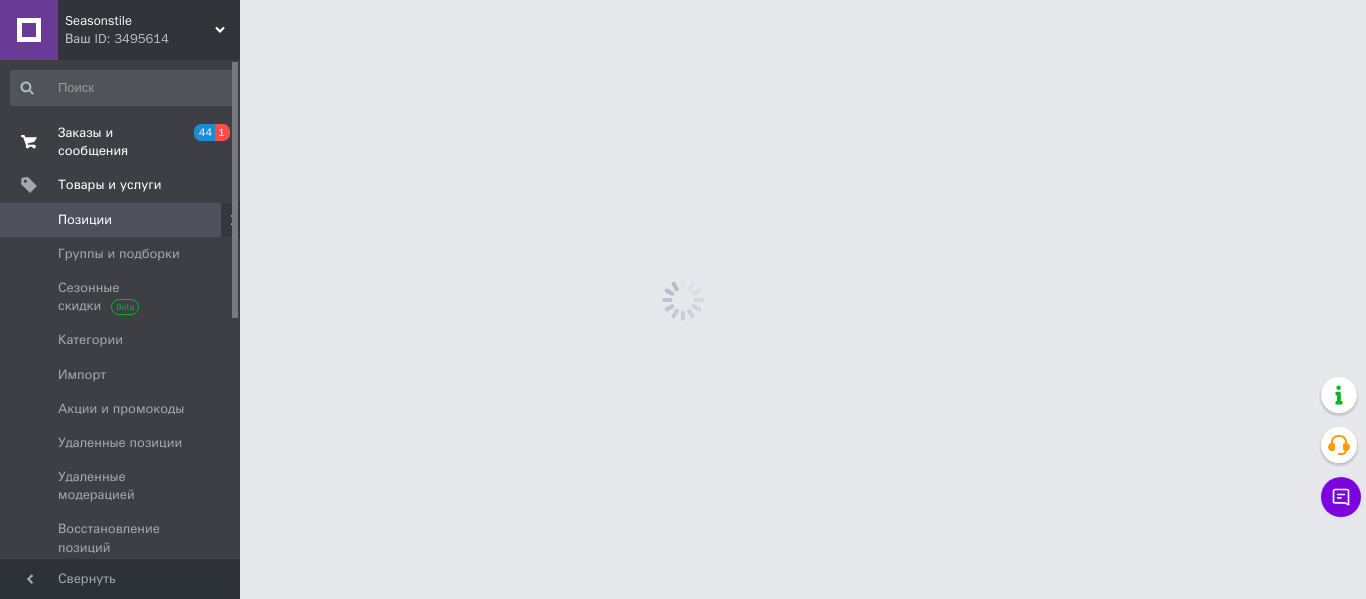 click on "Заказы и сообщения" at bounding box center [121, 142] 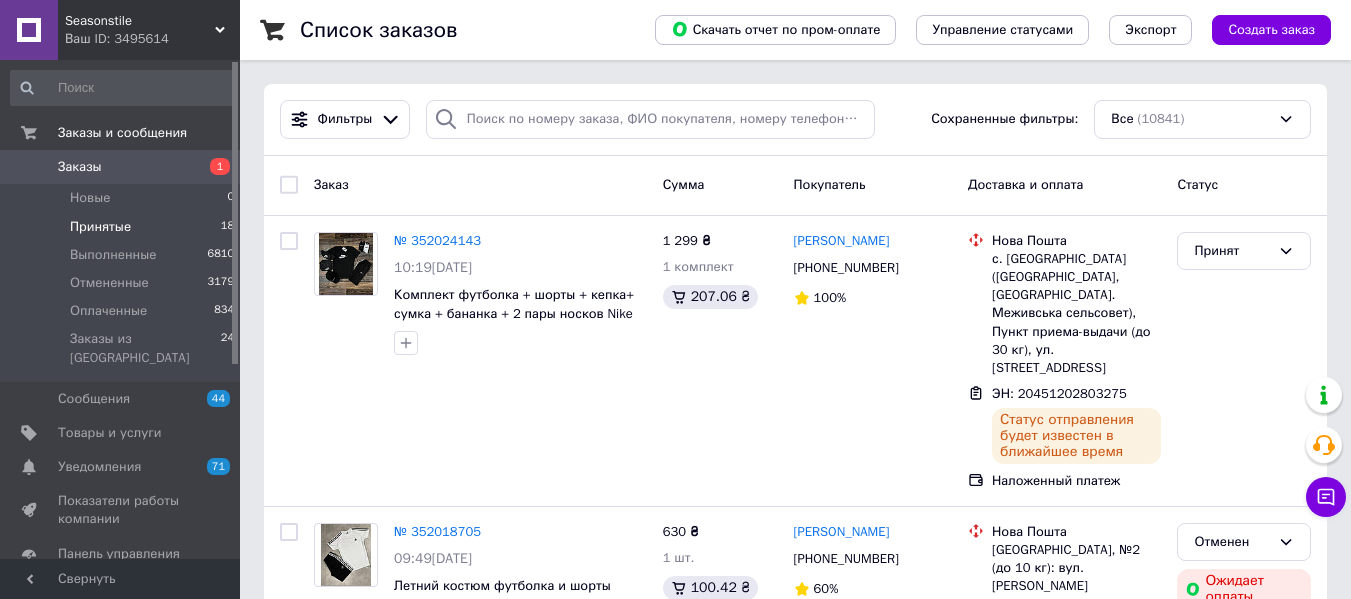 click on "Принятые" at bounding box center (100, 227) 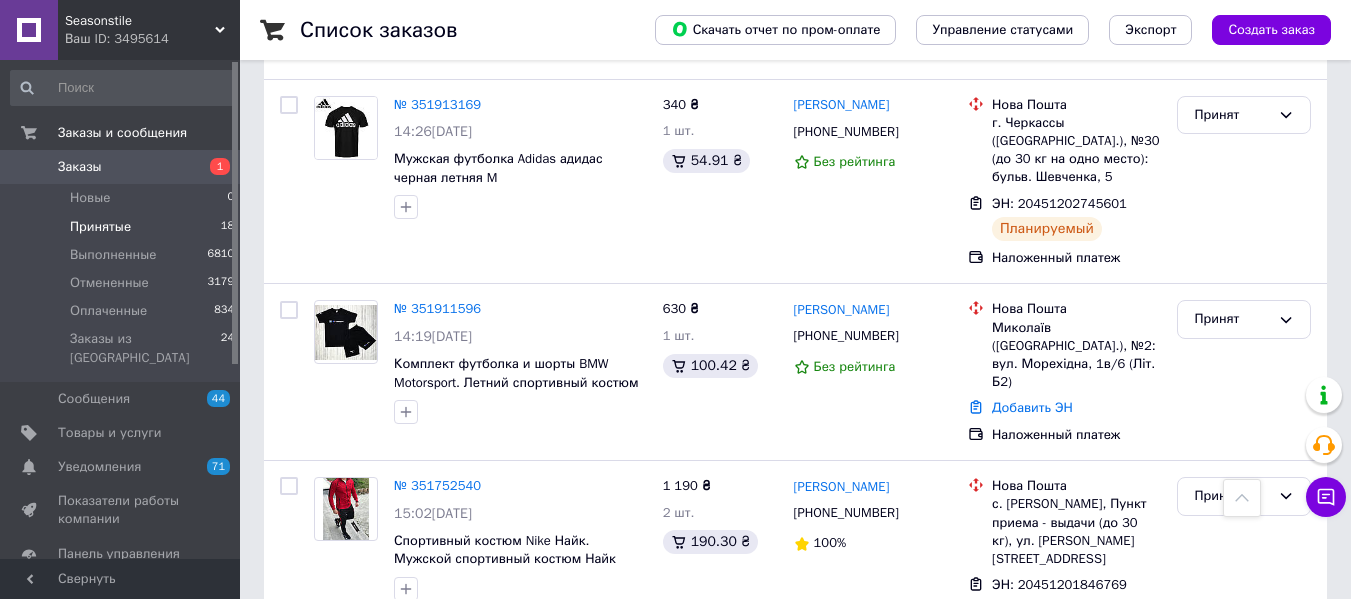 scroll, scrollTop: 1084, scrollLeft: 0, axis: vertical 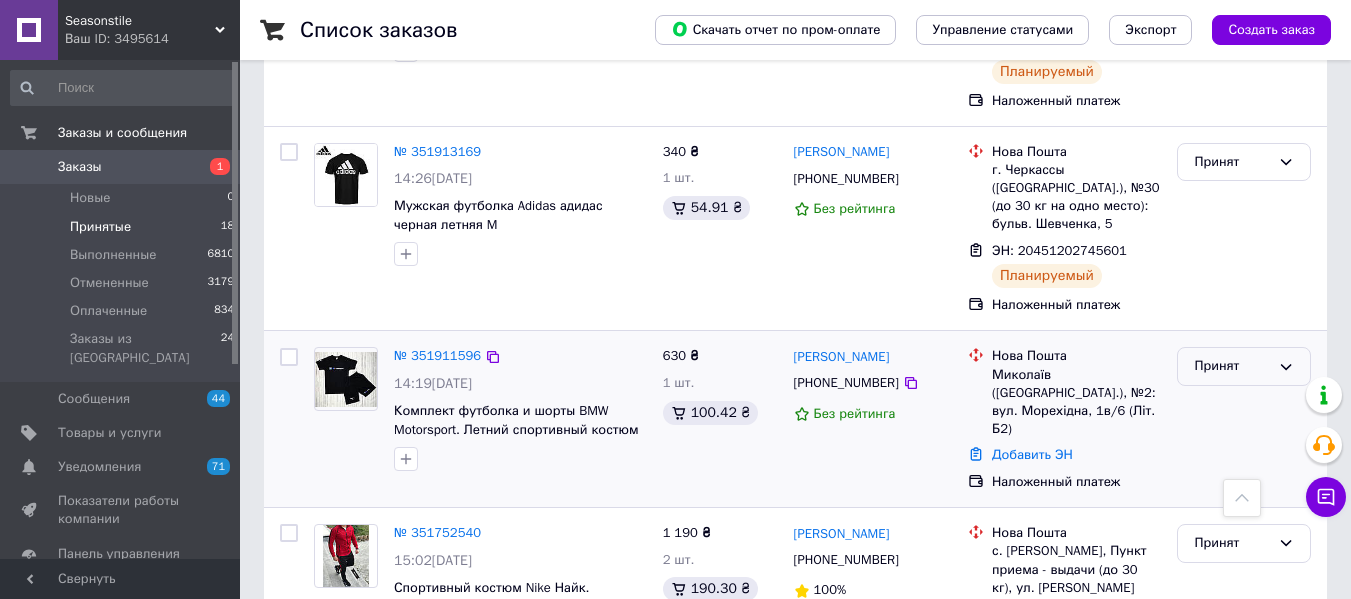 click on "Принят" at bounding box center (1232, 366) 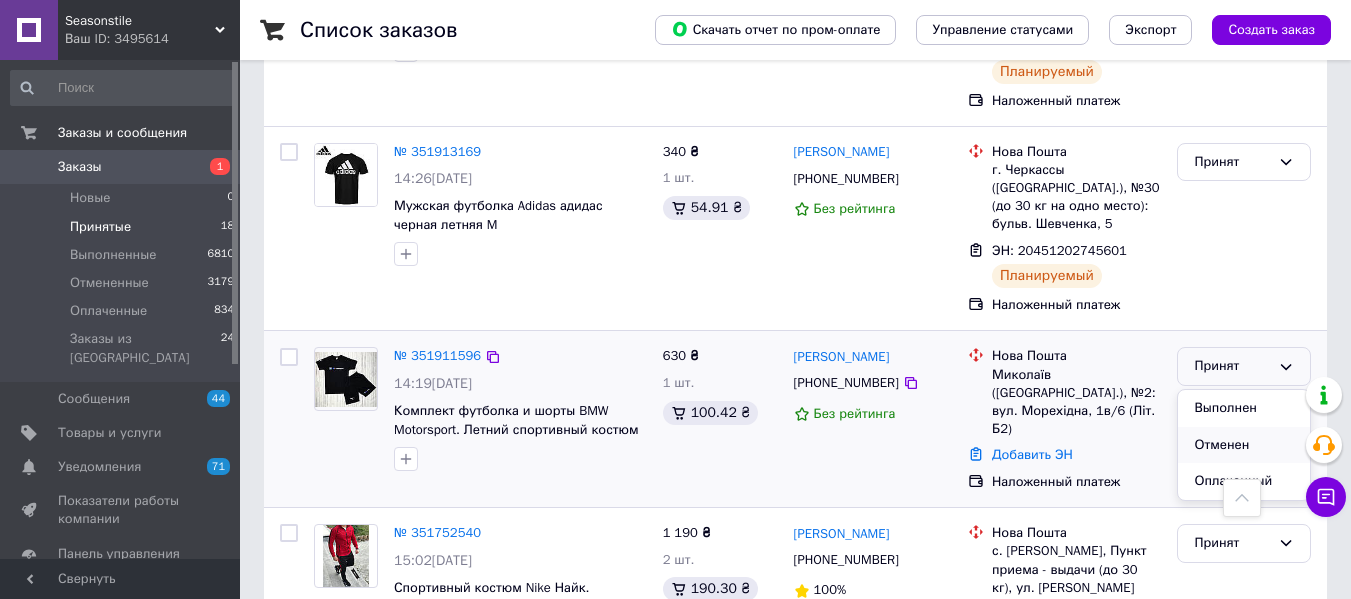 click on "Отменен" at bounding box center [1244, 445] 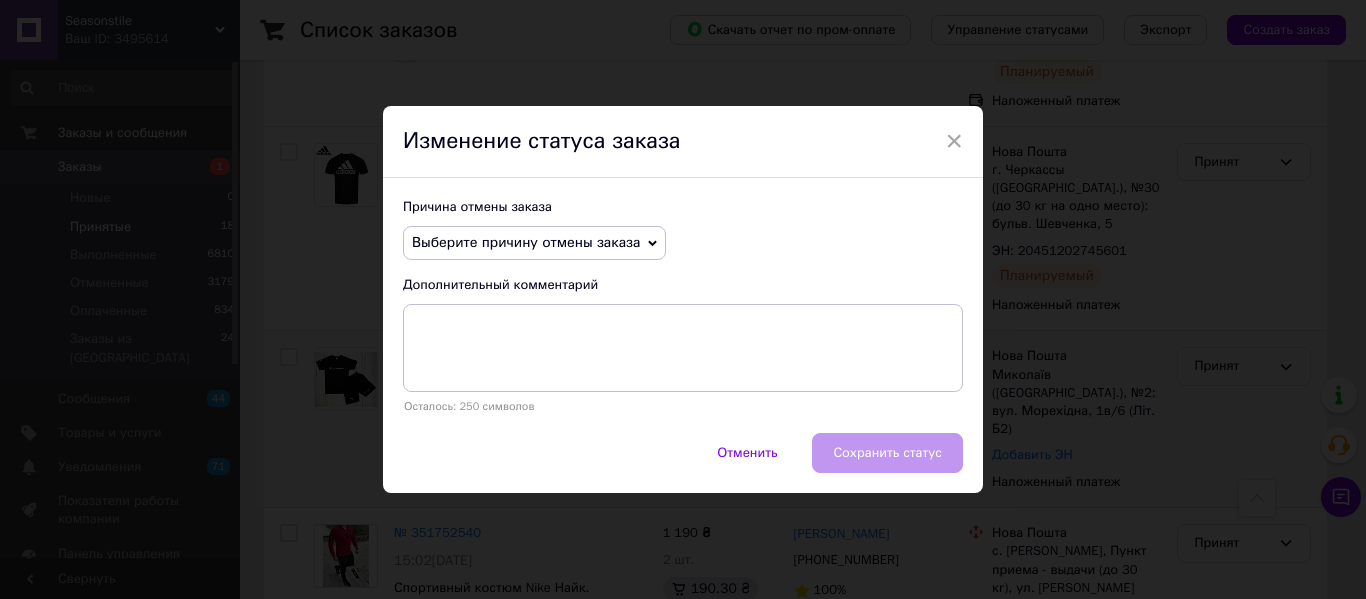 click on "Выберите причину отмены заказа" at bounding box center [534, 243] 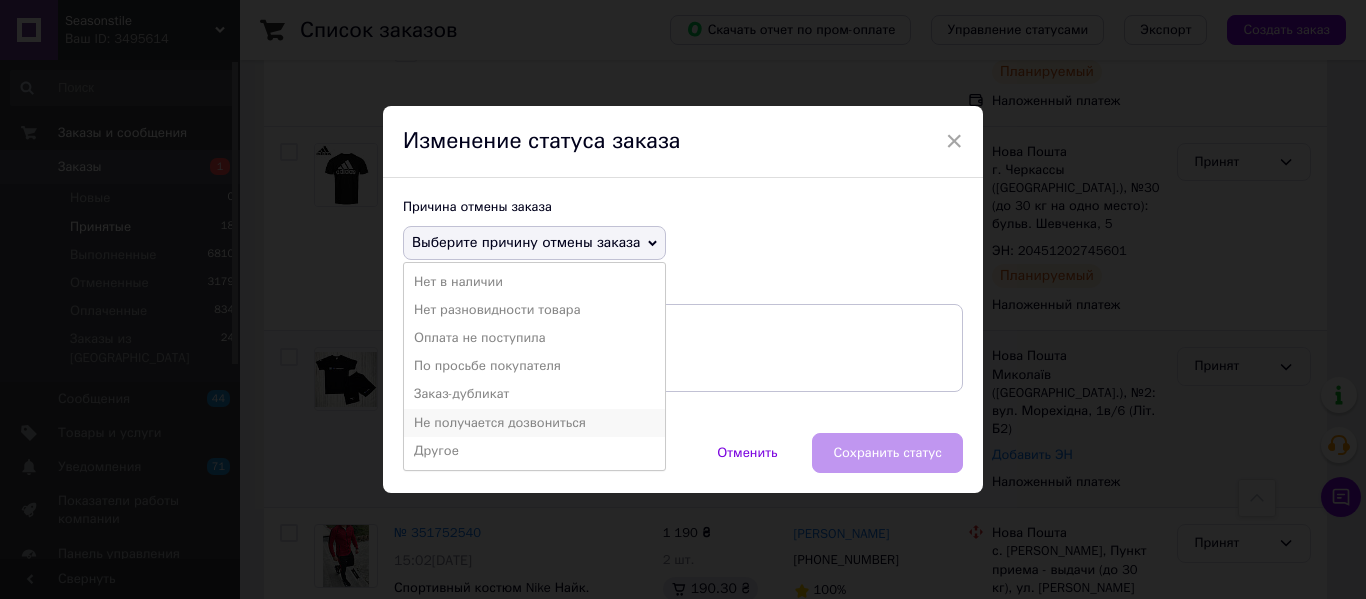 click on "Не получается дозвониться" at bounding box center [534, 423] 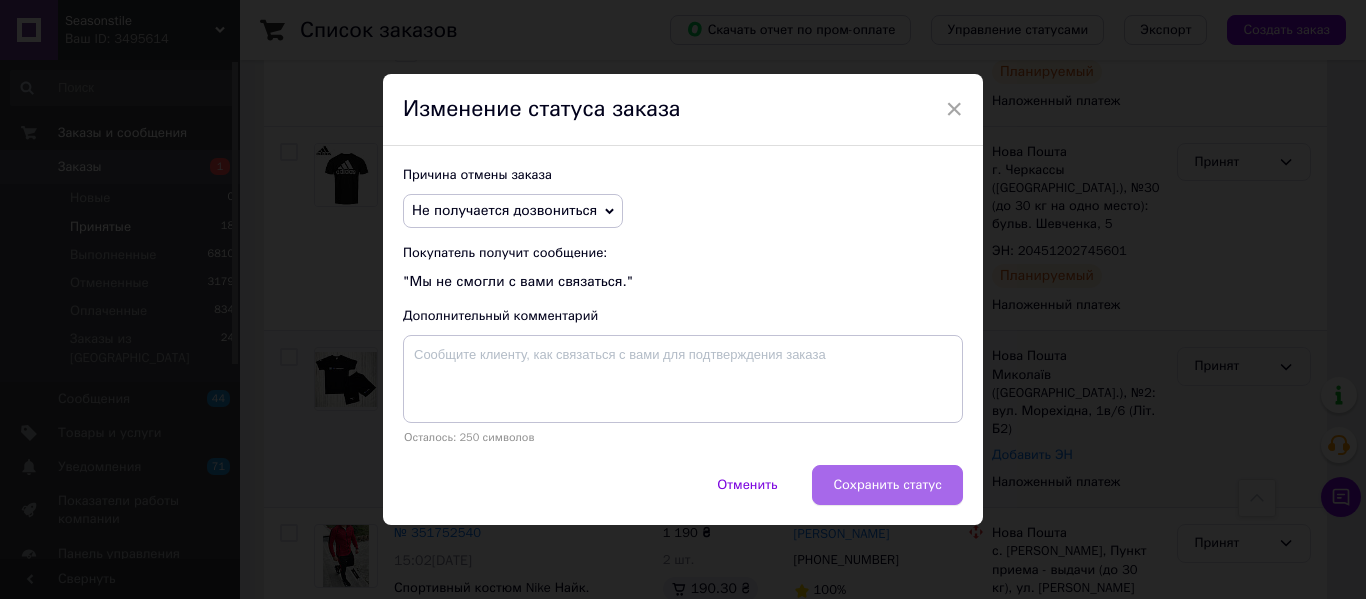 click on "Сохранить статус" at bounding box center [887, 485] 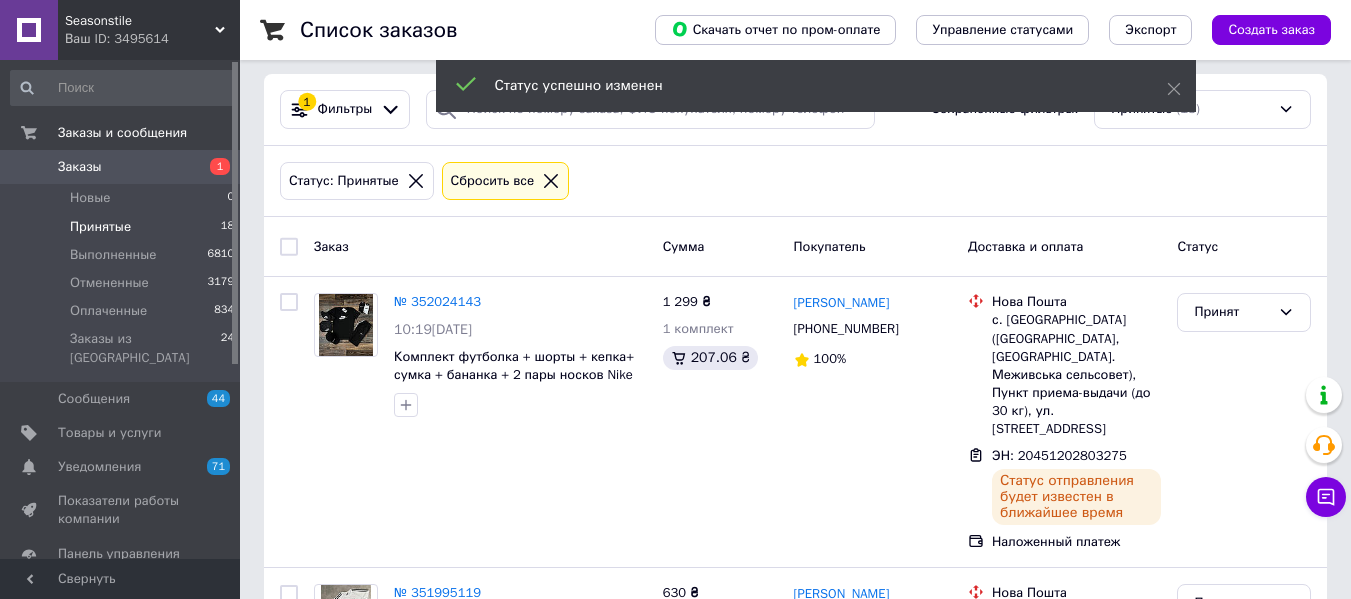 scroll, scrollTop: 0, scrollLeft: 0, axis: both 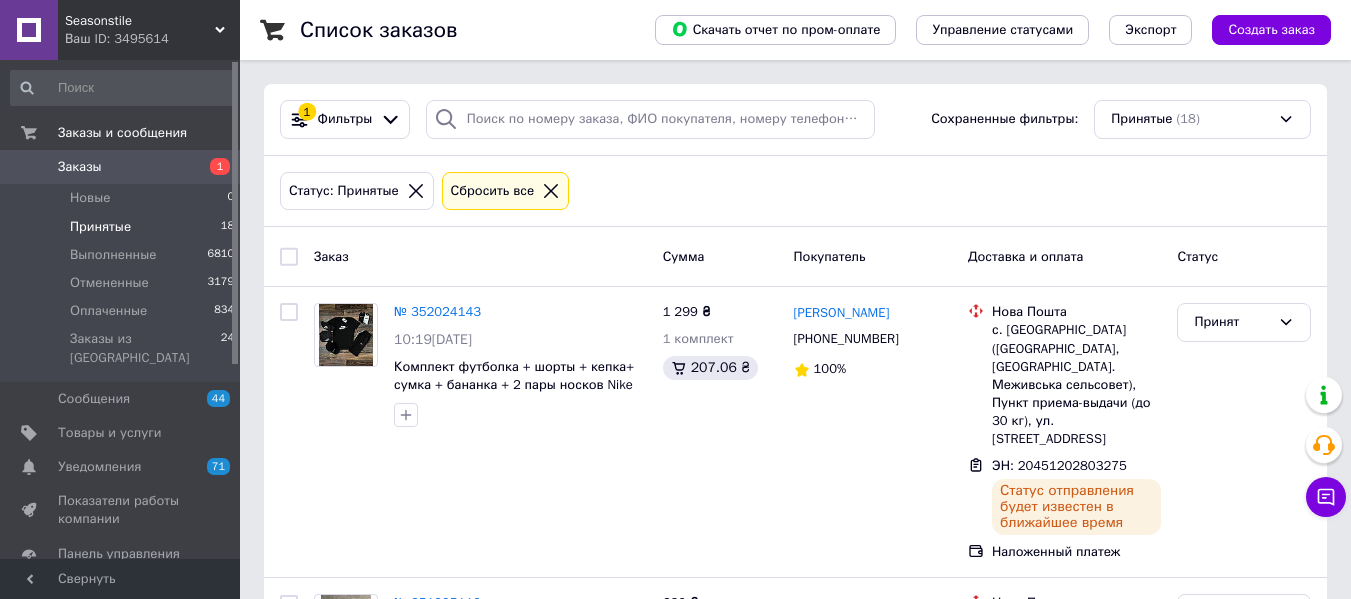 click on "Seasonstile" at bounding box center (140, 21) 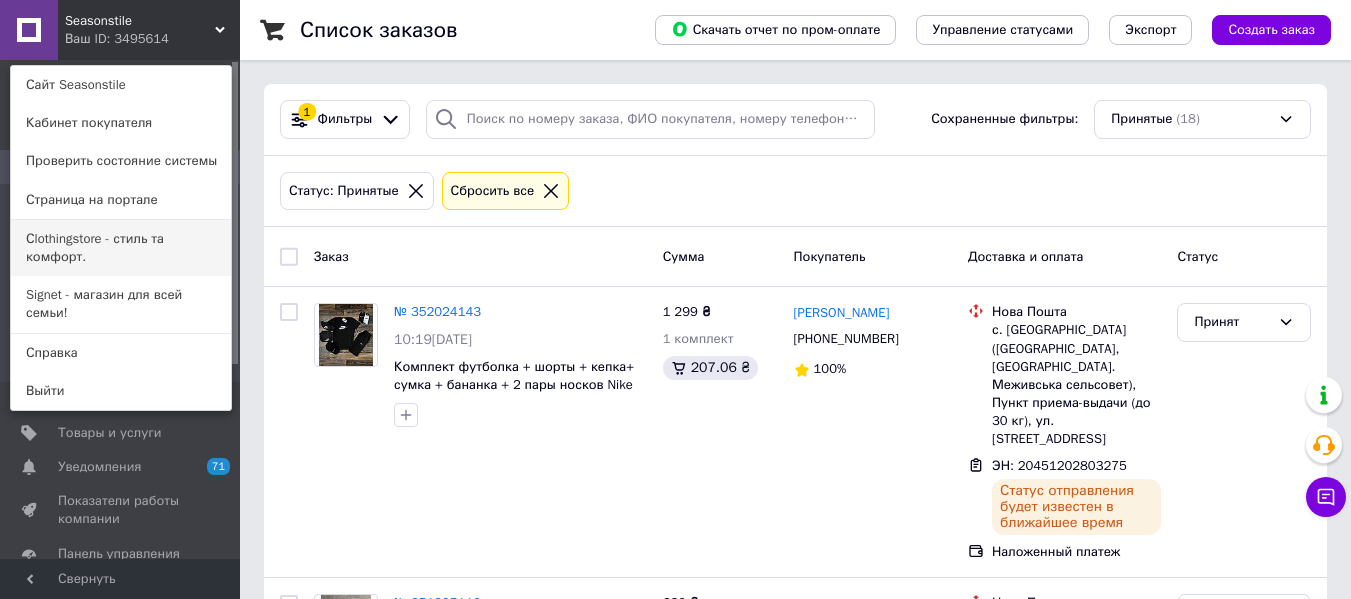 click on "Сlothingstore - стиль та комфорт." at bounding box center [121, 248] 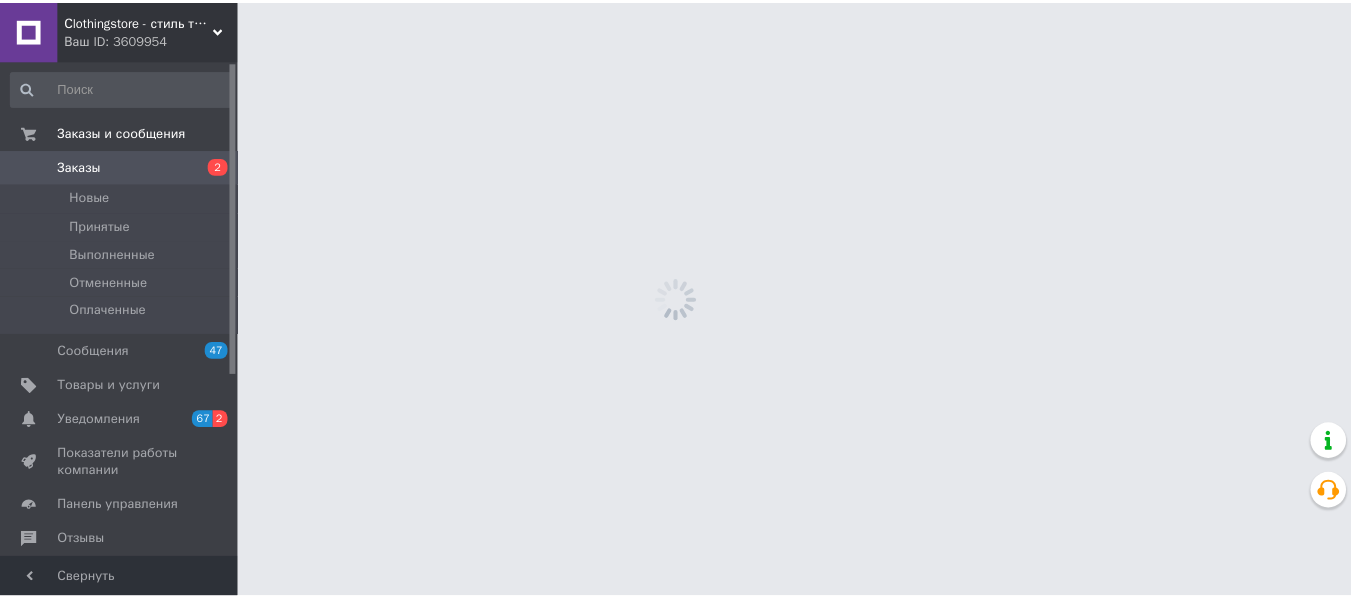 scroll, scrollTop: 0, scrollLeft: 0, axis: both 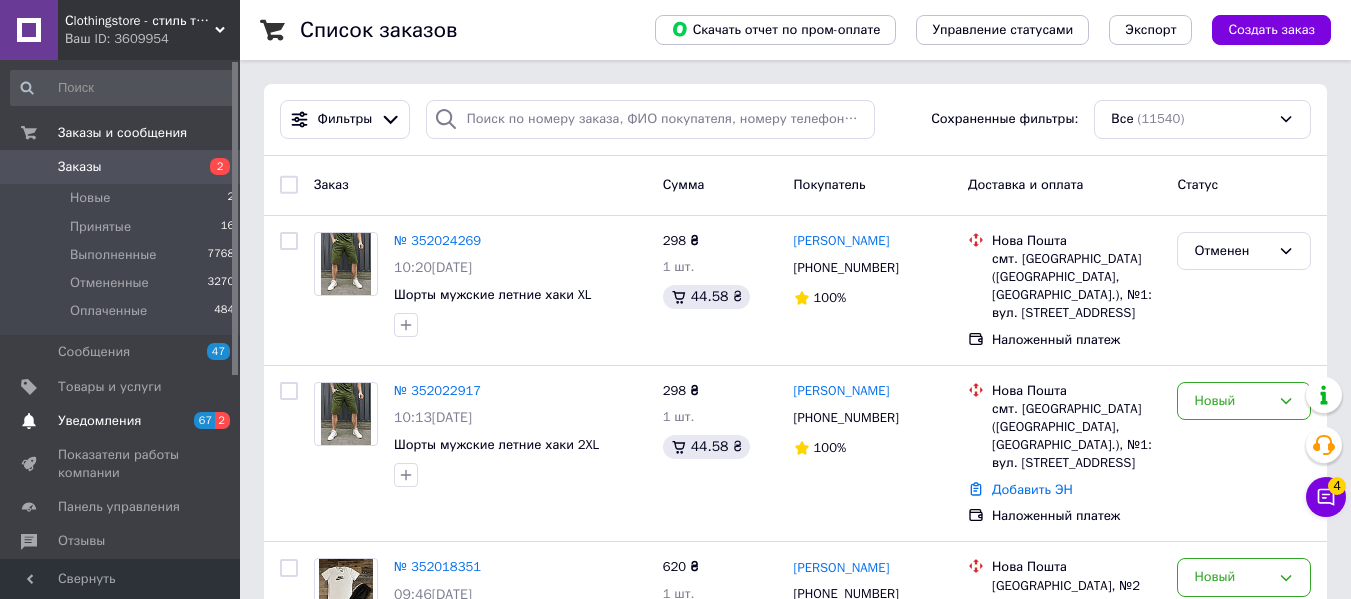 click on "Уведомления" at bounding box center [99, 421] 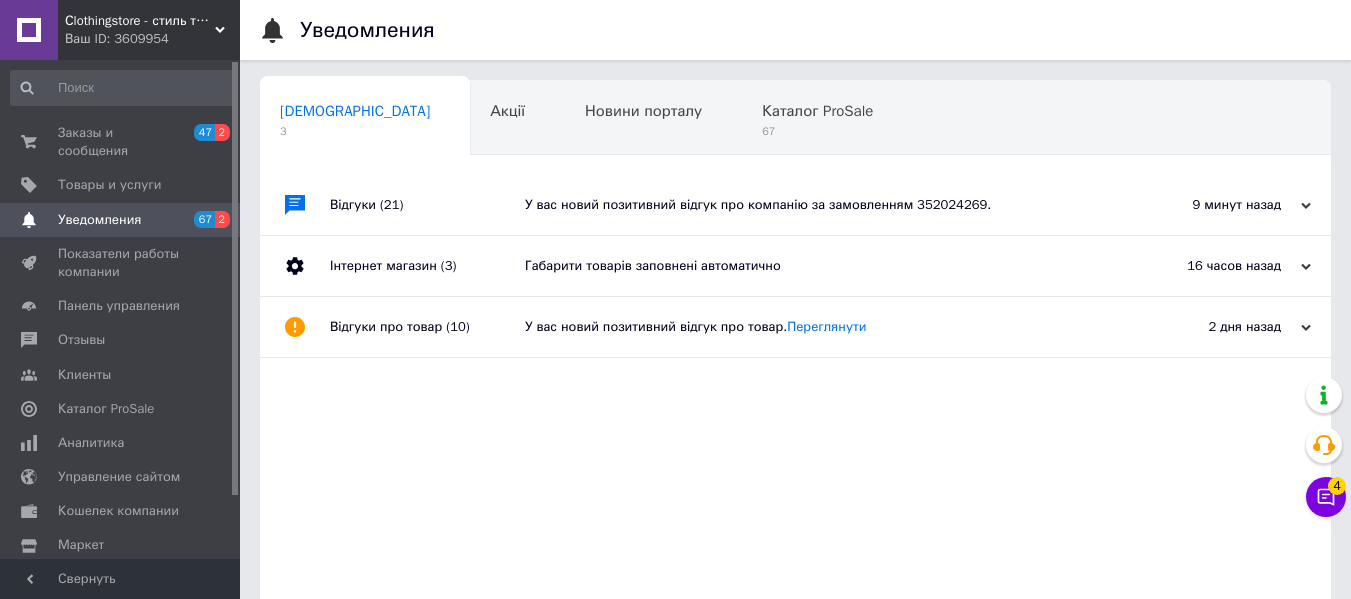 click on "У вас новий позитивний відгук про компанію за замовленням 352024269." at bounding box center [818, 205] 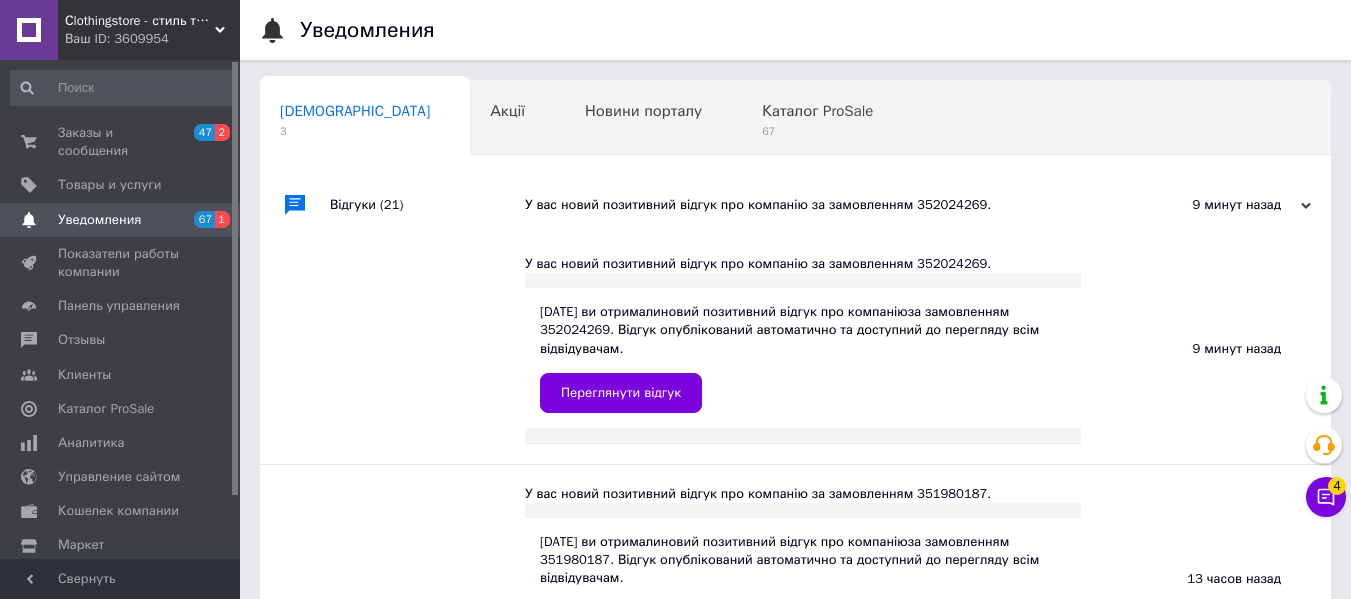 click on "У вас новий позитивний відгук про компанію за замовленням 352024269." at bounding box center (818, 205) 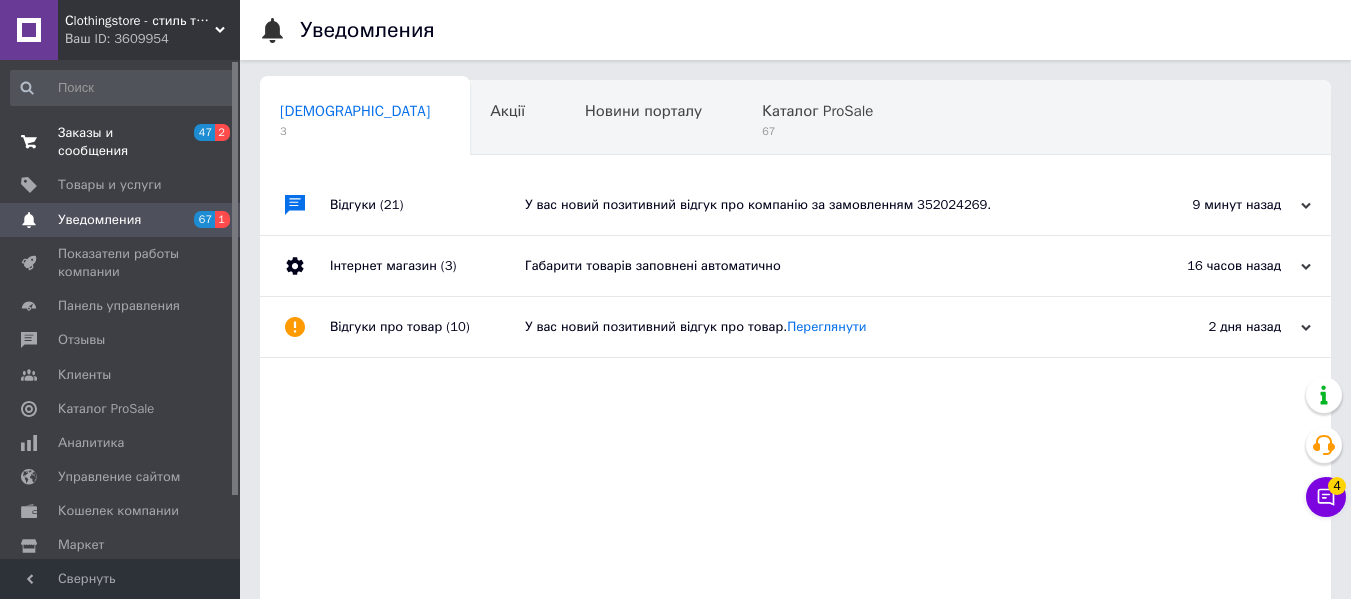 click on "Заказы и сообщения" at bounding box center [121, 142] 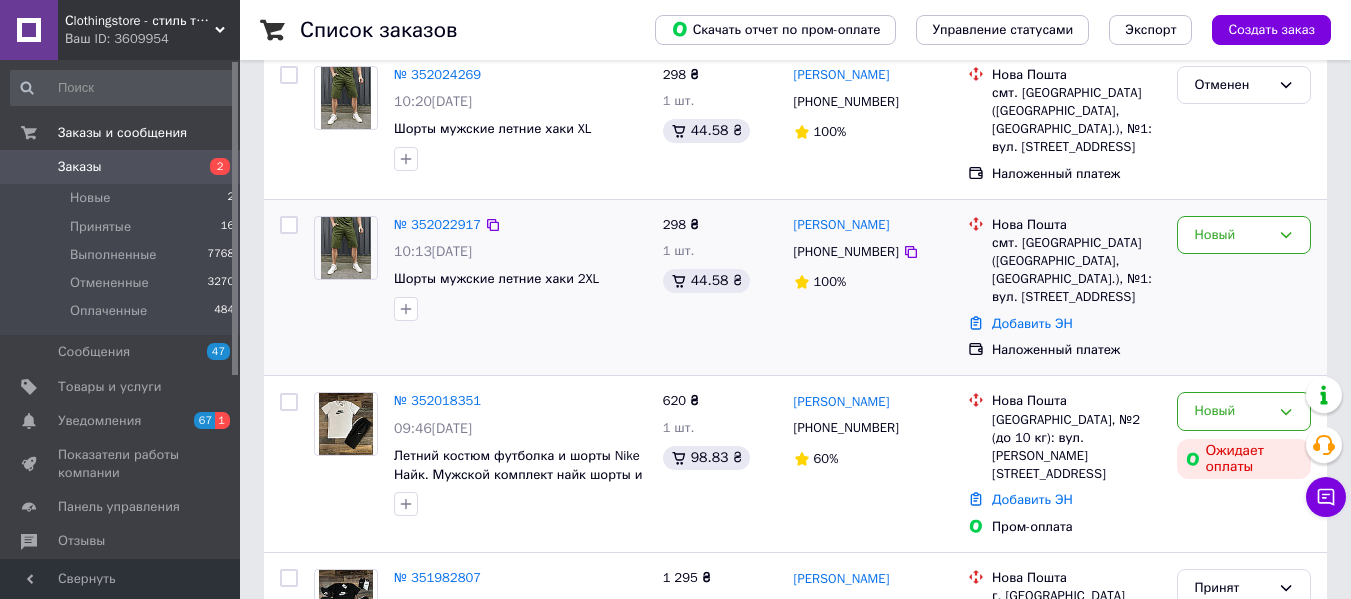 scroll, scrollTop: 200, scrollLeft: 0, axis: vertical 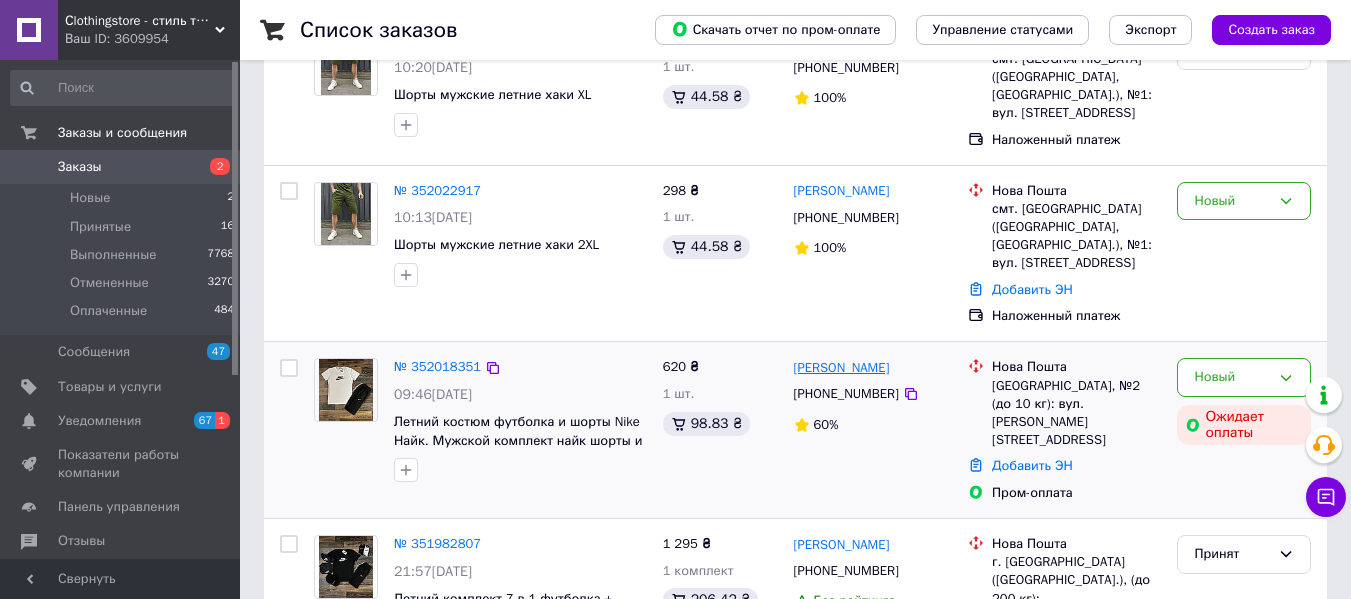 click on "Алина Славгородская" at bounding box center (842, 368) 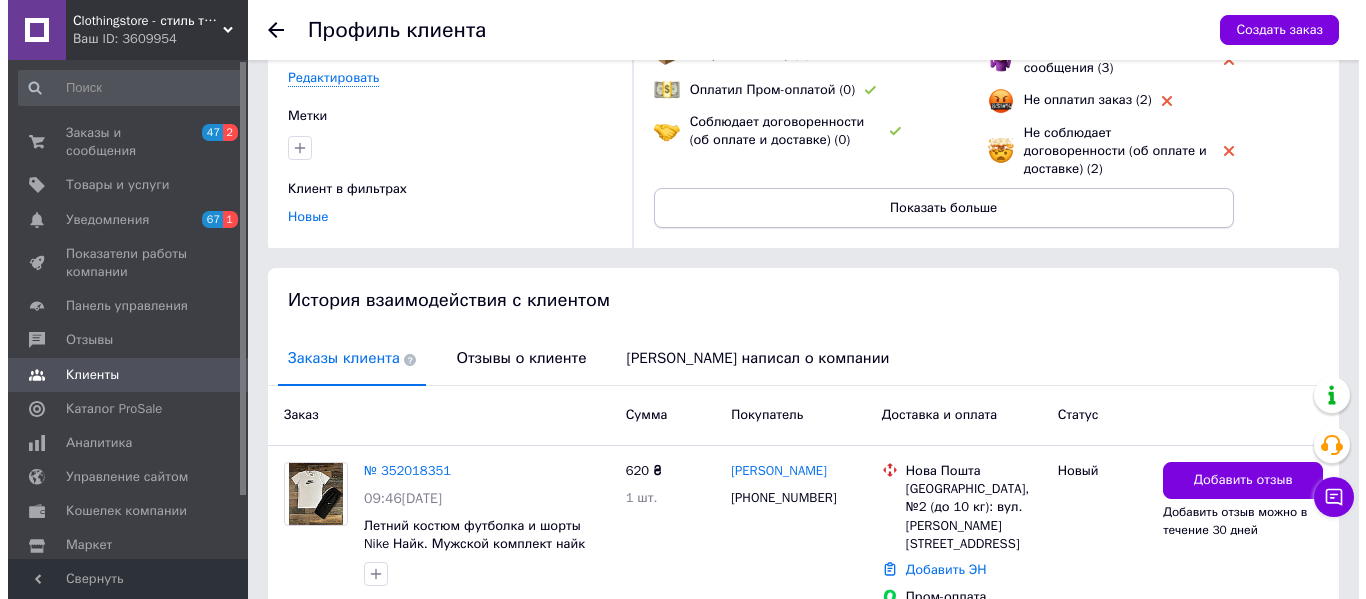 scroll, scrollTop: 262, scrollLeft: 0, axis: vertical 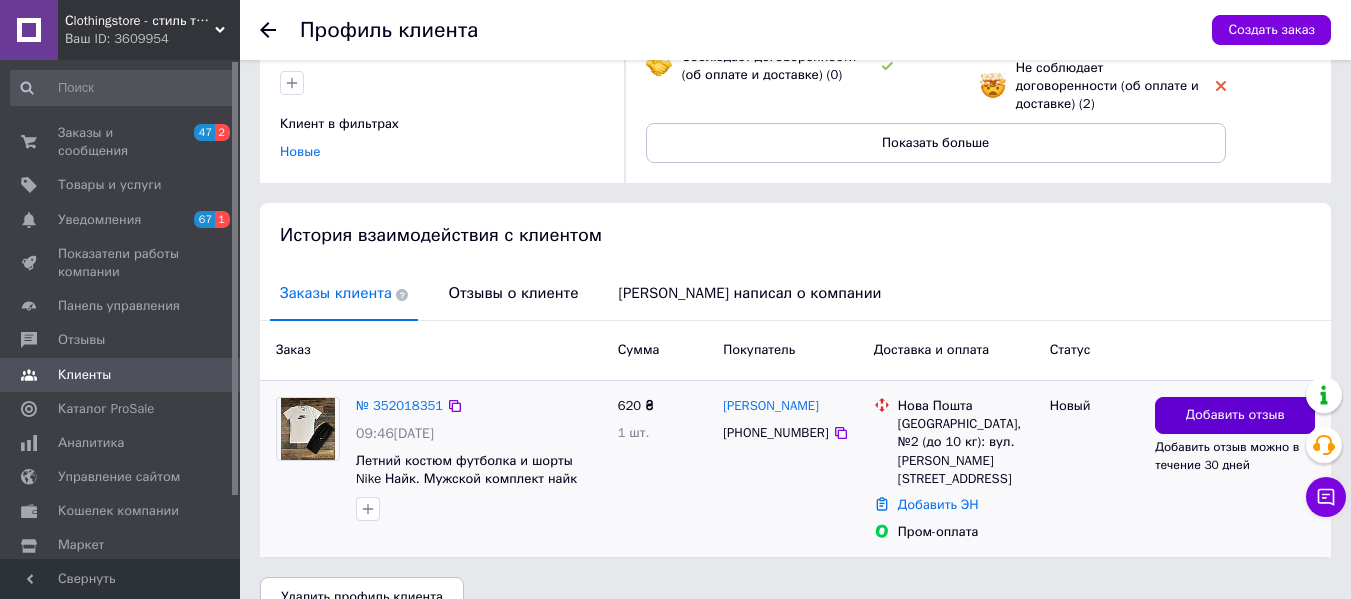 click on "Добавить отзыв" at bounding box center [1235, 415] 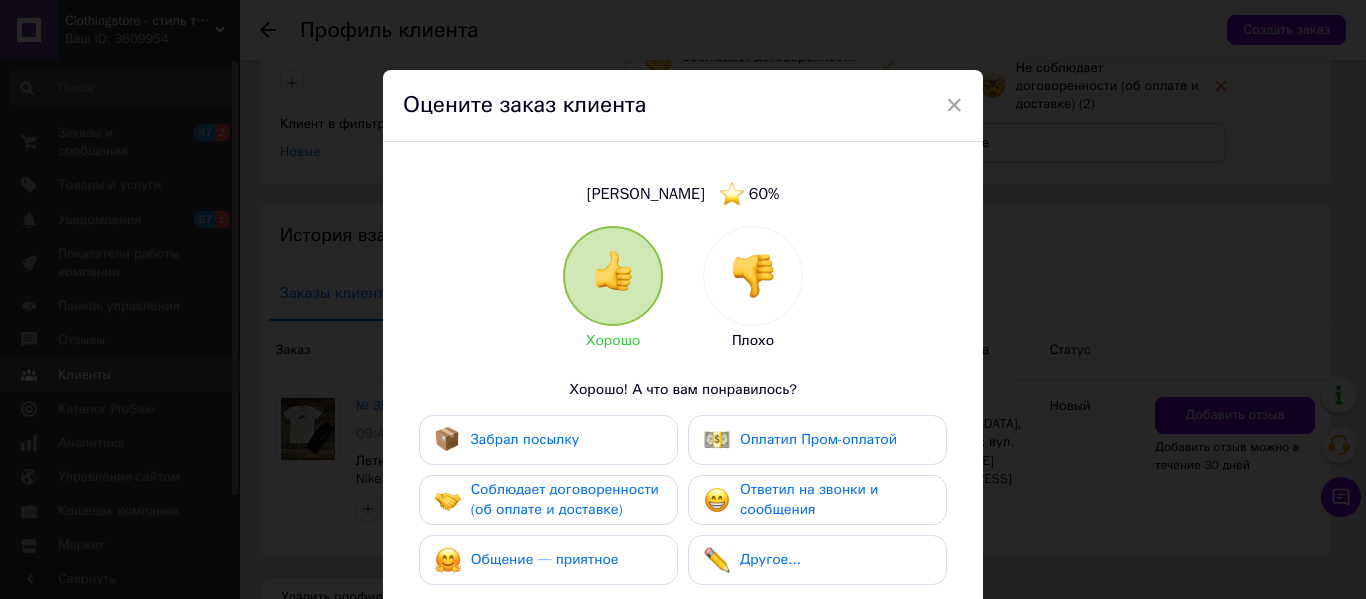 click at bounding box center [753, 276] 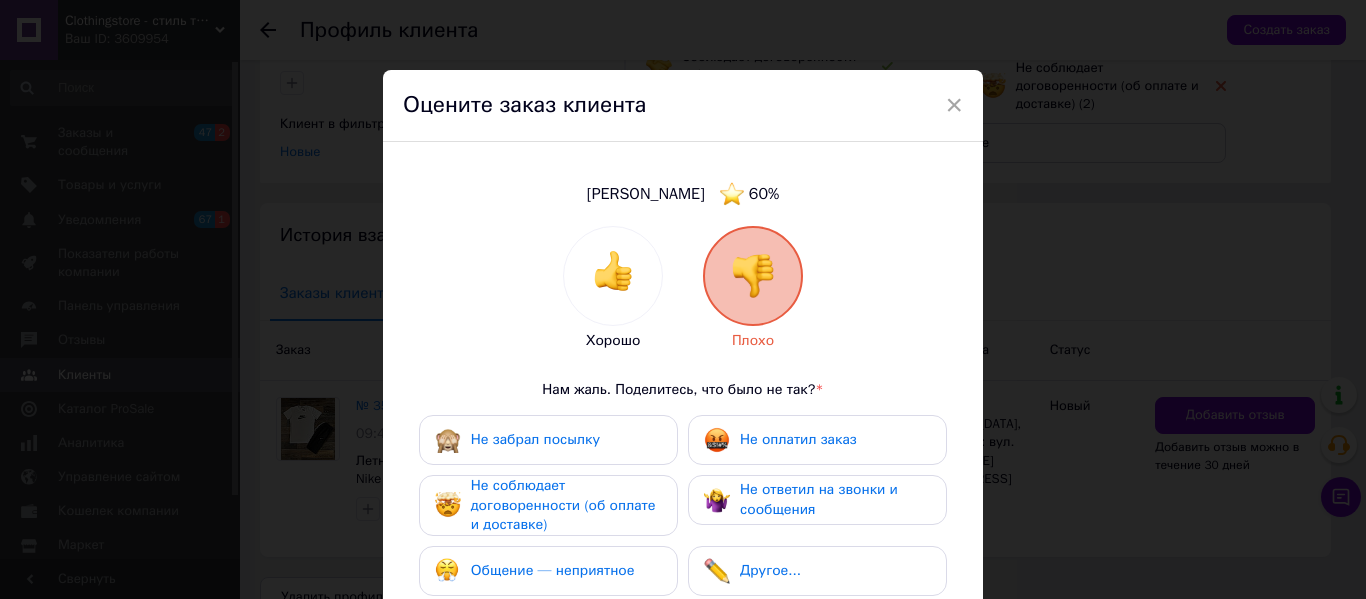 click on "Не оплатил заказ" at bounding box center [798, 439] 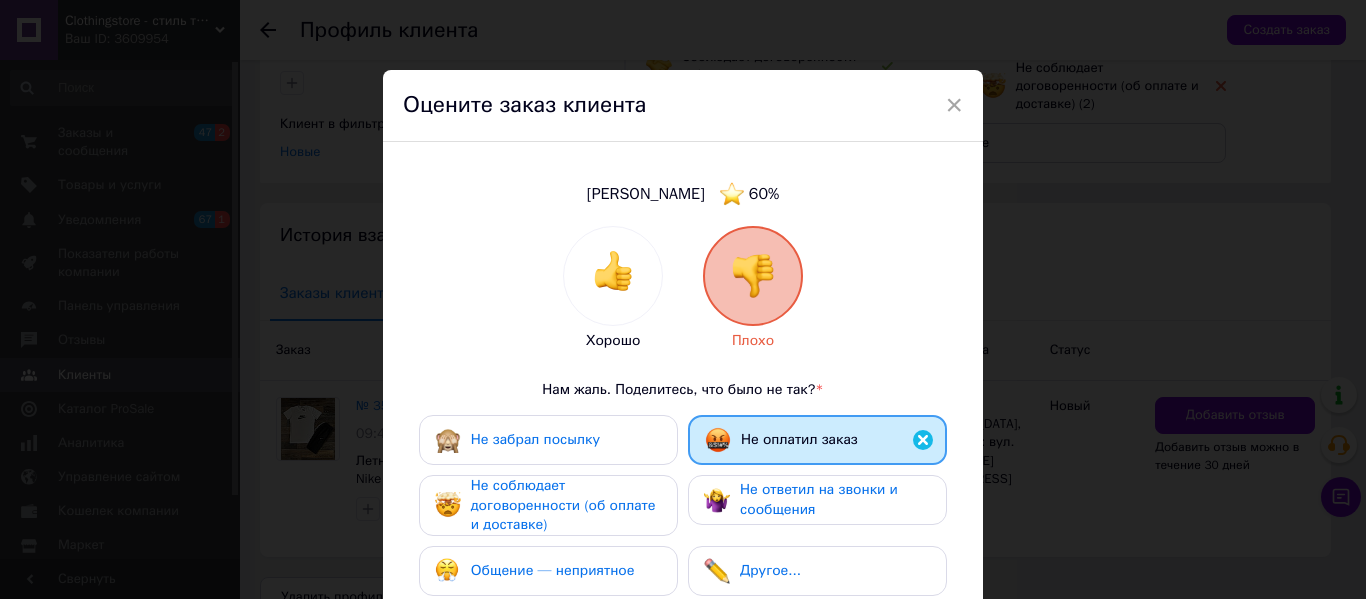 click on "Не ответил на звонки и сообщения" at bounding box center (819, 499) 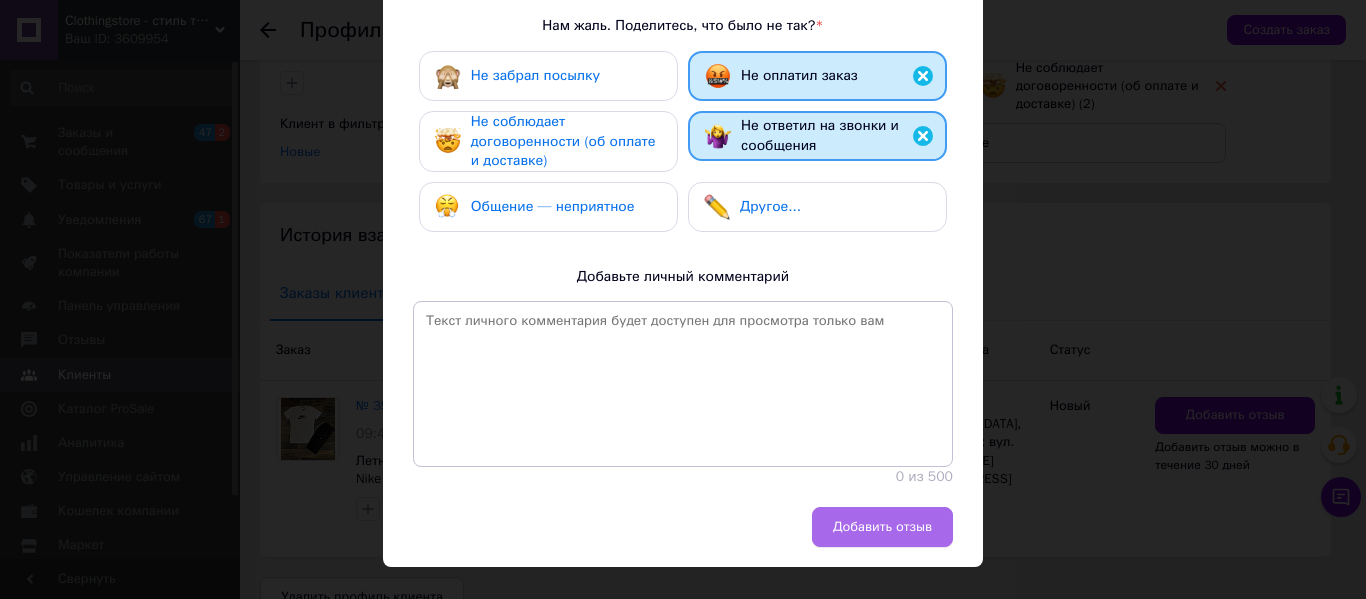 scroll, scrollTop: 394, scrollLeft: 0, axis: vertical 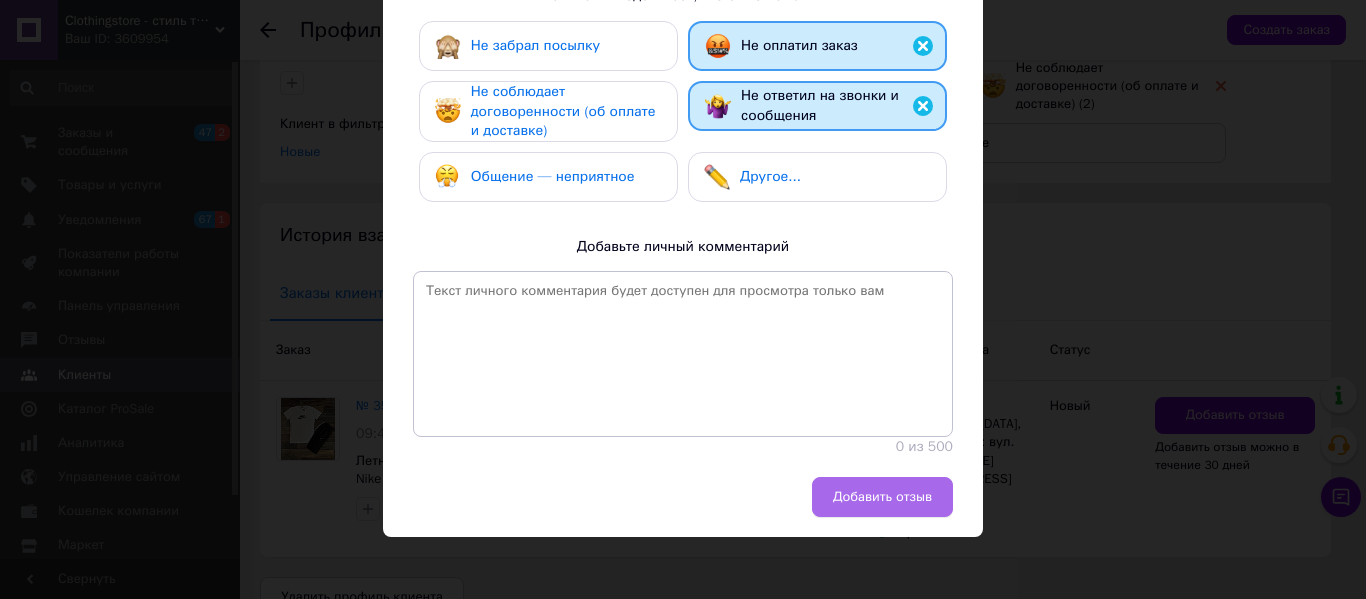 click on "Добавить отзыв" at bounding box center [882, 497] 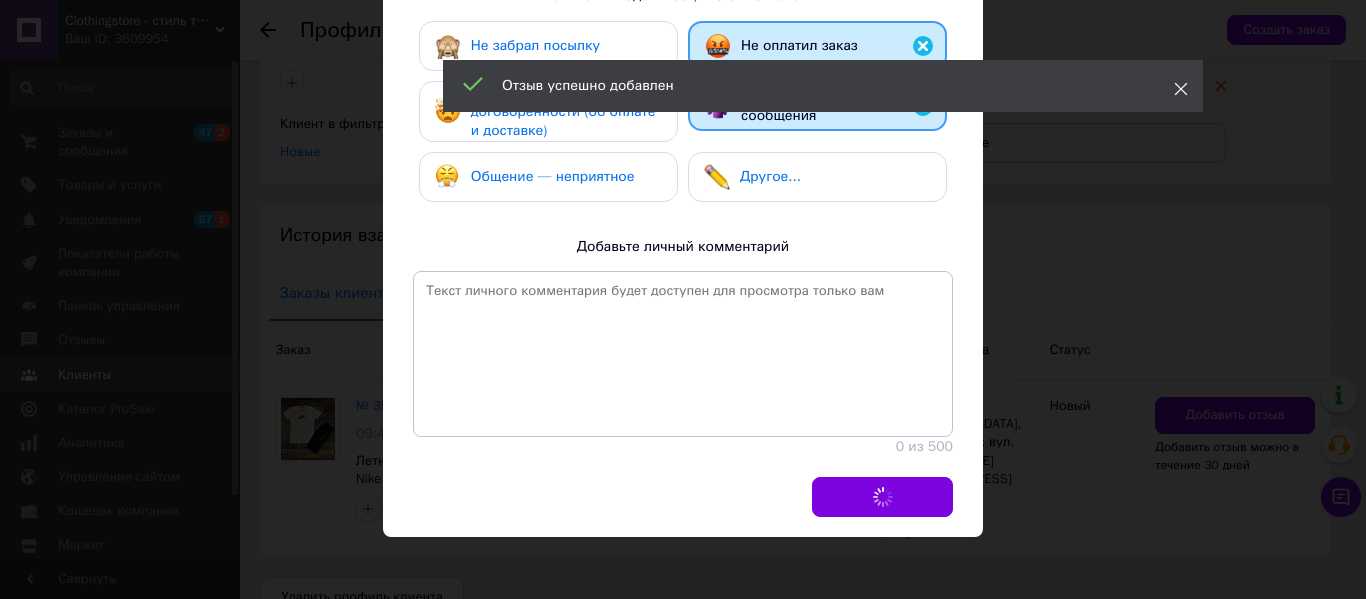 click 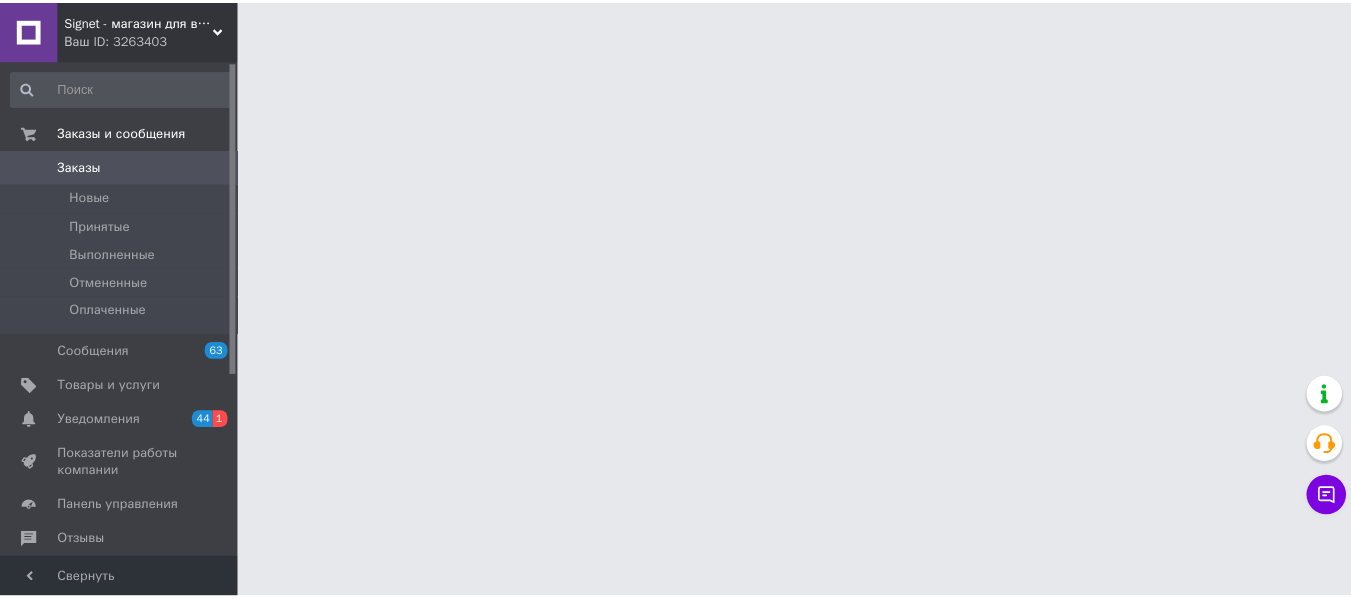 scroll, scrollTop: 0, scrollLeft: 0, axis: both 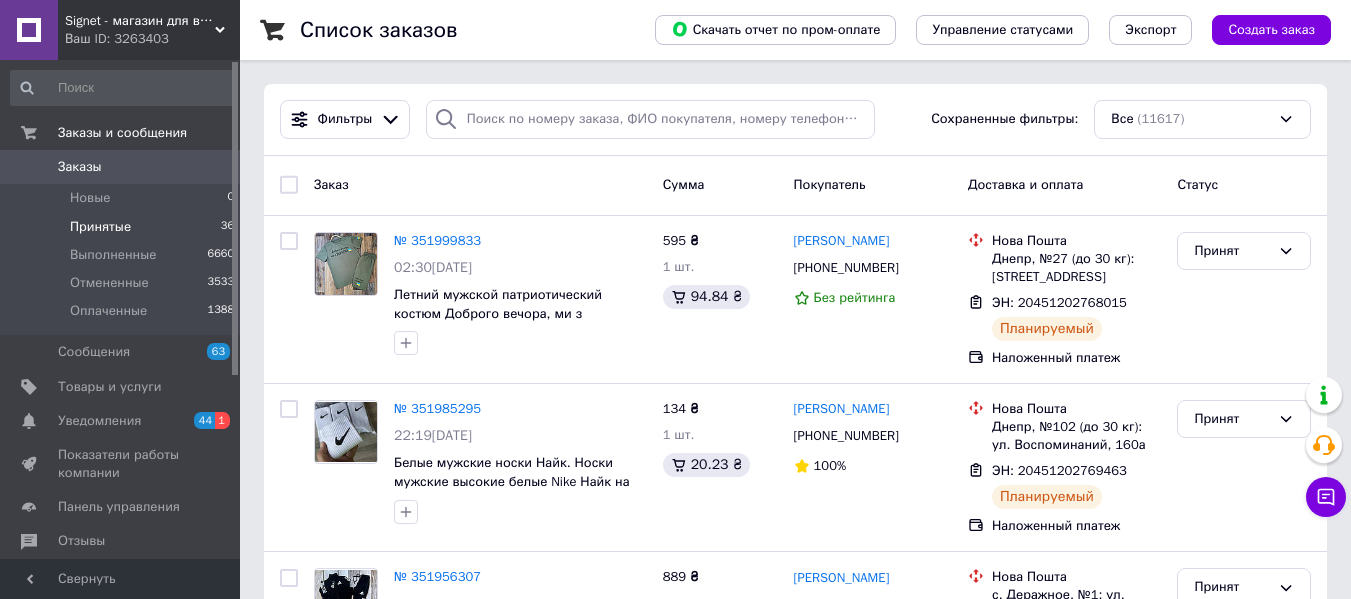 click on "Принятые 36" at bounding box center (123, 227) 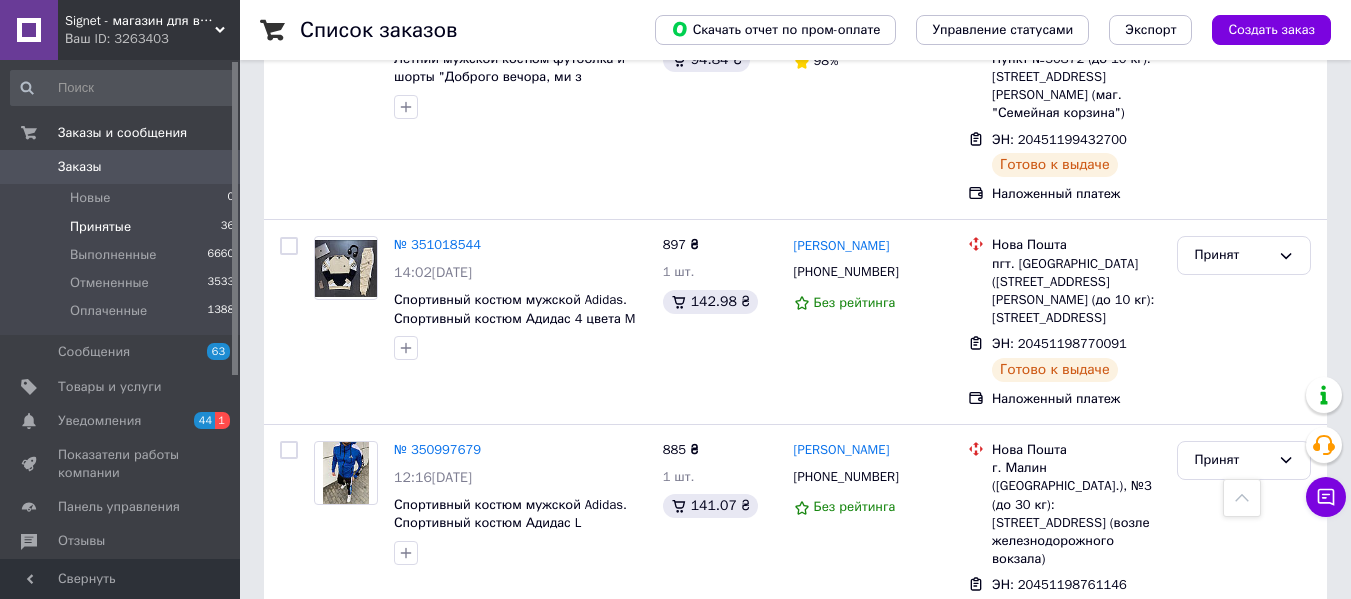 scroll, scrollTop: 5841, scrollLeft: 0, axis: vertical 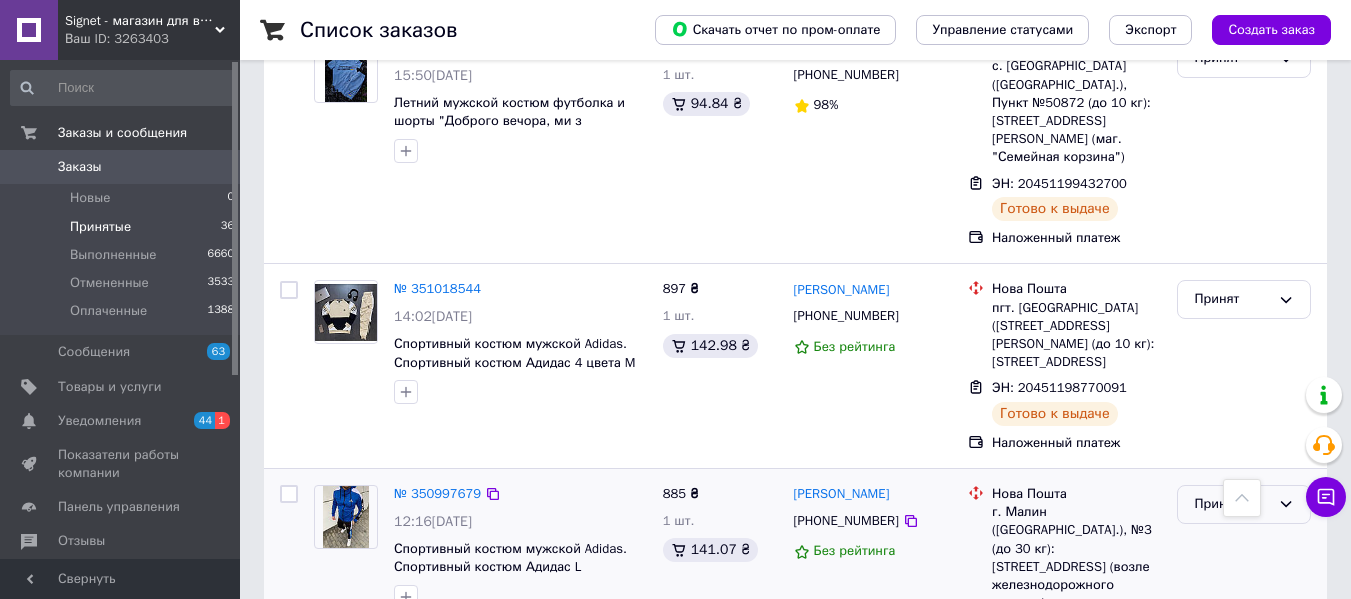 click on "Принят" at bounding box center (1232, 504) 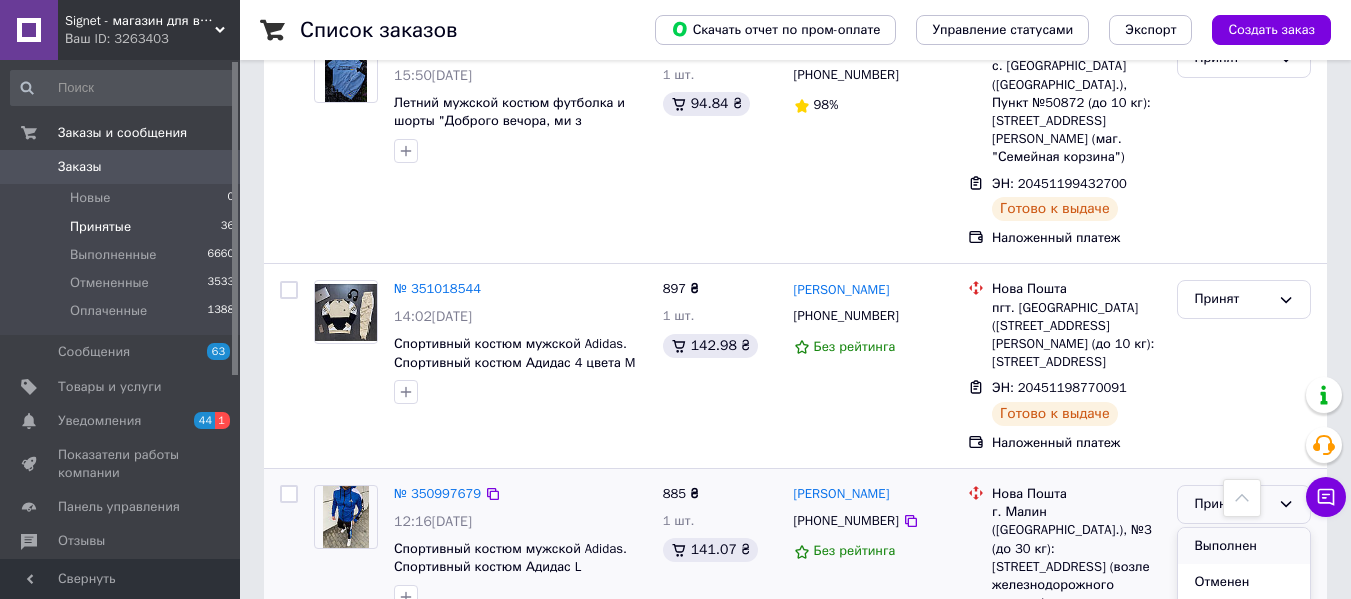 click on "Выполнен" at bounding box center [1244, 546] 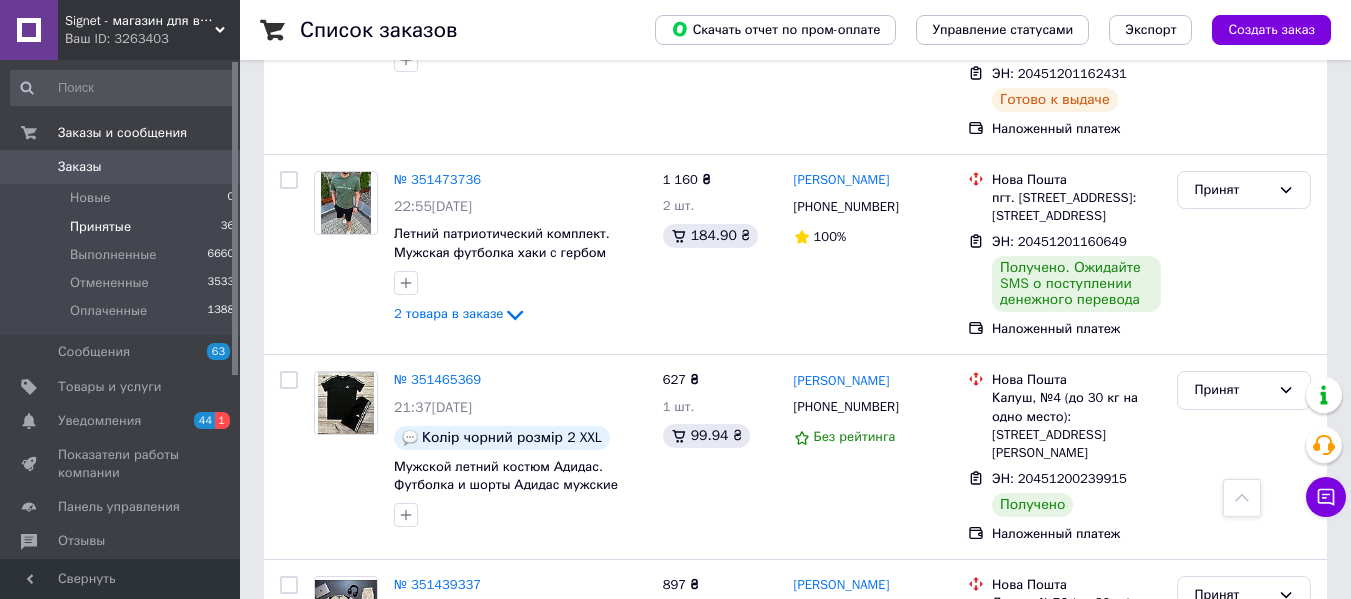 scroll, scrollTop: 4141, scrollLeft: 0, axis: vertical 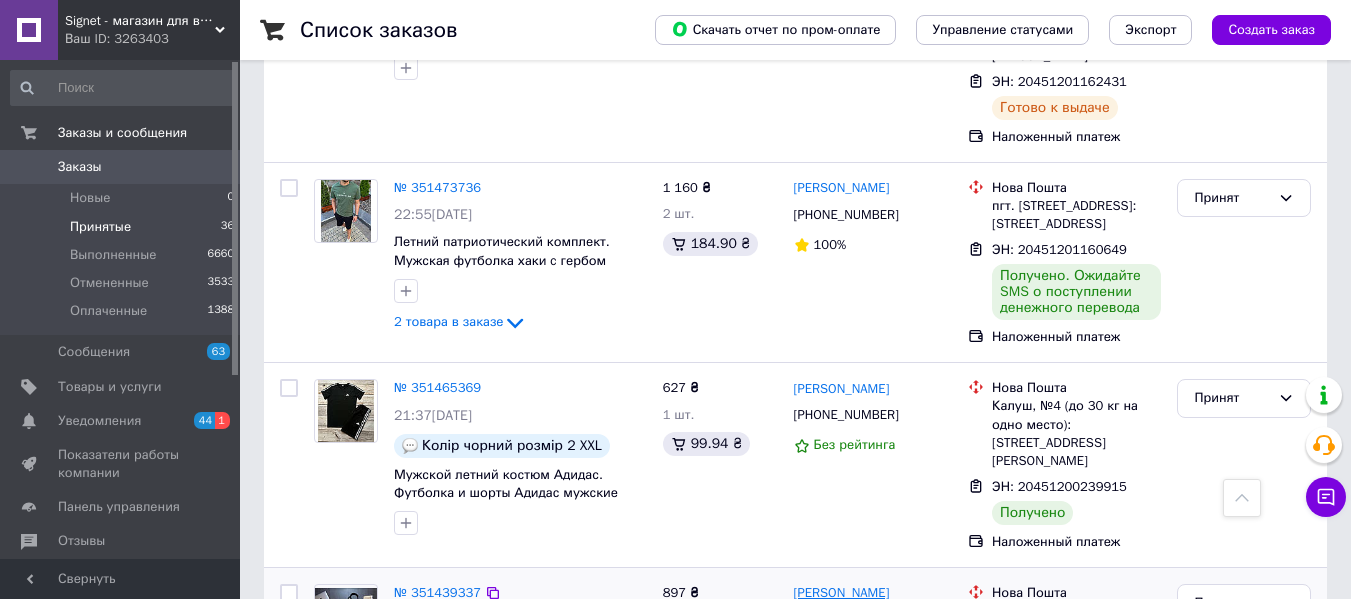 click on "[PERSON_NAME]" at bounding box center (842, 593) 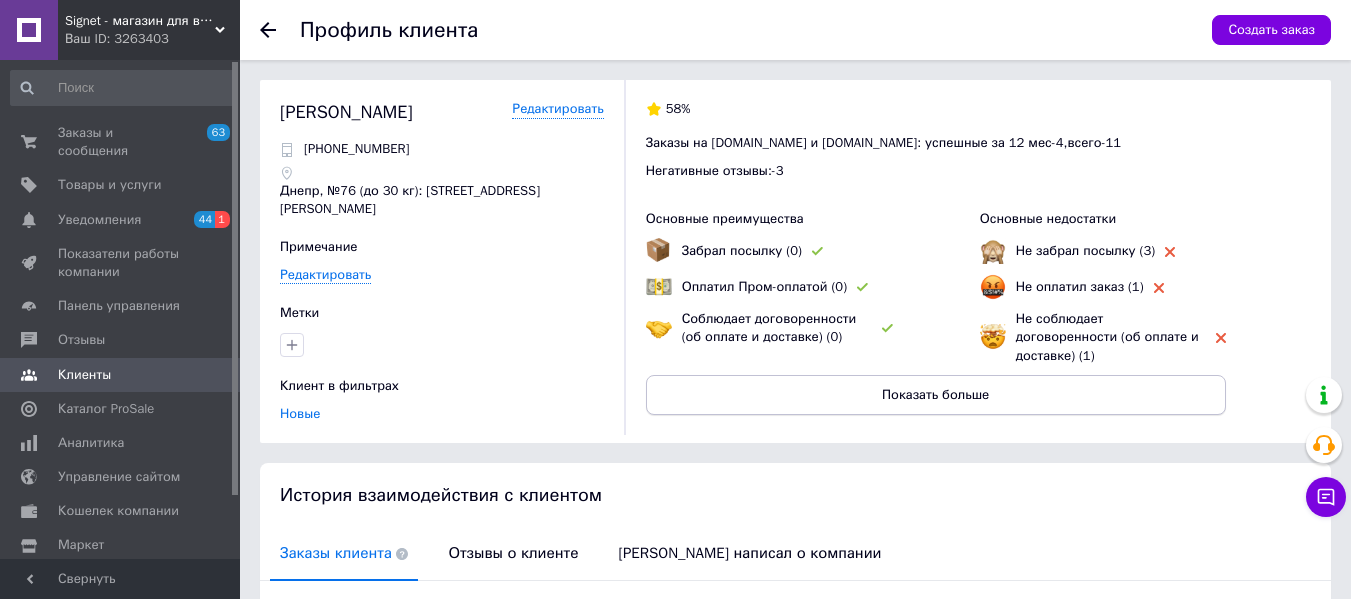 scroll, scrollTop: 281, scrollLeft: 0, axis: vertical 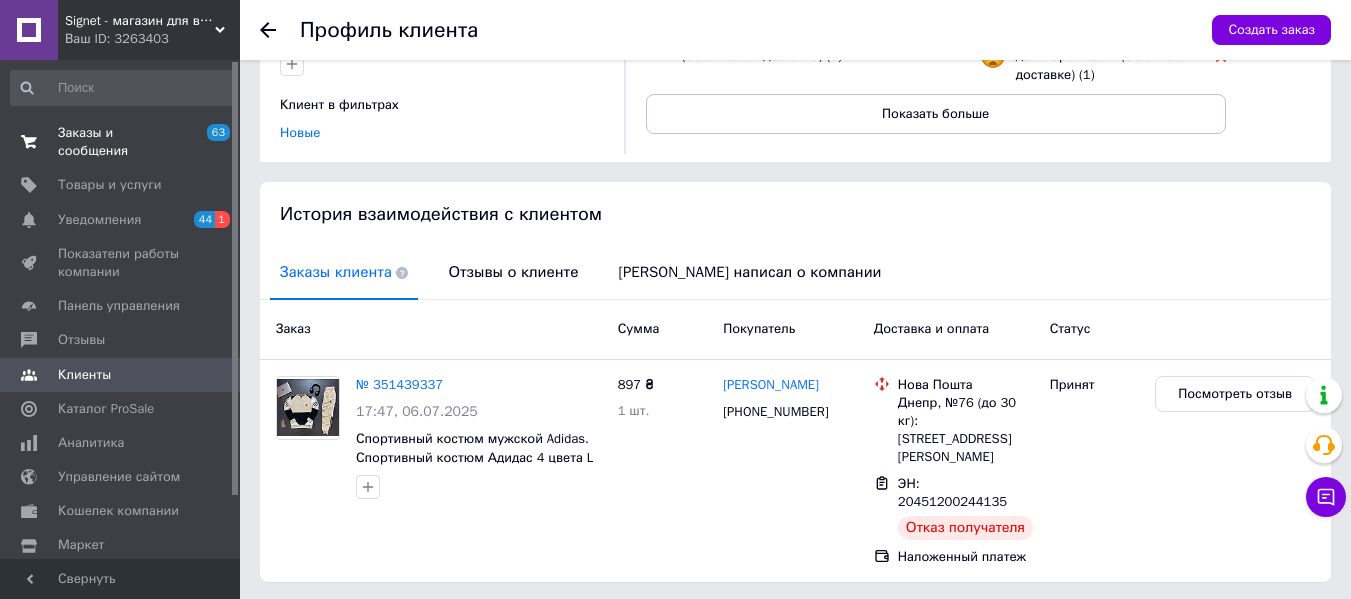 click on "Заказы и сообщения" at bounding box center [121, 142] 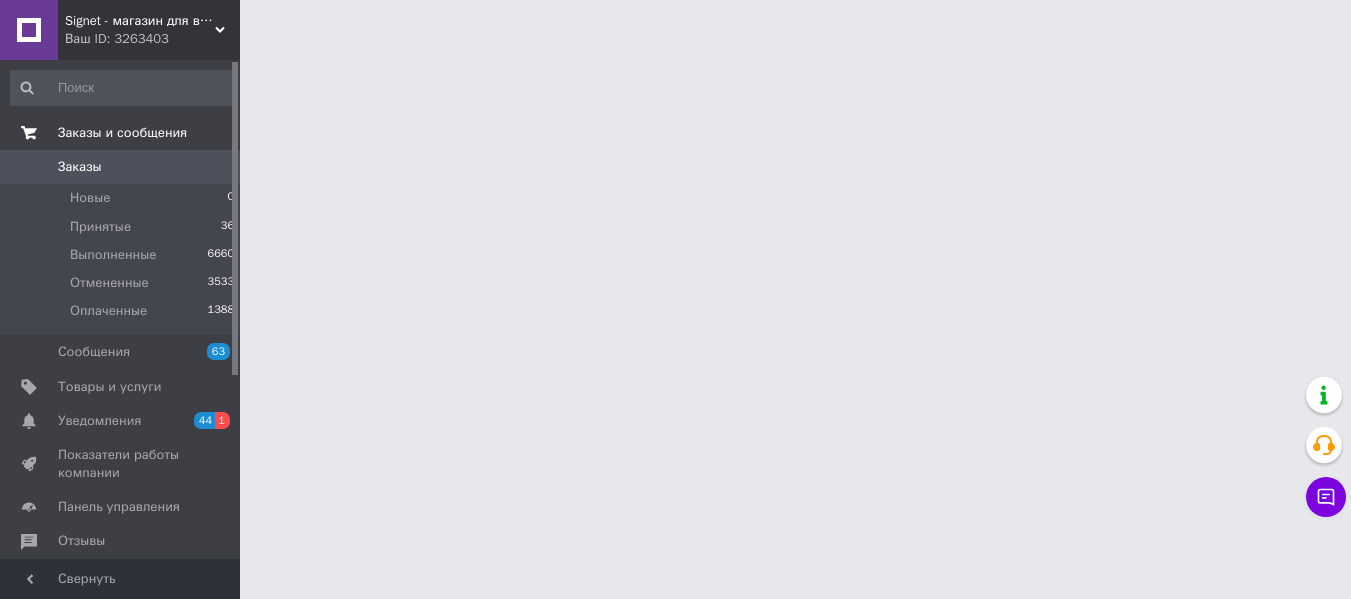 scroll, scrollTop: 0, scrollLeft: 0, axis: both 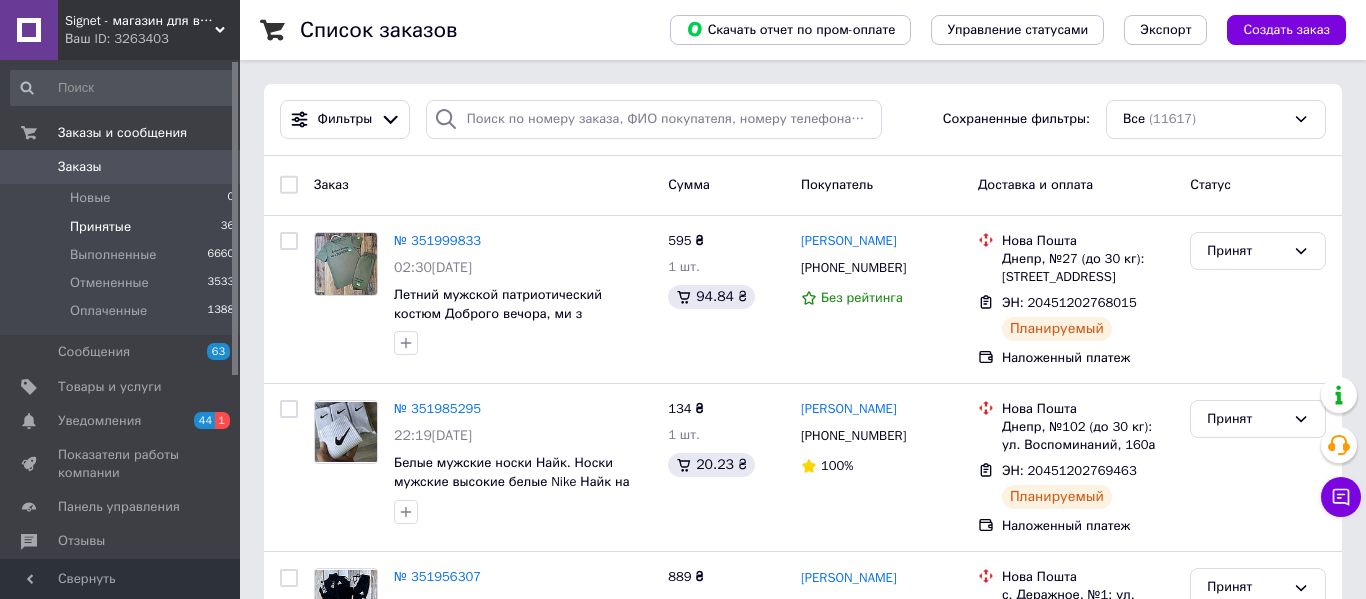 click on "Принятые" at bounding box center (100, 227) 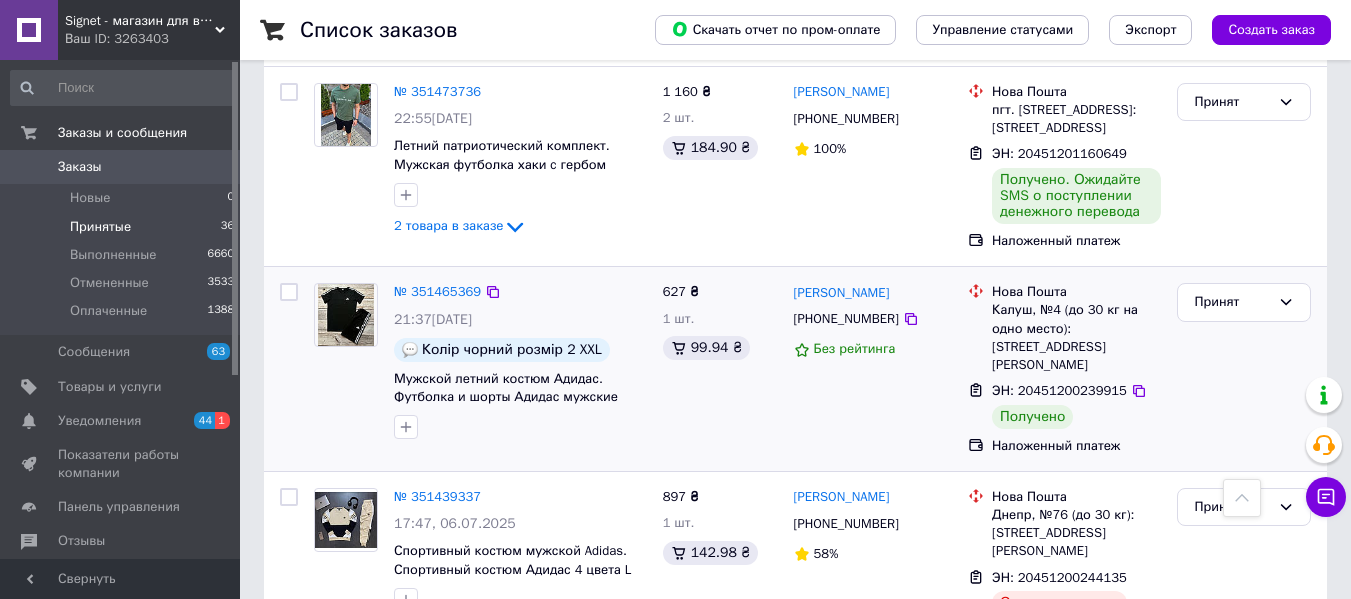 scroll, scrollTop: 4241, scrollLeft: 0, axis: vertical 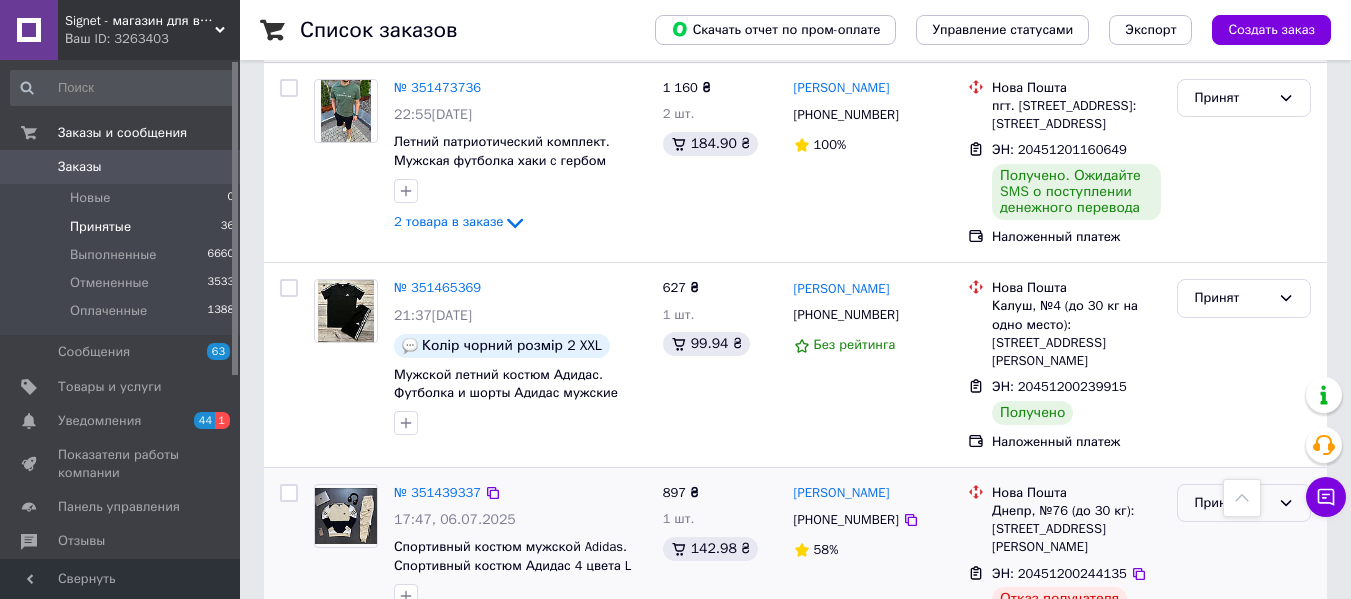 click on "Принят" at bounding box center [1244, 503] 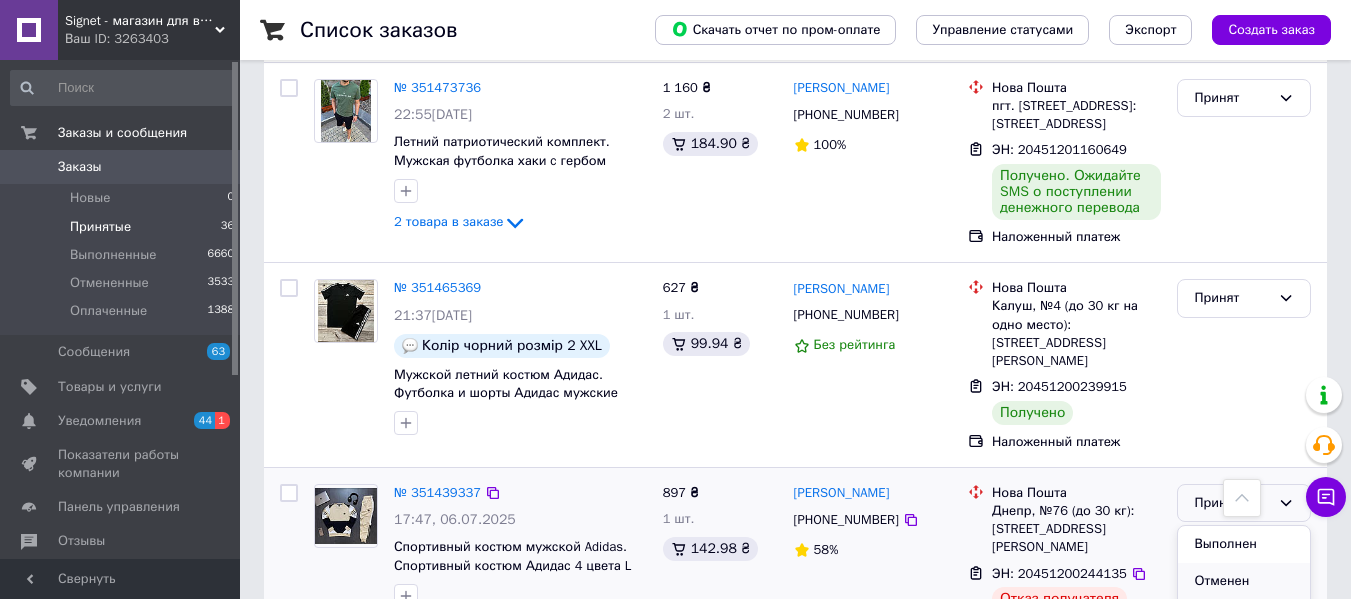 click on "Отменен" at bounding box center [1244, 581] 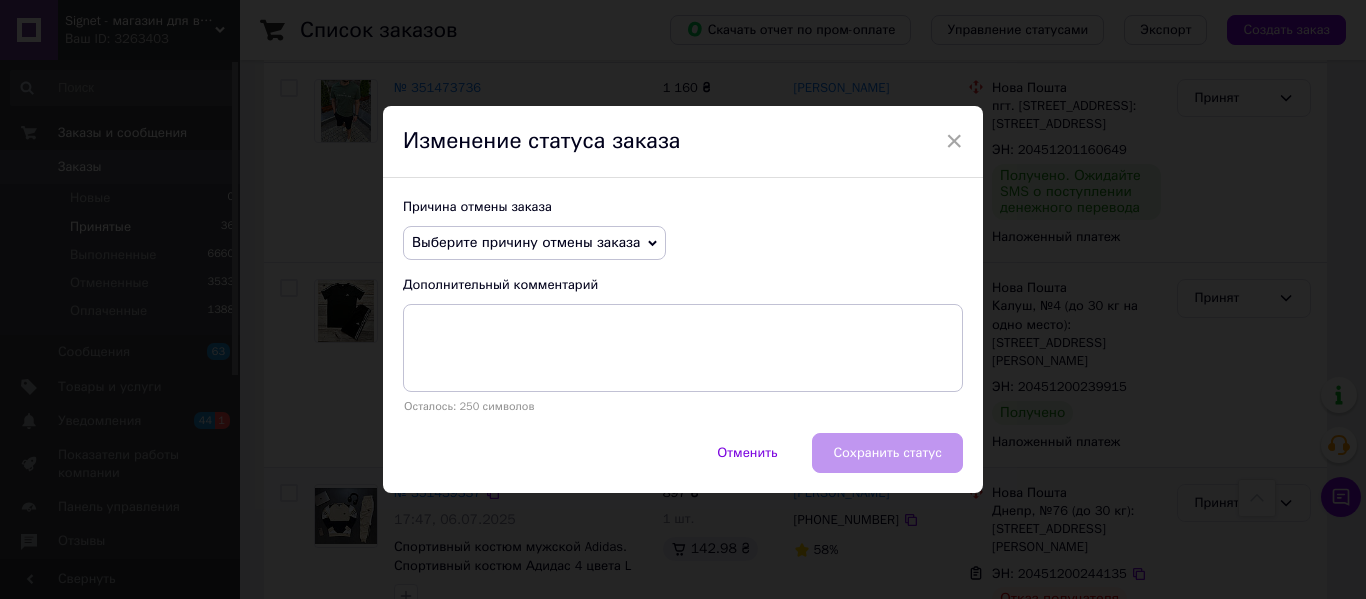 click 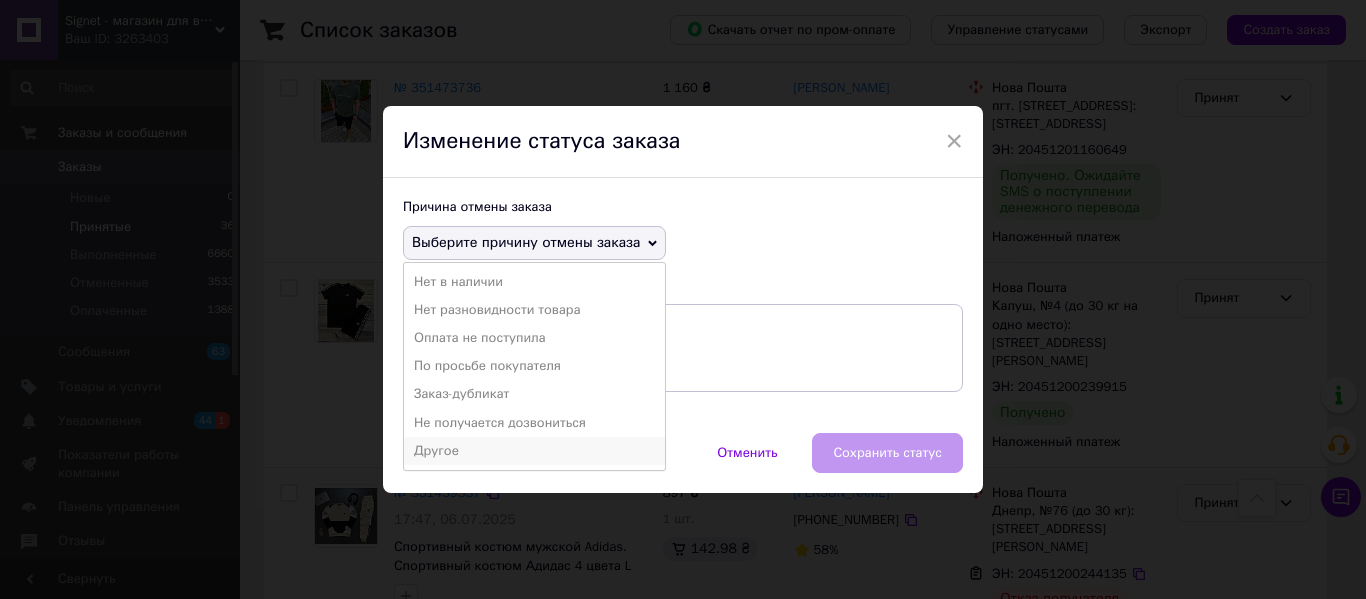click on "Другое" at bounding box center (534, 451) 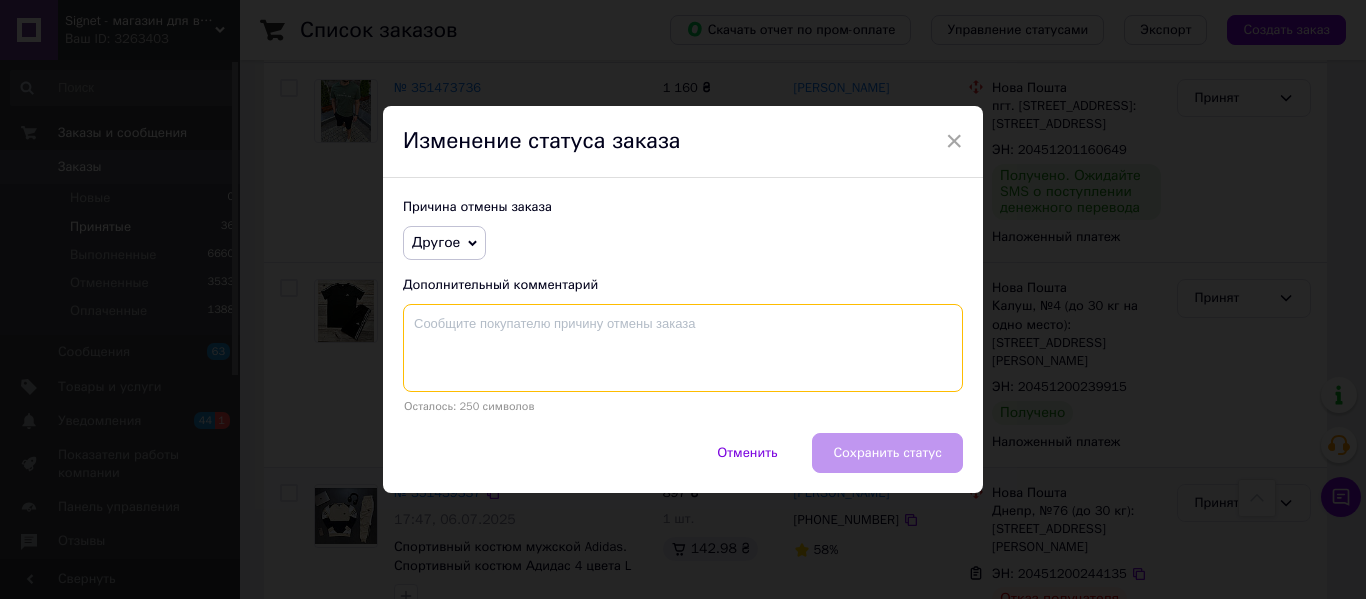 click at bounding box center [683, 348] 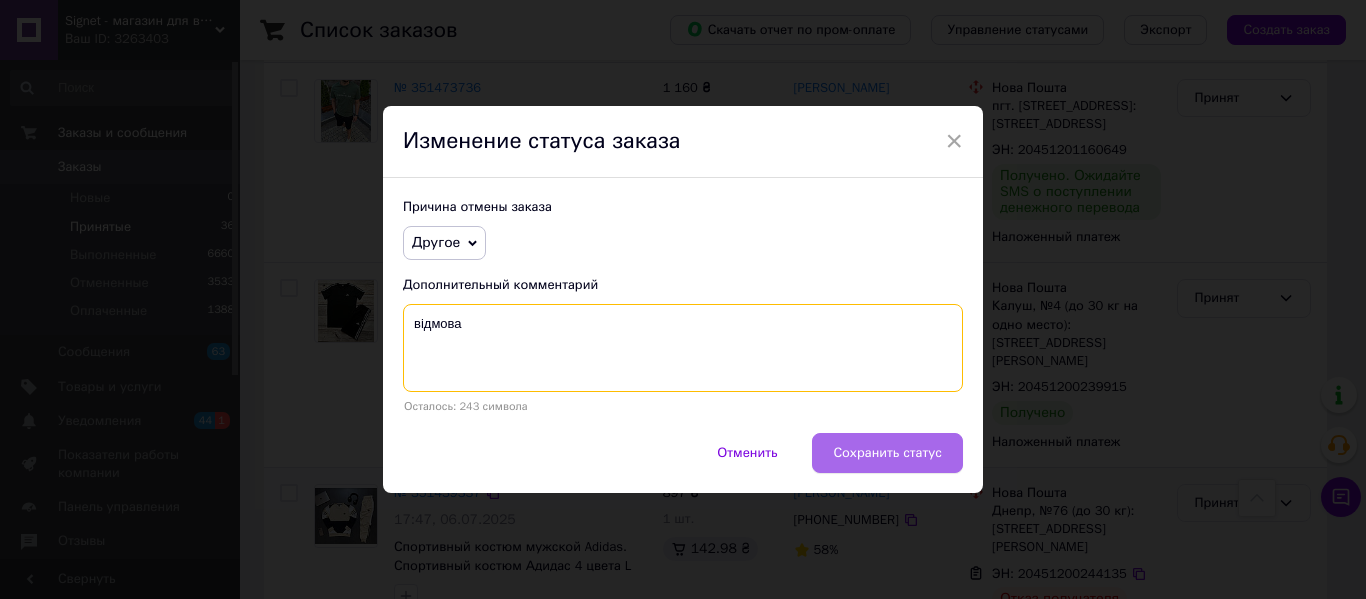 type on "відмова" 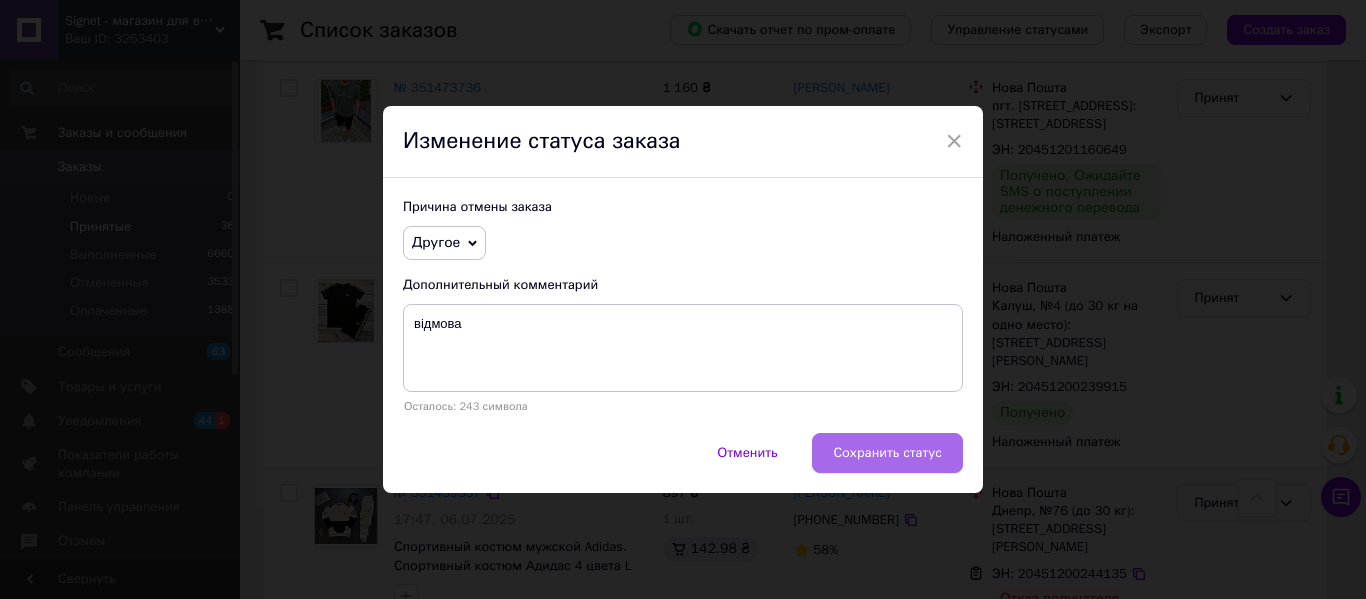 click on "Сохранить статус" at bounding box center [887, 453] 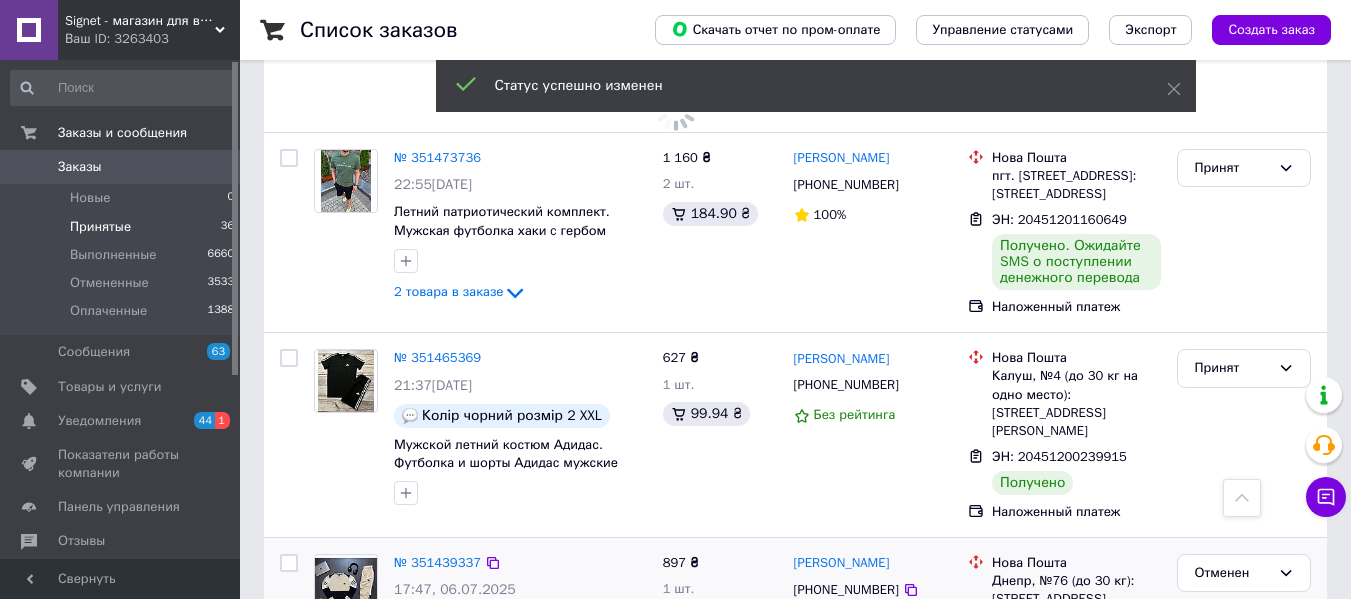 scroll, scrollTop: 4141, scrollLeft: 0, axis: vertical 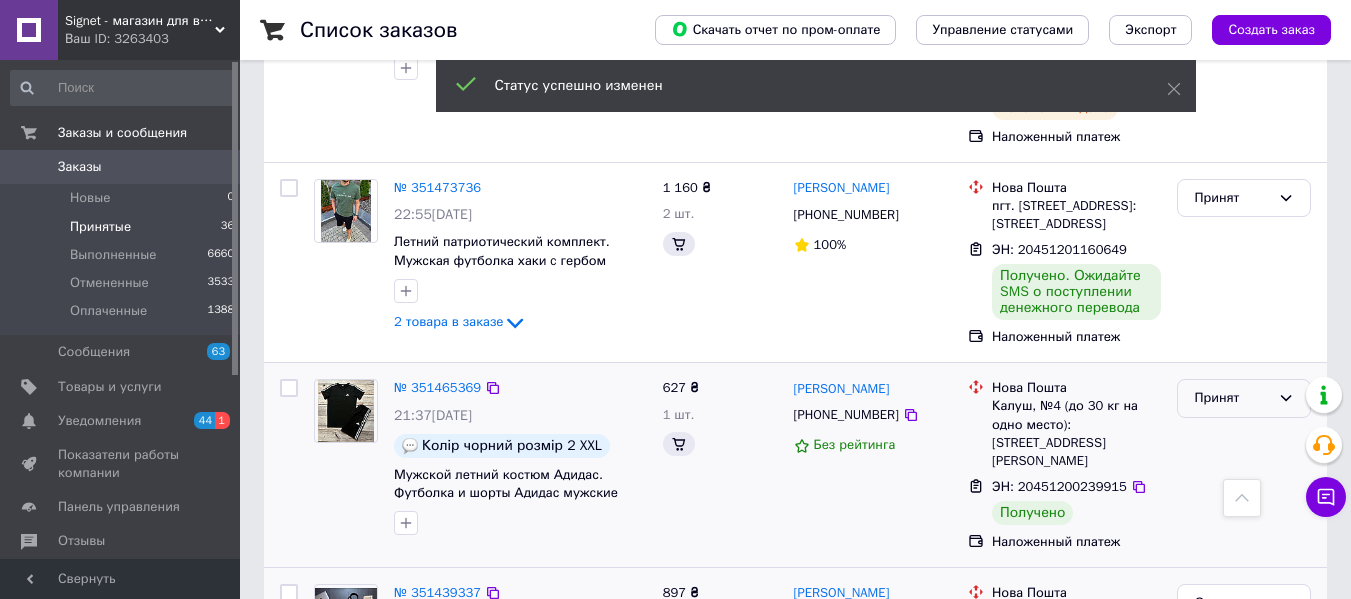 click on "Принят" at bounding box center [1244, 398] 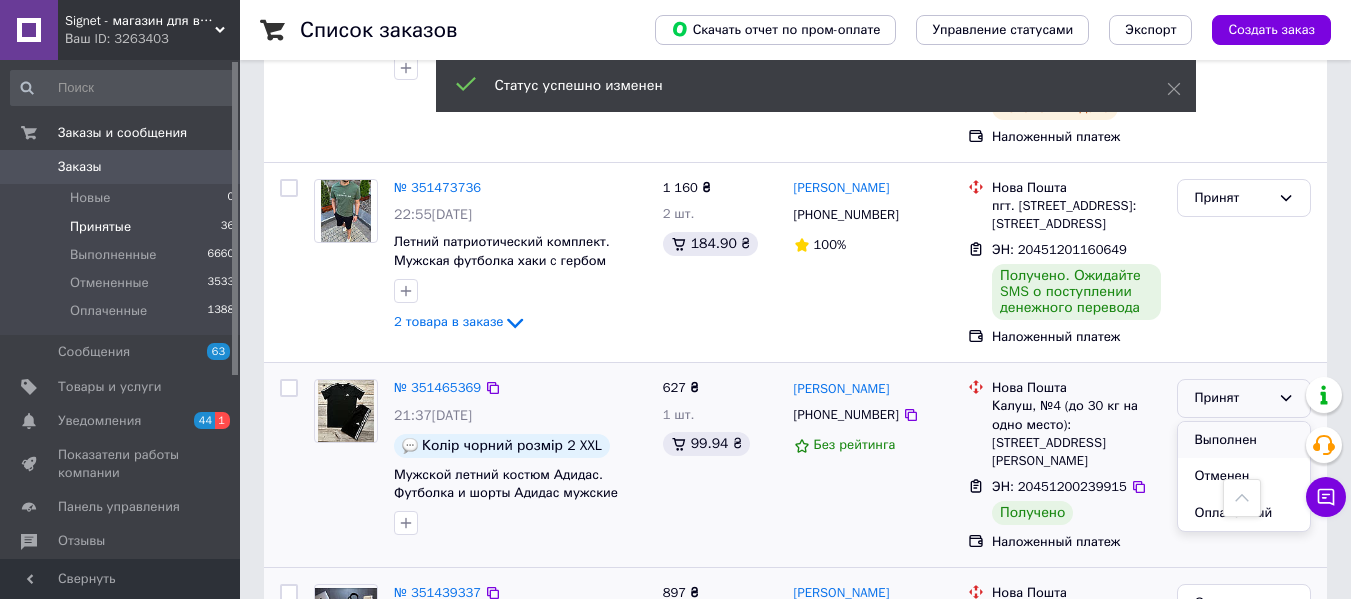 click on "Выполнен" at bounding box center (1244, 440) 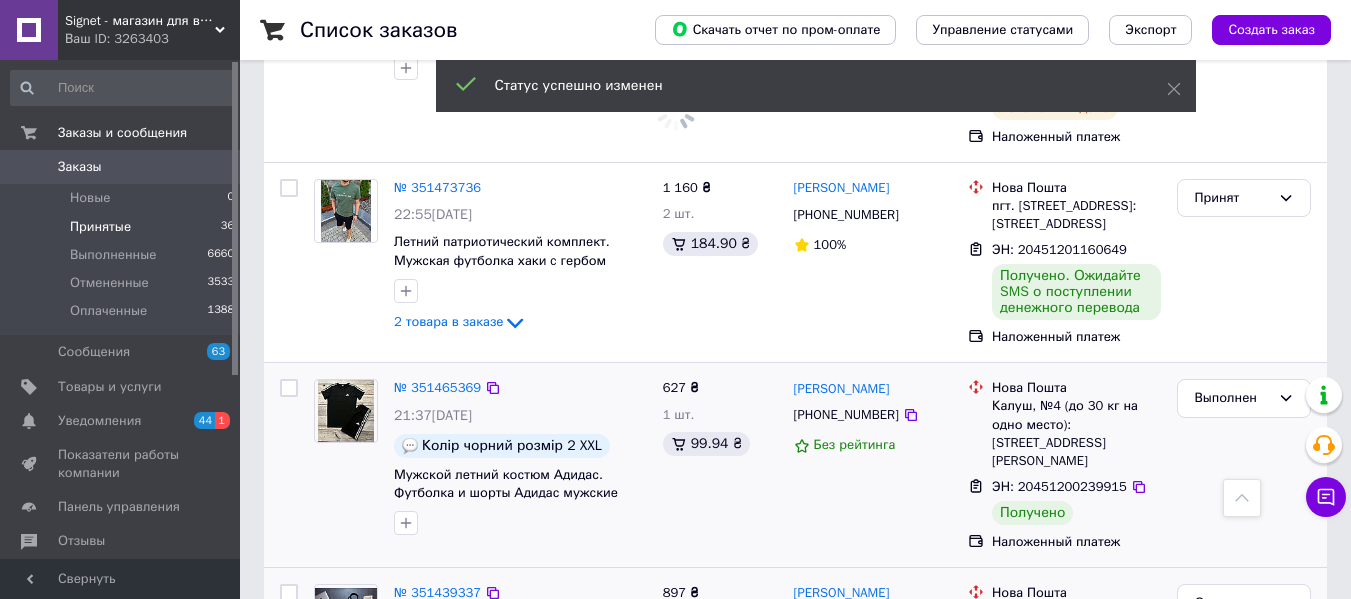 scroll, scrollTop: 3941, scrollLeft: 0, axis: vertical 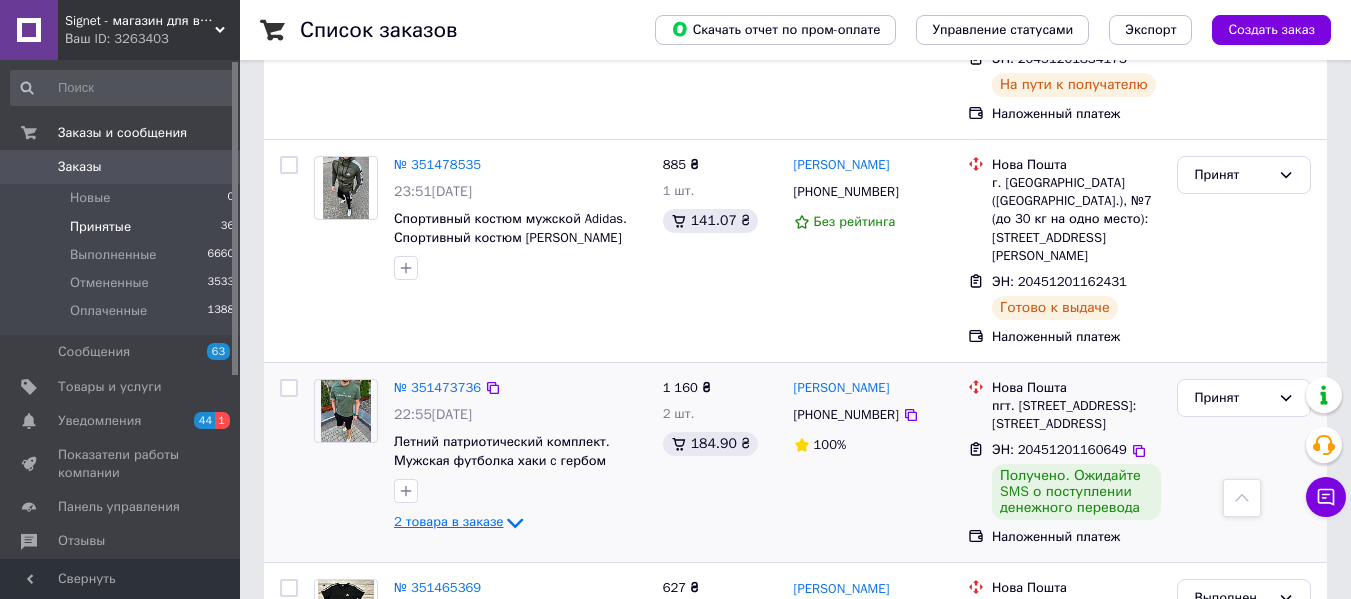 click on "2 товара в заказе" at bounding box center [448, 521] 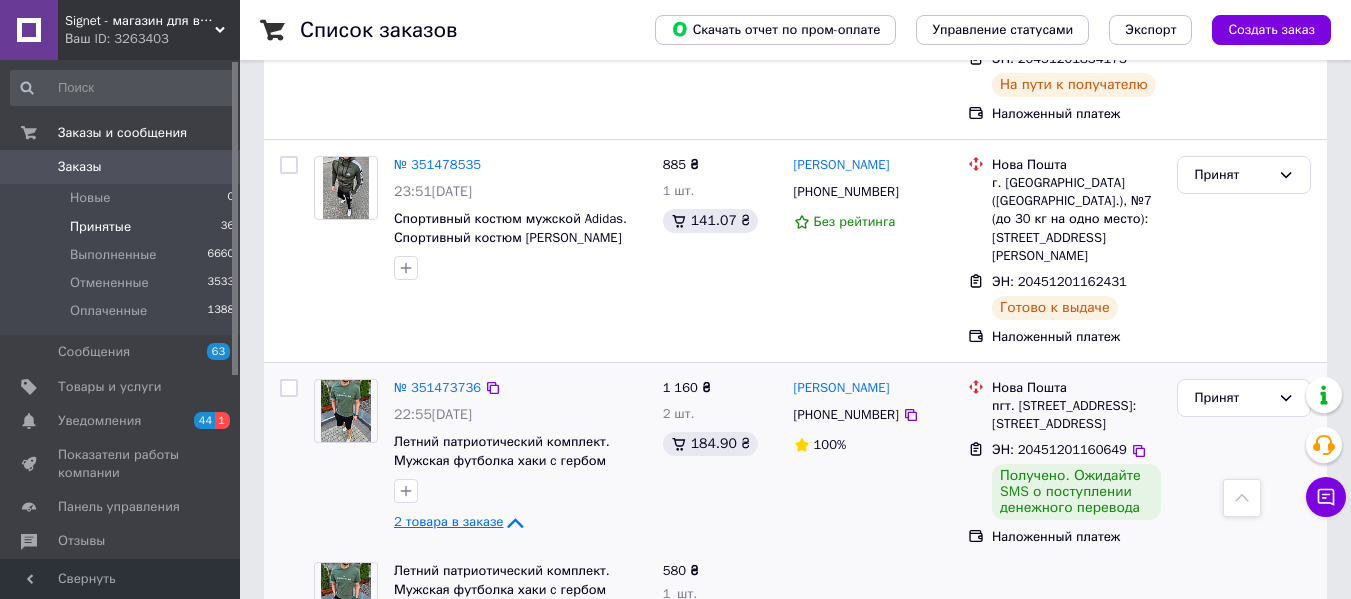 click on "2 товара в заказе" at bounding box center [448, 521] 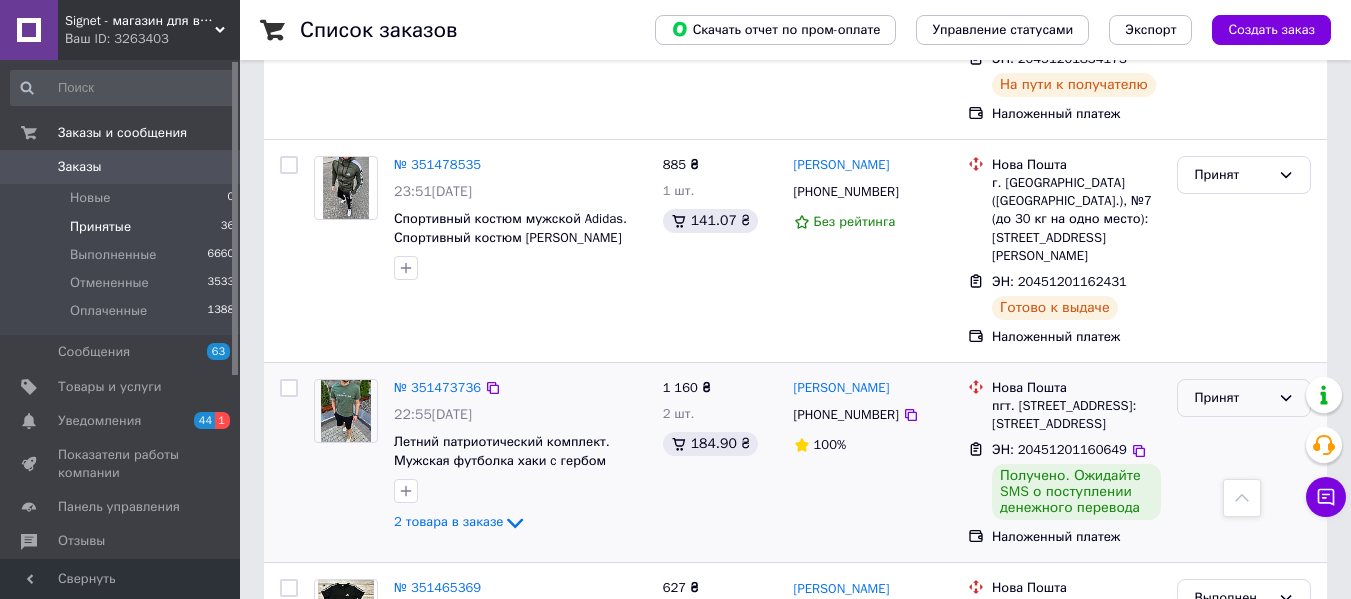 click on "Принят" at bounding box center (1244, 398) 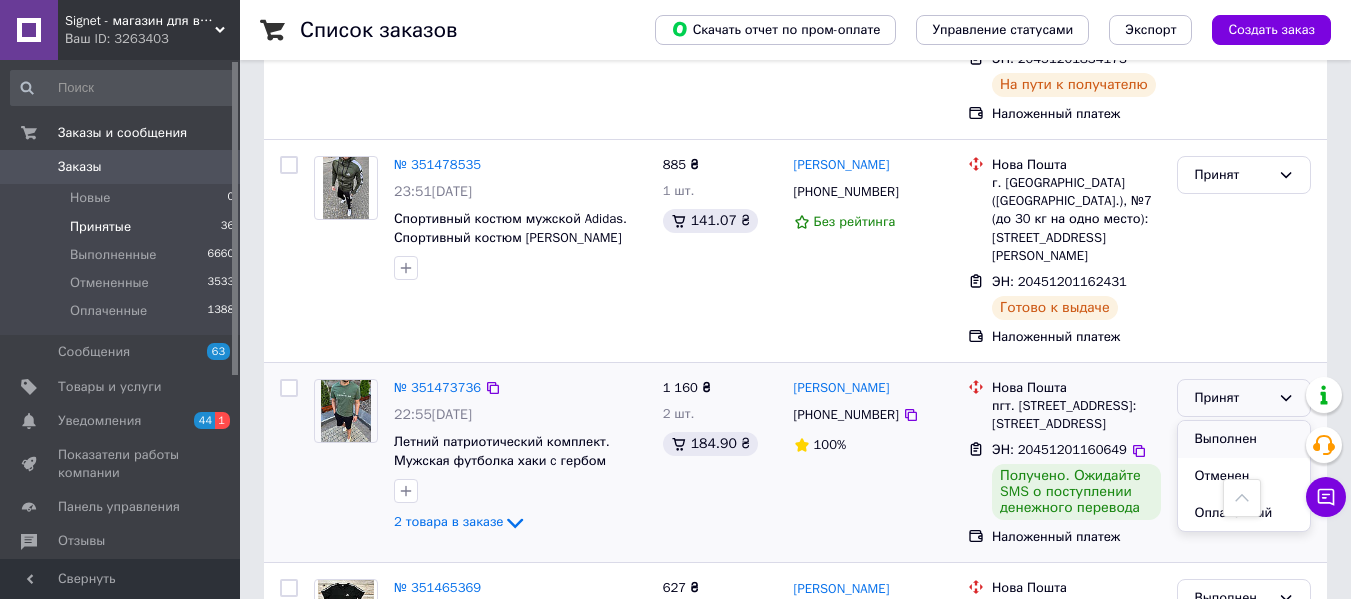 click on "Выполнен" at bounding box center [1244, 439] 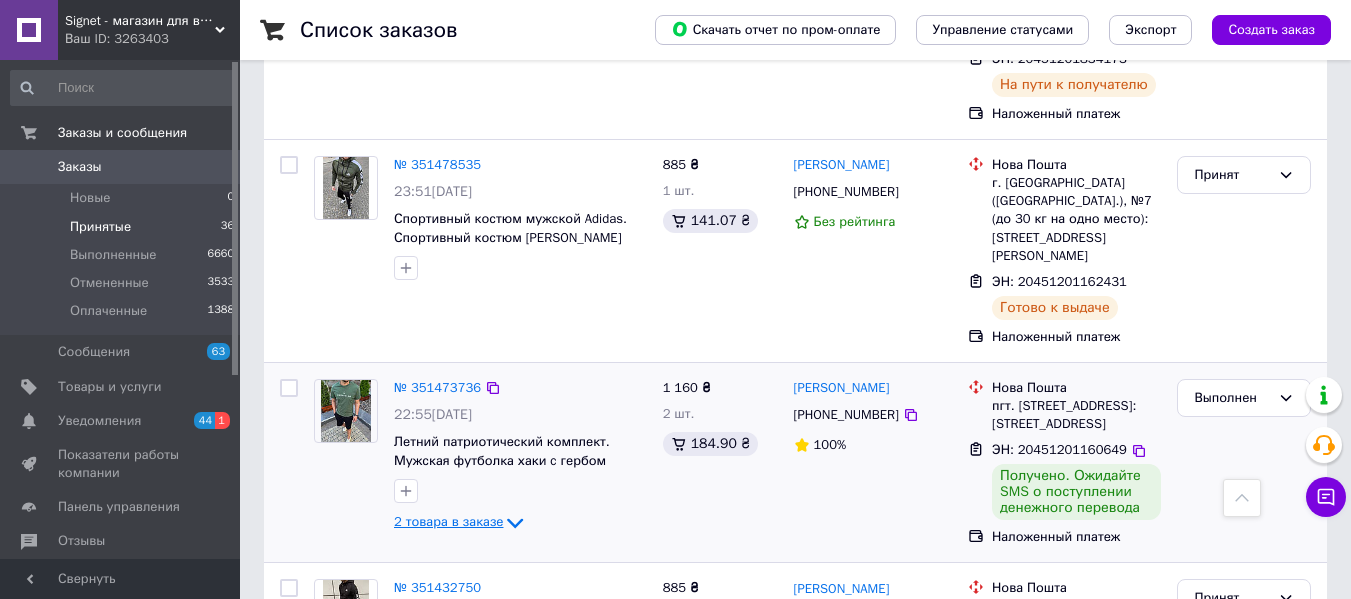 click on "2 товара в заказе" at bounding box center (448, 521) 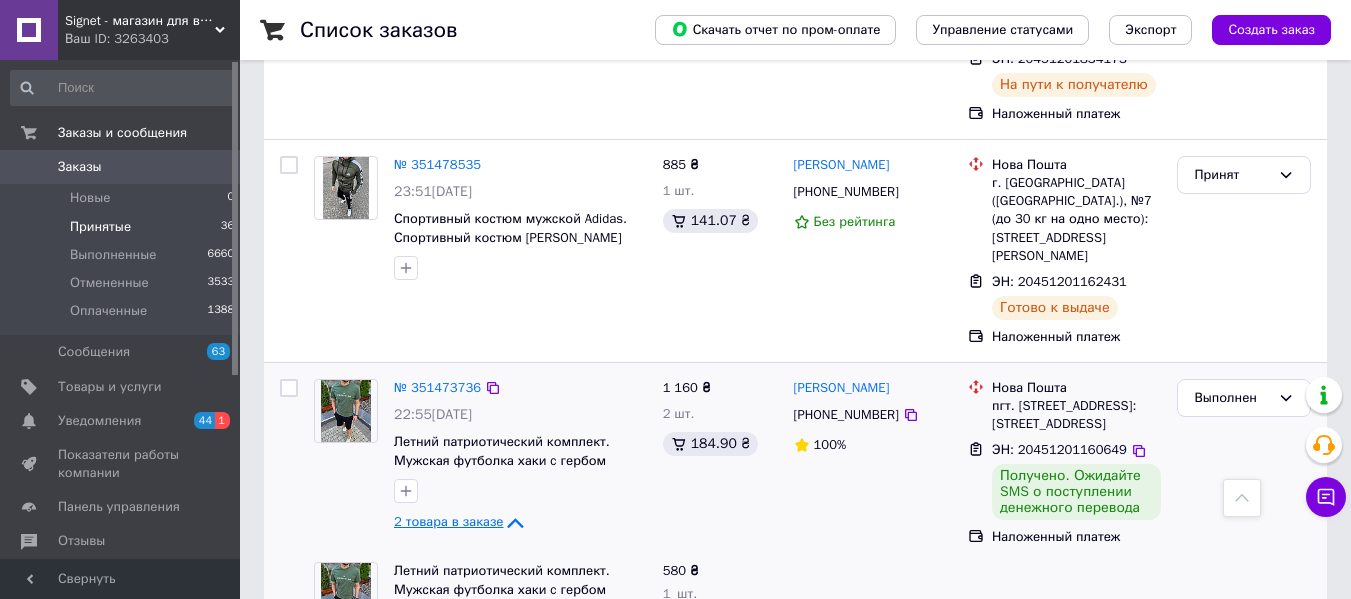 click on "2 товара в заказе" at bounding box center [448, 521] 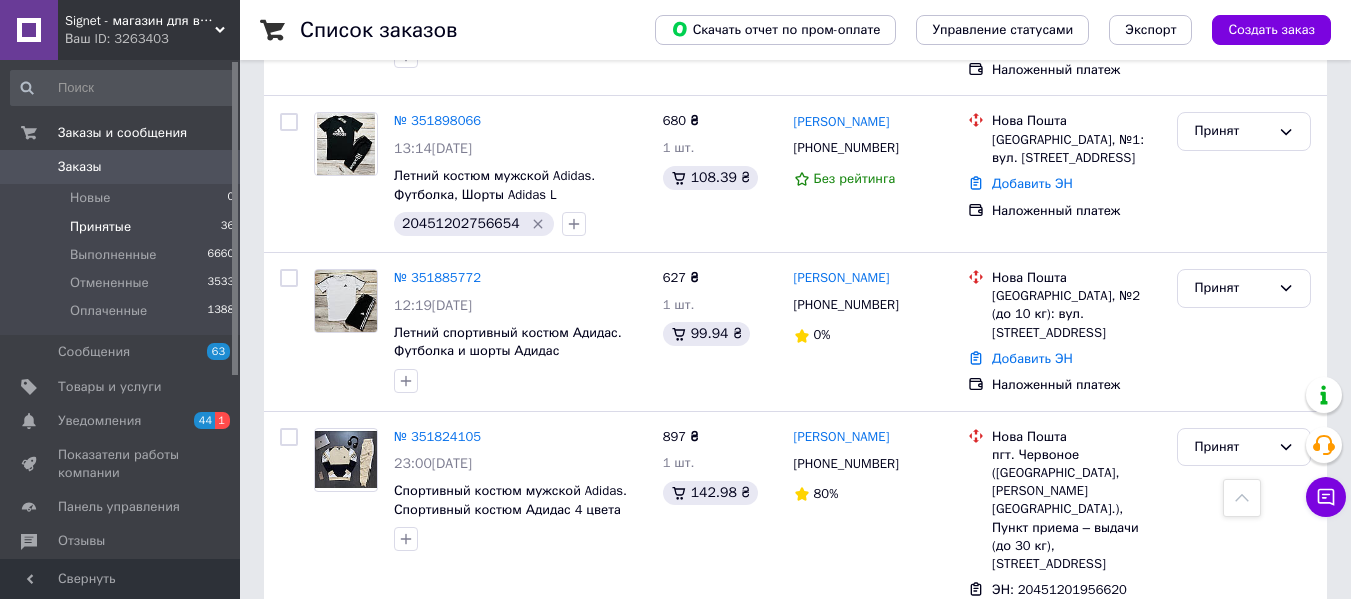 scroll, scrollTop: 1841, scrollLeft: 0, axis: vertical 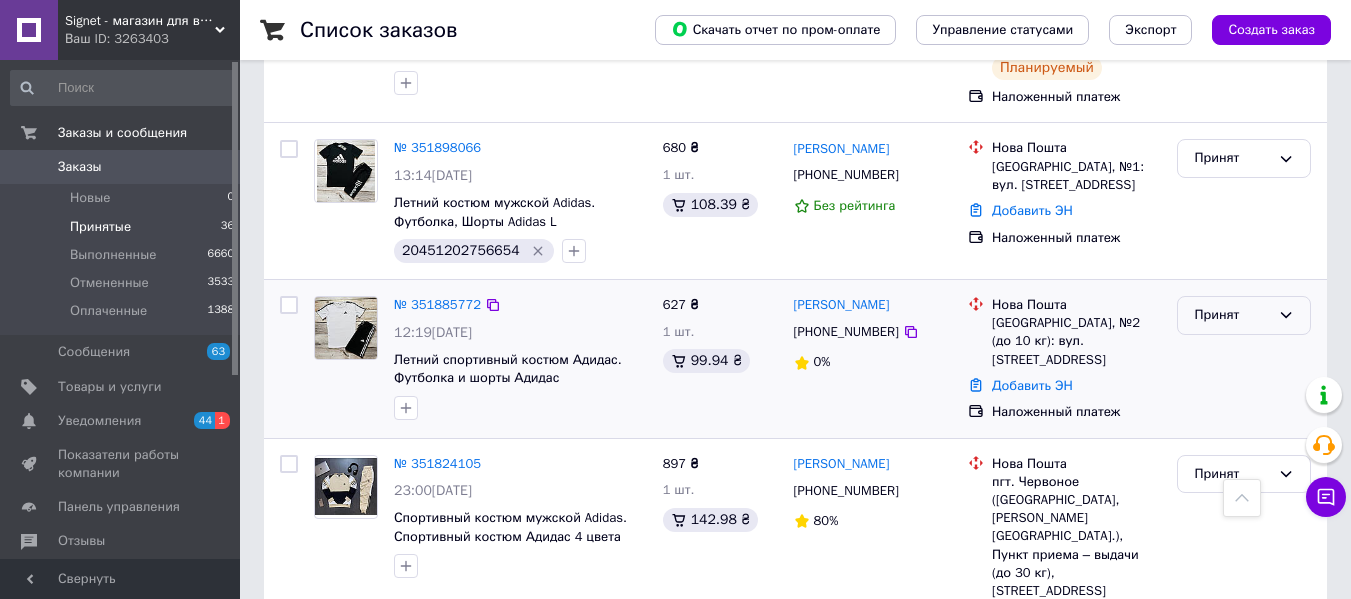 click on "Принят" at bounding box center (1244, 315) 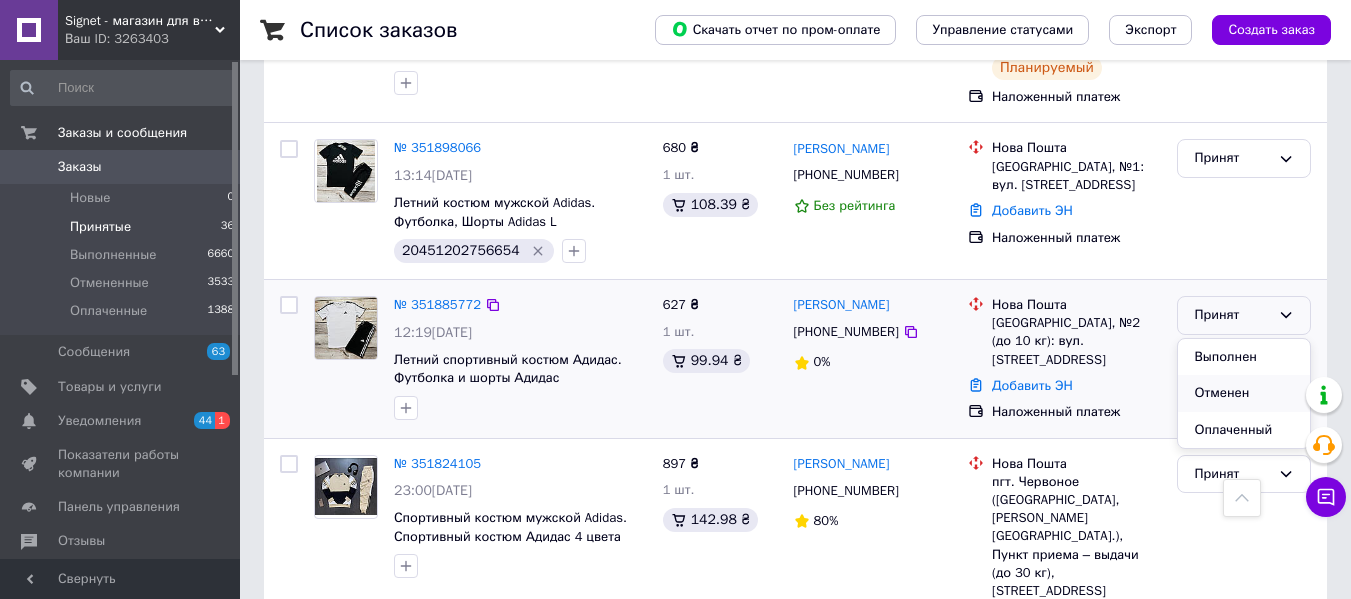 click on "Отменен" at bounding box center [1244, 393] 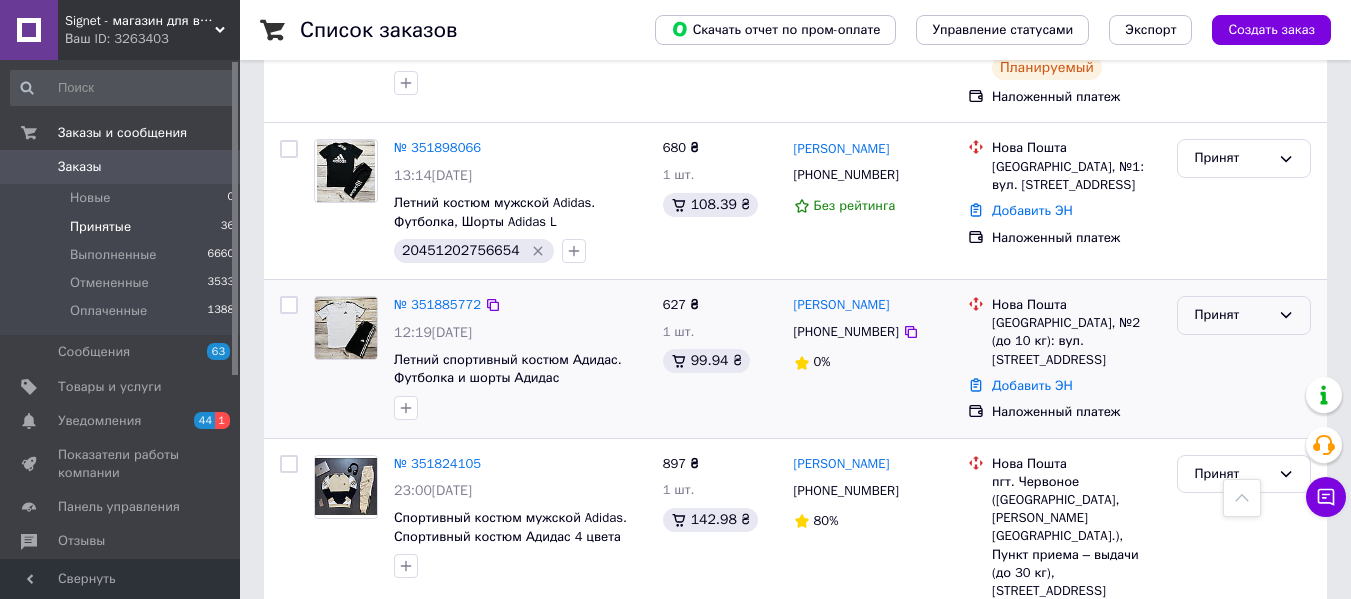 scroll, scrollTop: 1941, scrollLeft: 0, axis: vertical 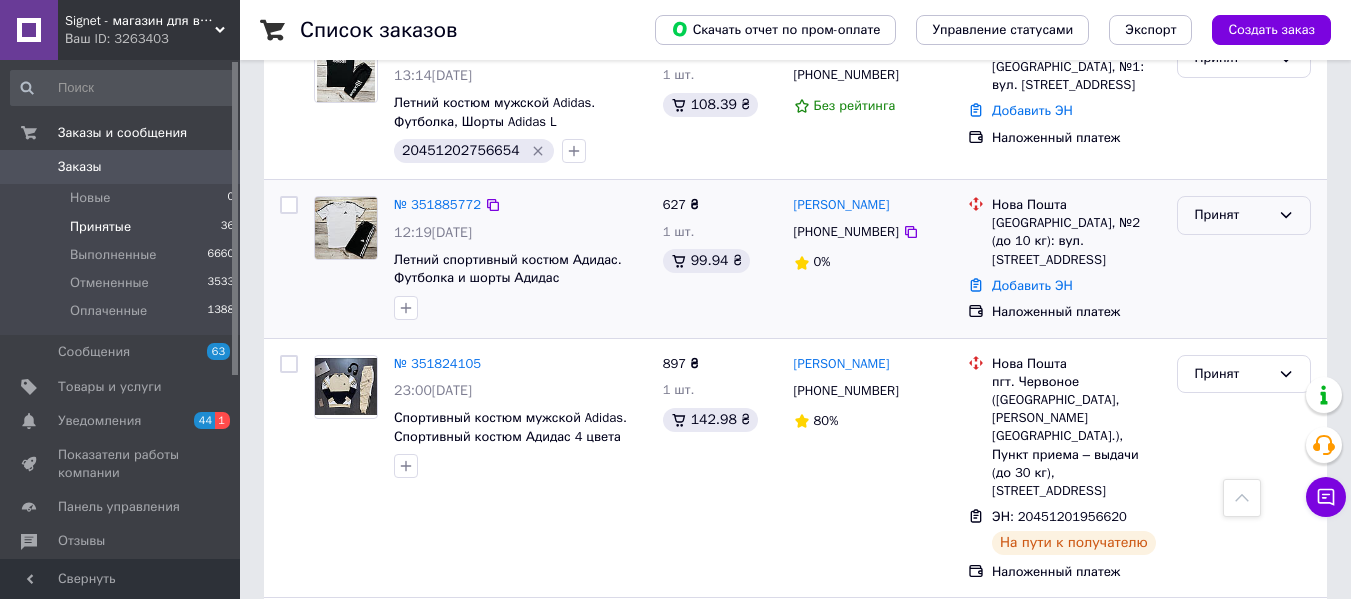 click on "Принят" at bounding box center [1244, 215] 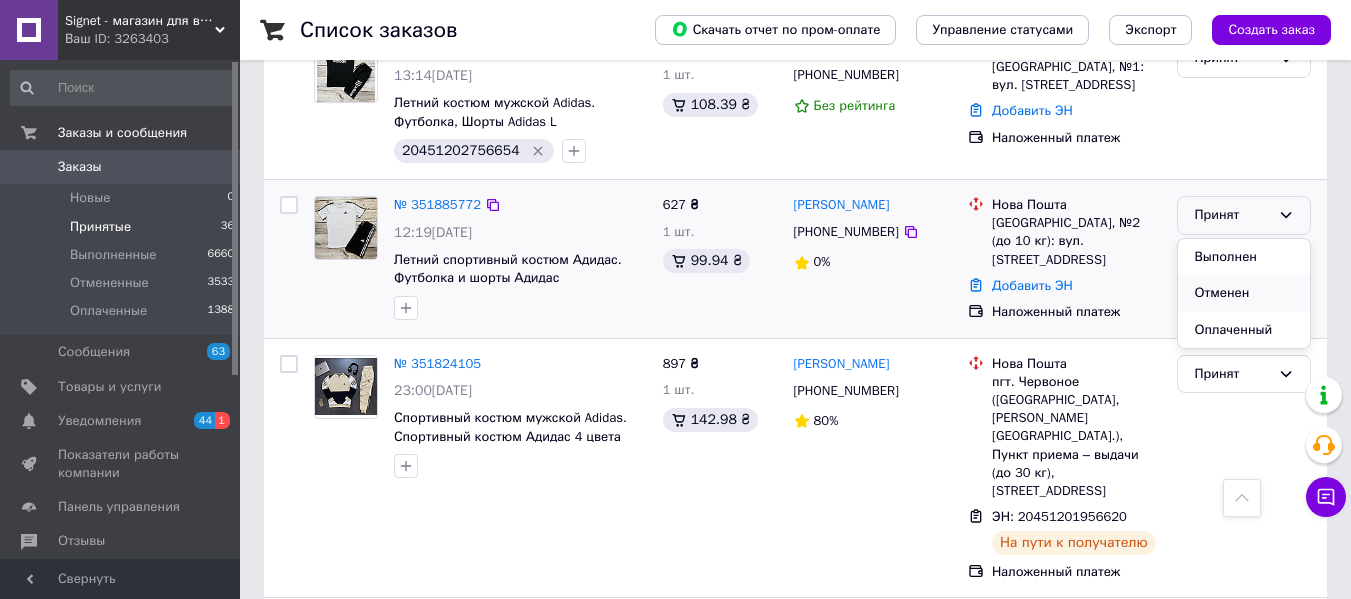 click on "Отменен" at bounding box center [1244, 293] 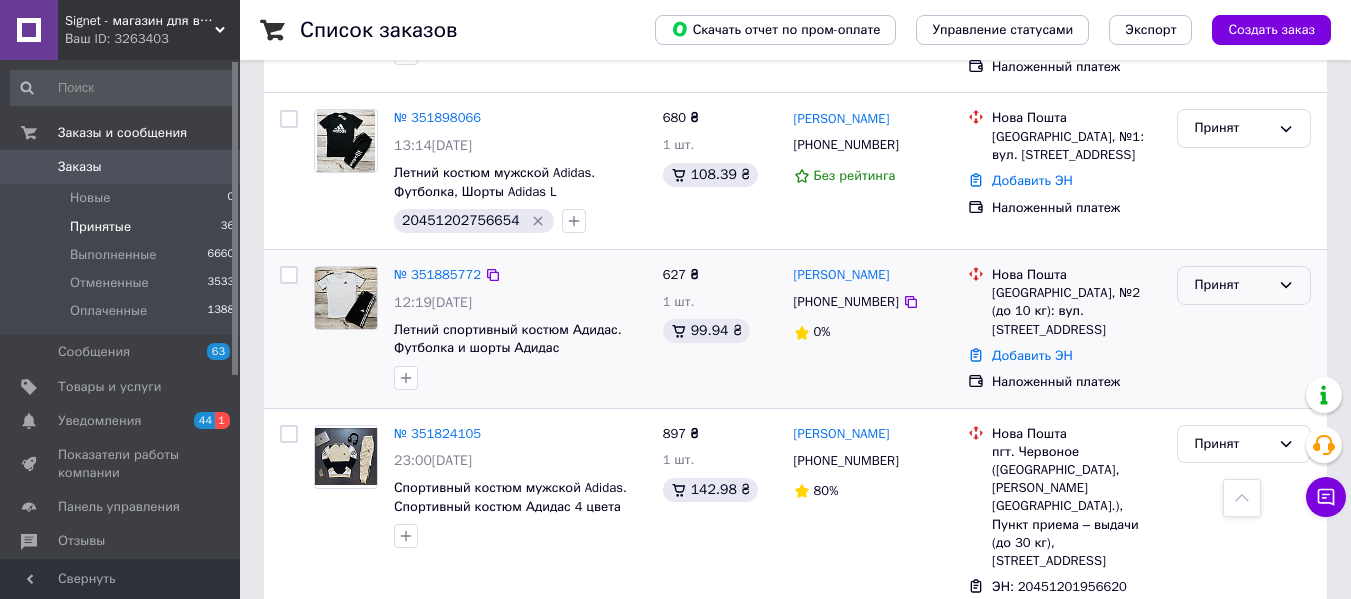 scroll, scrollTop: 1841, scrollLeft: 0, axis: vertical 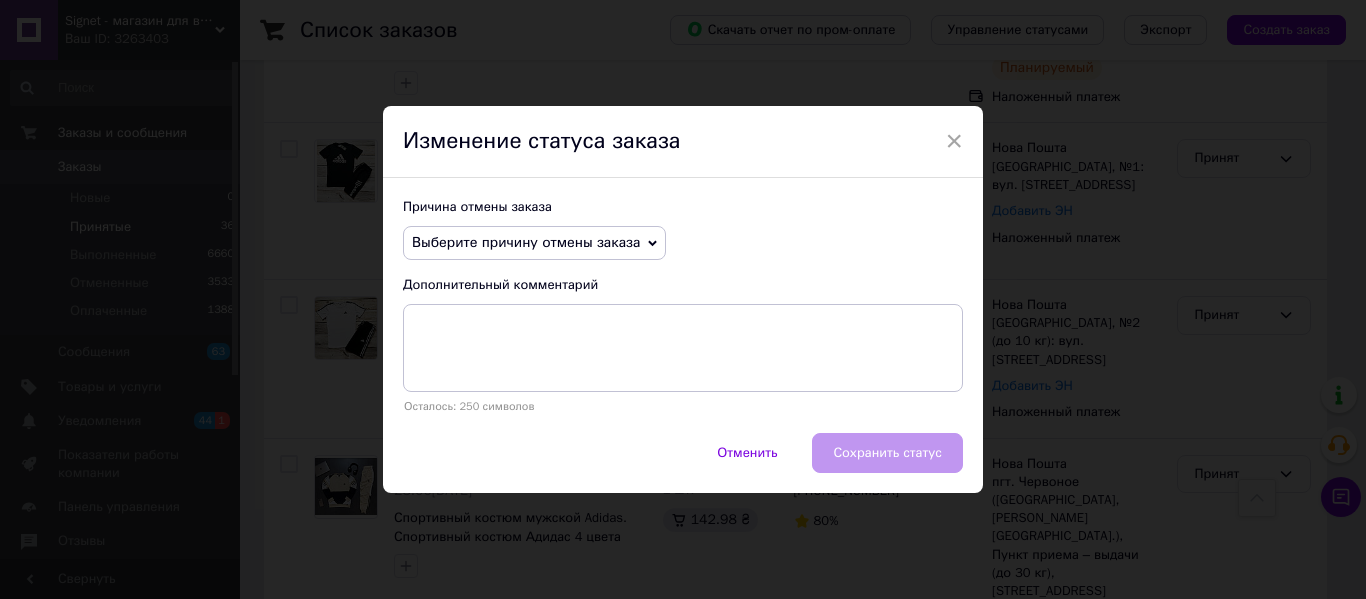 click on "Выберите причину отмены заказа" at bounding box center (534, 243) 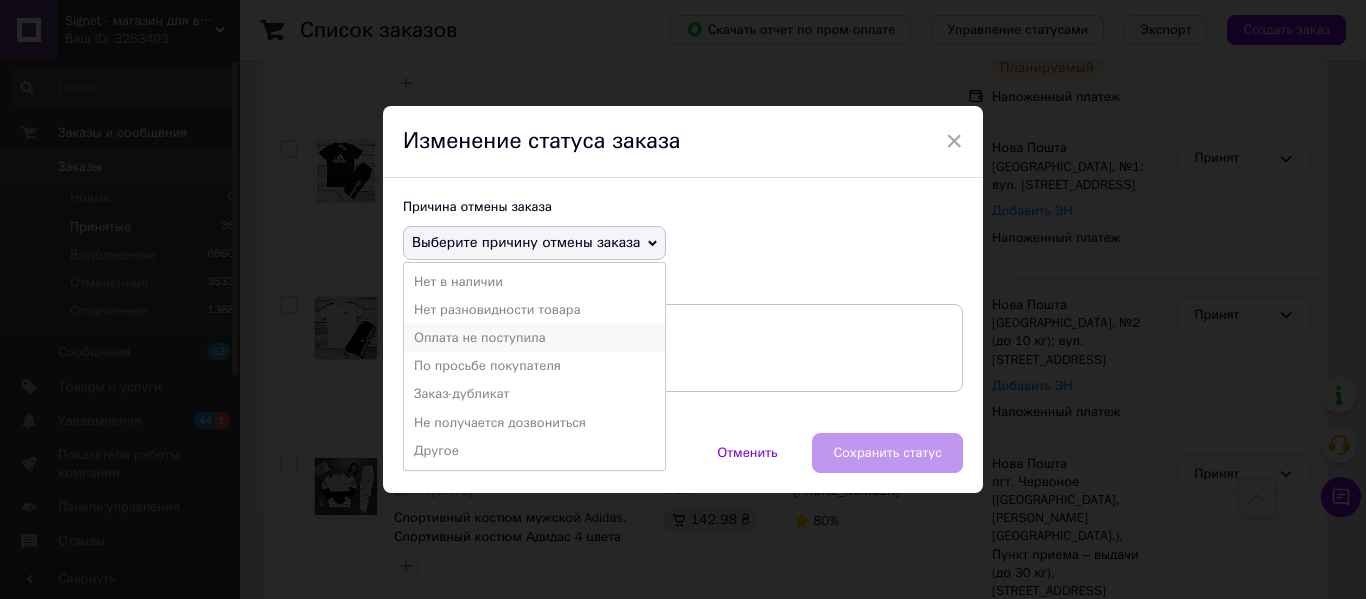 click on "Оплата не поступила" at bounding box center (534, 338) 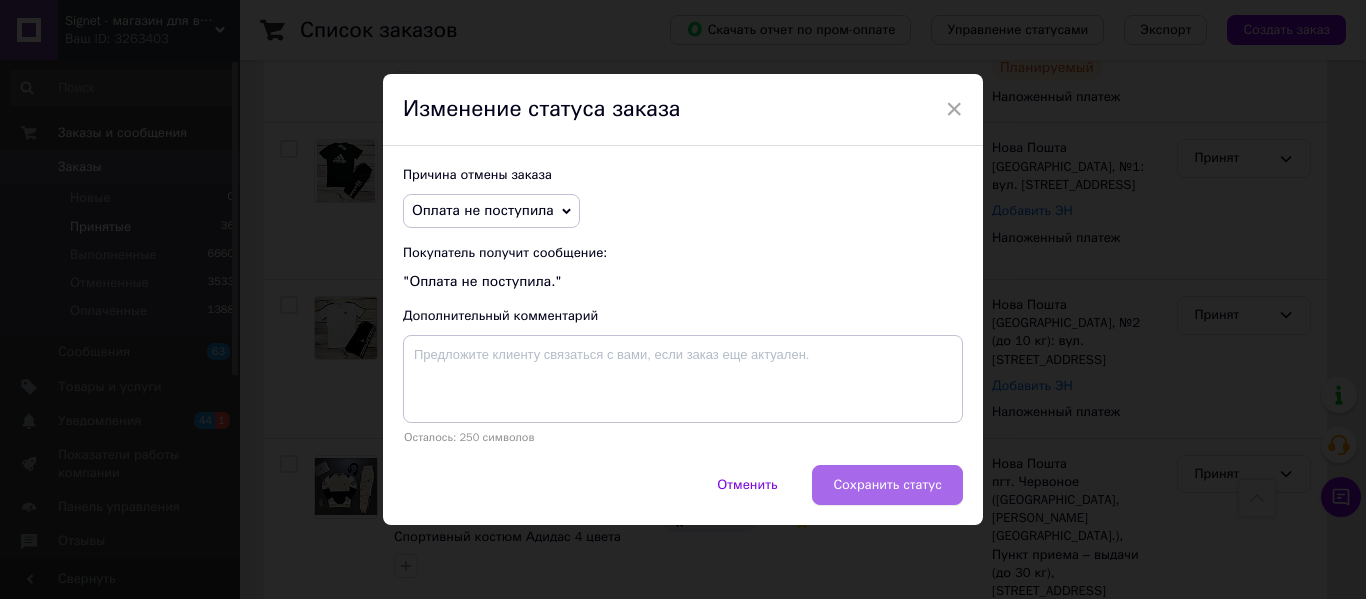click on "Сохранить статус" at bounding box center (887, 485) 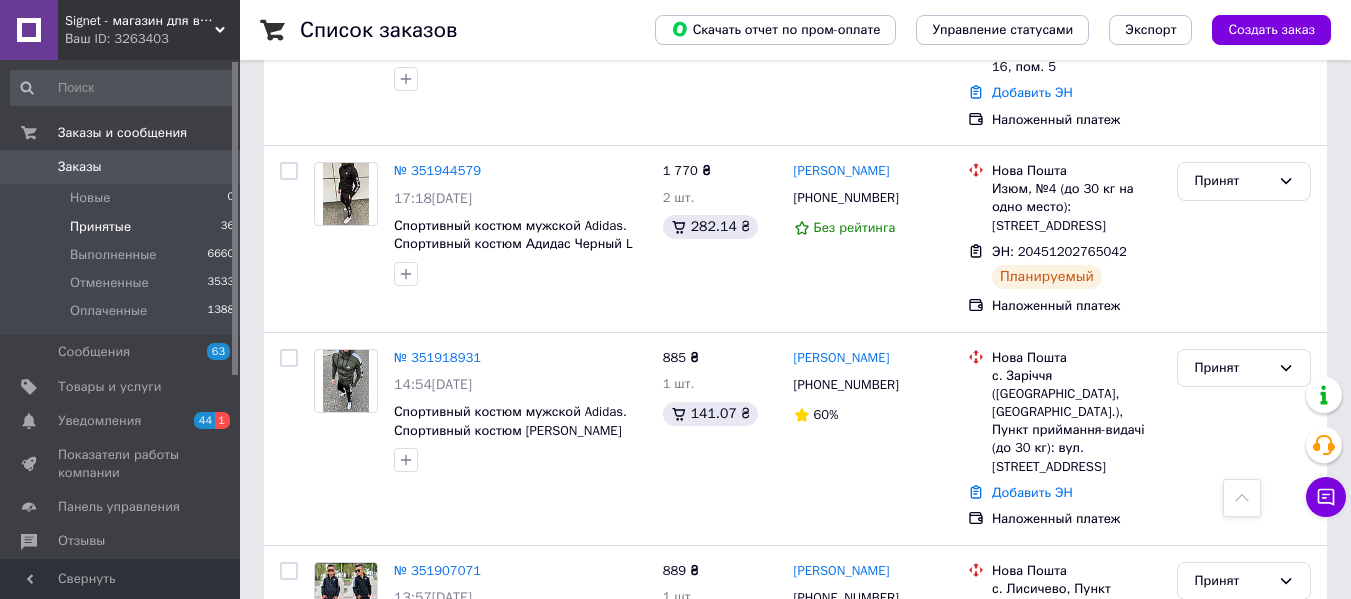 scroll, scrollTop: 741, scrollLeft: 0, axis: vertical 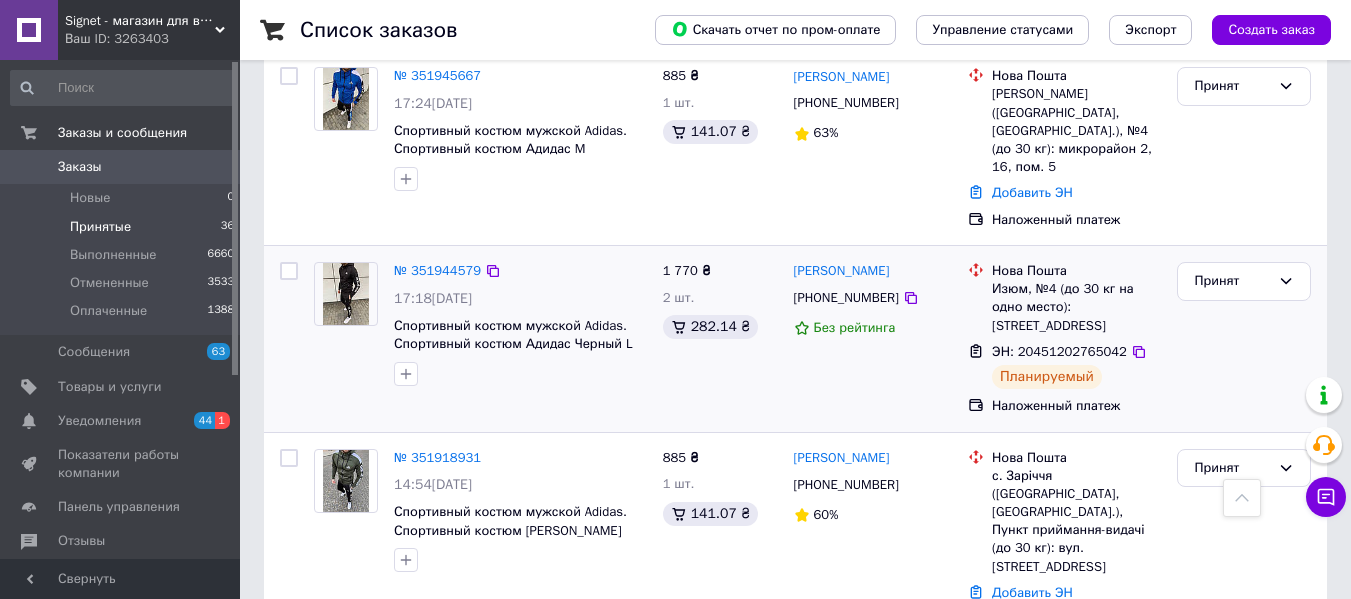 click on "Саня Головко +380664581649 Без рейтинга" at bounding box center [873, 339] 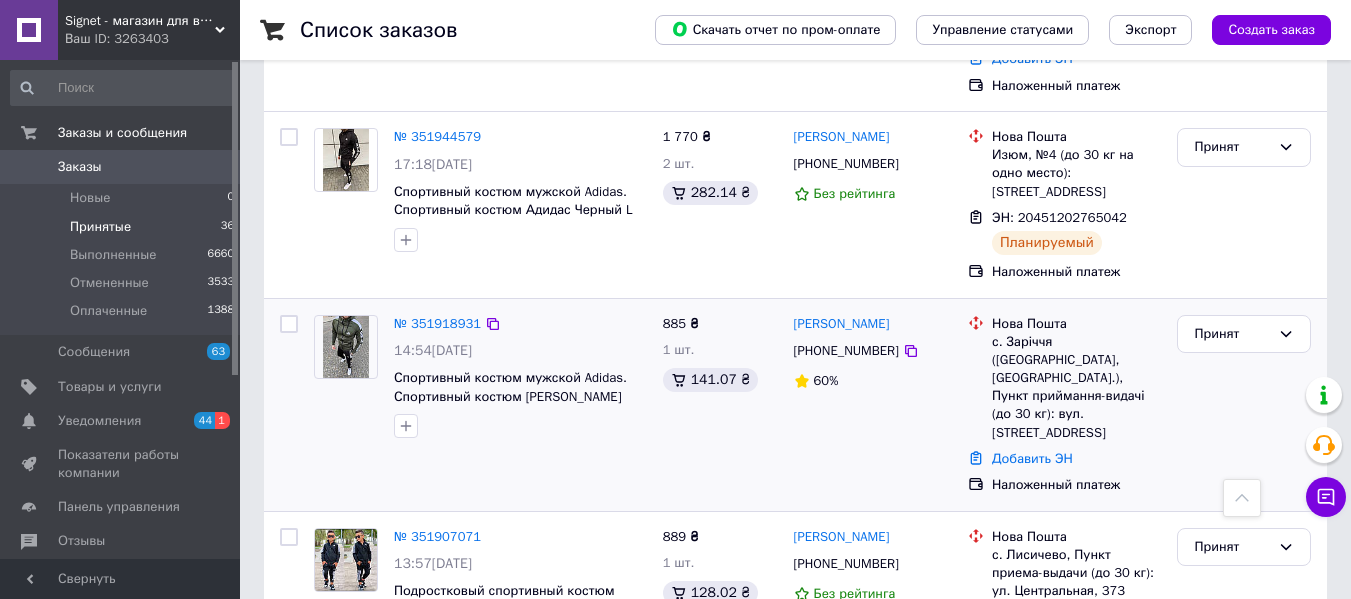 scroll, scrollTop: 941, scrollLeft: 0, axis: vertical 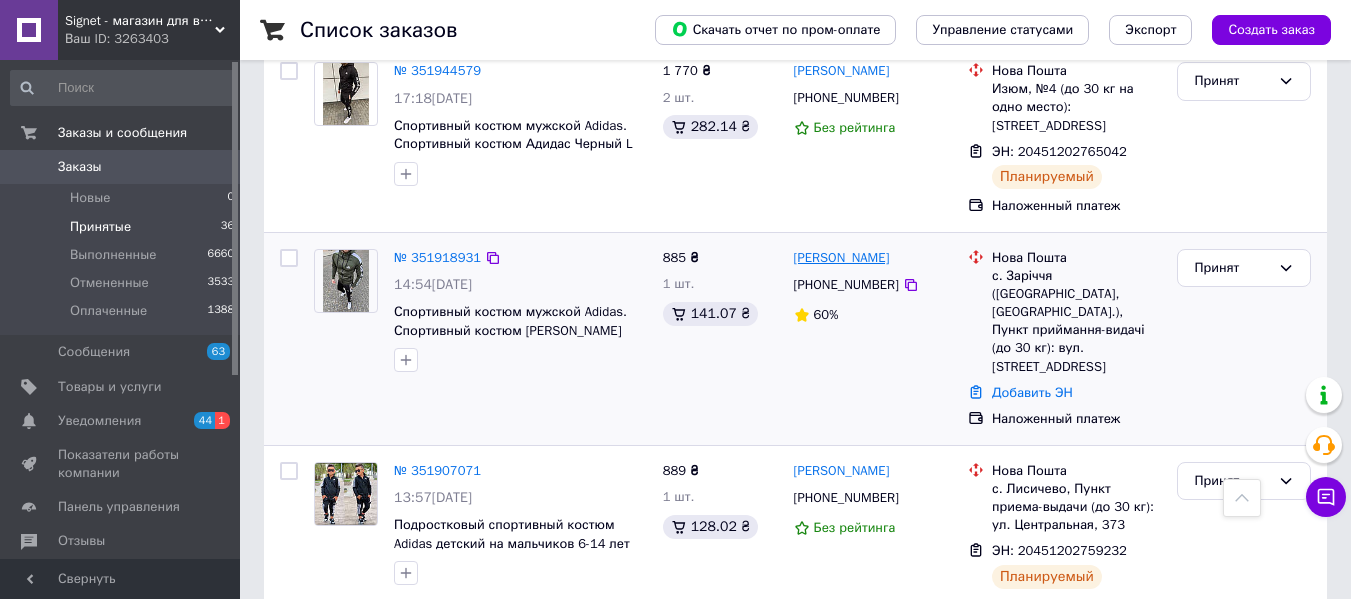 click on "[PERSON_NAME]" at bounding box center (842, 258) 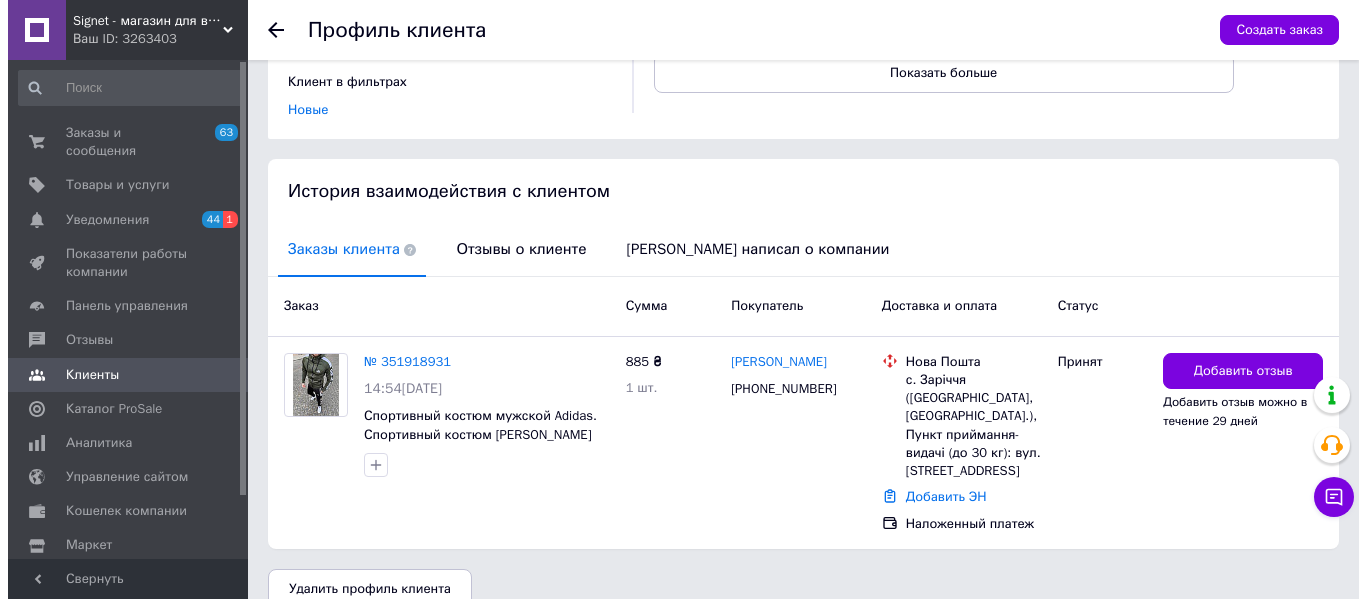 scroll, scrollTop: 352, scrollLeft: 0, axis: vertical 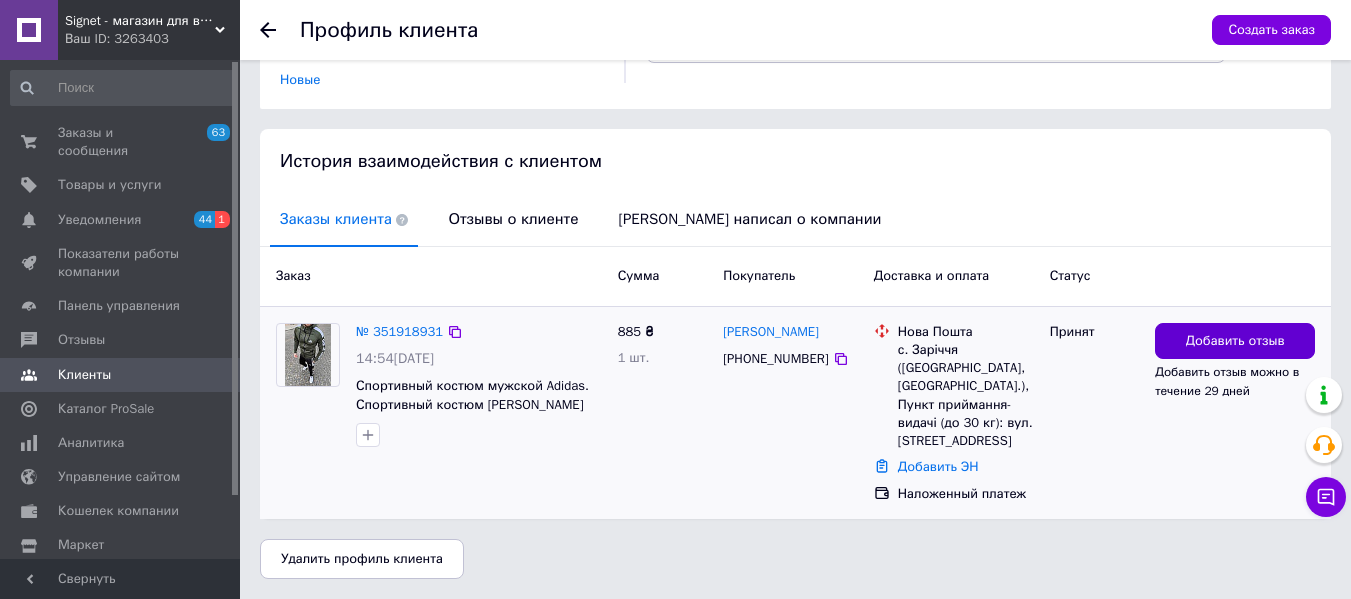 click on "Добавить отзыв" at bounding box center [1235, 341] 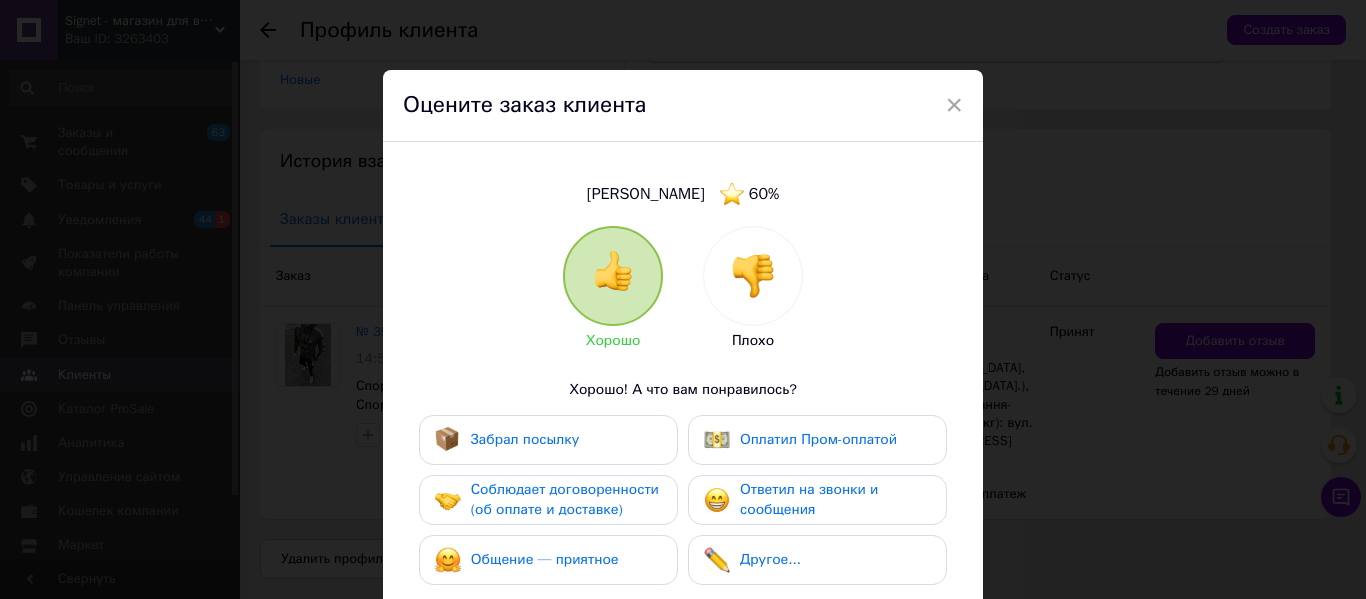 click at bounding box center (753, 276) 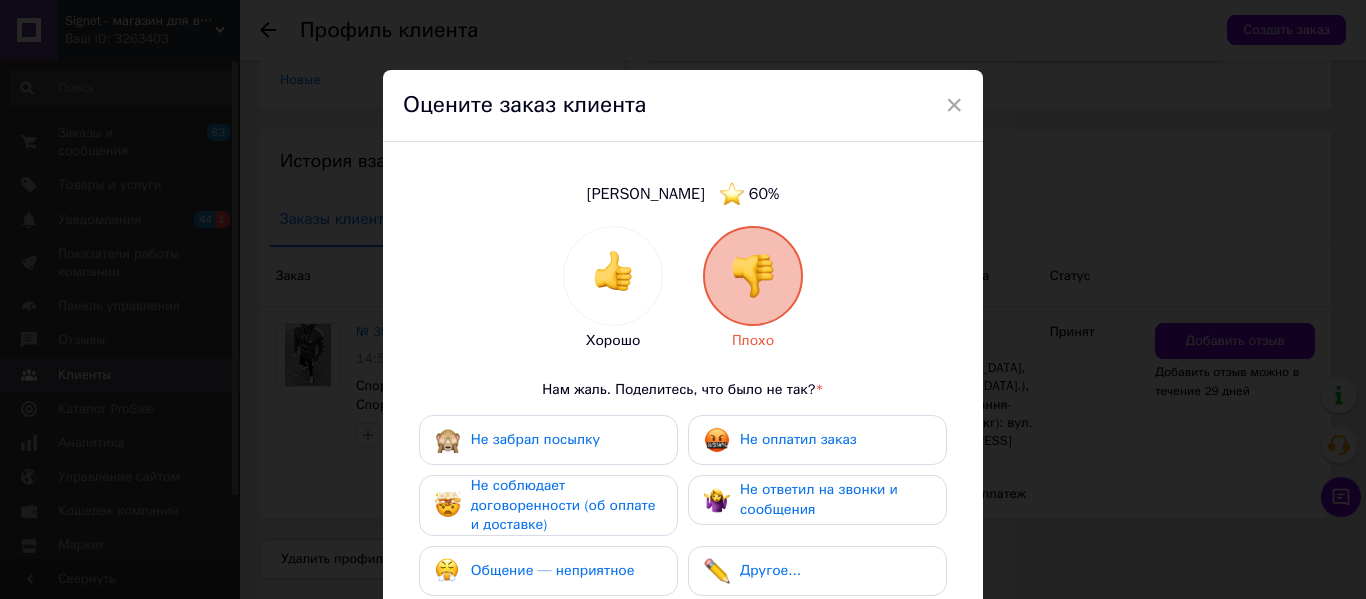 drag, startPoint x: 796, startPoint y: 483, endPoint x: 813, endPoint y: 444, distance: 42.544094 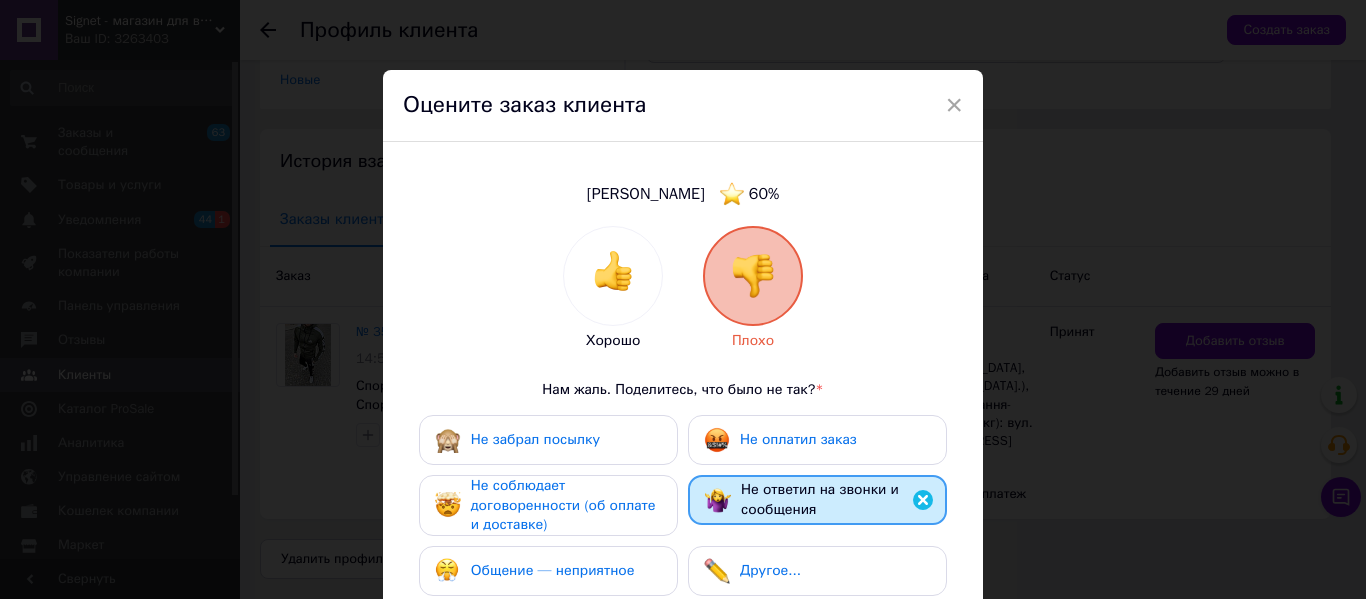 click on "Не оплатил заказ" at bounding box center [798, 439] 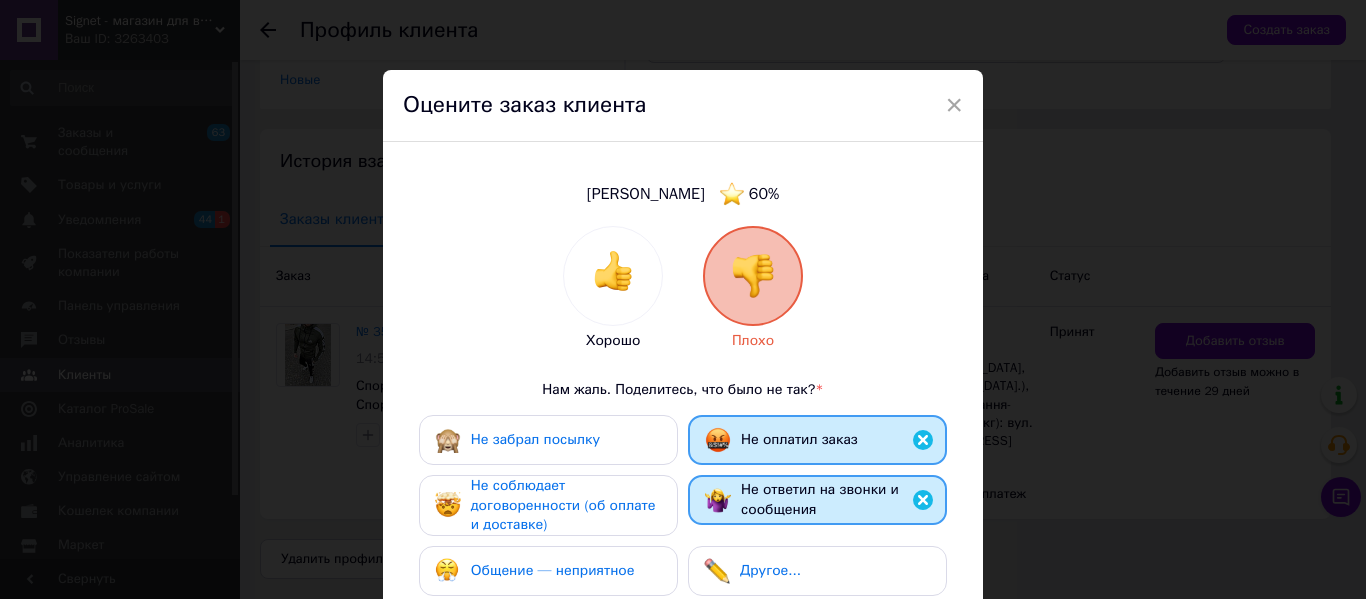 click on "Общение — неприятное" at bounding box center [553, 570] 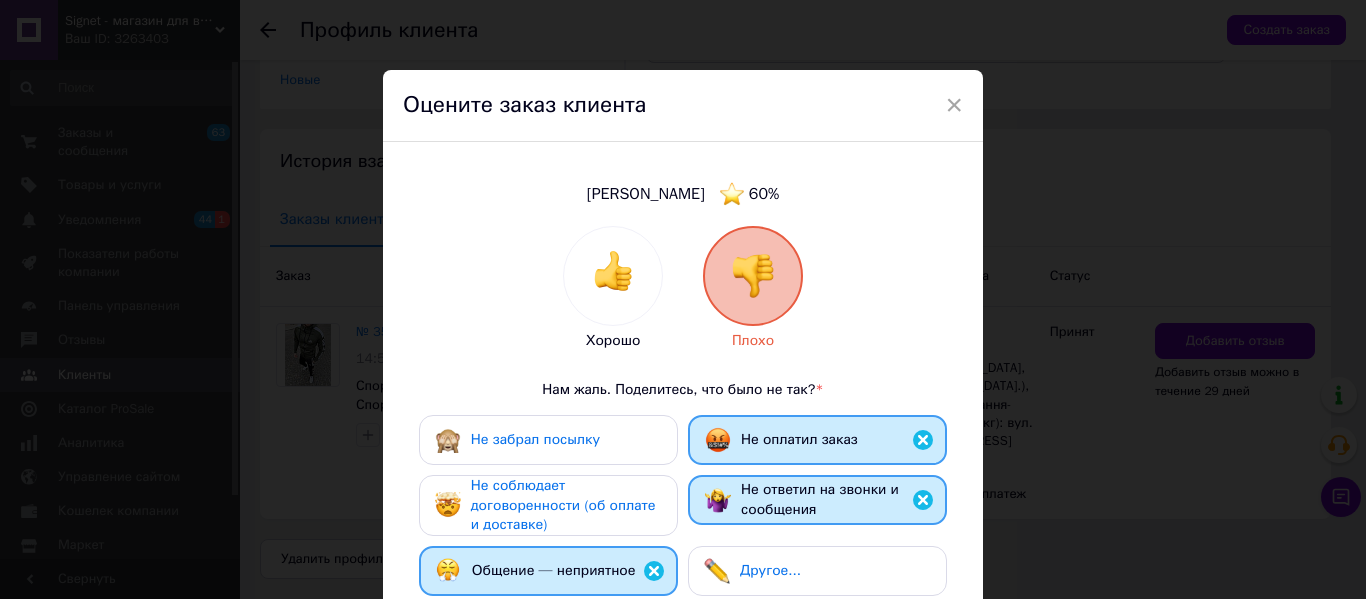 click on "Не соблюдает договоренности (об оплате и доставке)" at bounding box center [548, 505] 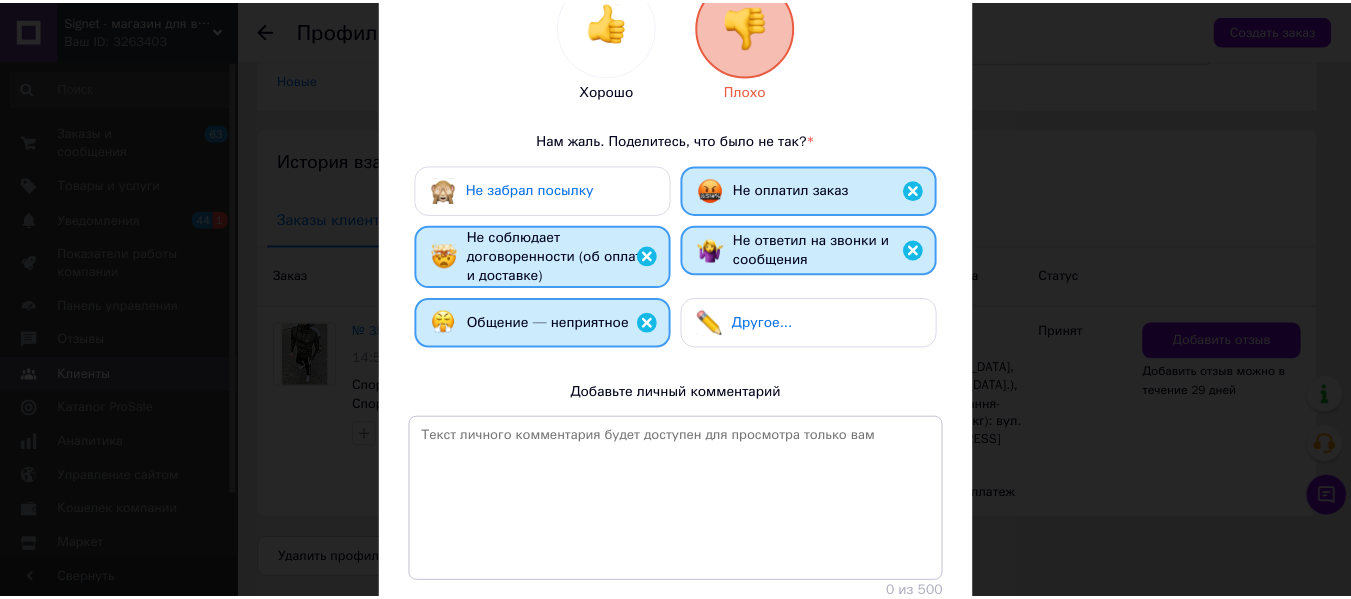 scroll, scrollTop: 396, scrollLeft: 0, axis: vertical 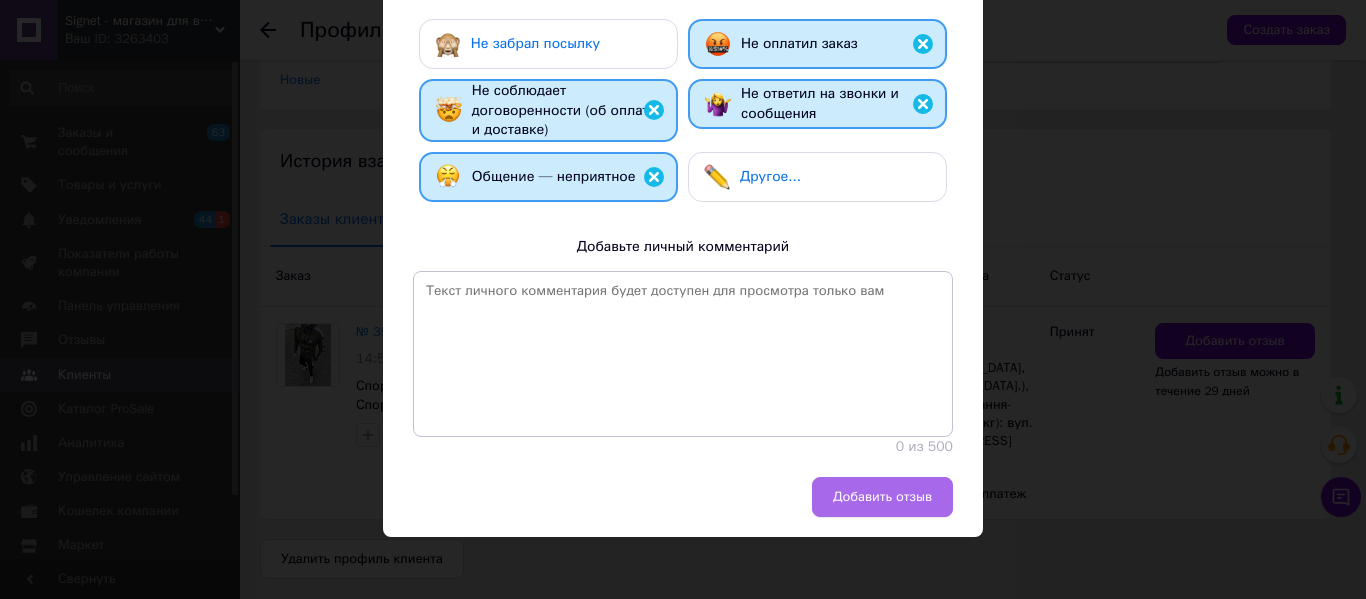click on "Добавить отзыв" at bounding box center [882, 497] 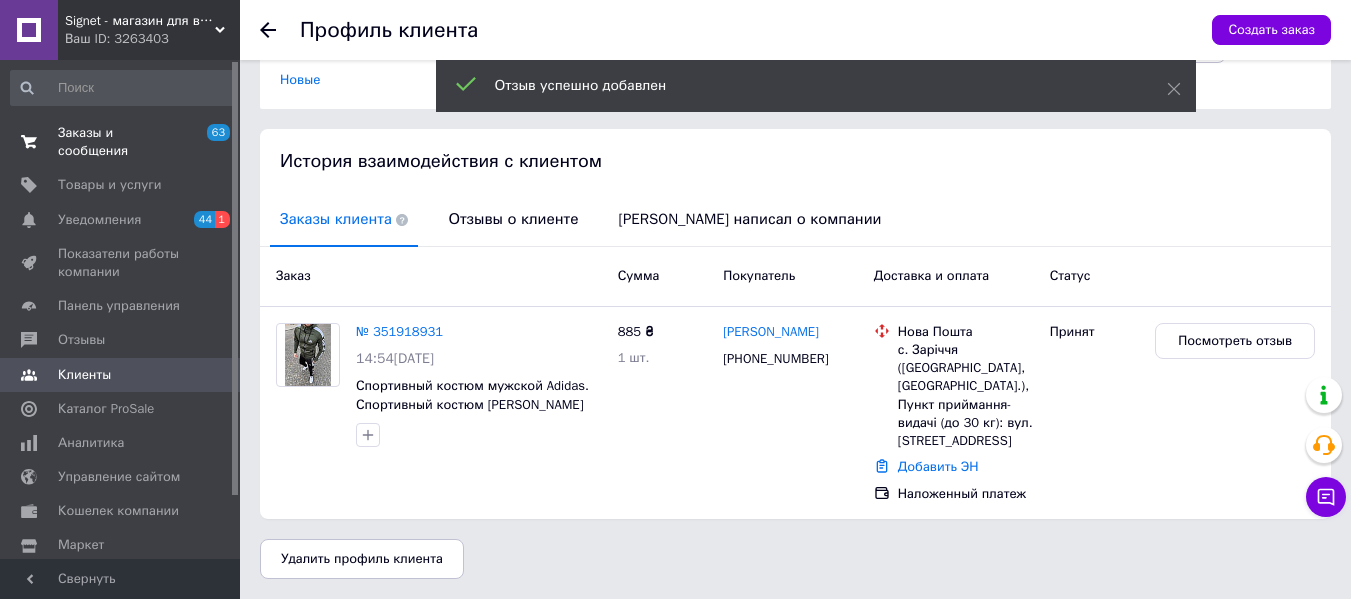 click on "Заказы и сообщения" at bounding box center [121, 142] 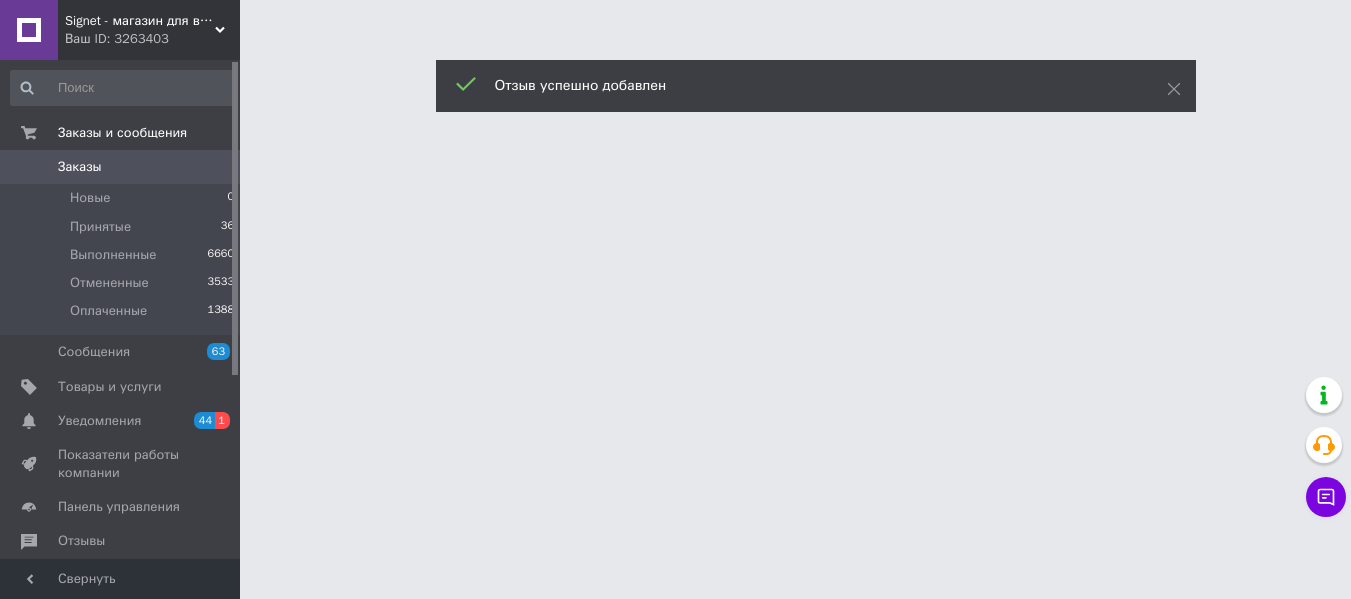scroll, scrollTop: 0, scrollLeft: 0, axis: both 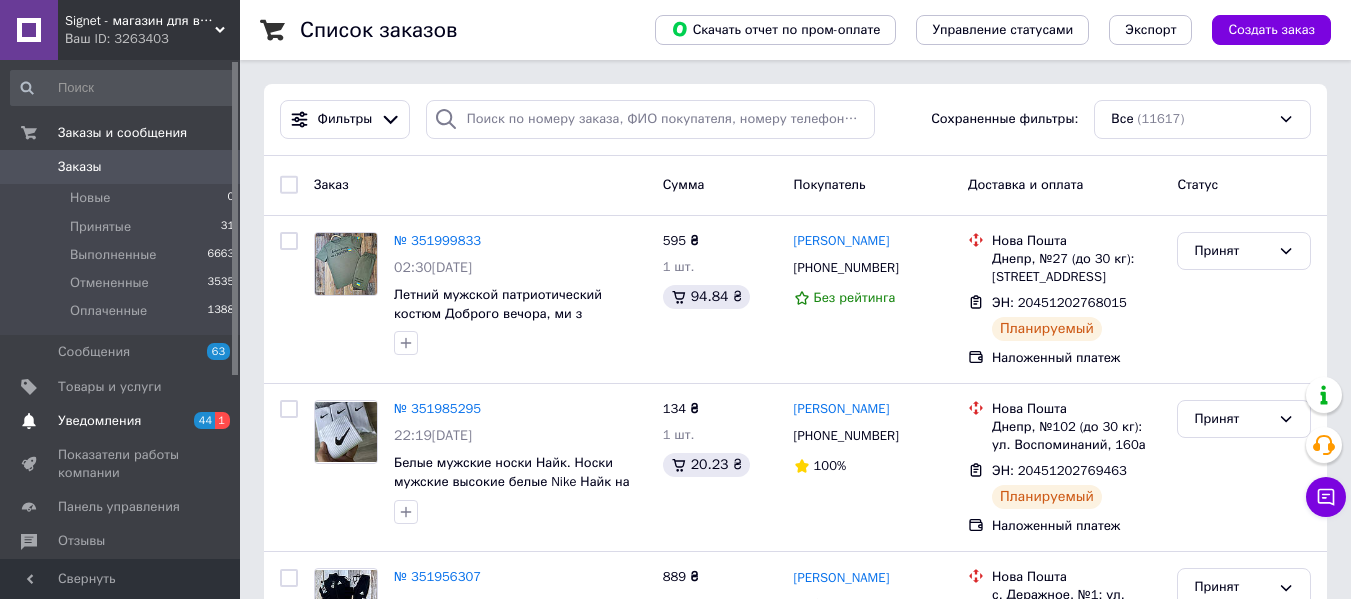 click on "Уведомления" at bounding box center (99, 421) 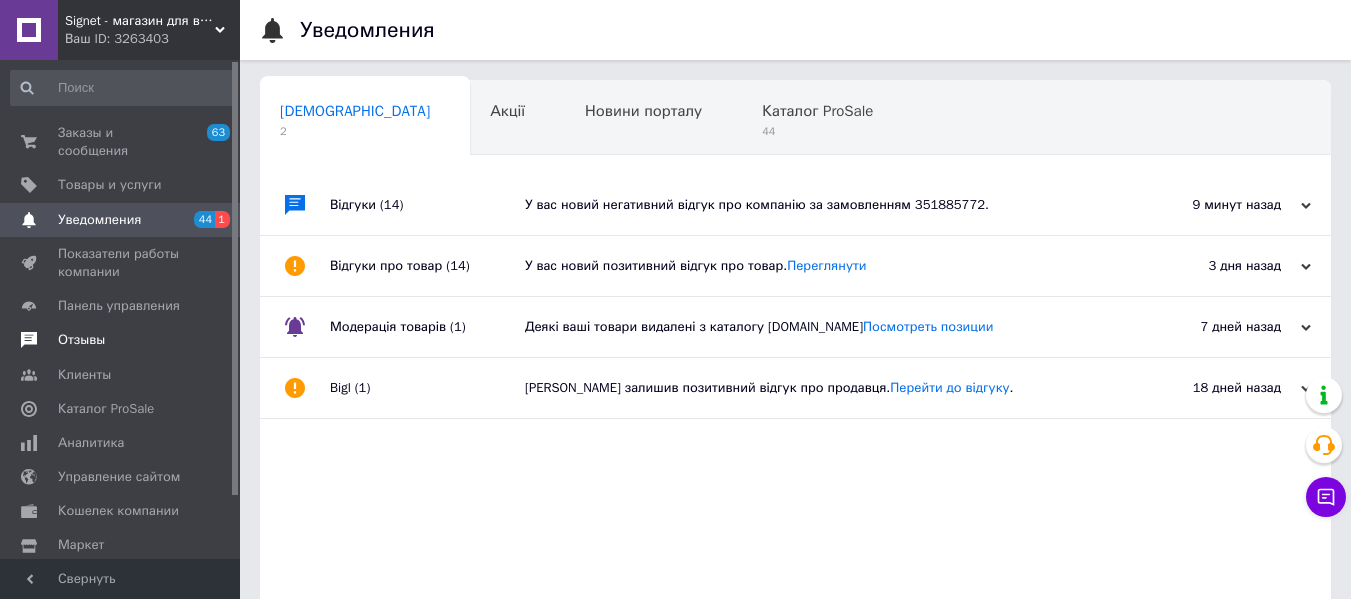 click on "Отзывы" at bounding box center (81, 340) 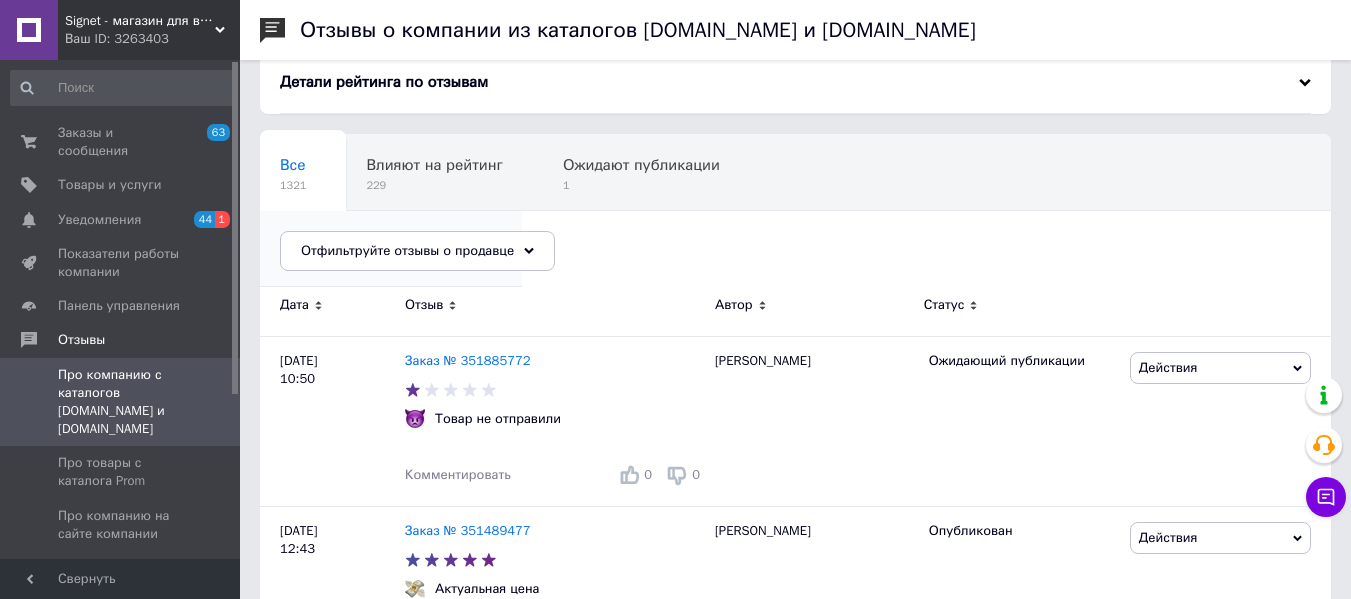 scroll, scrollTop: 100, scrollLeft: 0, axis: vertical 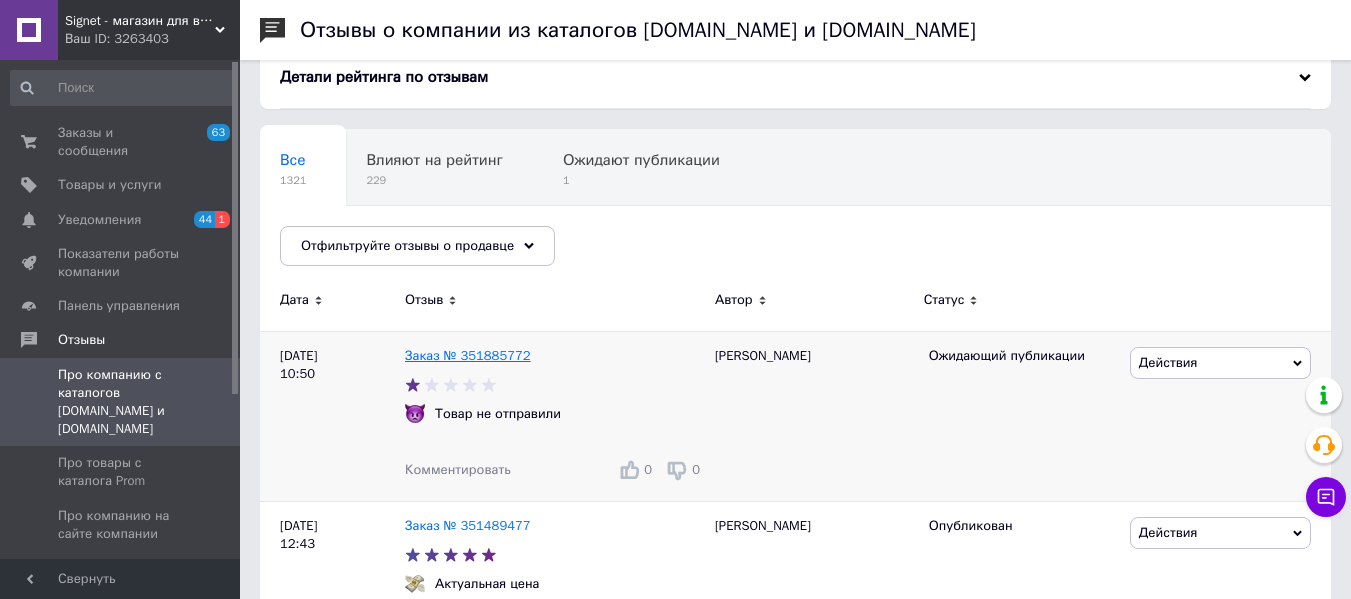 click on "Заказ № 351885772" at bounding box center [468, 355] 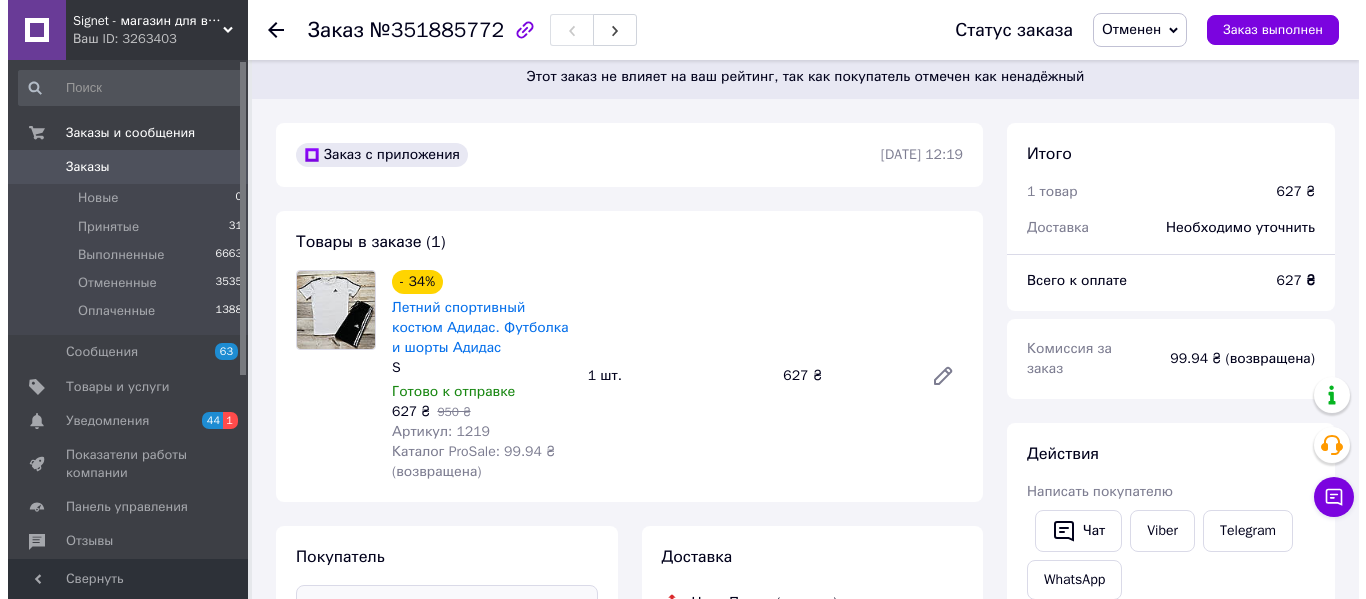 scroll, scrollTop: 0, scrollLeft: 0, axis: both 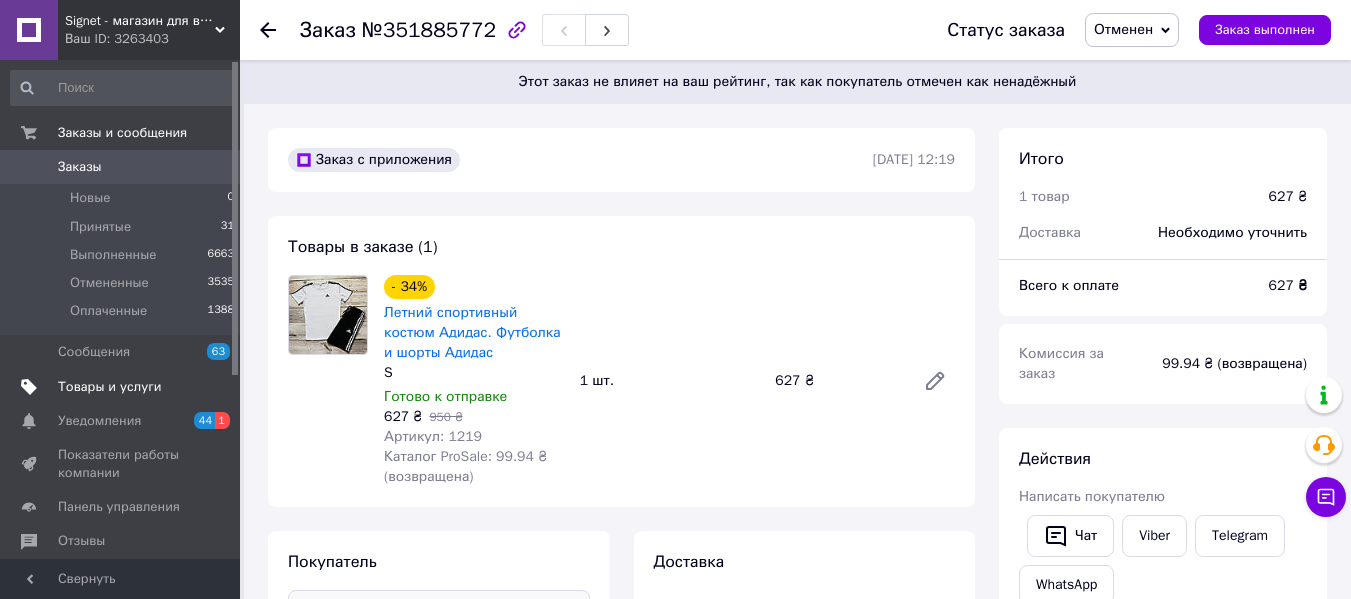 click on "Товары и услуги" at bounding box center (110, 387) 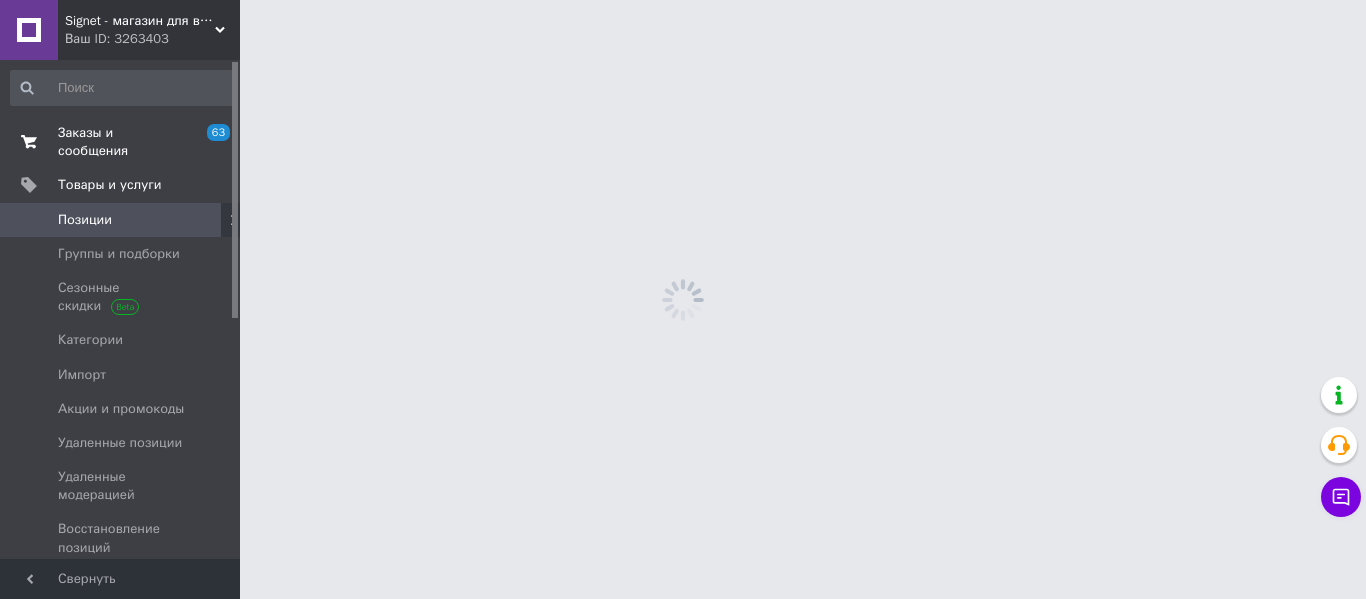 click on "Заказы и сообщения 63 0" at bounding box center (123, 142) 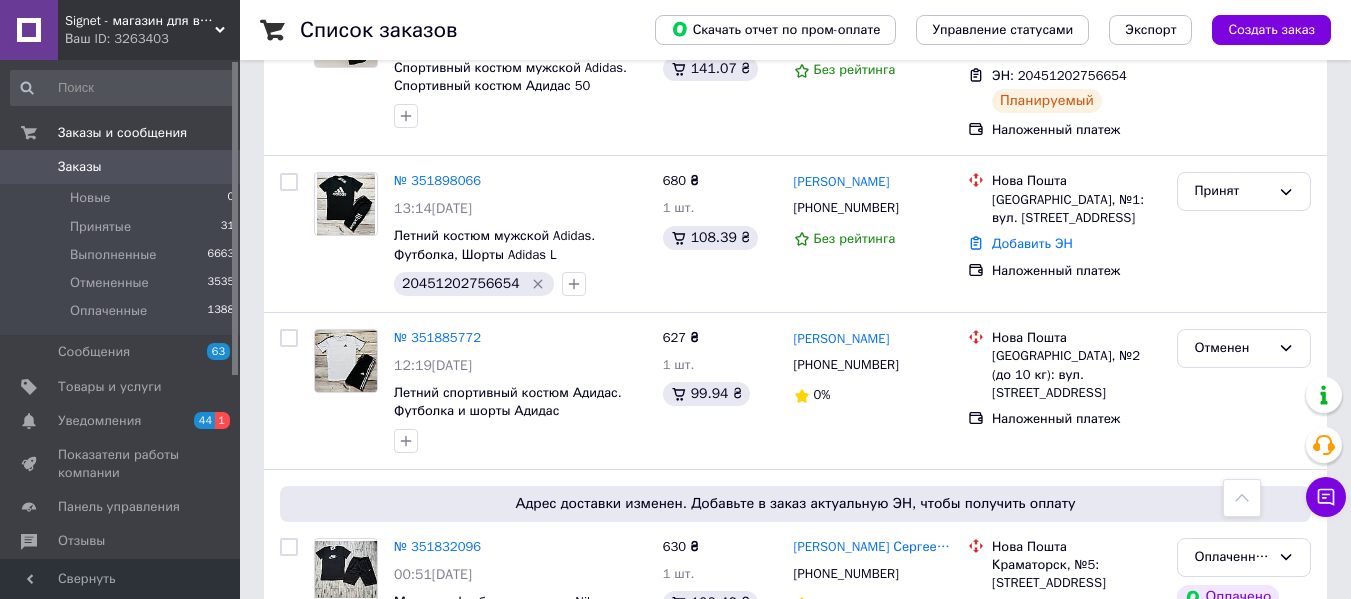 scroll, scrollTop: 2000, scrollLeft: 0, axis: vertical 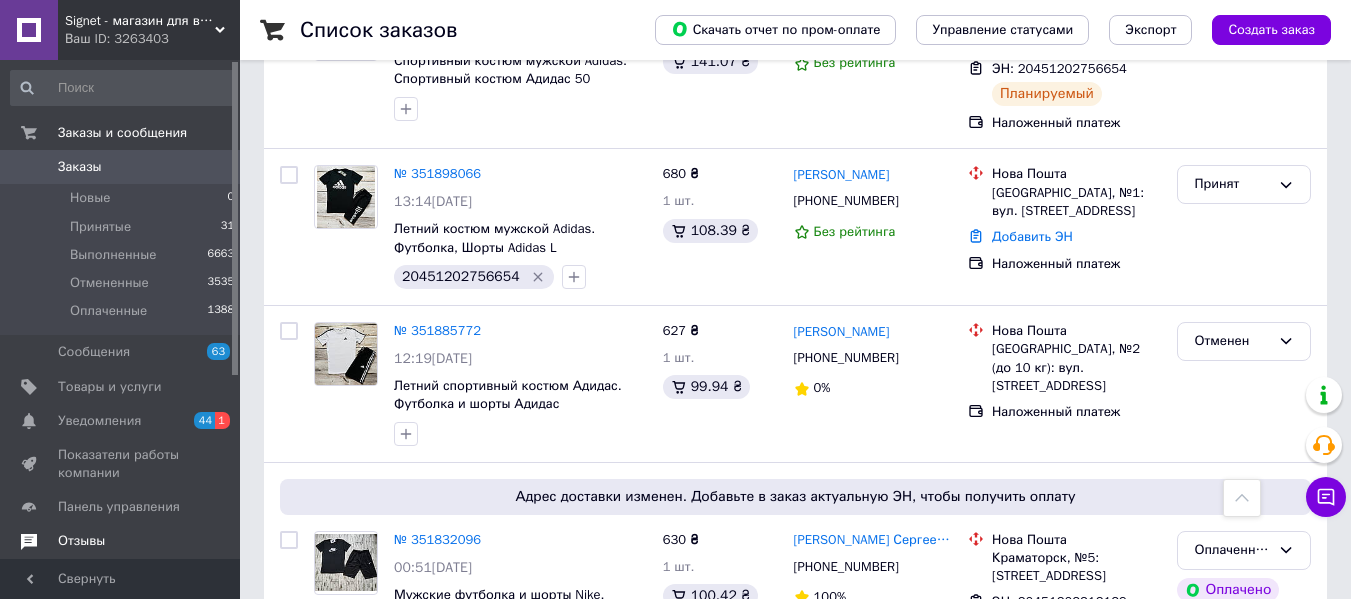 click on "Отзывы" at bounding box center (81, 541) 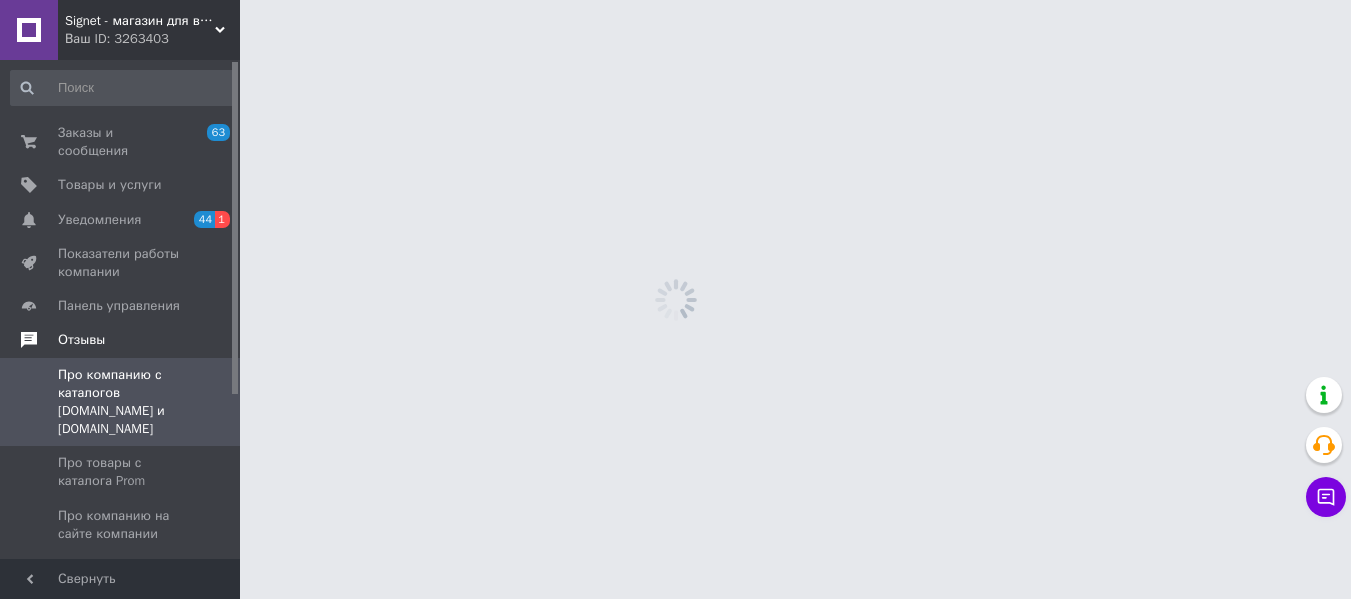 scroll, scrollTop: 0, scrollLeft: 0, axis: both 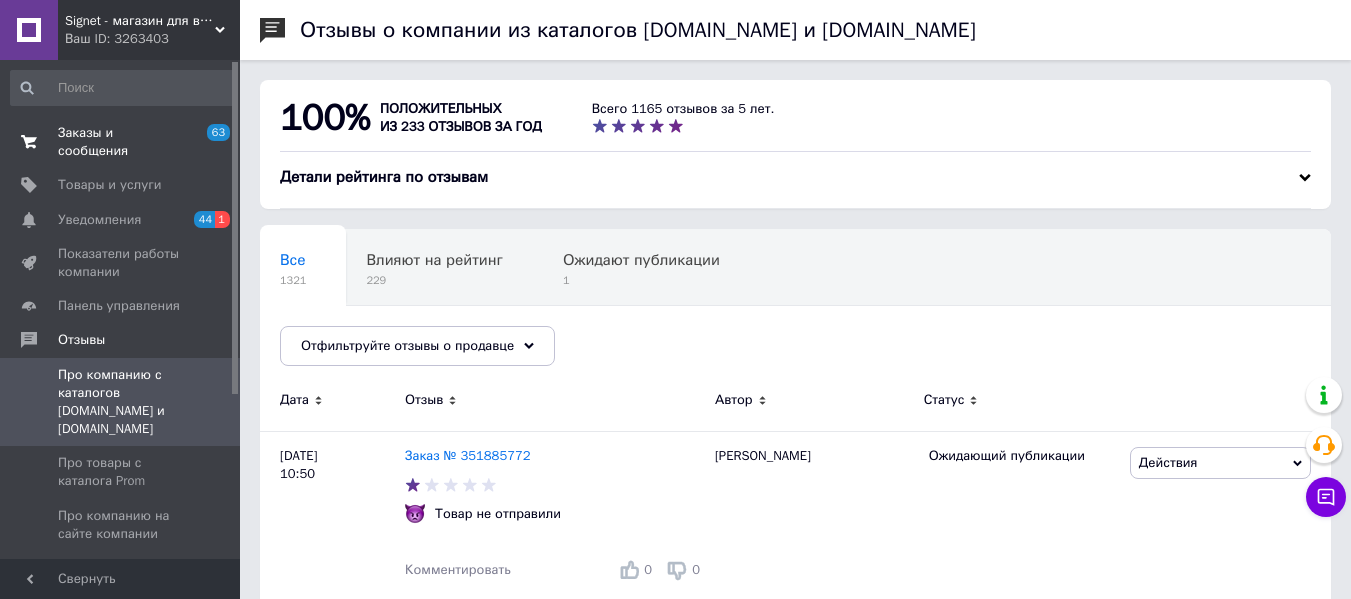 click on "Заказы и сообщения" at bounding box center (121, 142) 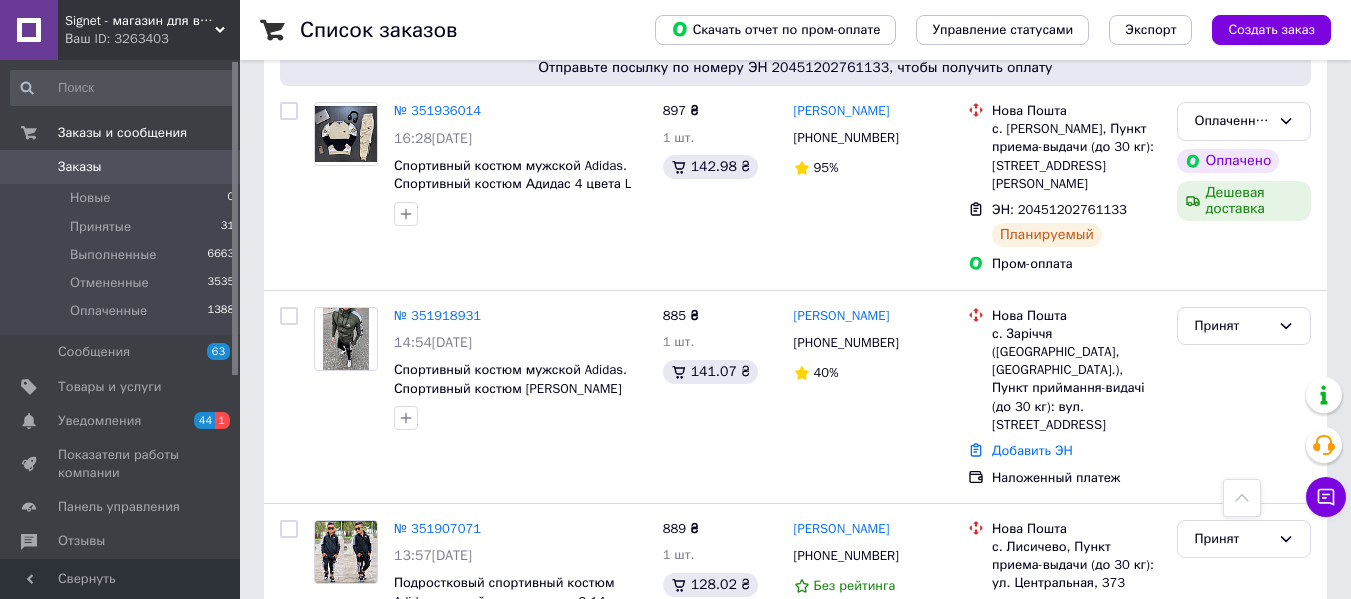 scroll, scrollTop: 1100, scrollLeft: 0, axis: vertical 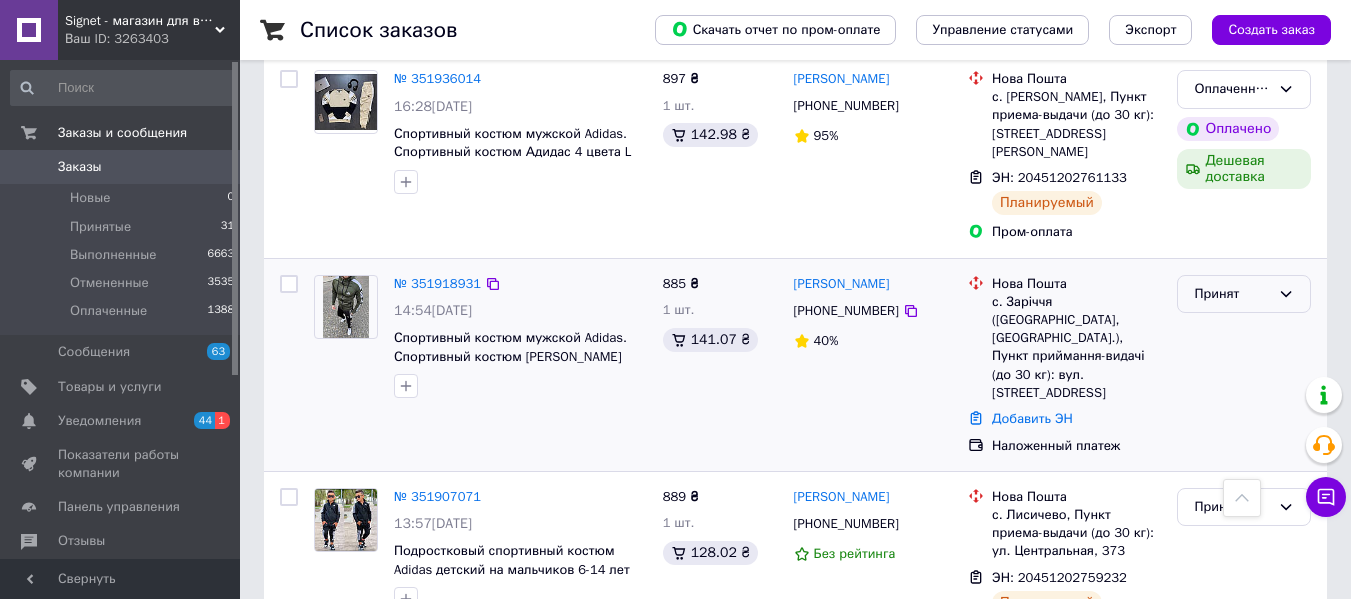 click on "Принят" at bounding box center (1244, 294) 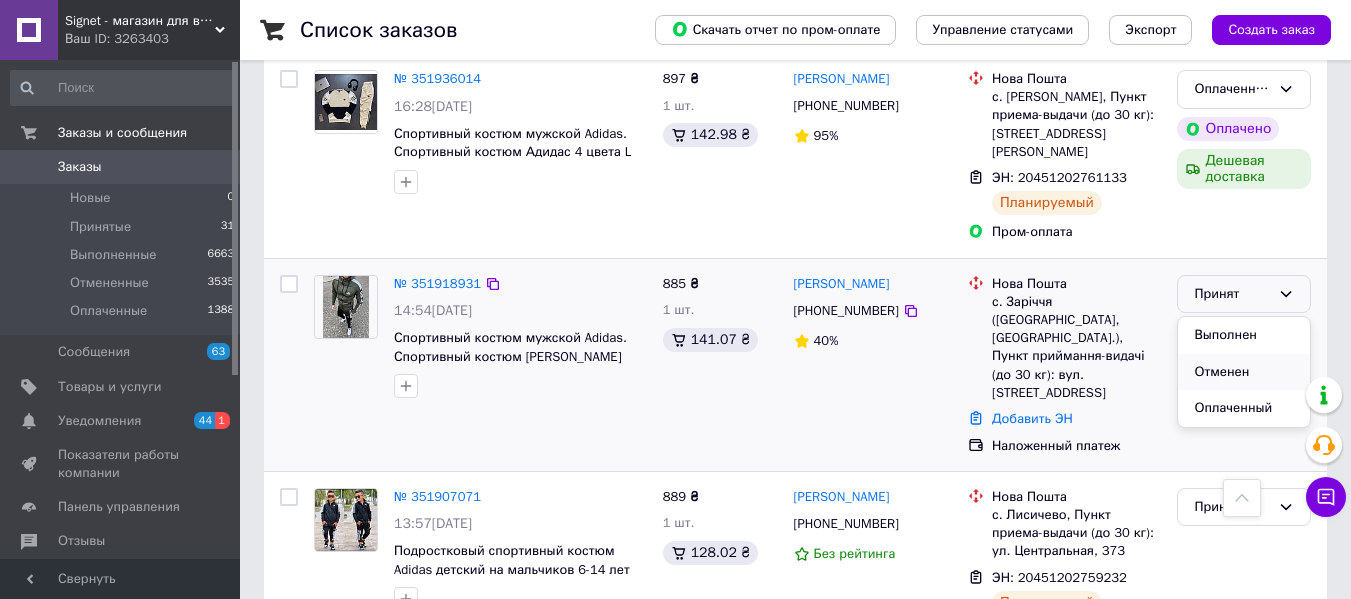 click on "Отменен" at bounding box center (1244, 372) 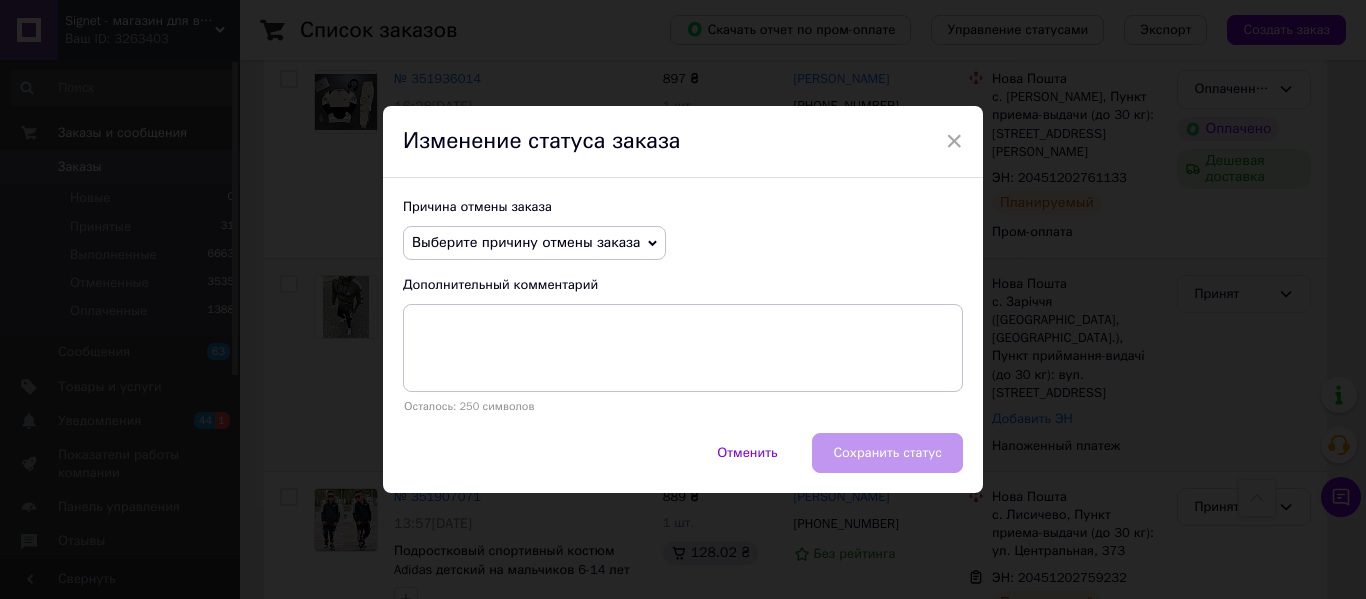 click on "Выберите причину отмены заказа" at bounding box center [534, 243] 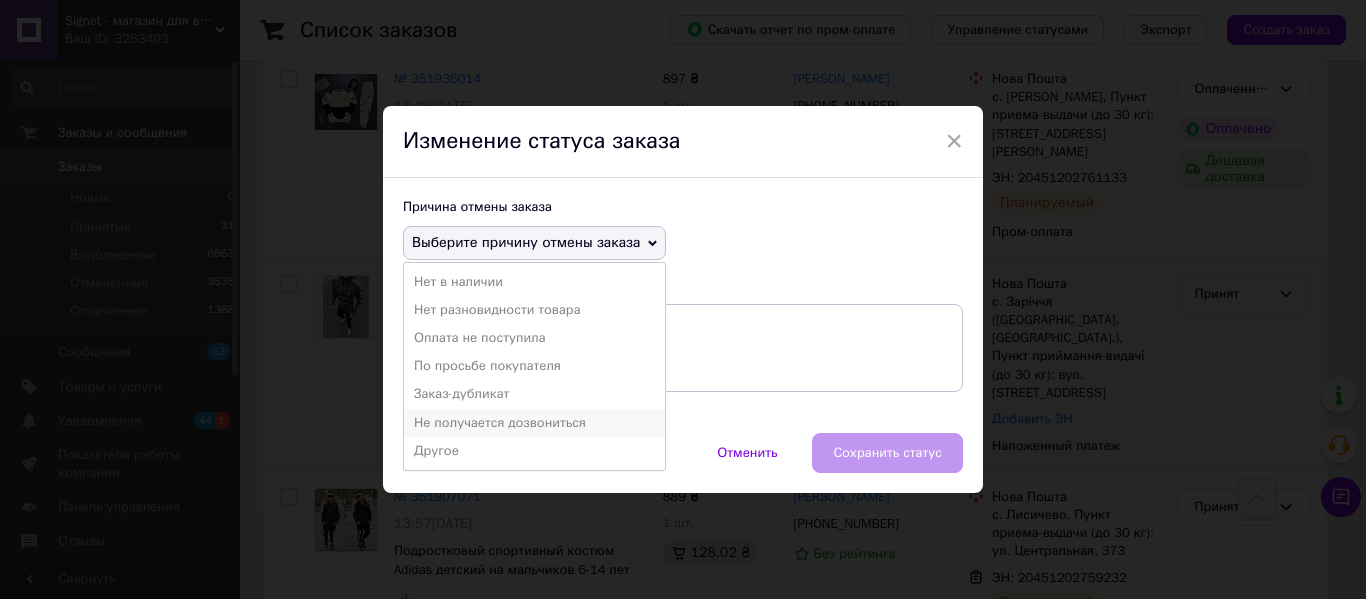 click on "Не получается дозвониться" at bounding box center [534, 423] 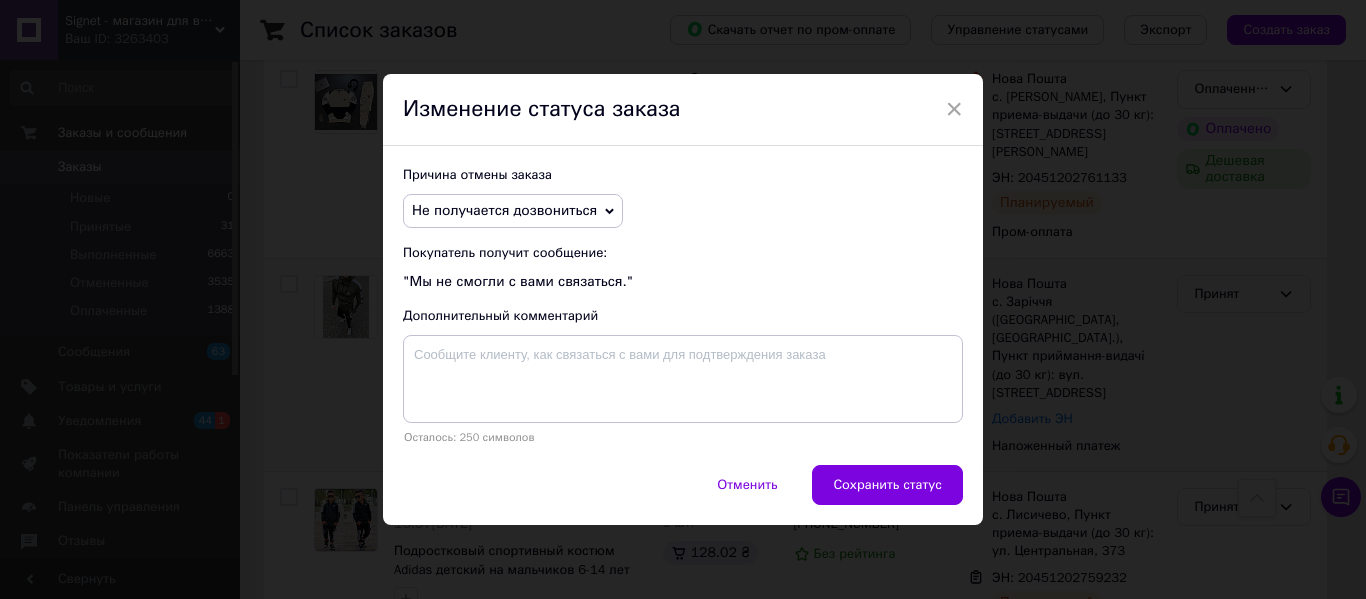click on "Сохранить статус" at bounding box center (887, 485) 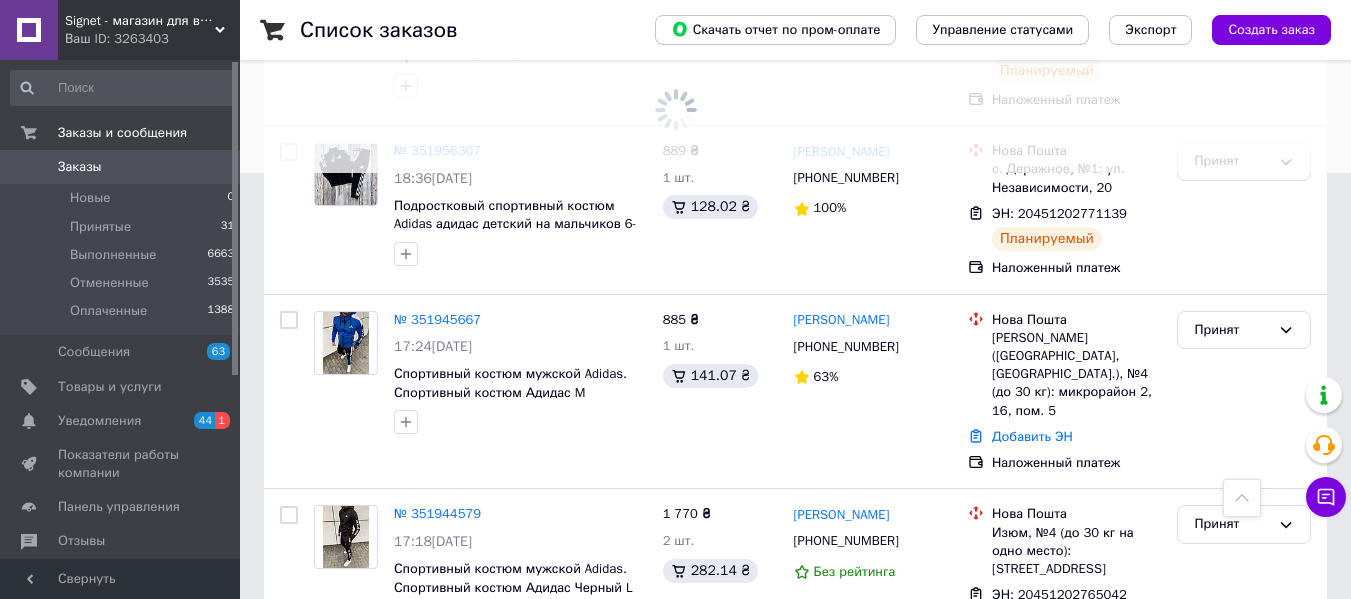 scroll, scrollTop: 400, scrollLeft: 0, axis: vertical 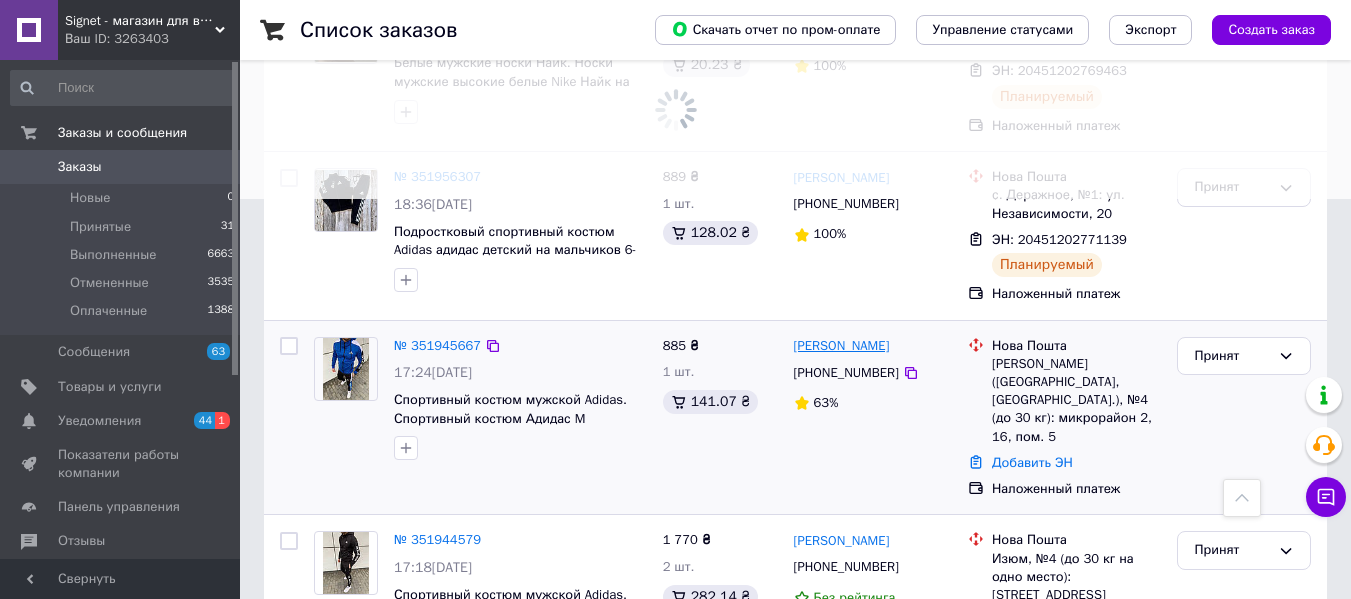 click on "[PERSON_NAME]" at bounding box center (842, 346) 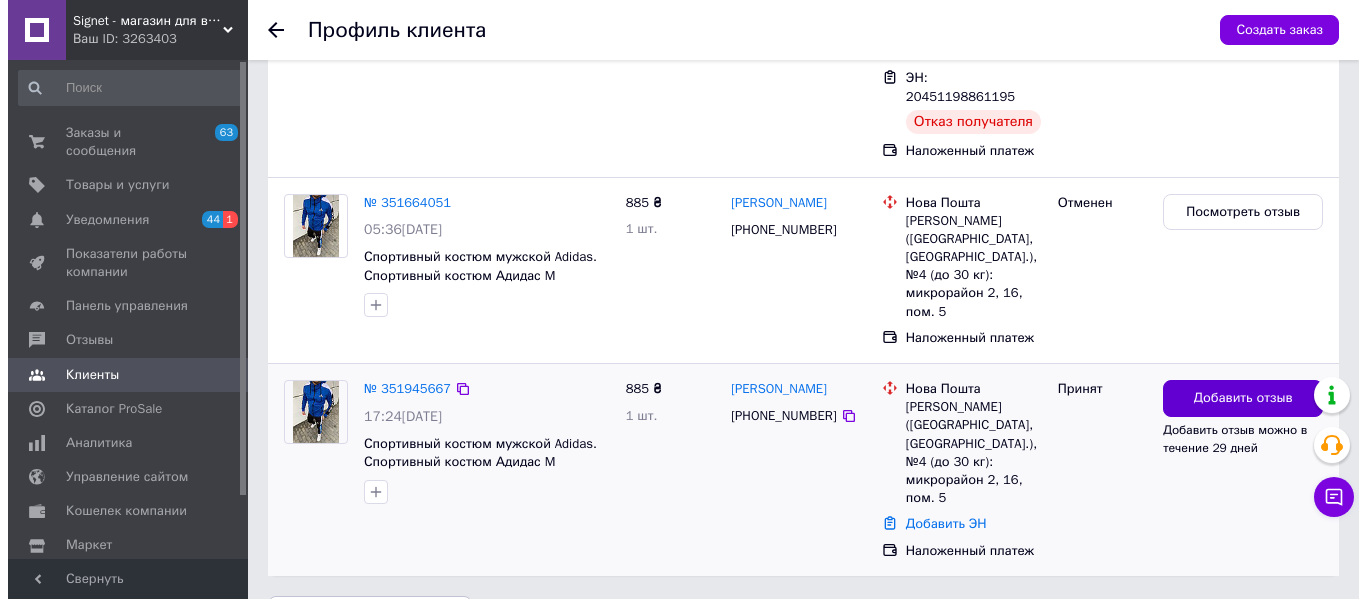 scroll, scrollTop: 744, scrollLeft: 0, axis: vertical 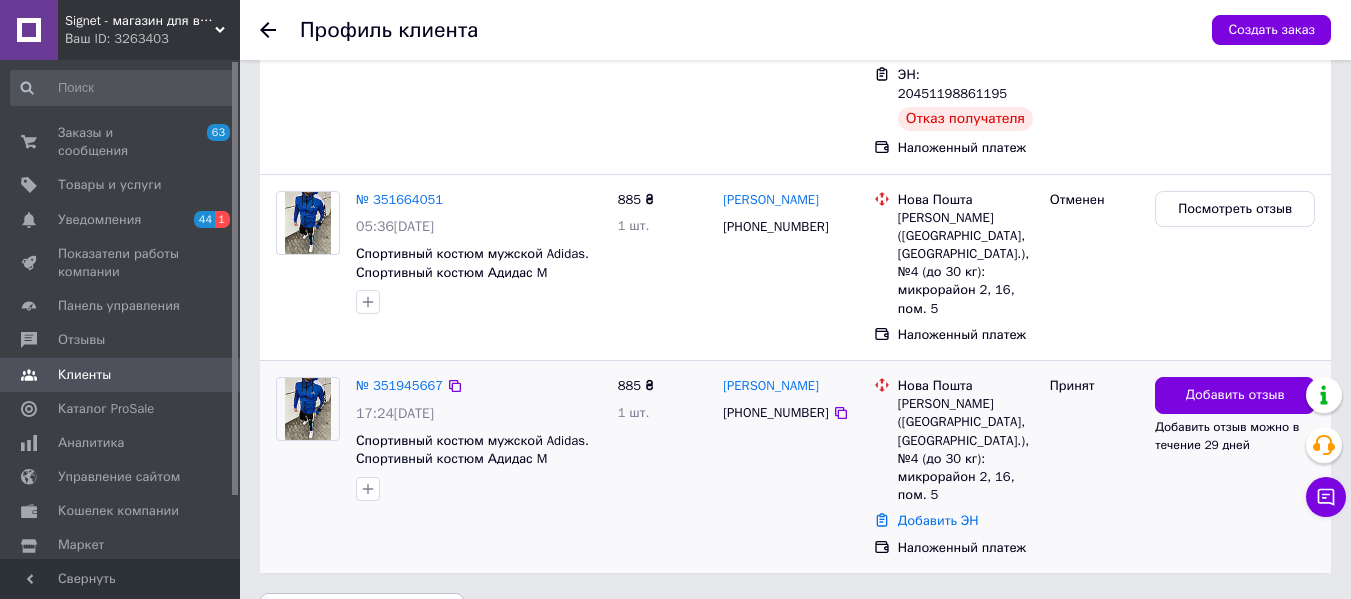 click on "Добавить отзыв Добавить отзыв можно в течение   29   дней" at bounding box center (1235, 467) 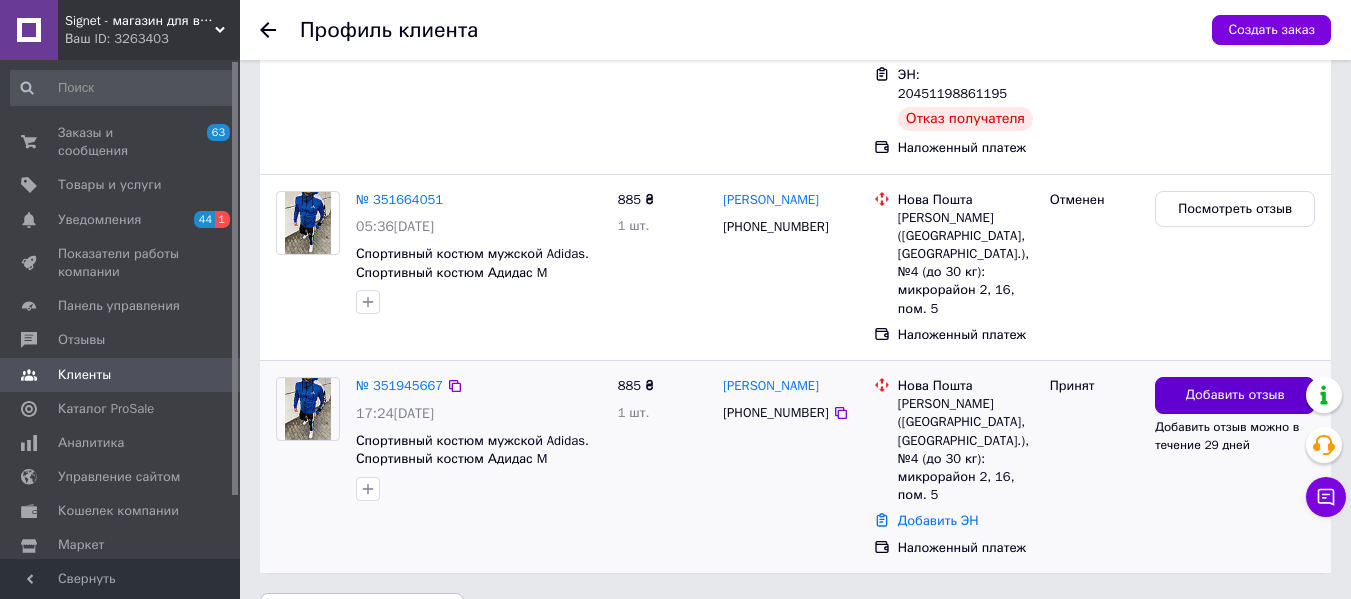 click on "Добавить отзыв" at bounding box center [1235, 395] 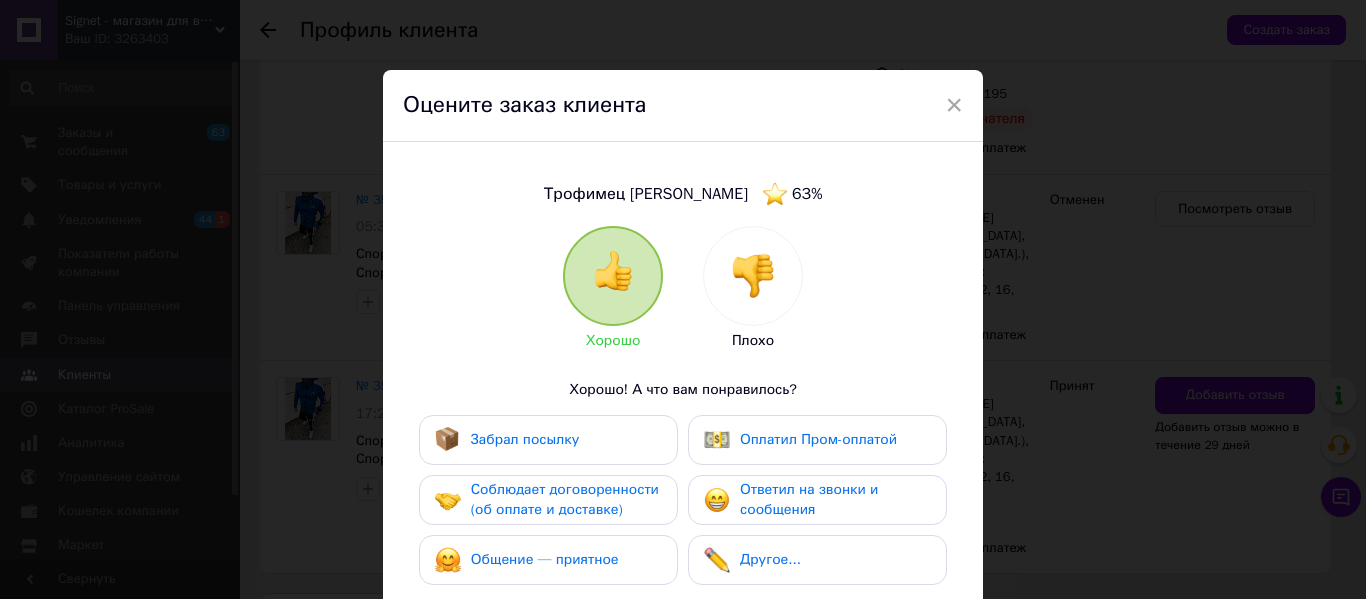 click at bounding box center (753, 276) 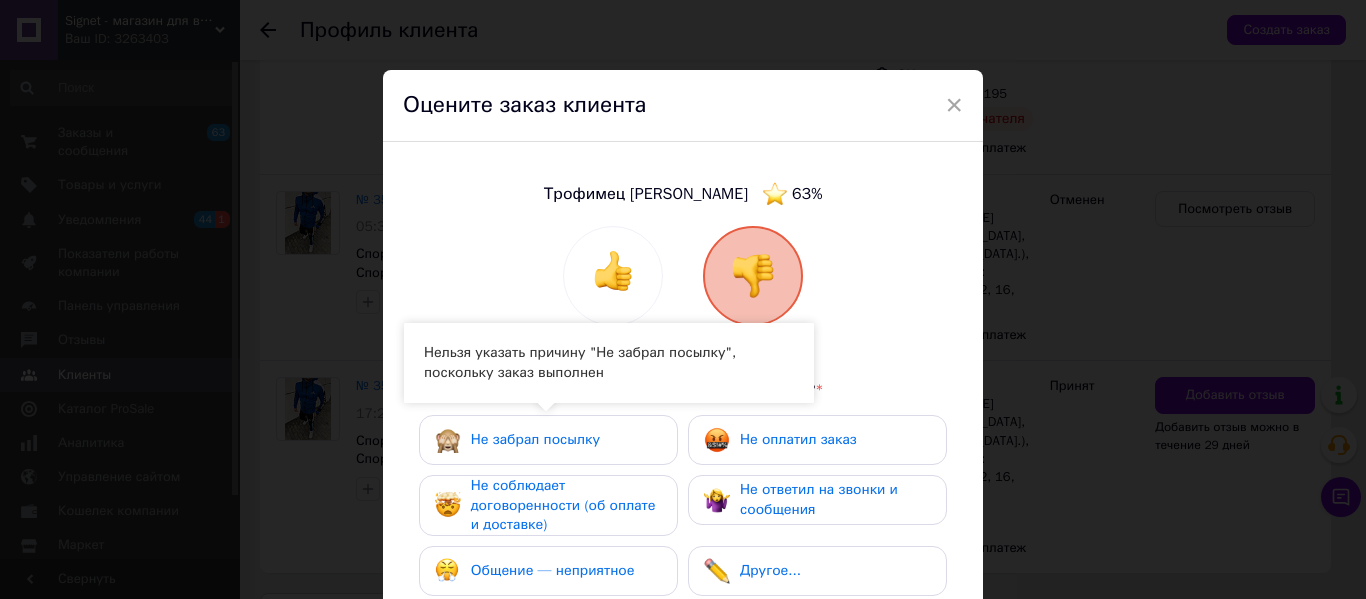 click on "Не оплатил заказ" at bounding box center (798, 439) 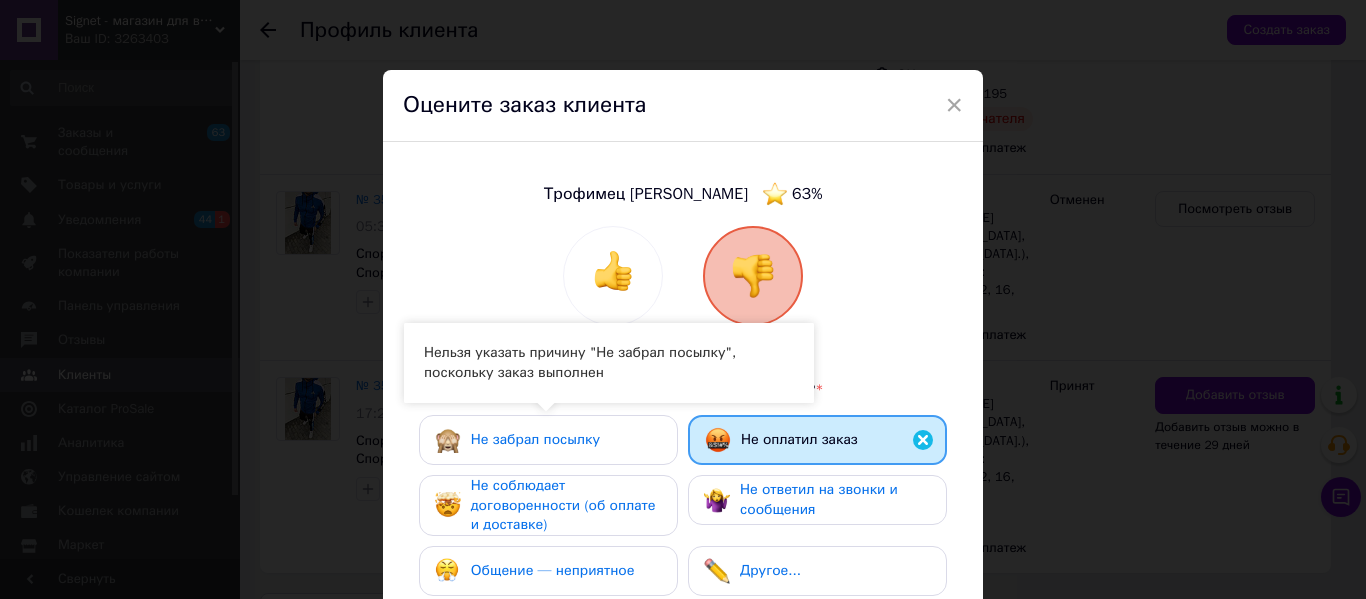 click on "Не соблюдает договоренности (об оплате и доставке)" at bounding box center (563, 505) 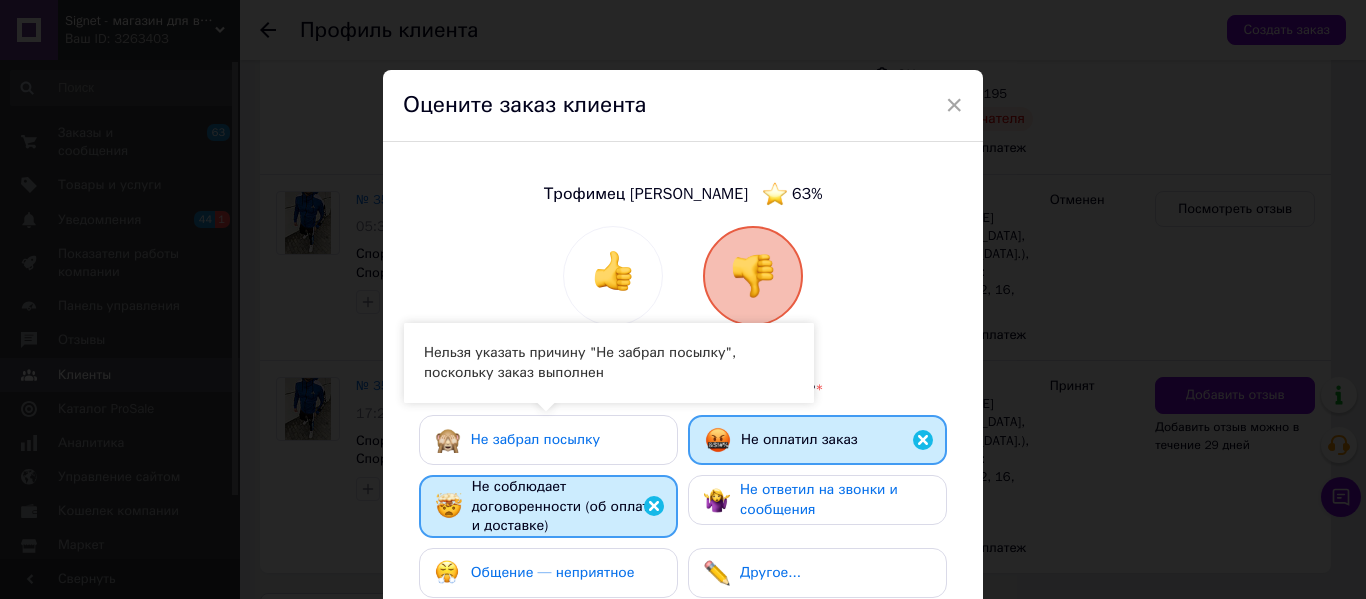 click on "Не ответил на звонки и сообщения" at bounding box center [819, 499] 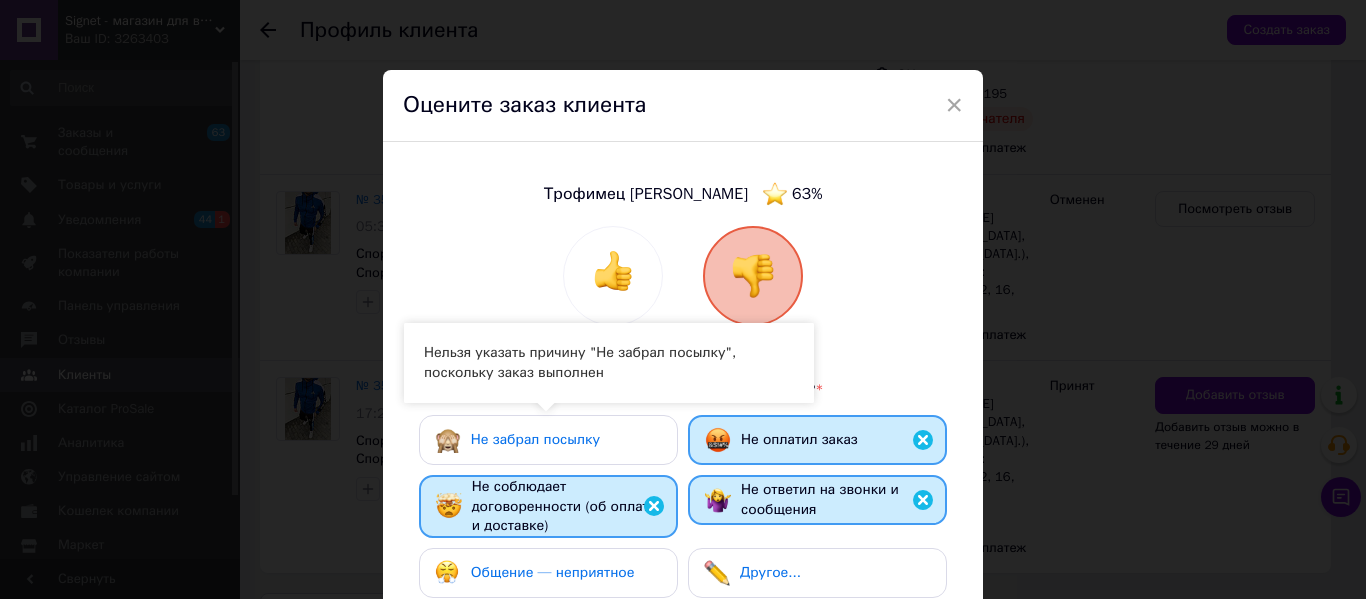 drag, startPoint x: 600, startPoint y: 584, endPoint x: 818, endPoint y: 542, distance: 222.009 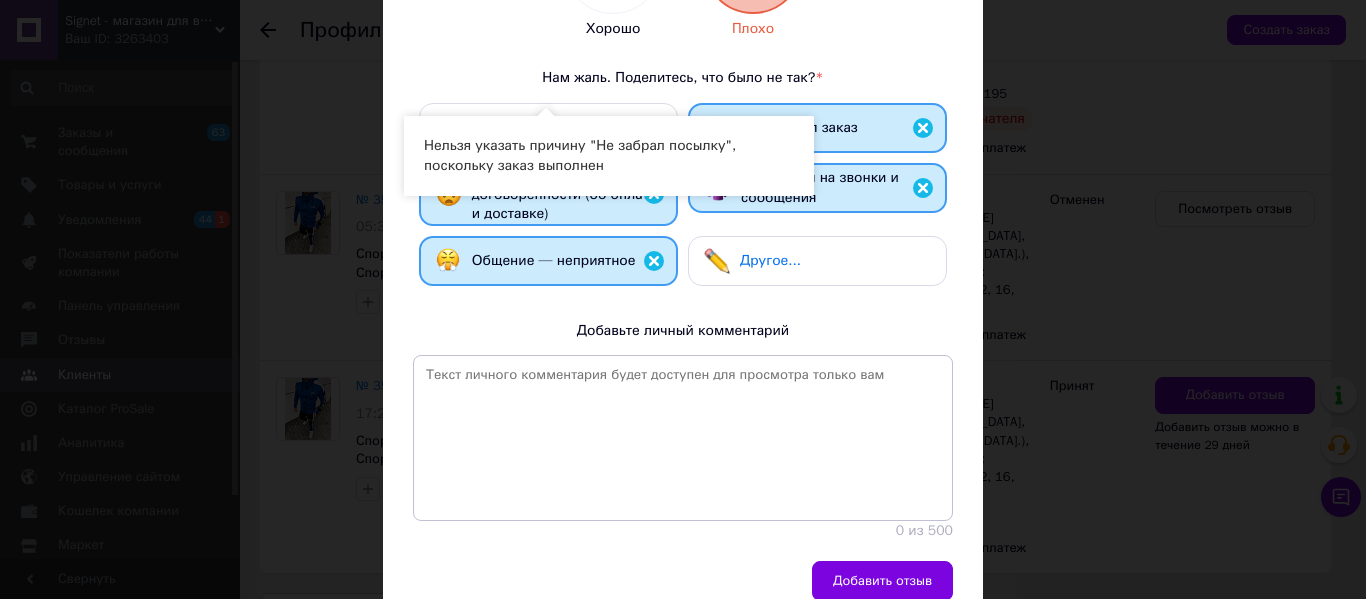 scroll, scrollTop: 396, scrollLeft: 0, axis: vertical 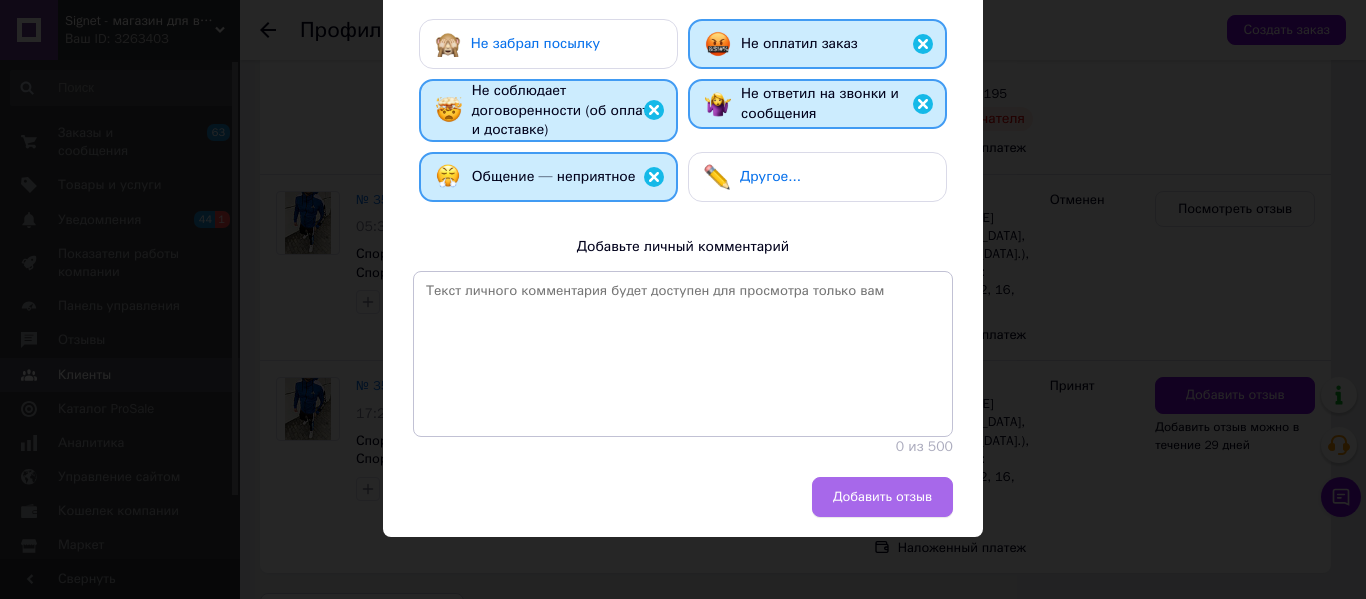 click on "Добавить отзыв" at bounding box center (882, 497) 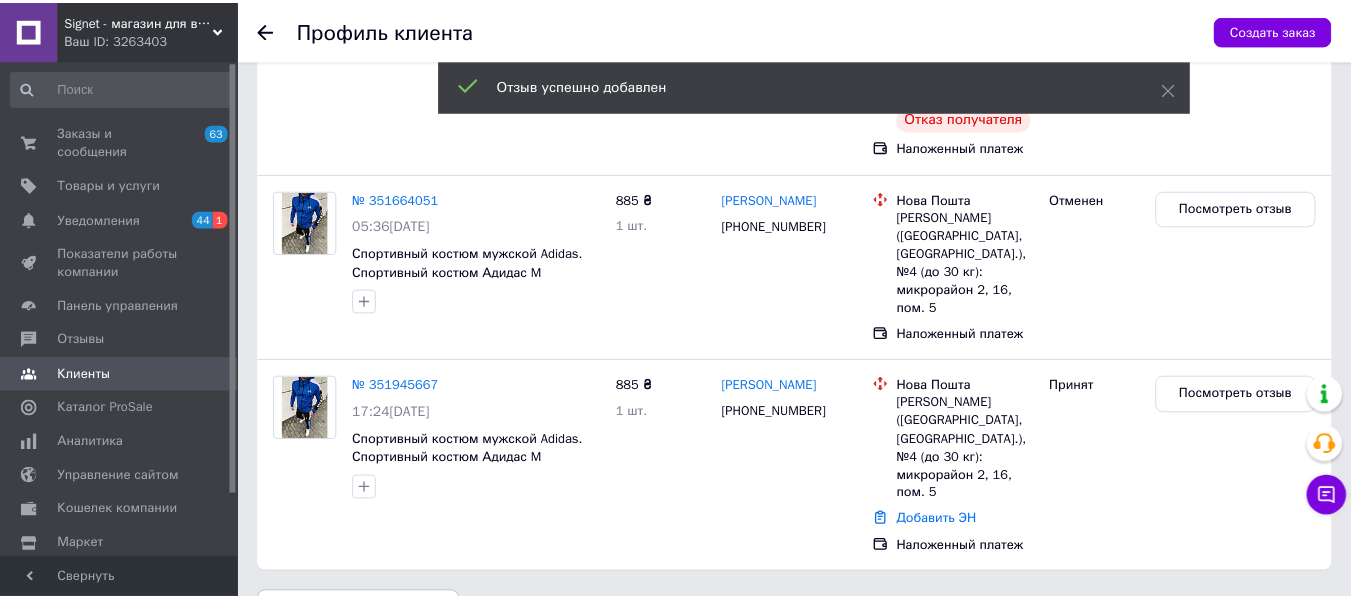 scroll, scrollTop: 725, scrollLeft: 0, axis: vertical 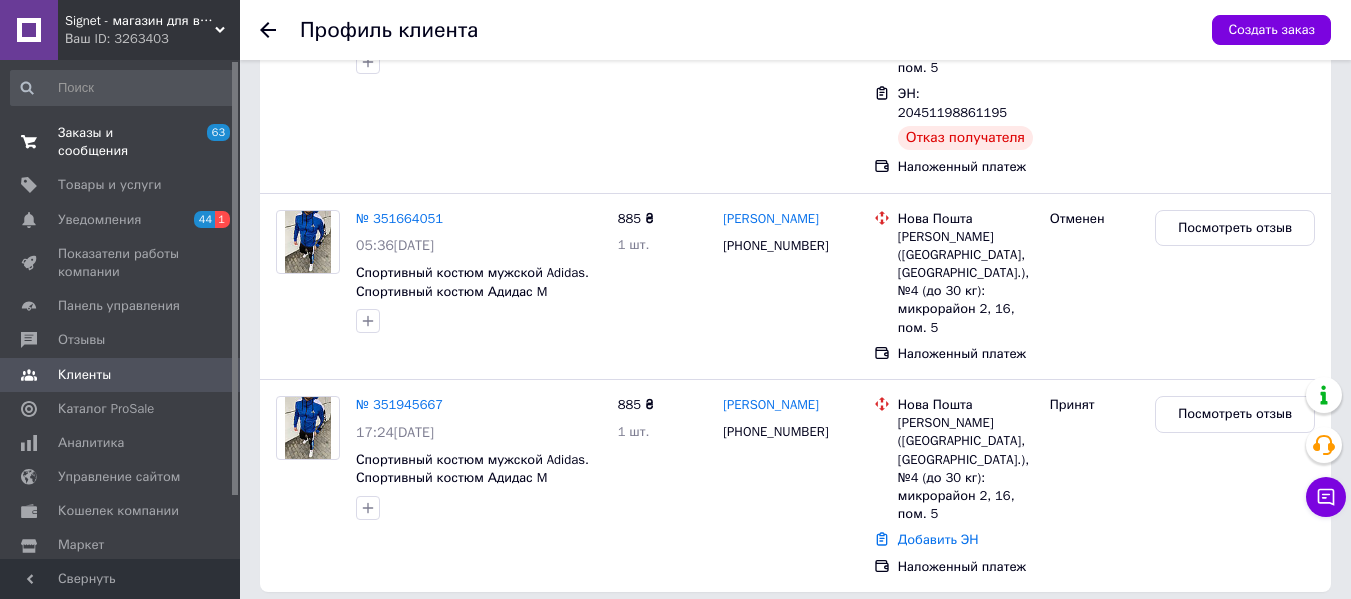 click on "Заказы и сообщения 63 0" at bounding box center (123, 142) 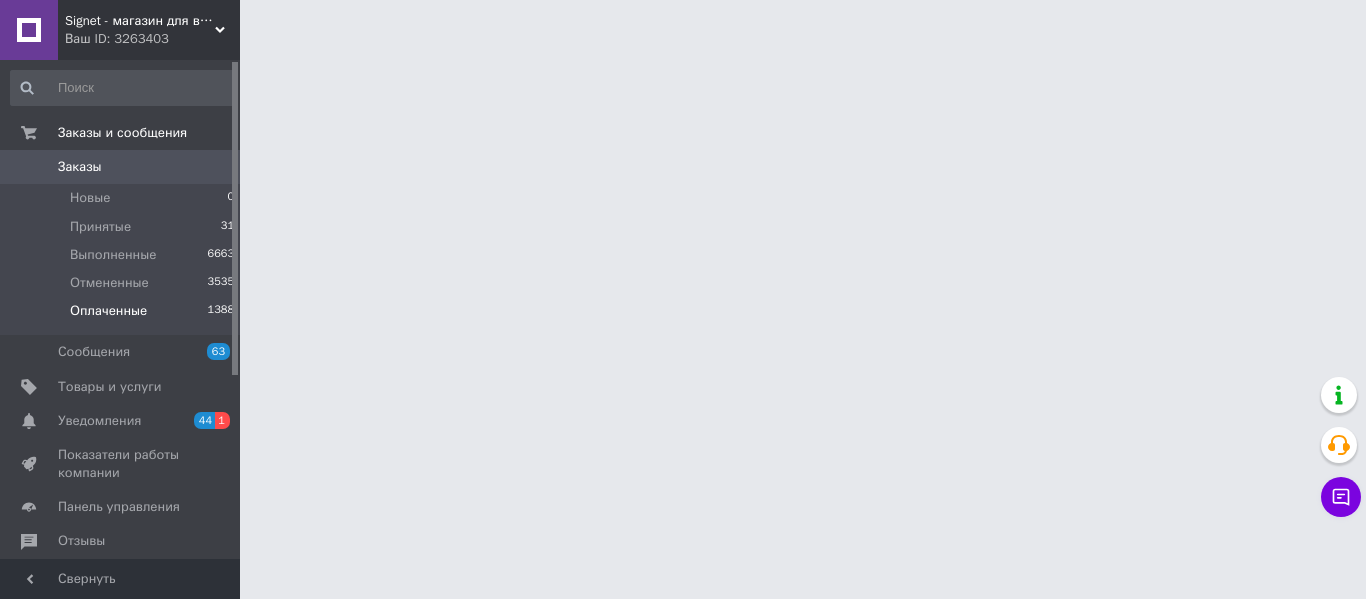 click on "Оплаченные" at bounding box center [108, 311] 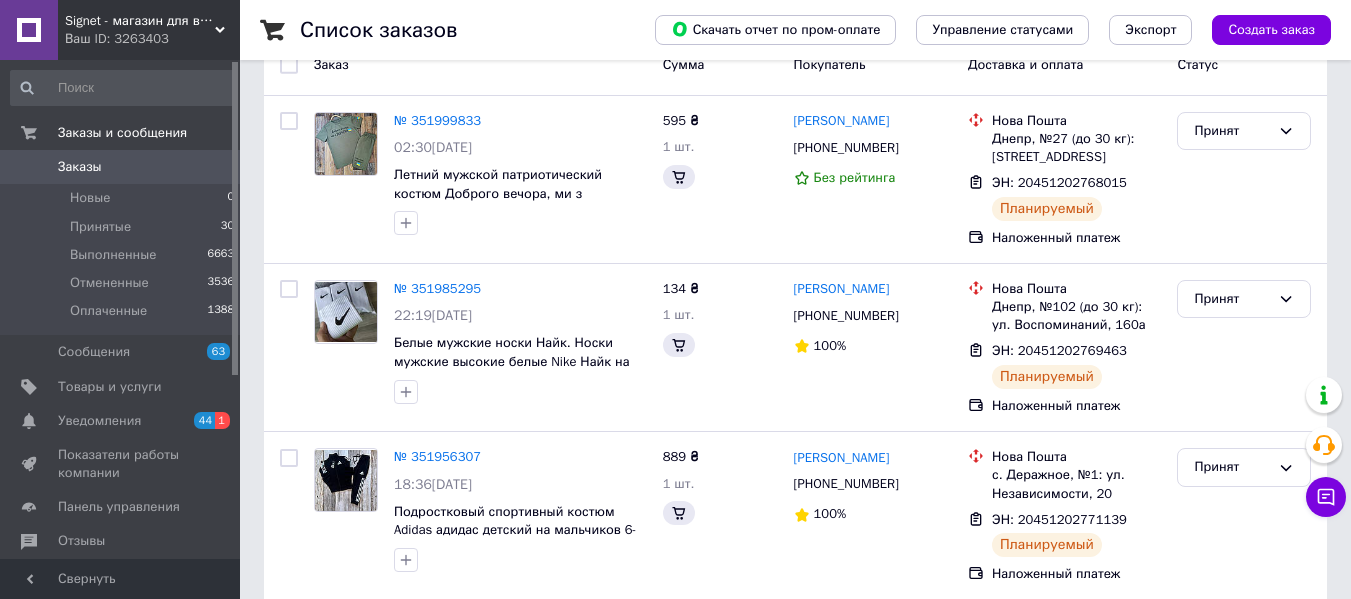 scroll, scrollTop: 500, scrollLeft: 0, axis: vertical 